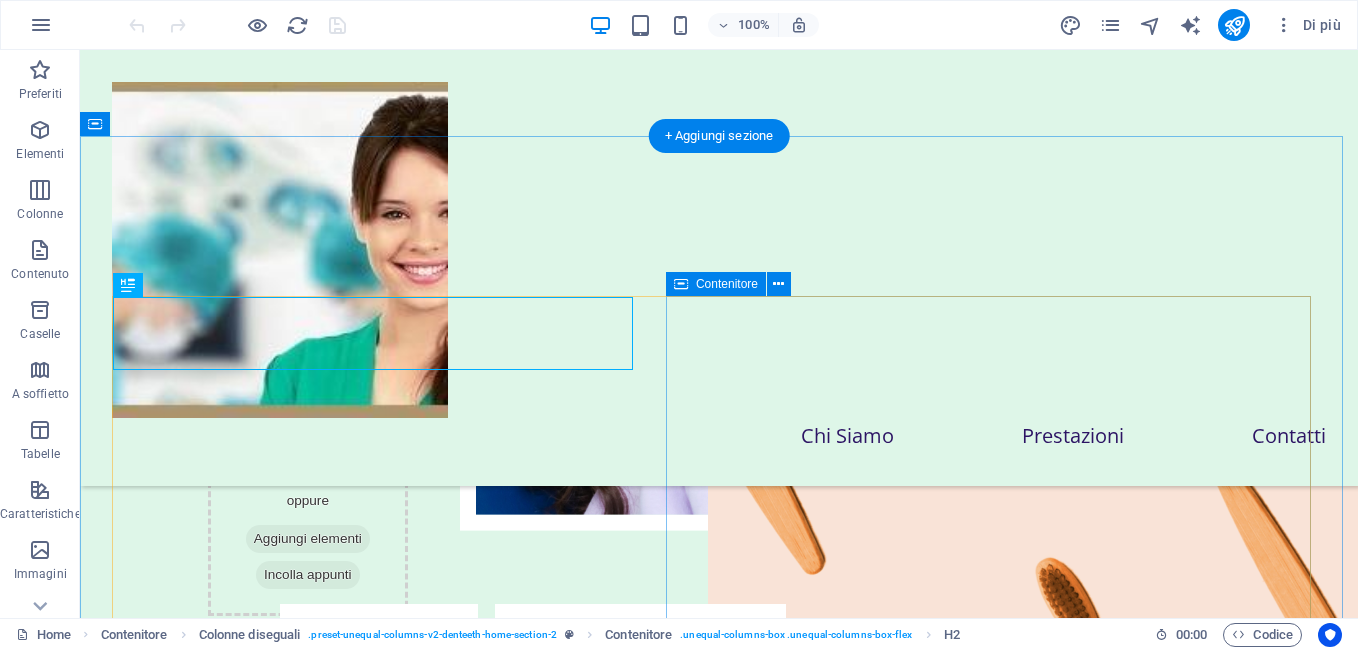 scroll, scrollTop: 1315, scrollLeft: 0, axis: vertical 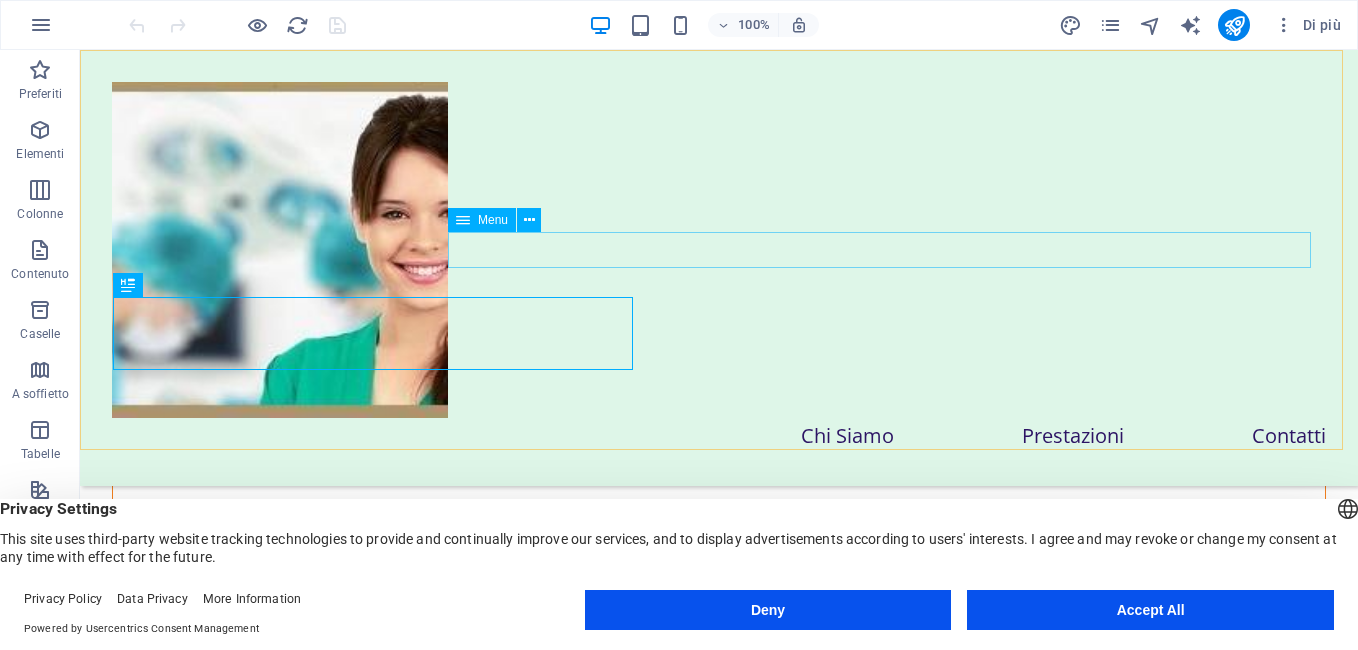 click on "Chi Siamo Prestazioni Contatti" at bounding box center [719, 436] 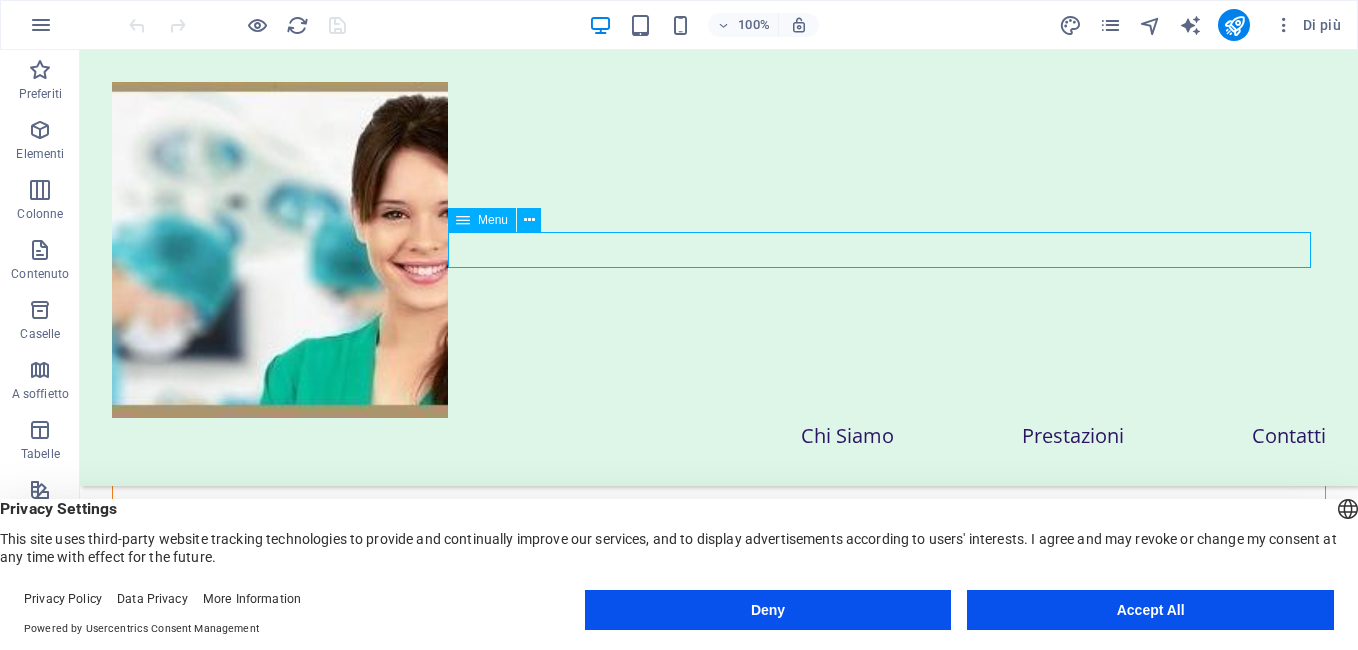 click on "Chi Siamo Prestazioni Contatti" at bounding box center [719, 436] 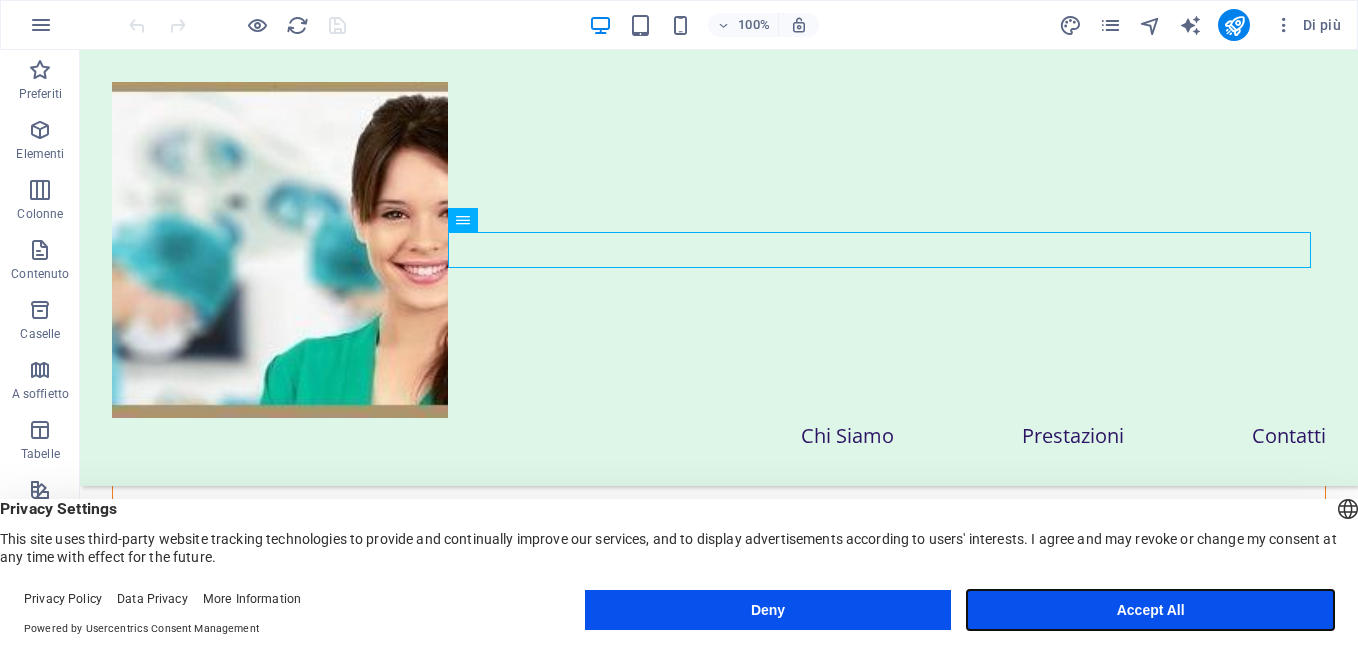 click on "Accept All" at bounding box center (1150, 610) 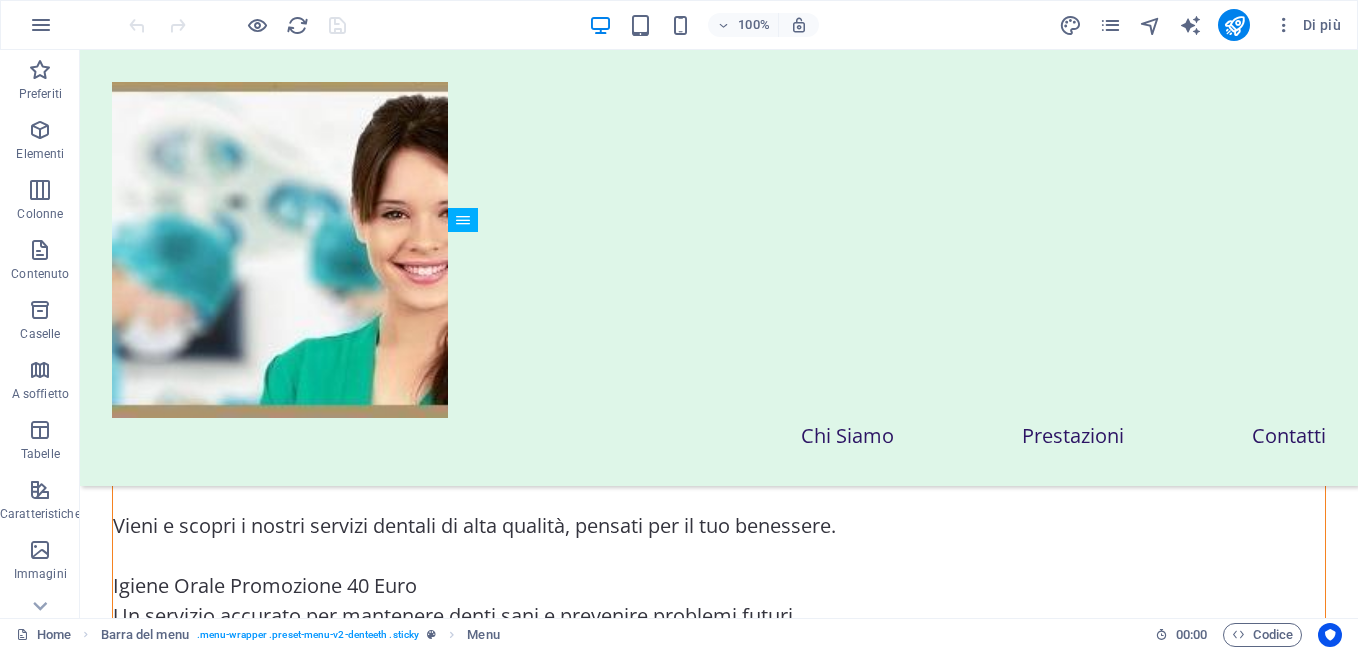 scroll, scrollTop: 1805, scrollLeft: 0, axis: vertical 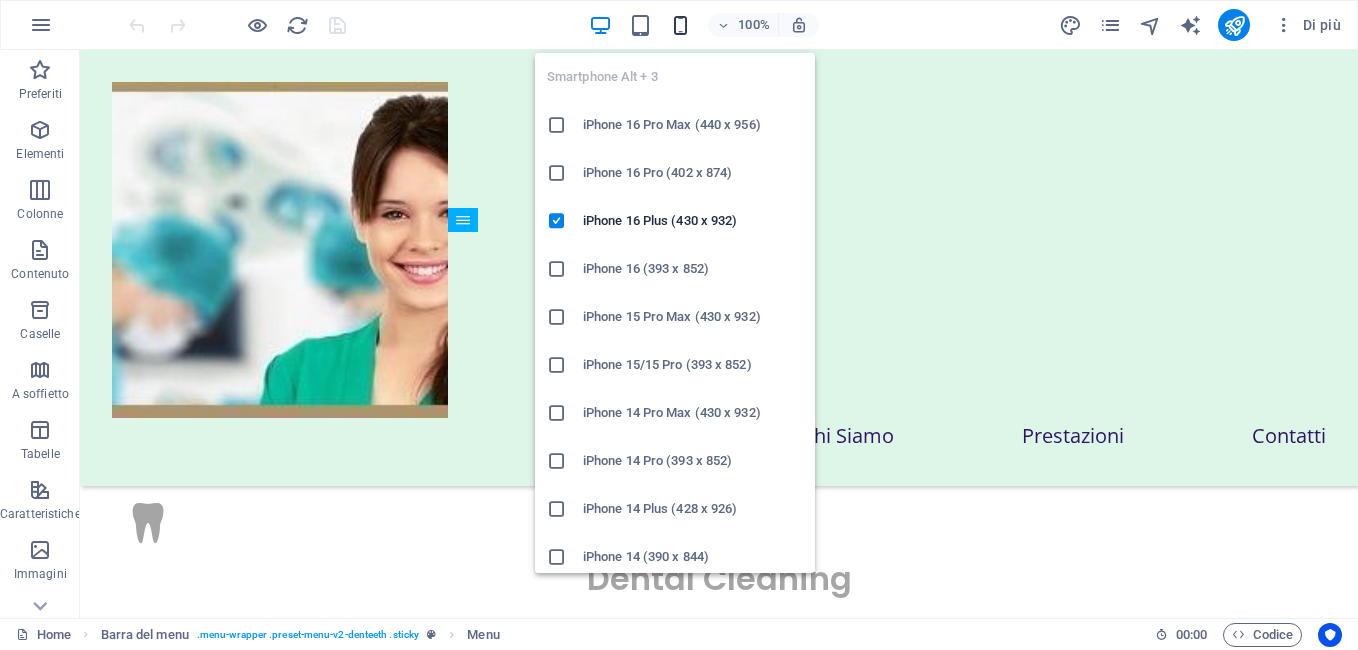 click at bounding box center [680, 25] 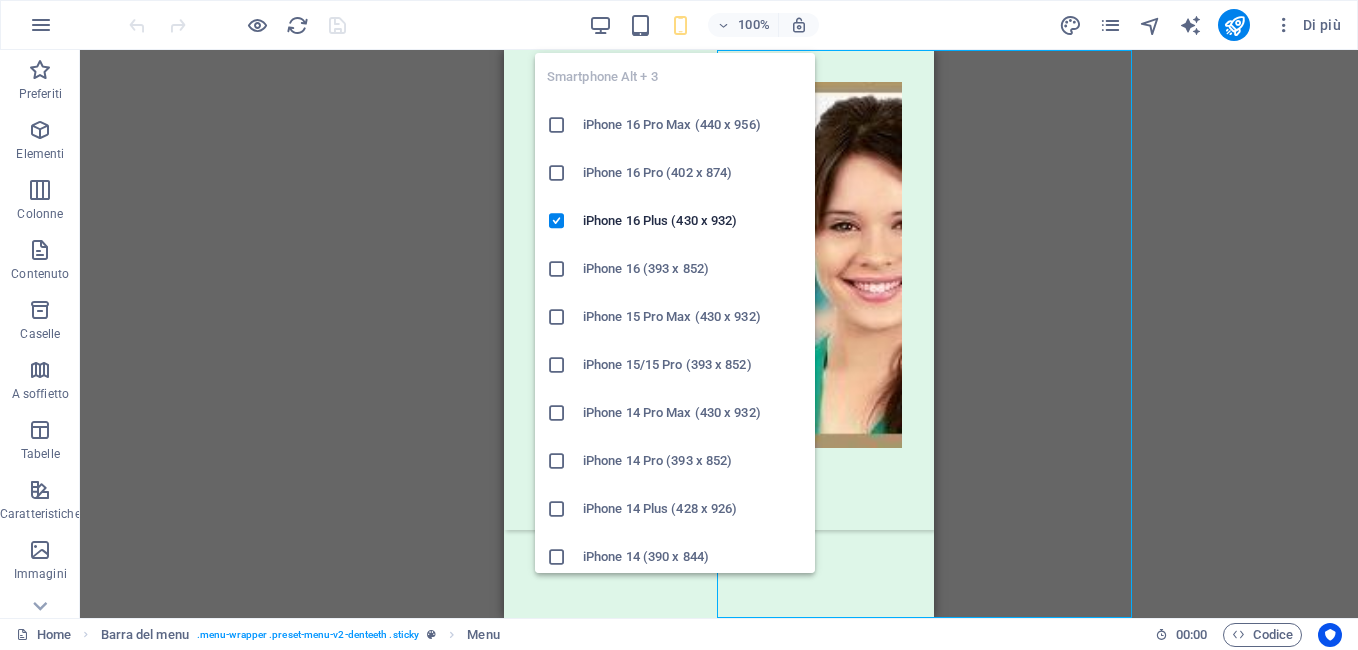 scroll, scrollTop: 8093, scrollLeft: 0, axis: vertical 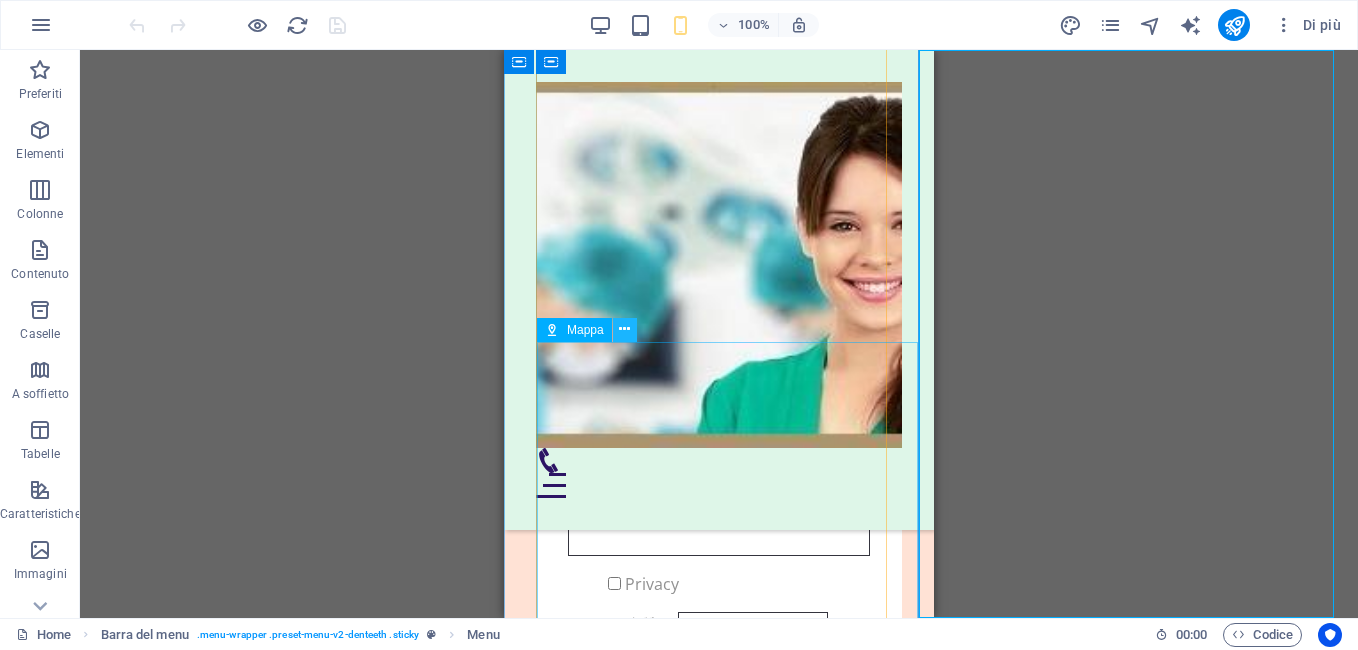 click at bounding box center [624, 329] 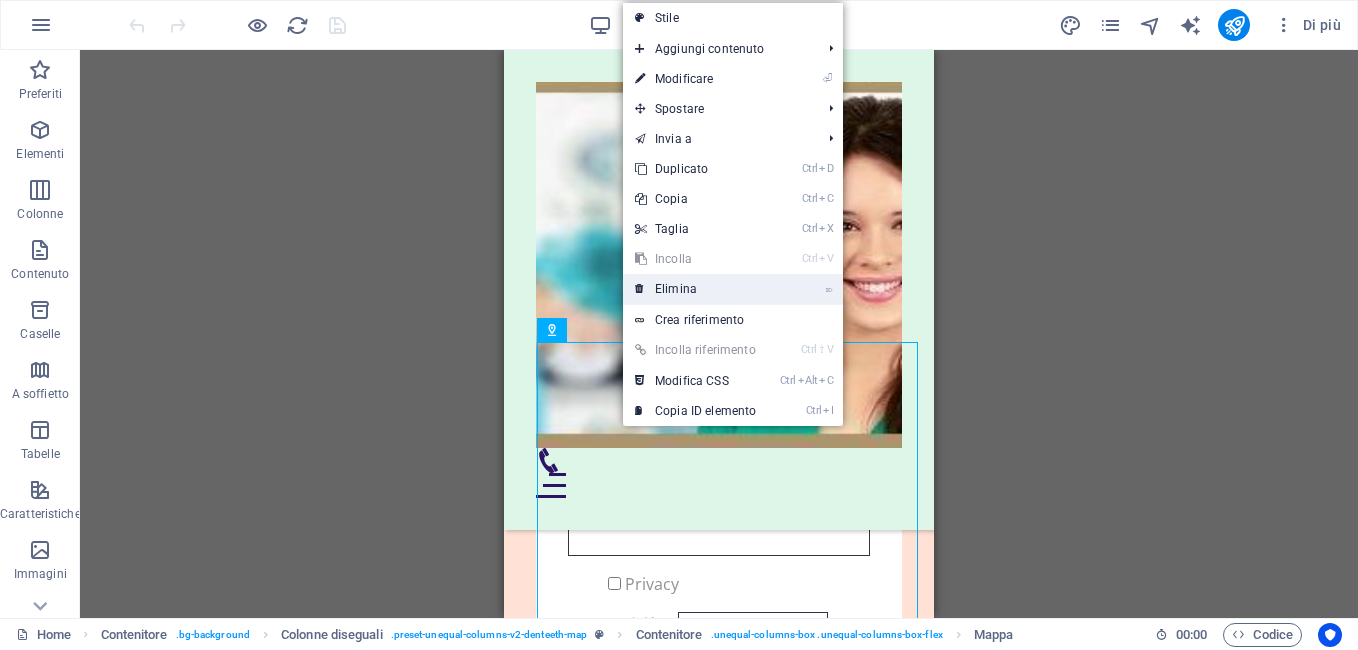 click on "⌦  Elimina" at bounding box center (695, 289) 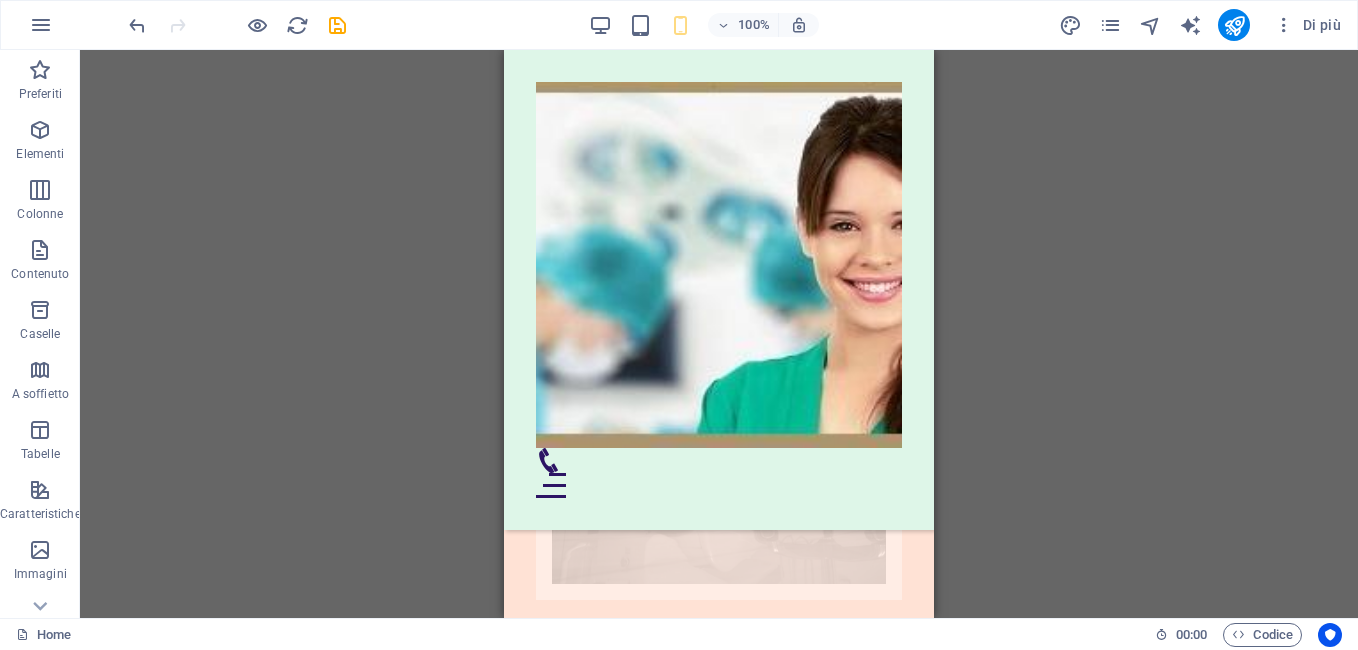 scroll, scrollTop: 10993, scrollLeft: 0, axis: vertical 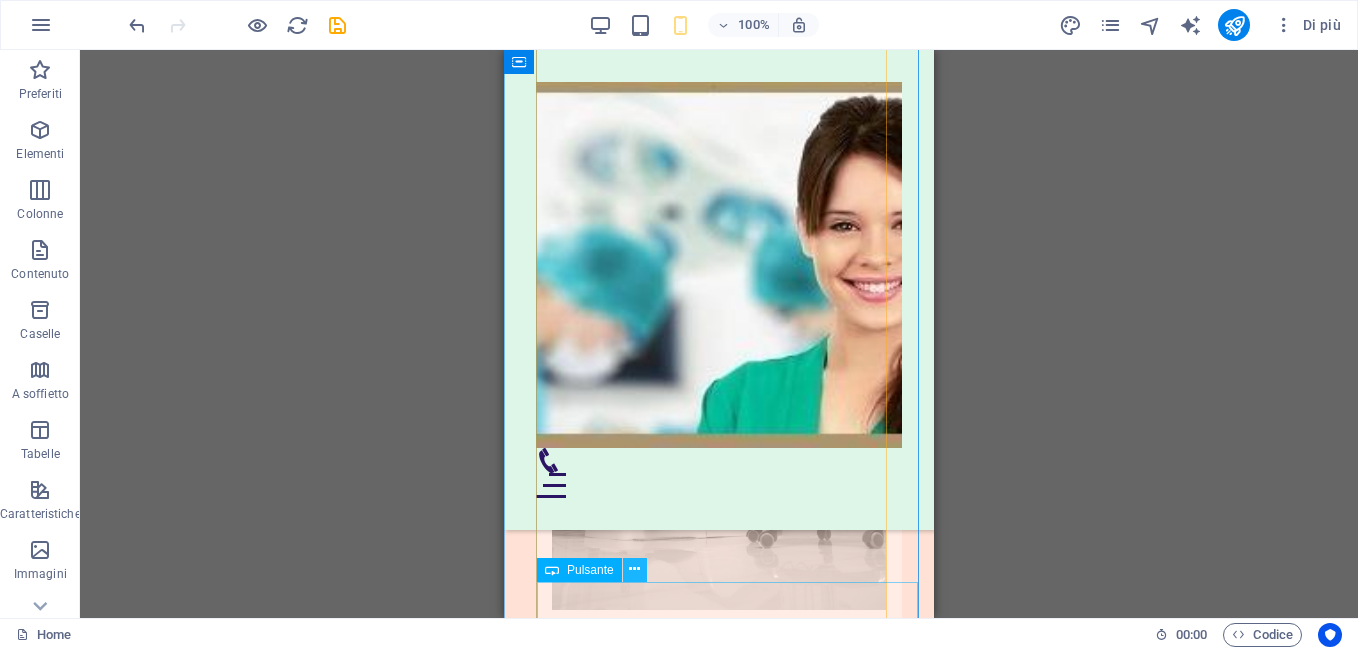 click at bounding box center (634, 569) 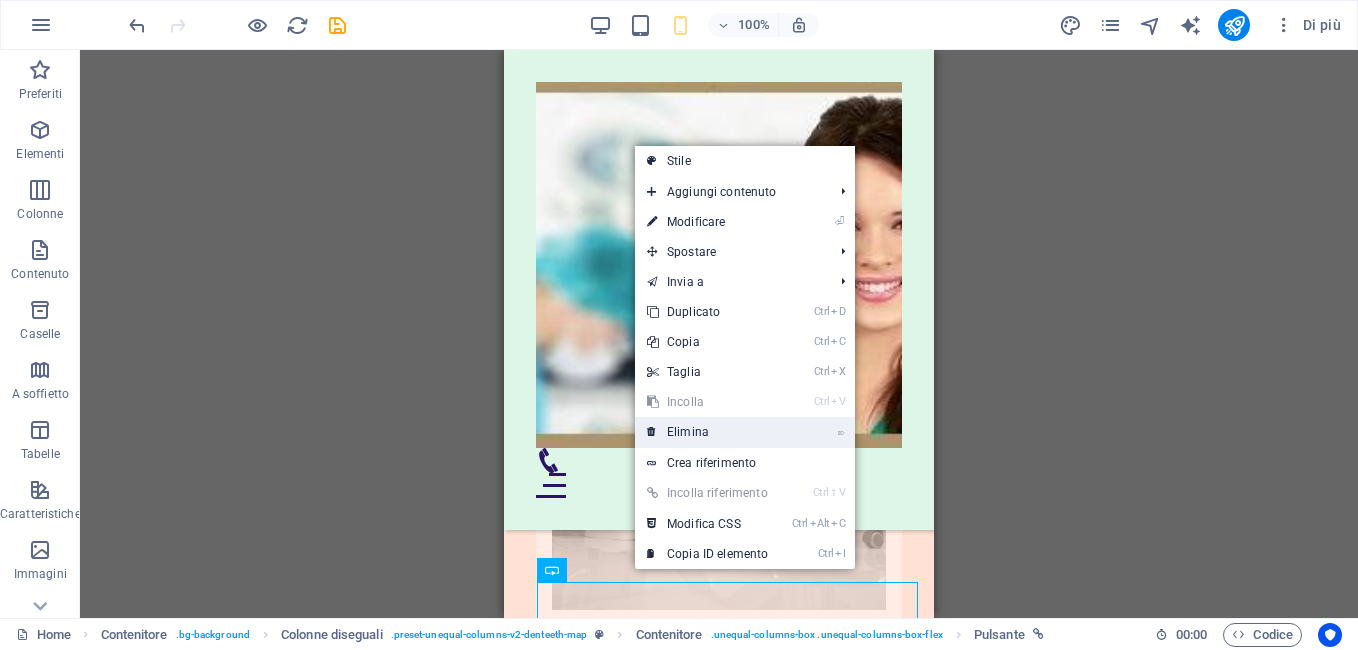 click on "⌦  Elimina" at bounding box center (707, 432) 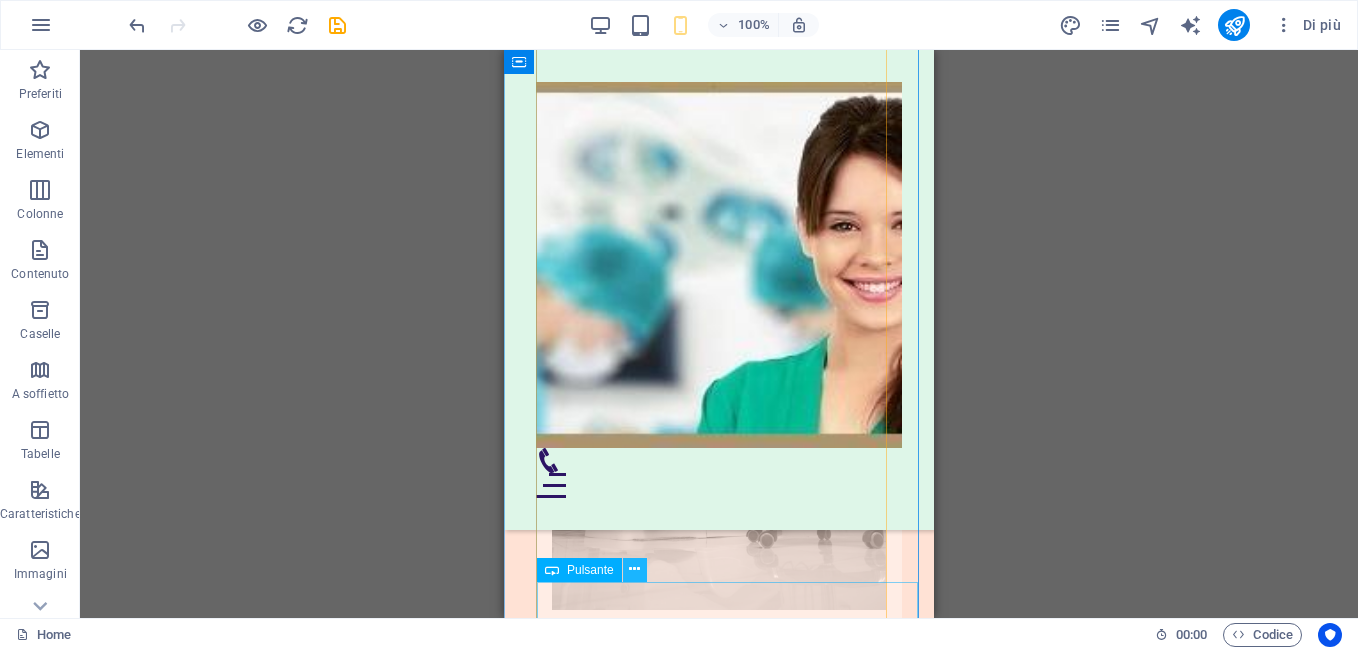 click at bounding box center (634, 569) 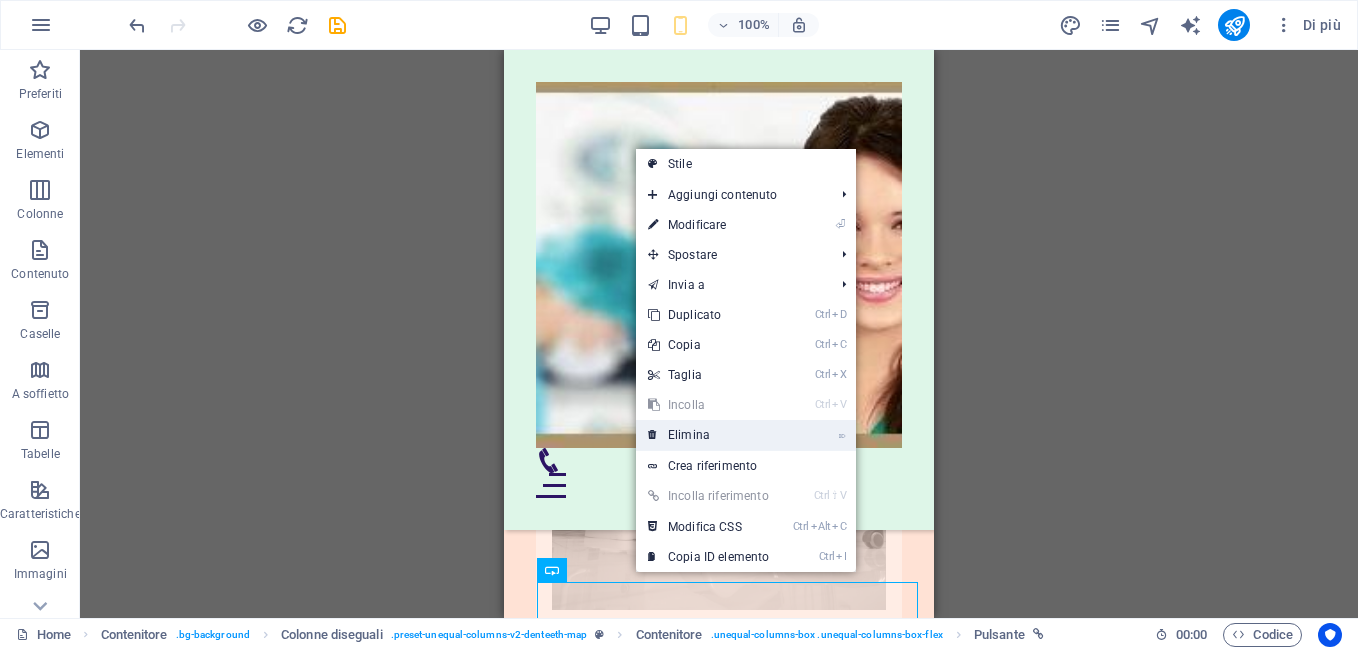 click on "⌦  Elimina" at bounding box center [708, 435] 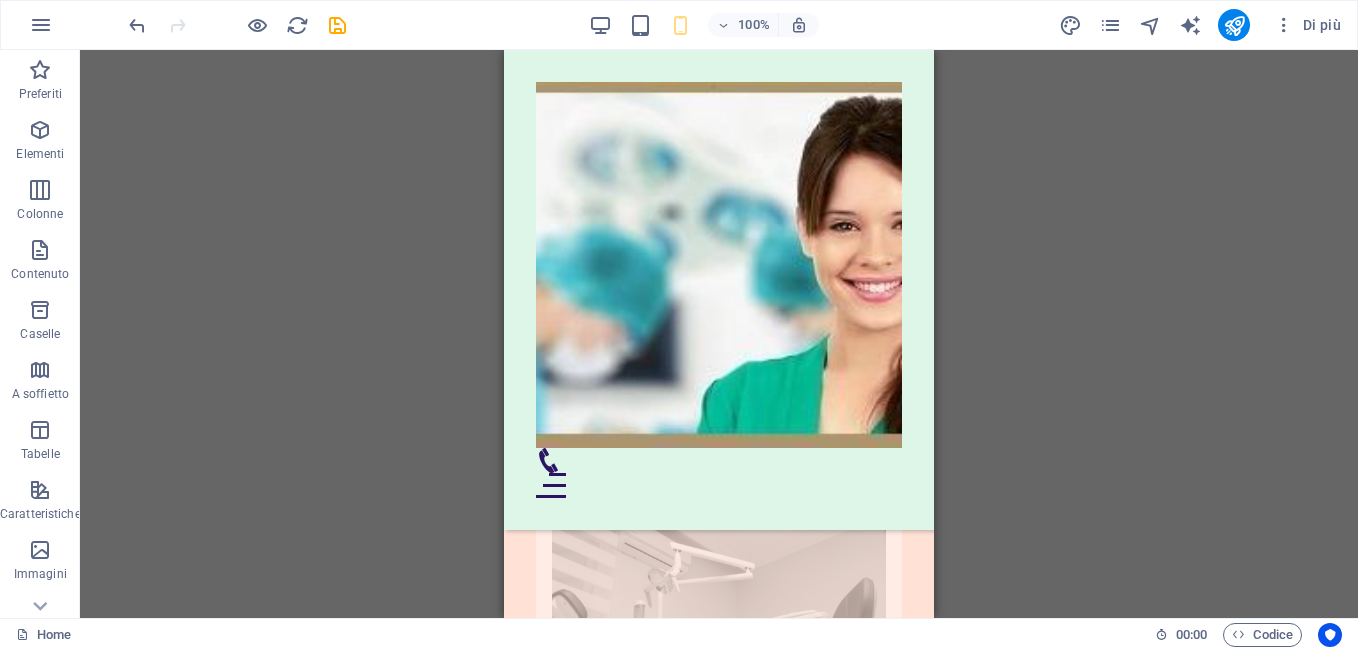 scroll, scrollTop: 10788, scrollLeft: 0, axis: vertical 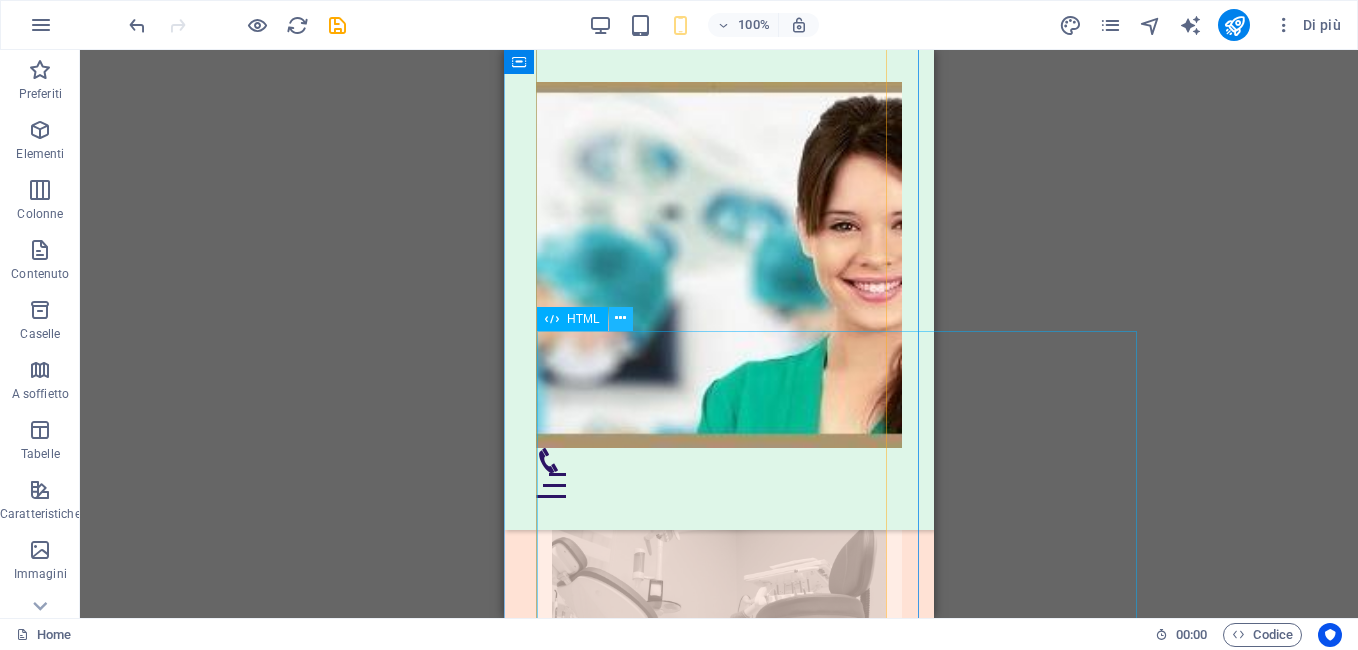 click at bounding box center [620, 318] 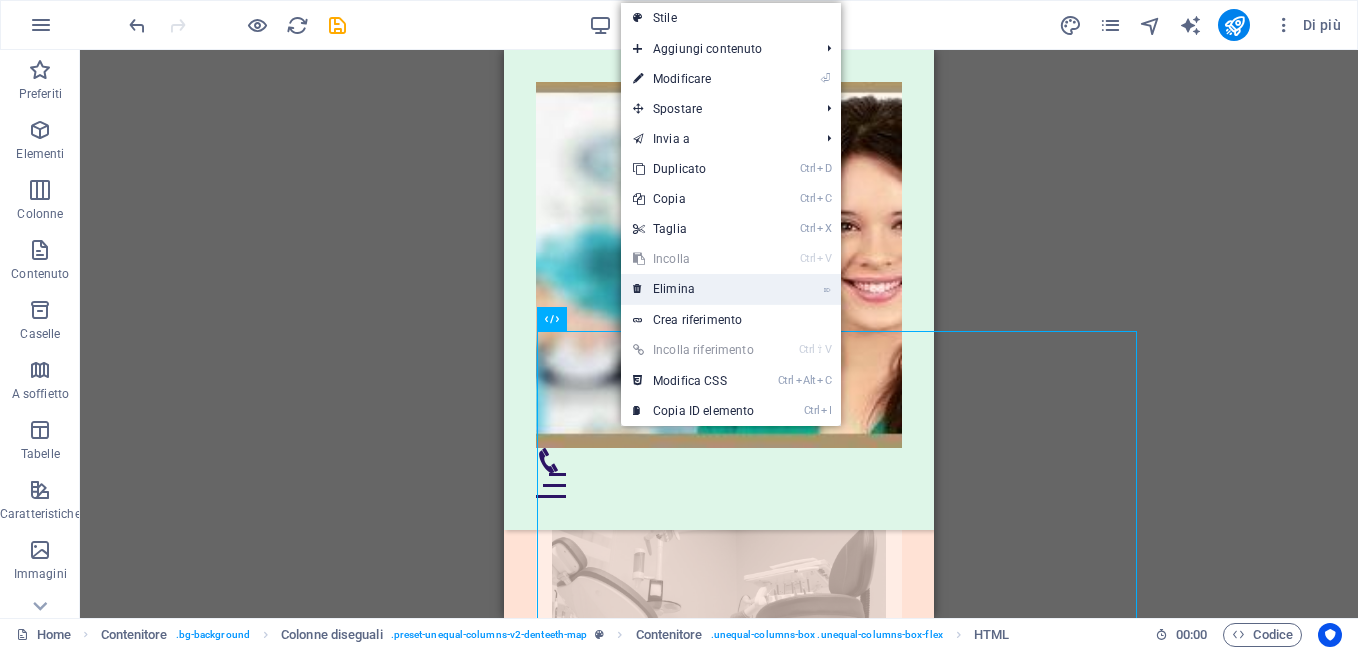 click on "⌦  Elimina" at bounding box center (693, 289) 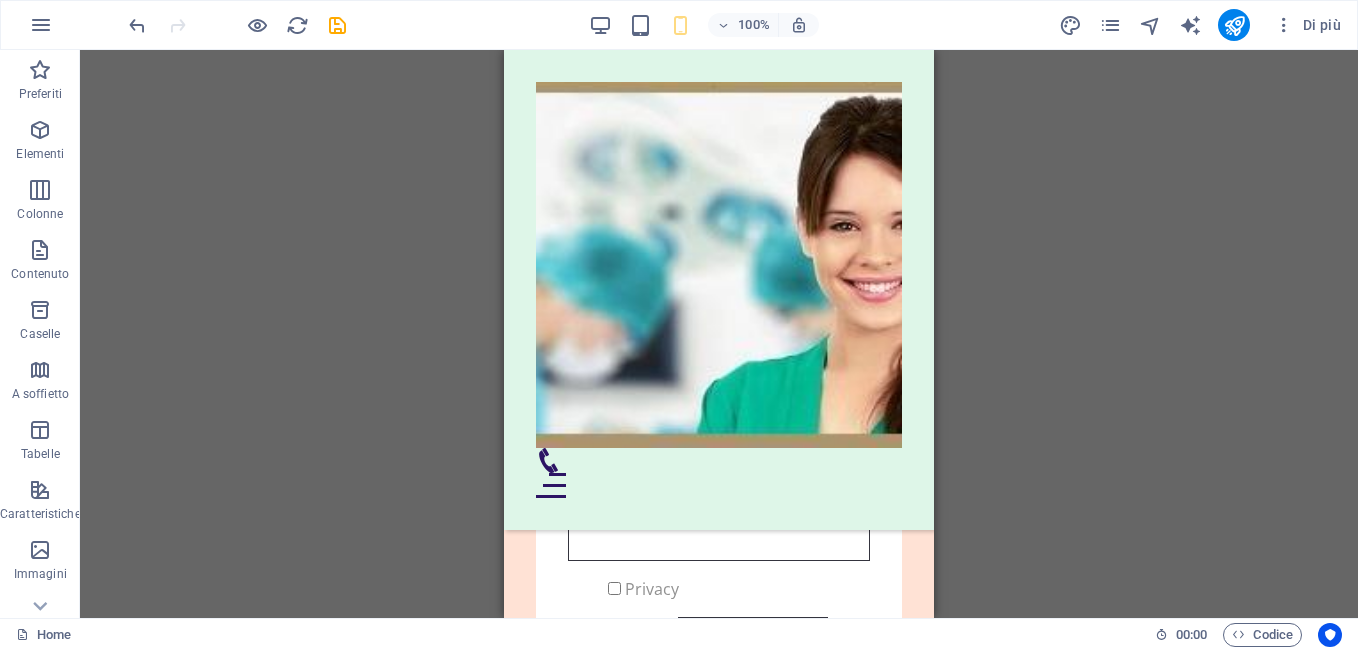scroll, scrollTop: 10341, scrollLeft: 0, axis: vertical 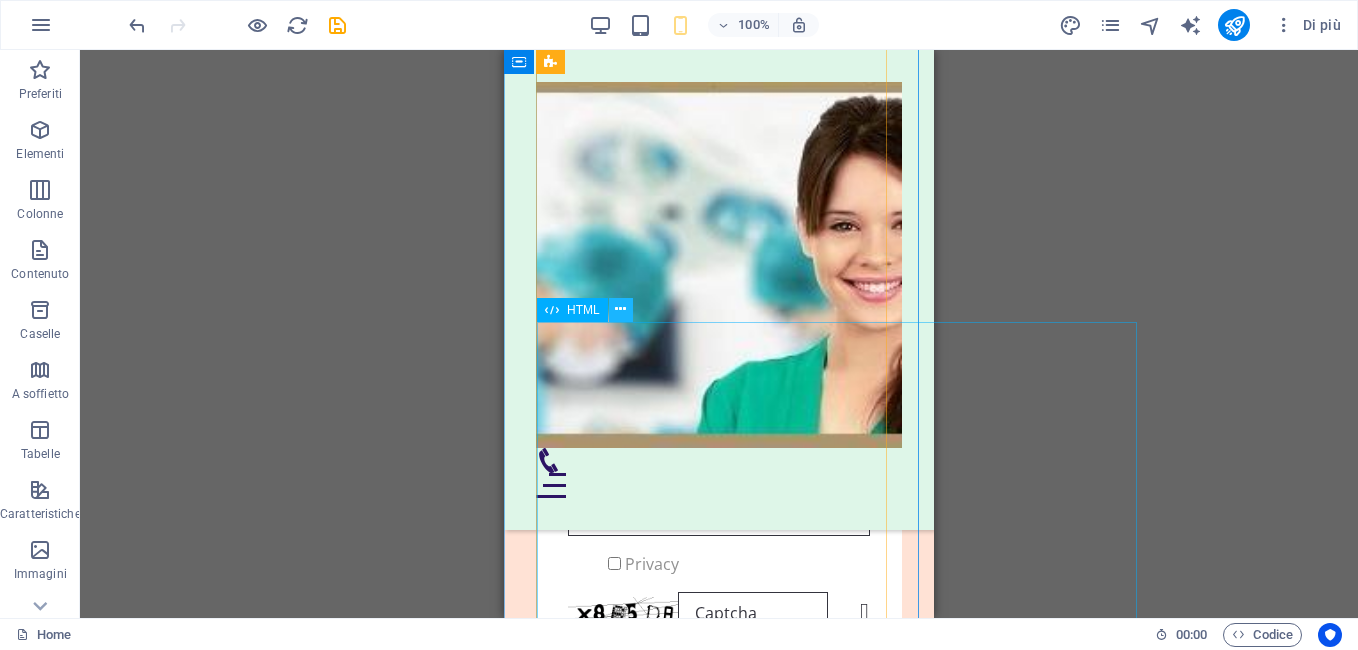 click at bounding box center [620, 309] 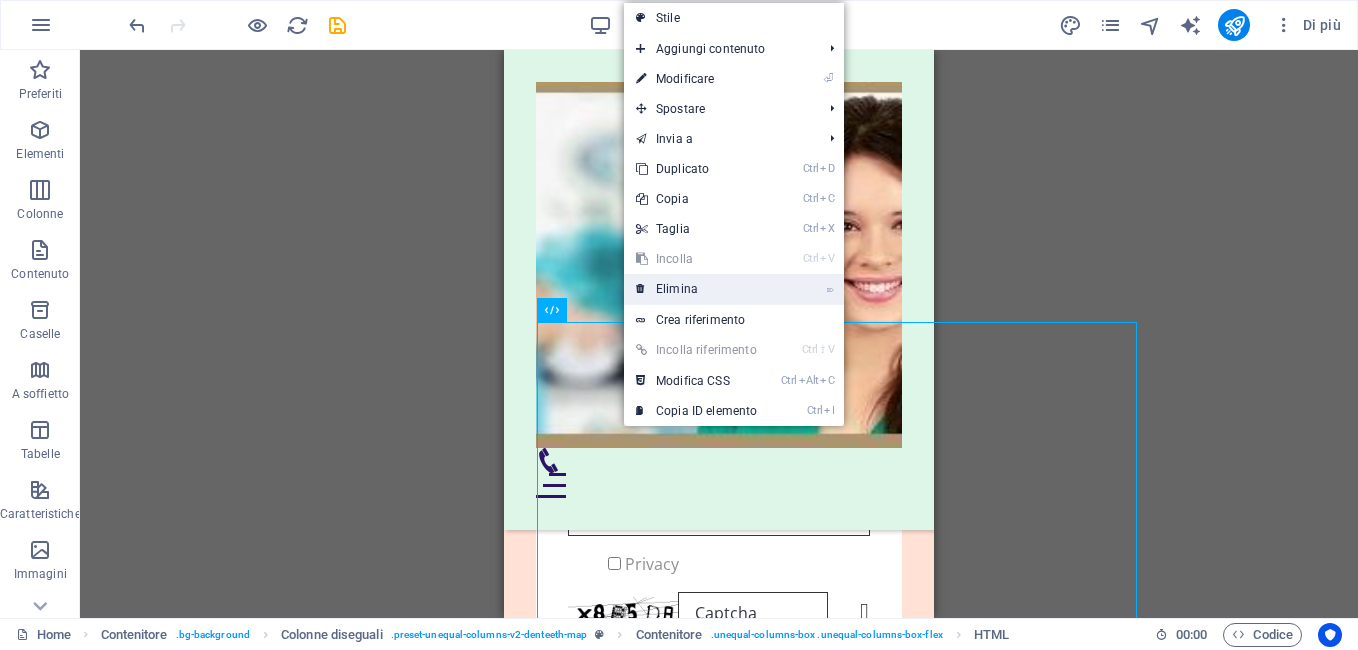 click on "⌦  Elimina" at bounding box center (696, 289) 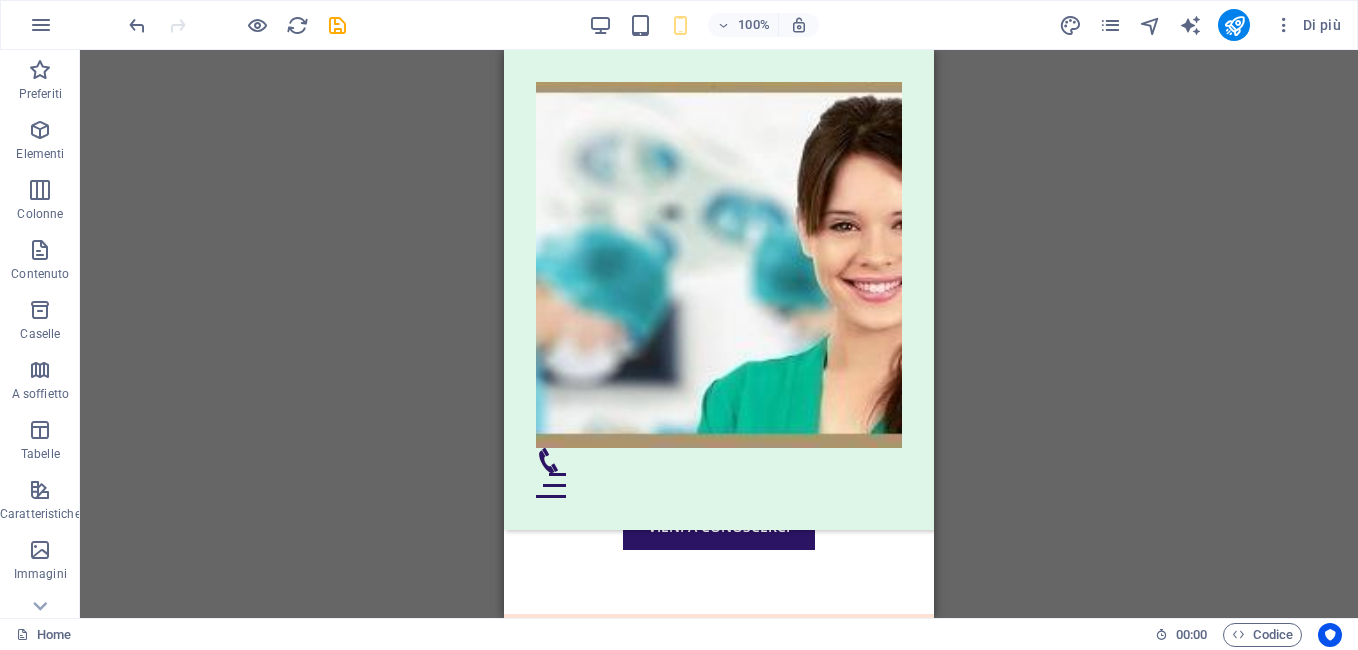 scroll, scrollTop: 9718, scrollLeft: 0, axis: vertical 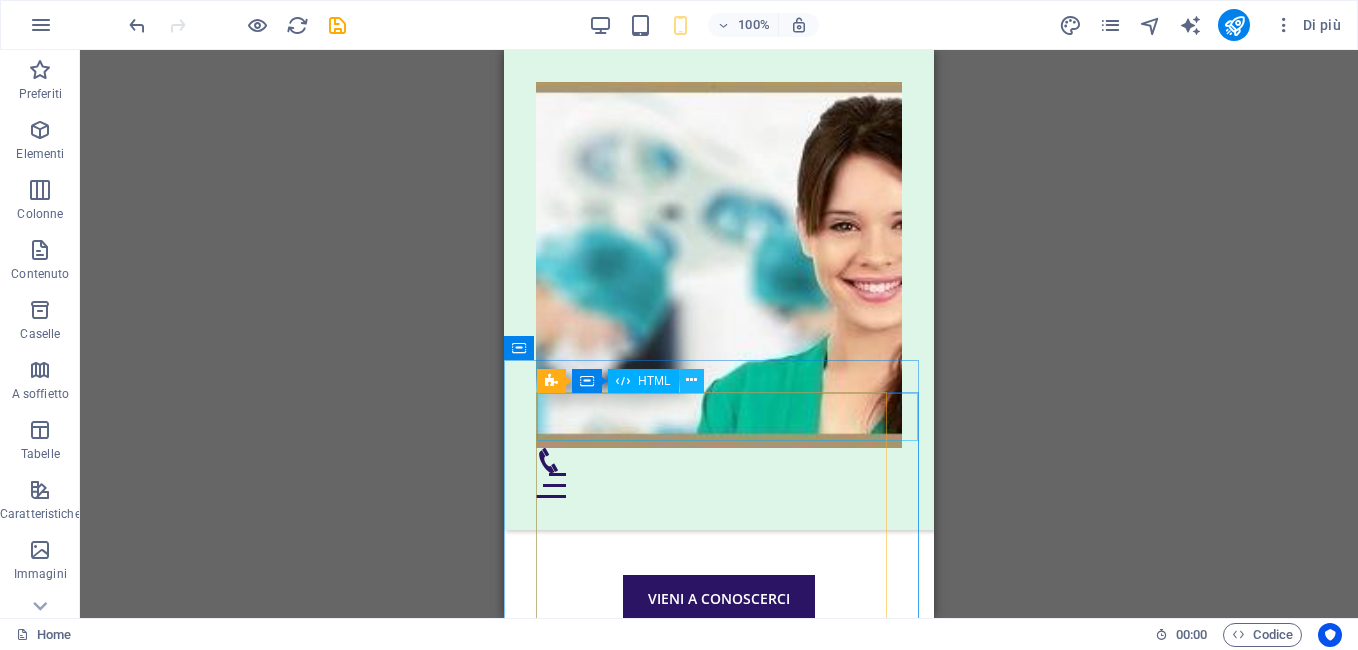 click at bounding box center (691, 380) 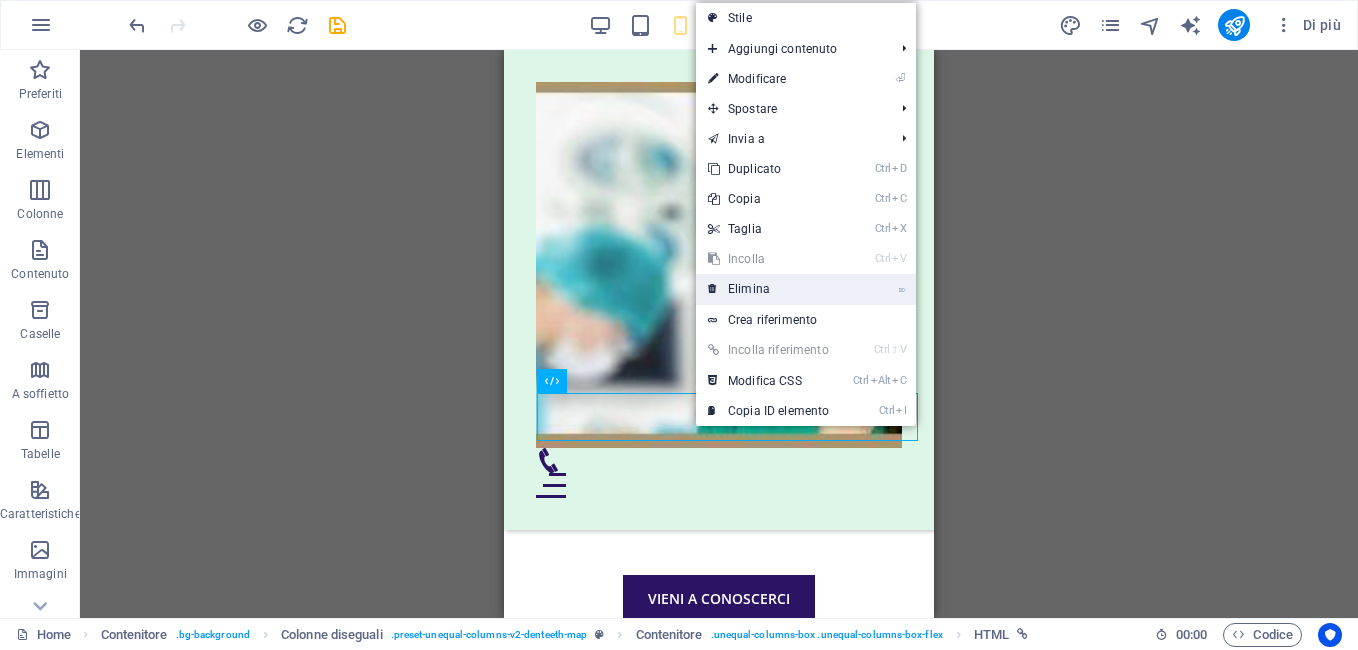 click on "⌦  Elimina" at bounding box center (768, 289) 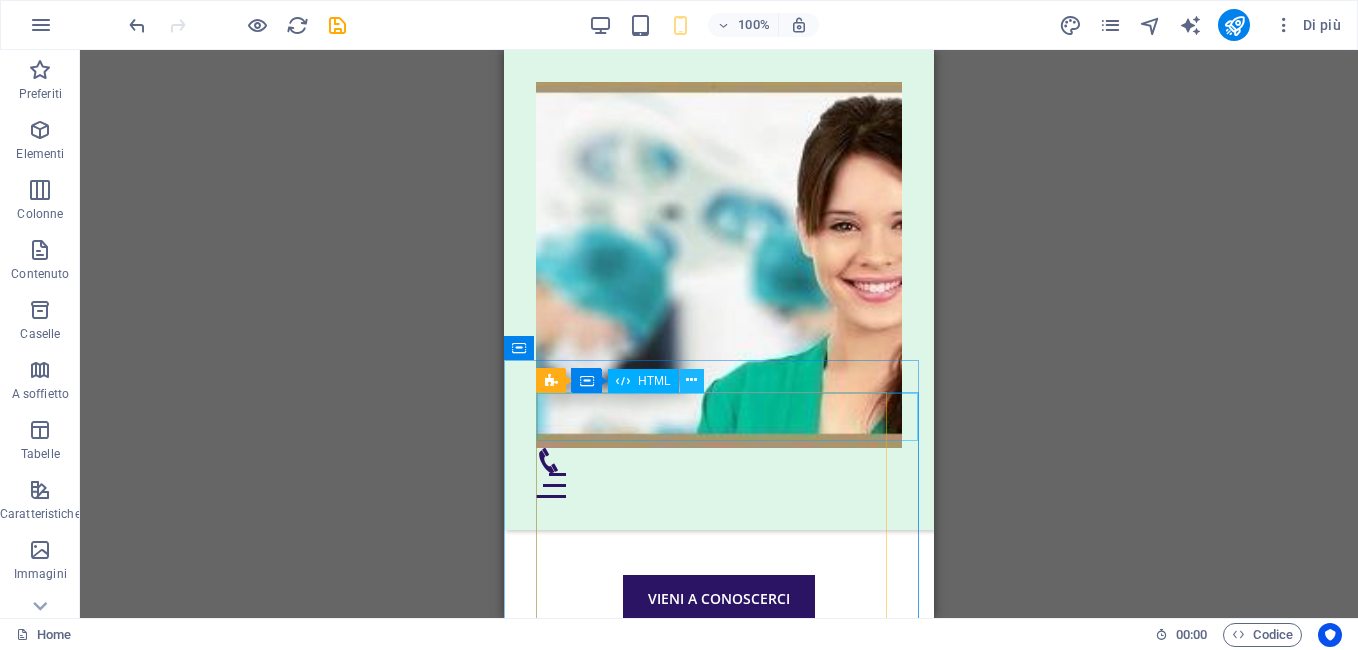 click at bounding box center [691, 380] 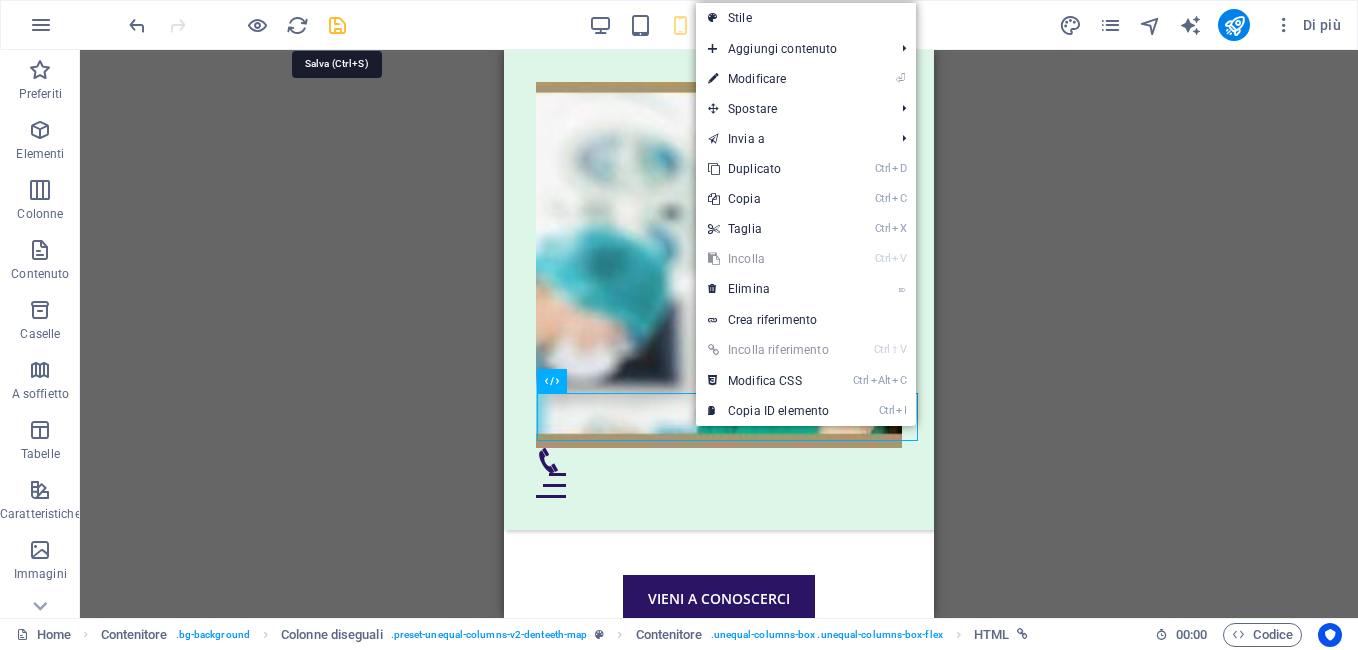 click at bounding box center [337, 25] 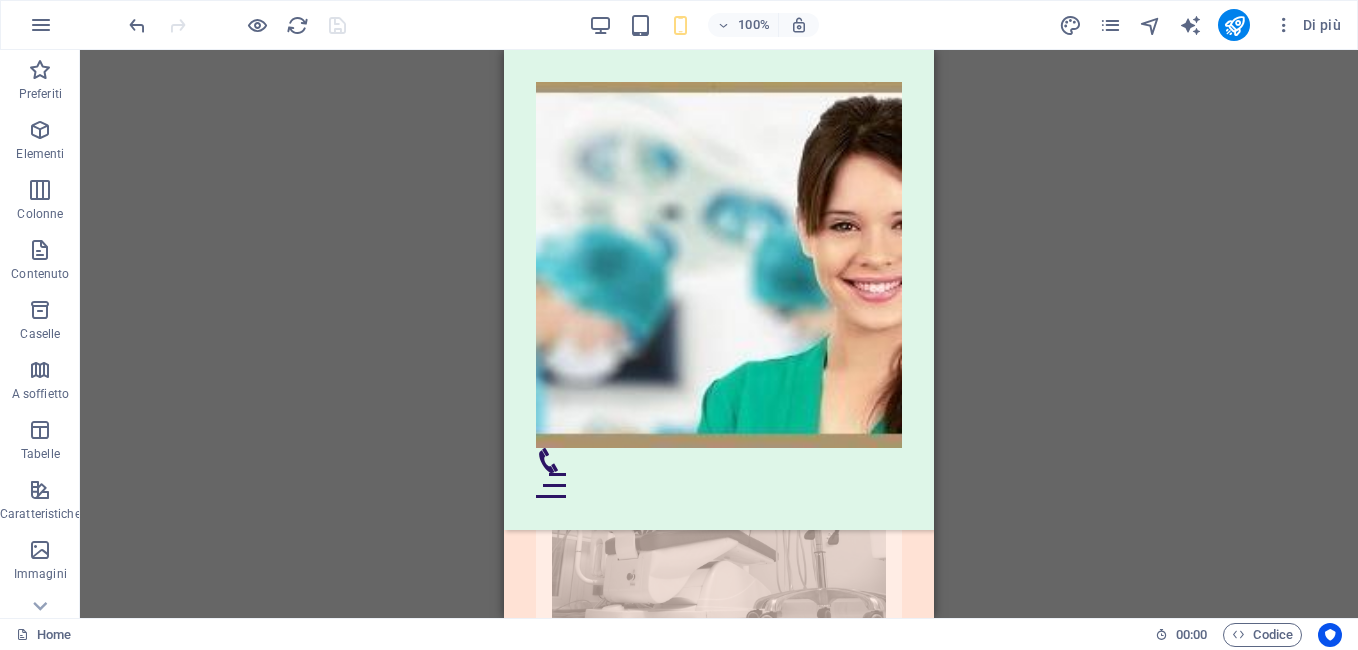 scroll, scrollTop: 10935, scrollLeft: 0, axis: vertical 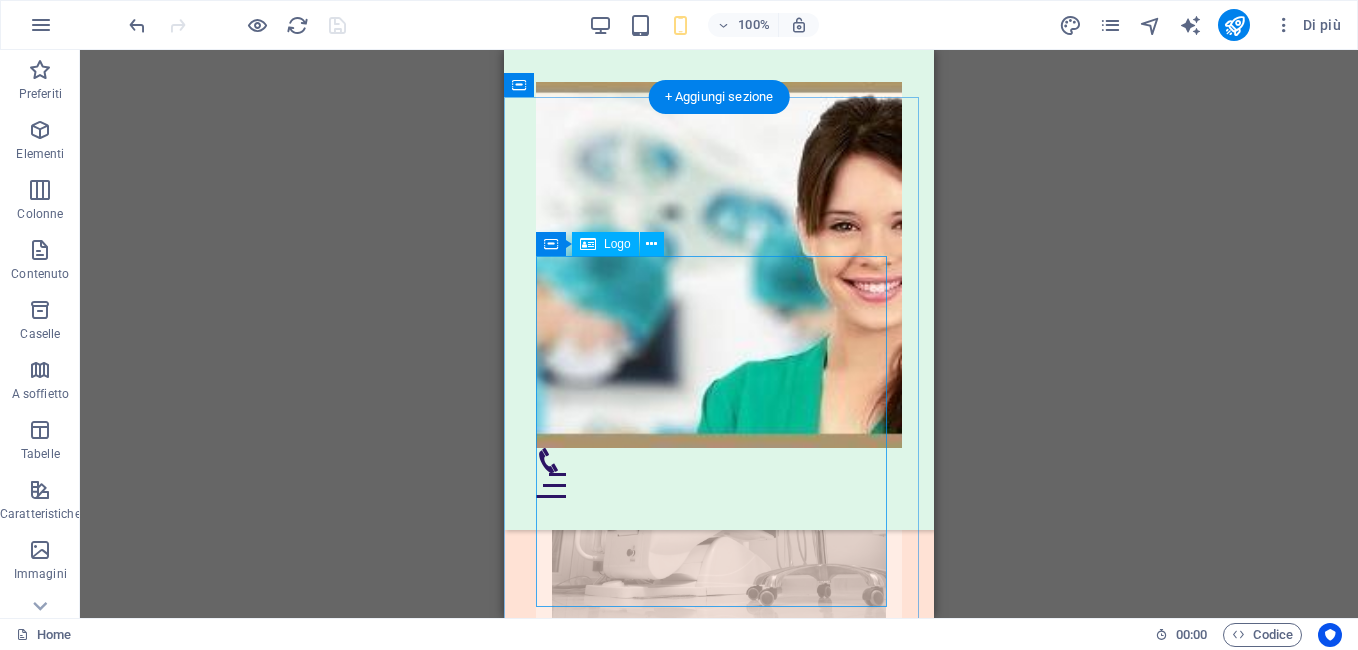 click at bounding box center (700, 1858) 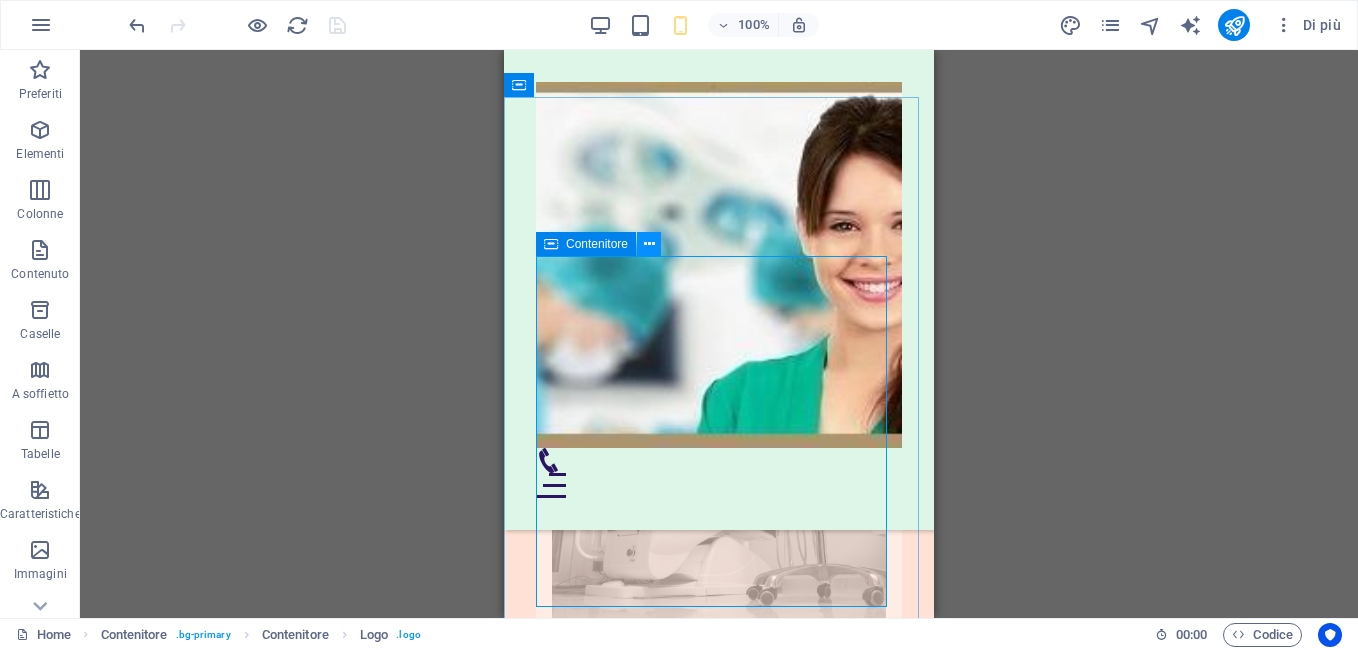click at bounding box center [649, 244] 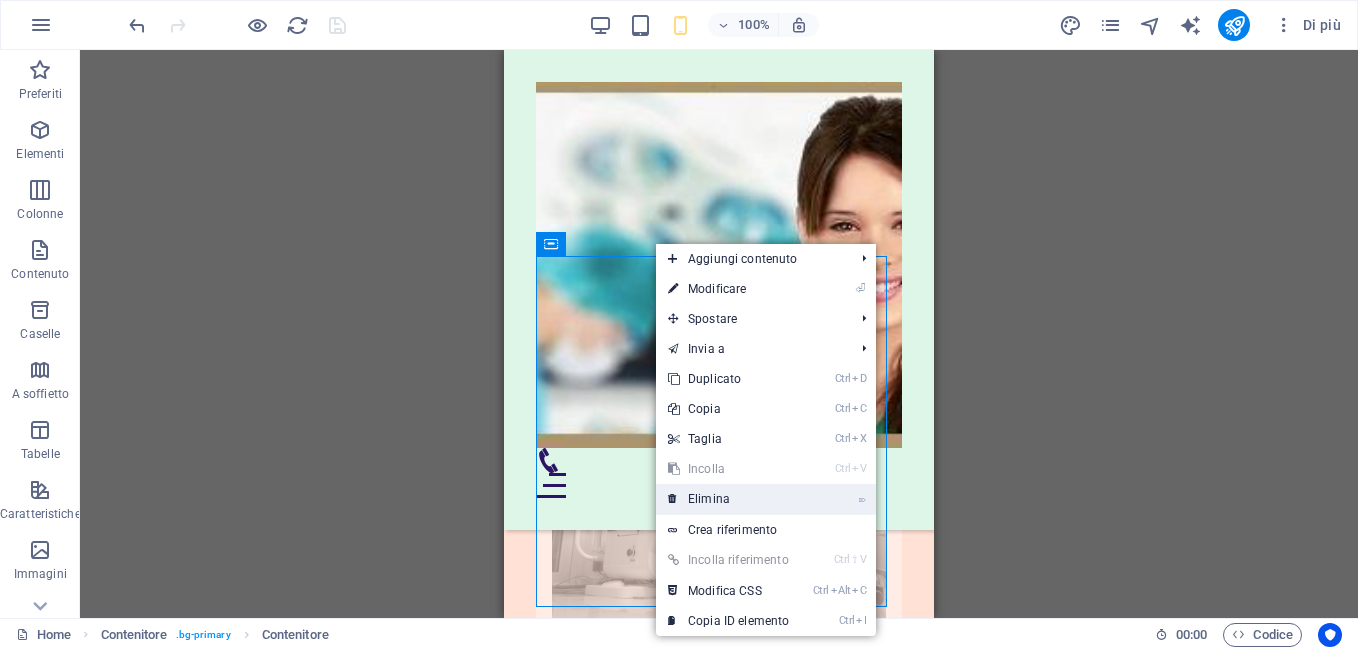 click on "⌦  Elimina" at bounding box center (728, 499) 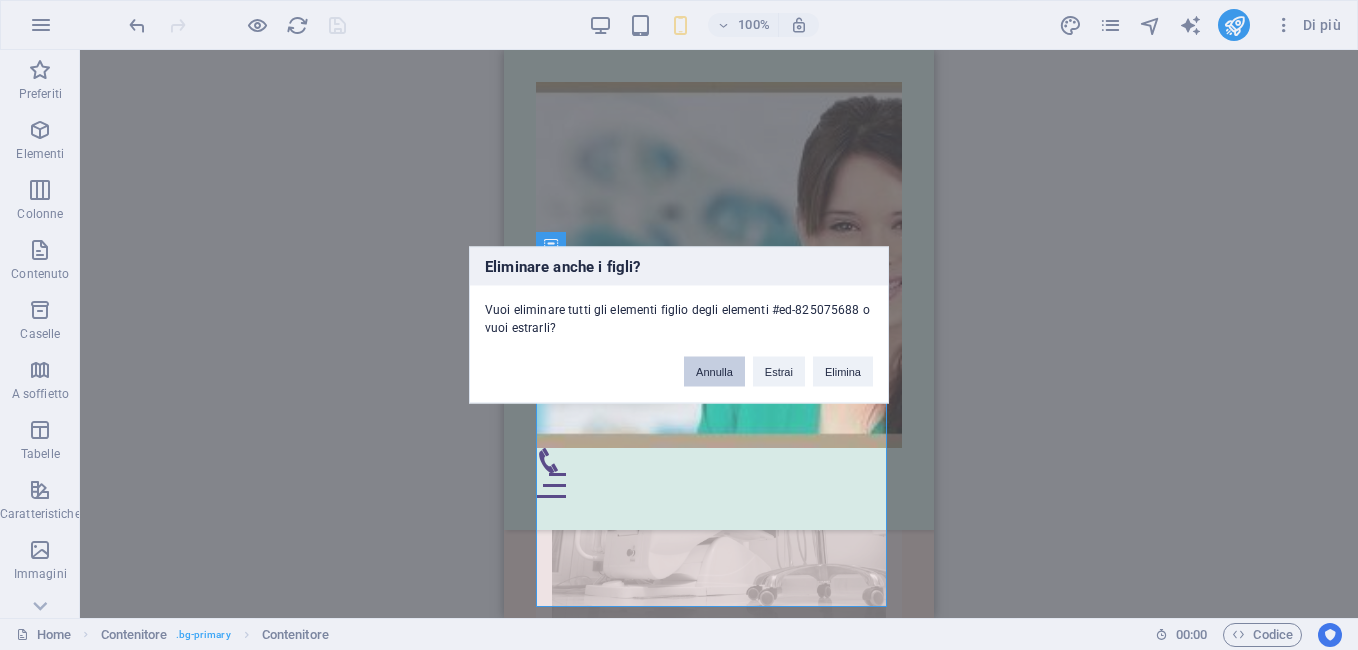 click on "Annulla" at bounding box center (714, 372) 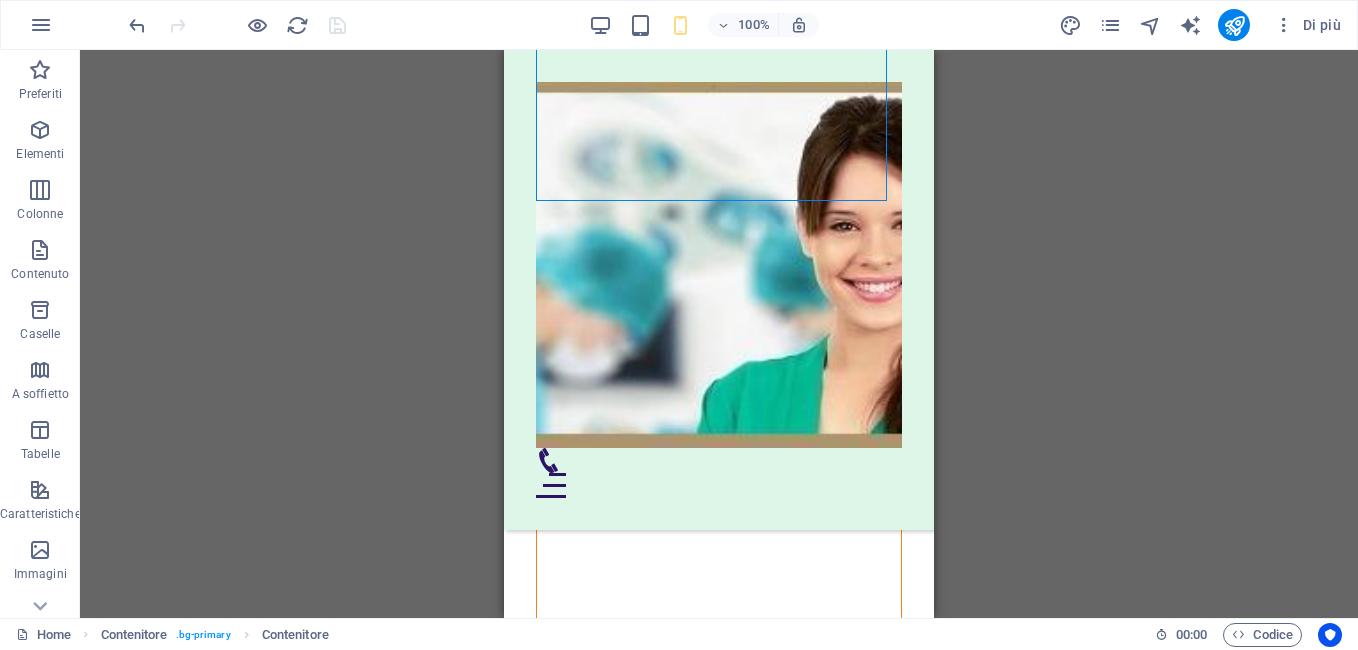 scroll, scrollTop: 11221, scrollLeft: 0, axis: vertical 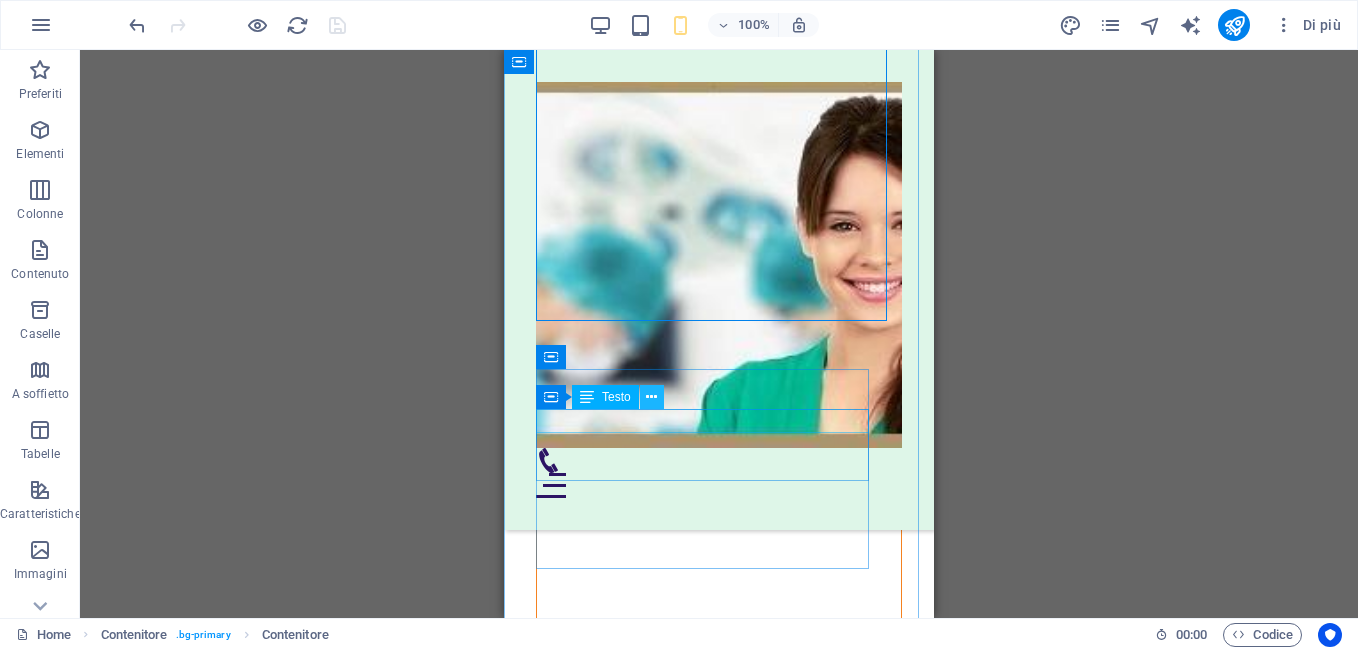 click at bounding box center (651, 397) 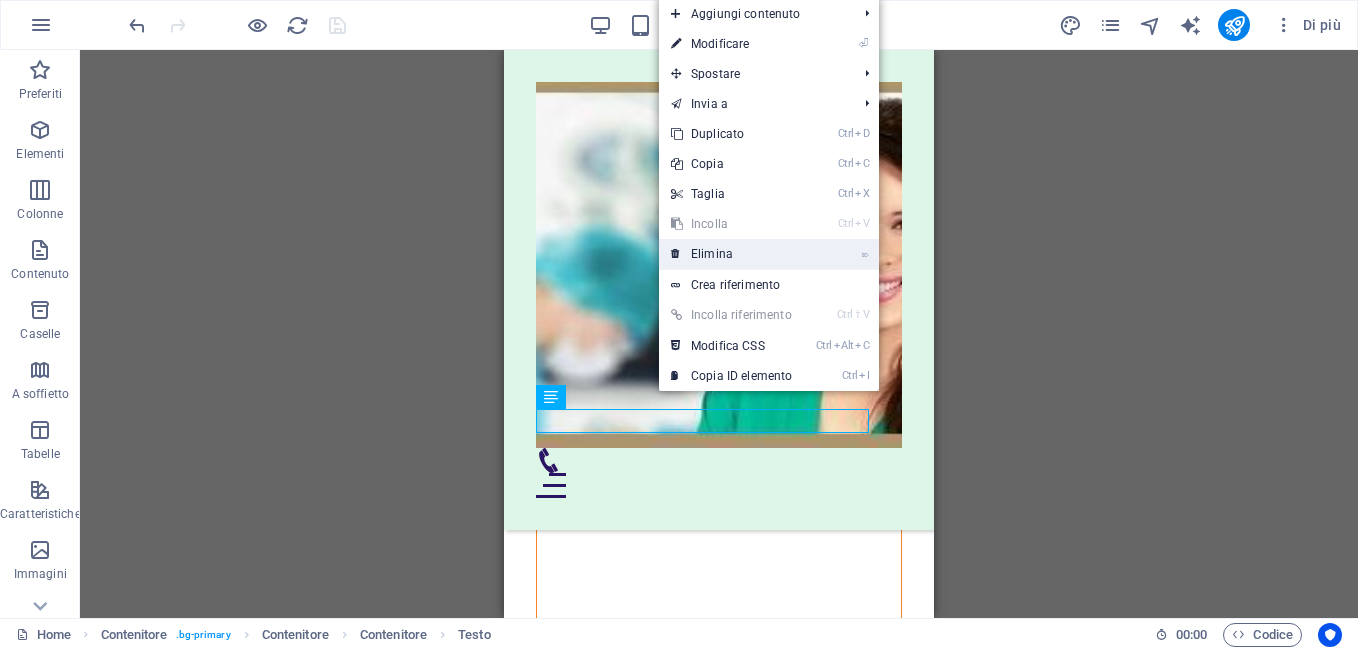 click on "⌦  Elimina" at bounding box center [731, 254] 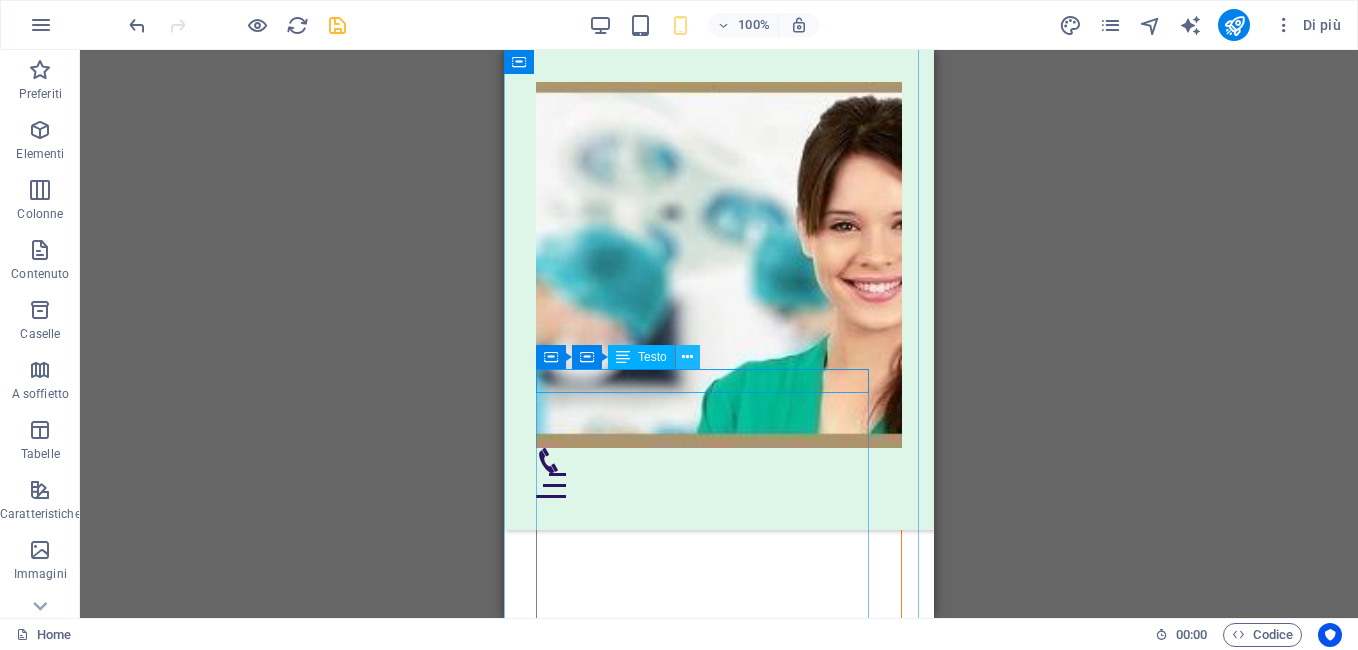 click at bounding box center [687, 357] 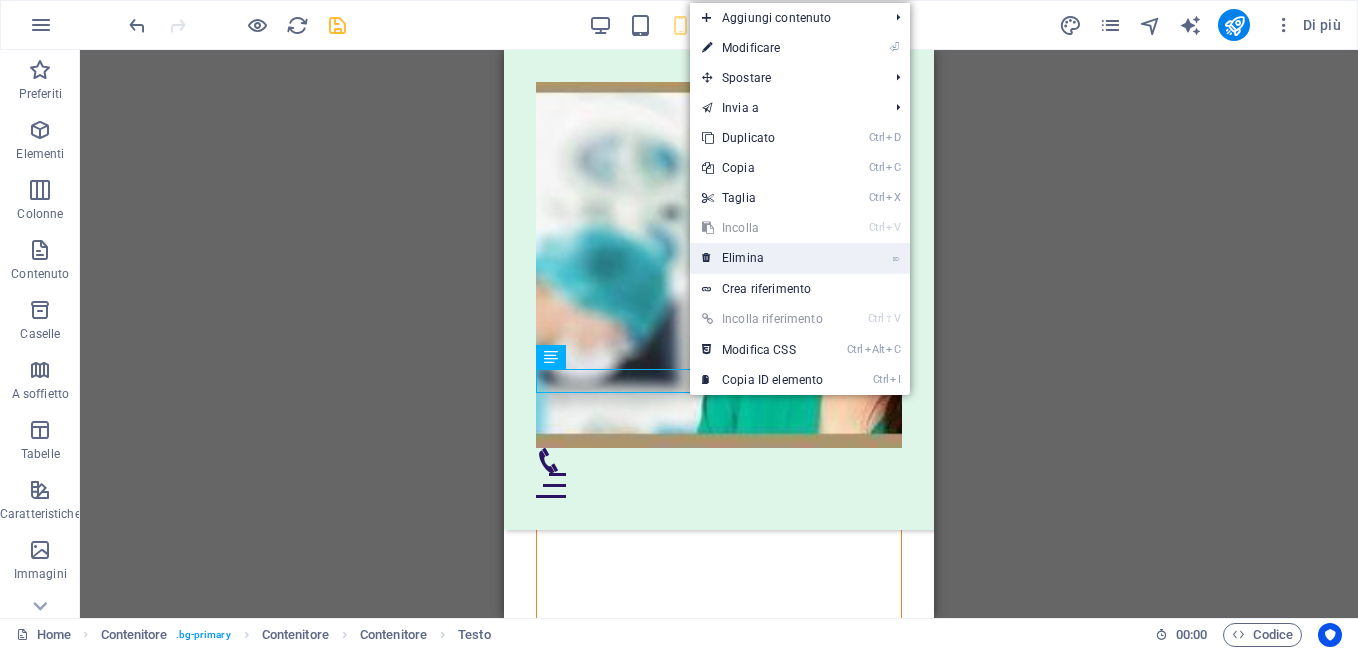 click on "⌦  Elimina" at bounding box center [762, 258] 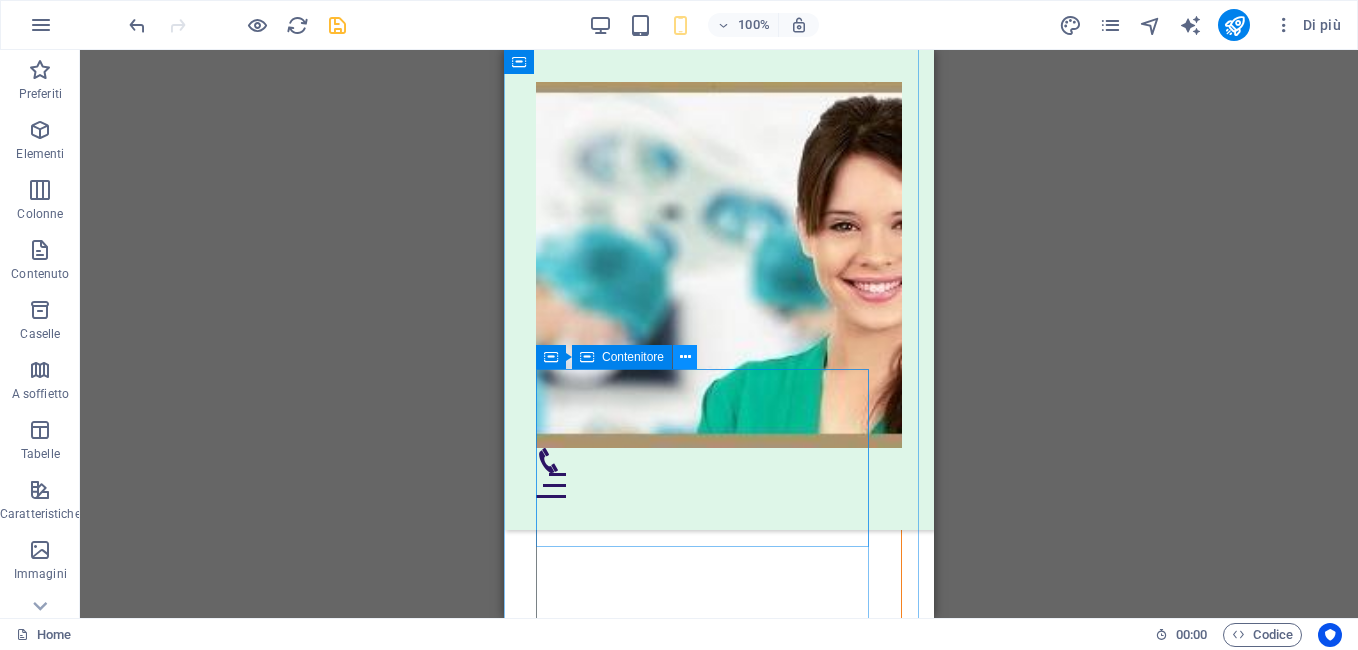click at bounding box center (685, 357) 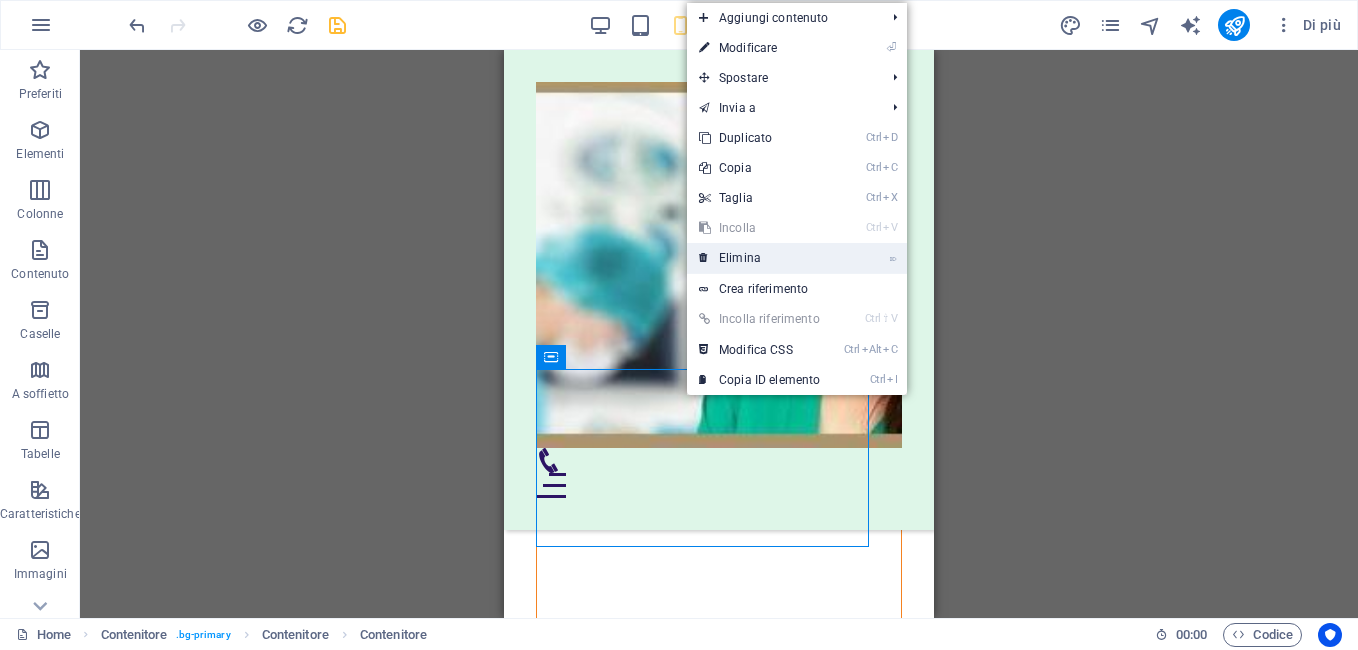 click on "⌦  Elimina" at bounding box center (759, 258) 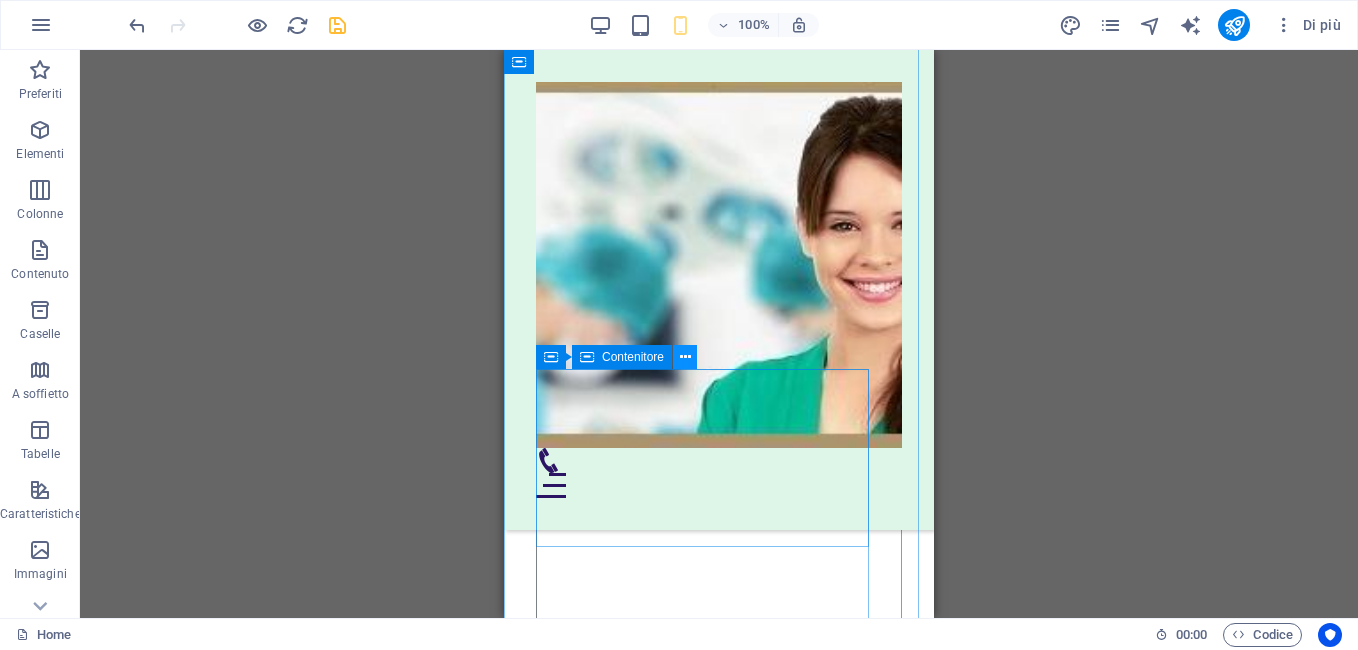 click at bounding box center [685, 357] 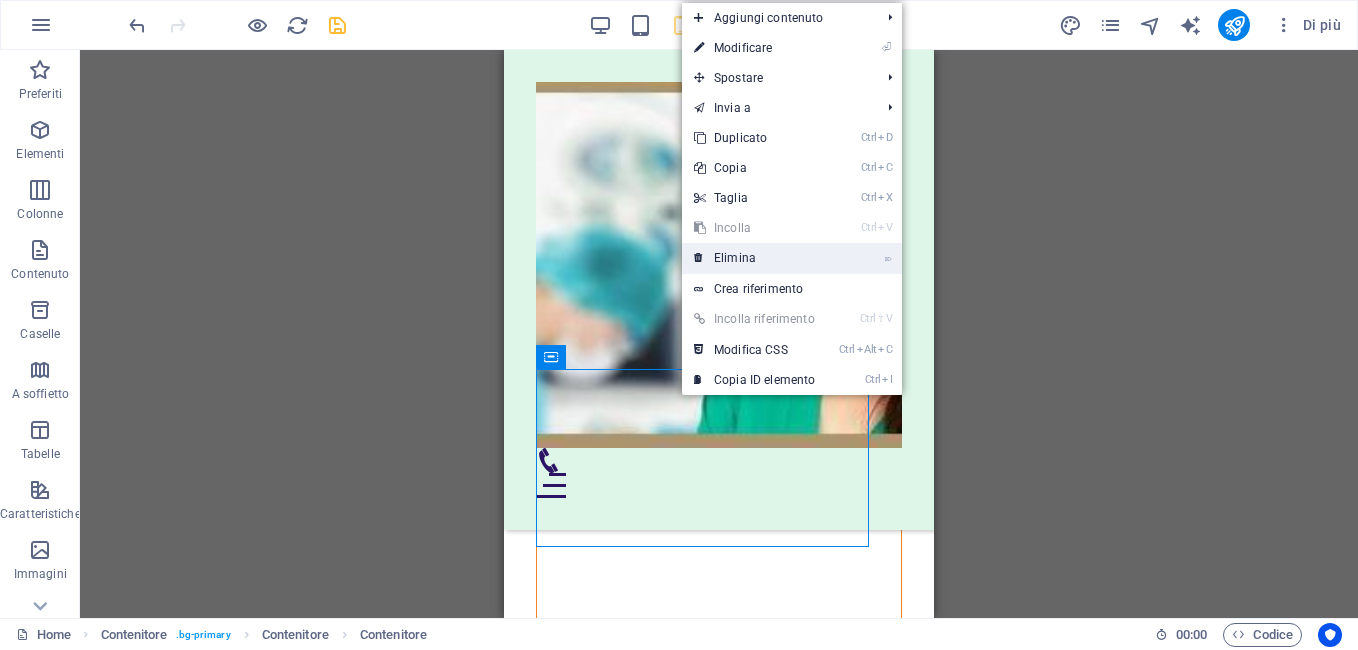 click on "⌦  Elimina" at bounding box center (754, 258) 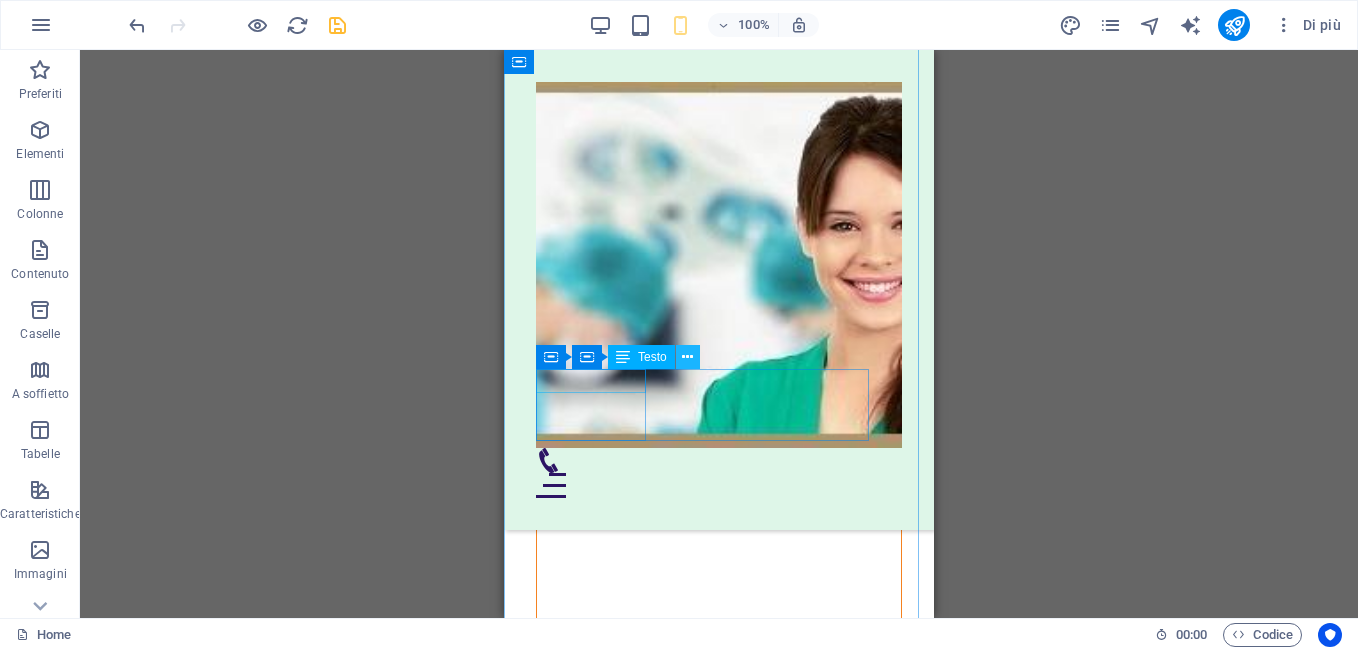 click at bounding box center [687, 357] 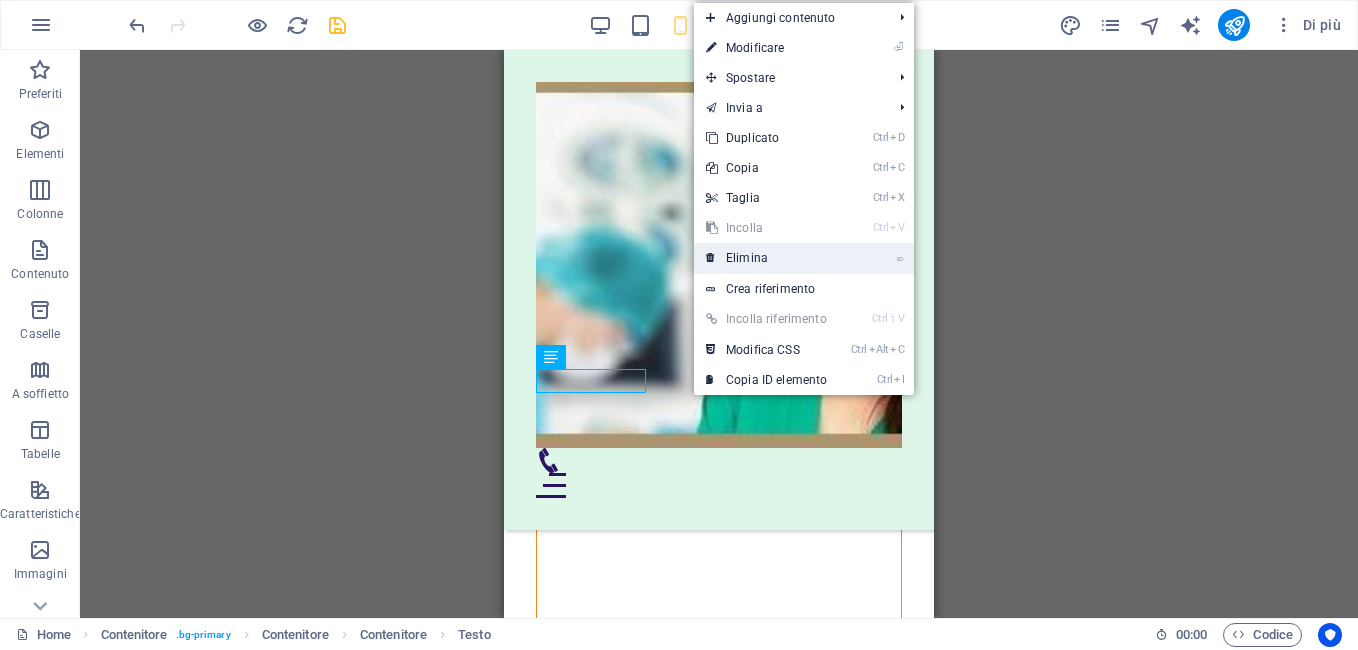 click on "⌦  Elimina" at bounding box center (766, 258) 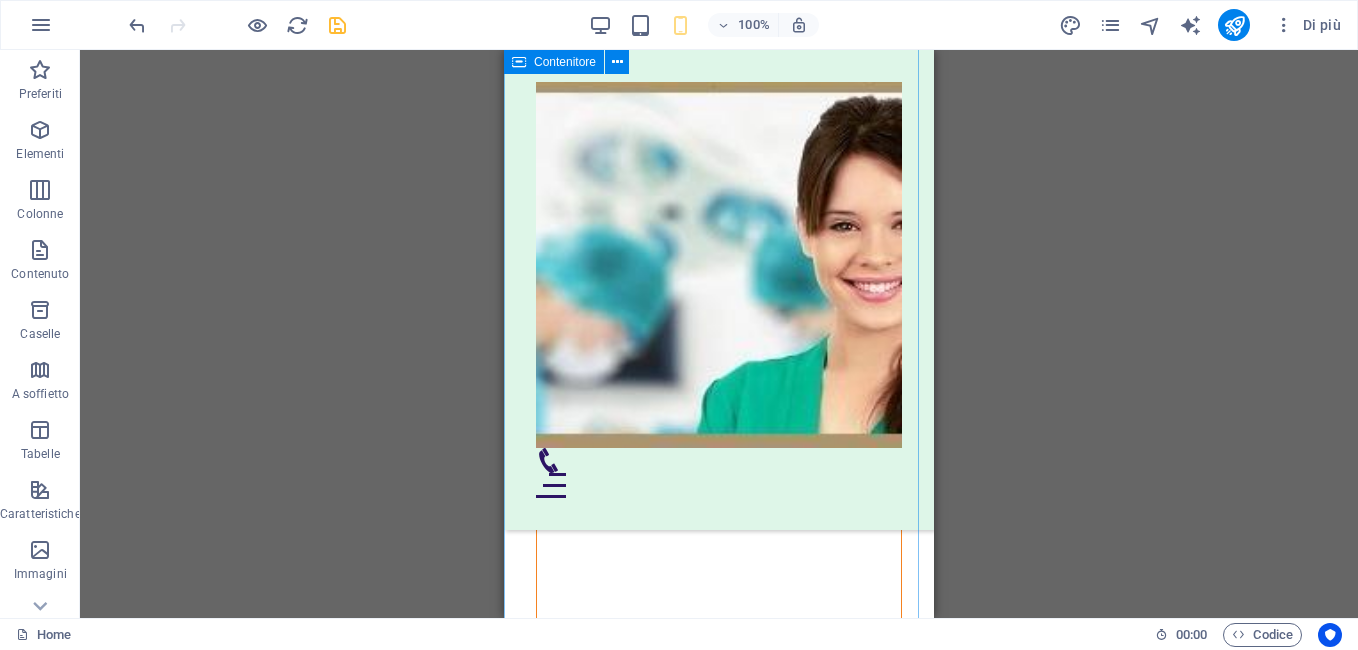 click on "Rilascia qui il contenuto oppure  Aggiungi elementi  Incolla appunti PRENOTA Studio Dentistico x Tutti  Contatti roma@dentistaxtutti.com 3337337783   Vieni a Studio via Tuscolana 747 Roma    00174 Termini Legali Privacy Policy Terms & Conditions Copyright    2025. All rights reserved." at bounding box center (719, 2110) 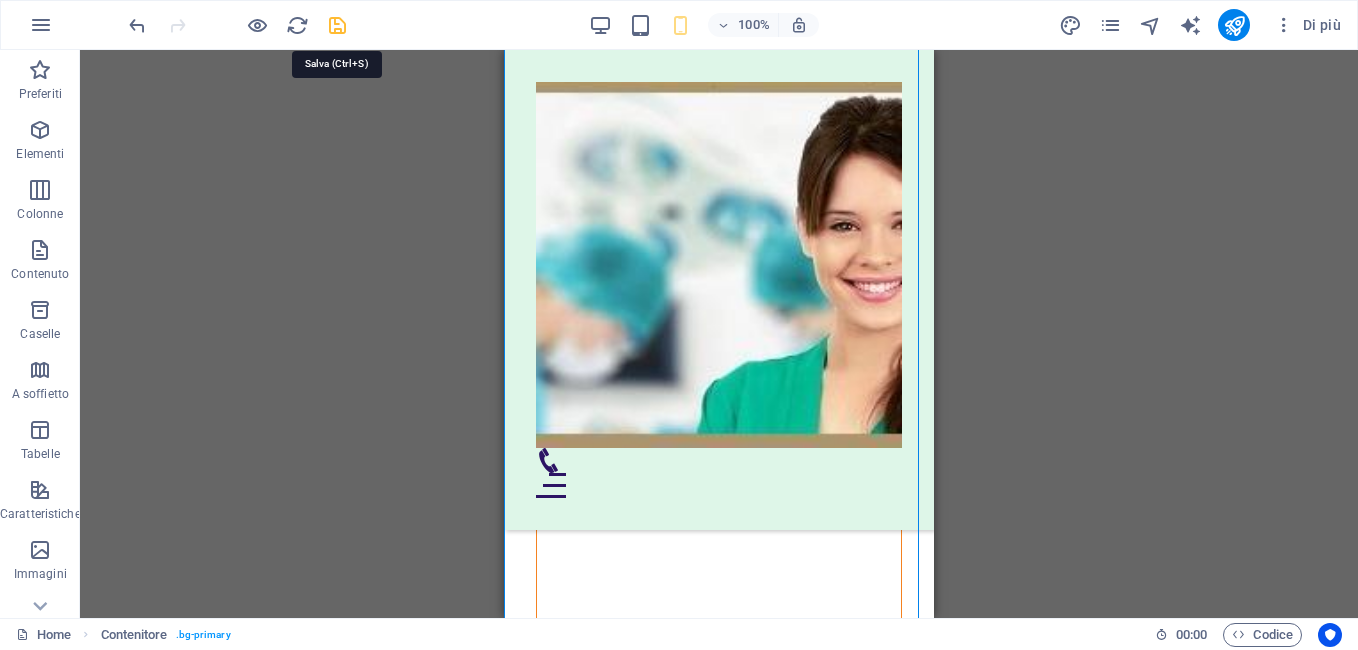 click at bounding box center (337, 25) 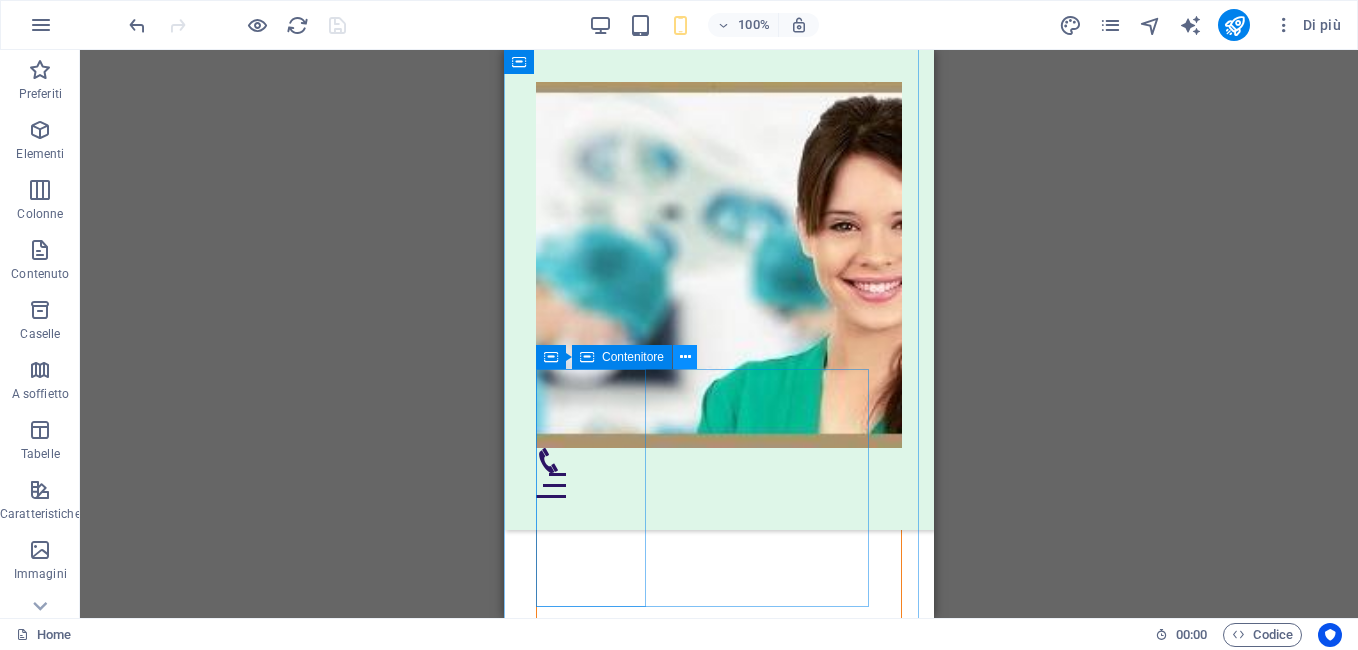 click at bounding box center [685, 357] 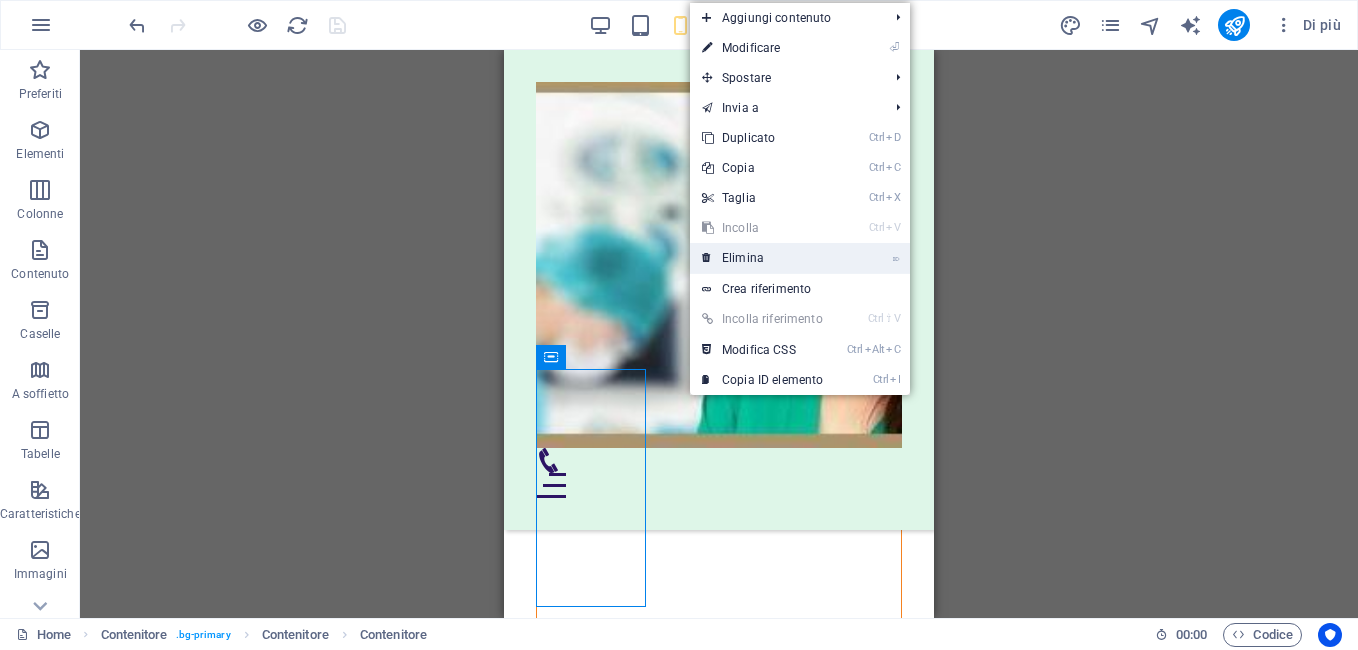 click on "⌦  Elimina" at bounding box center [762, 258] 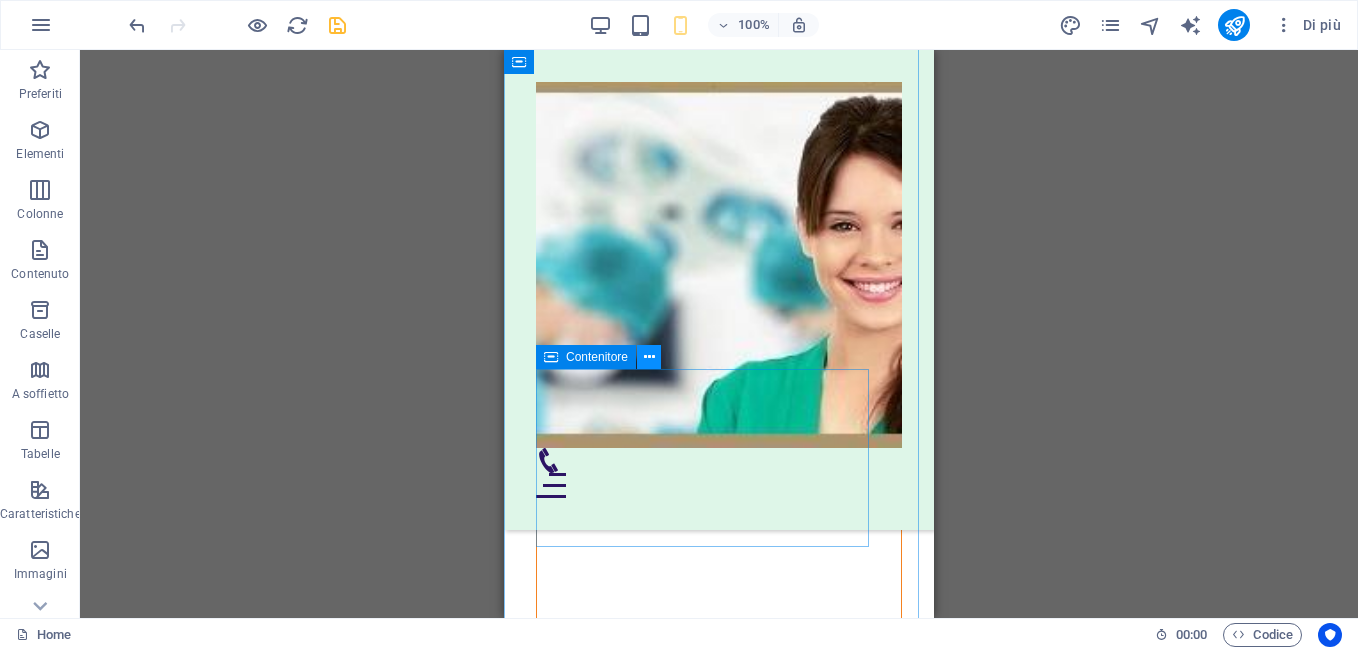 click at bounding box center [649, 357] 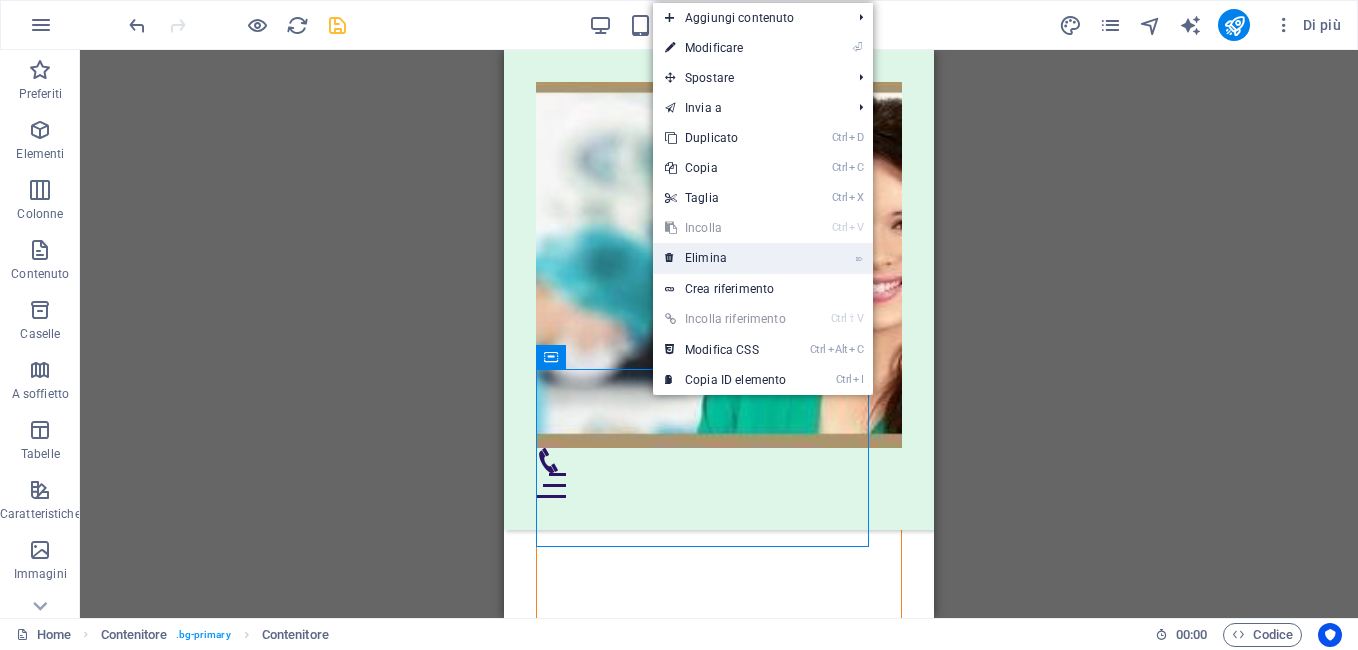 click on "⌦  Elimina" at bounding box center (725, 258) 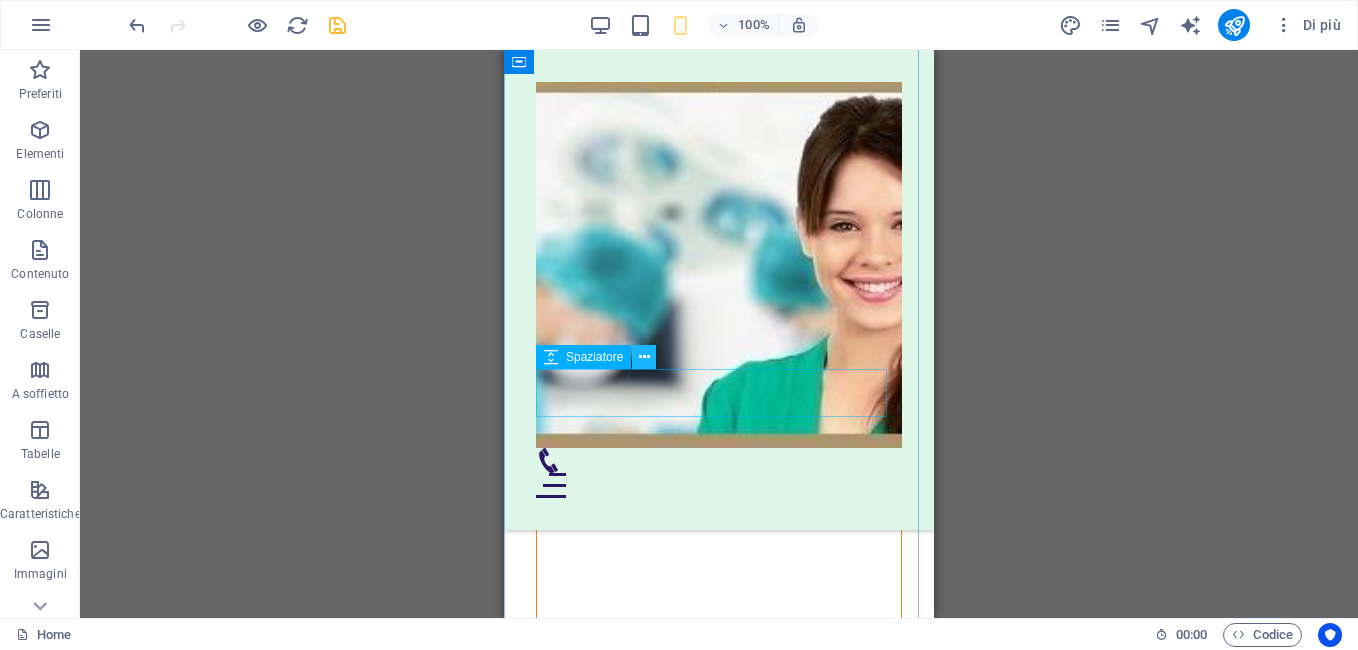 click at bounding box center [644, 357] 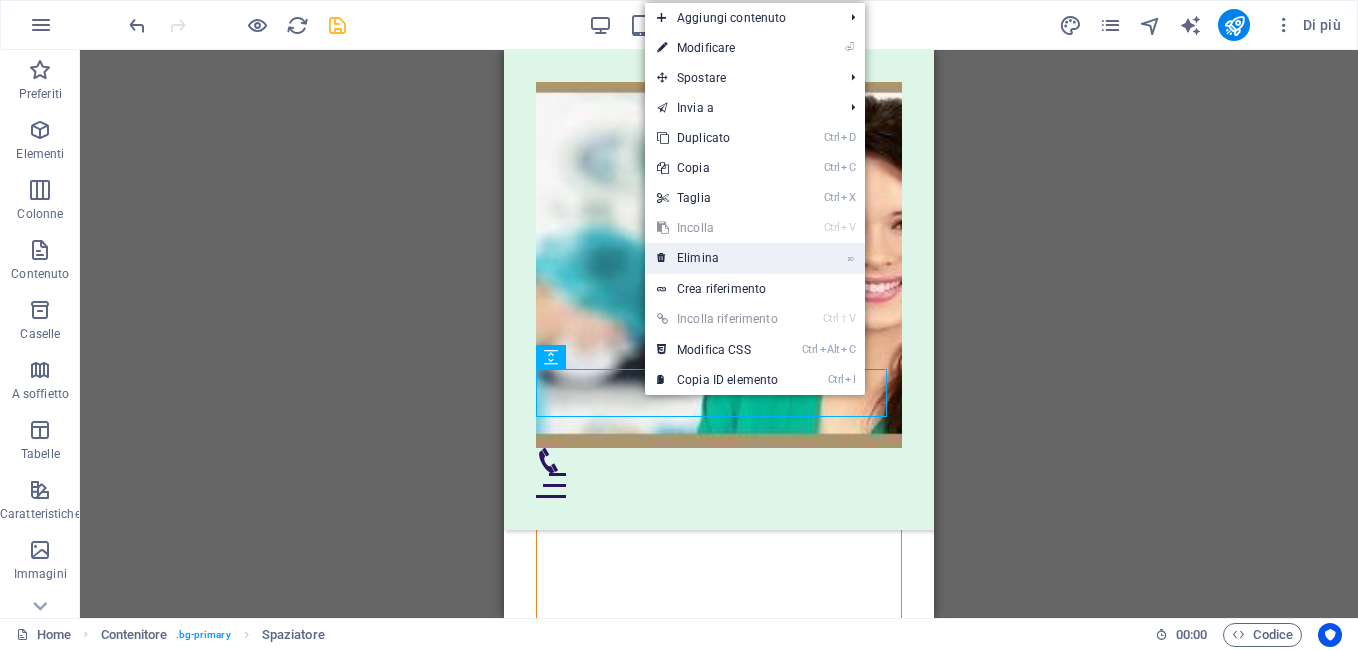 click on "⌦  Elimina" at bounding box center [717, 258] 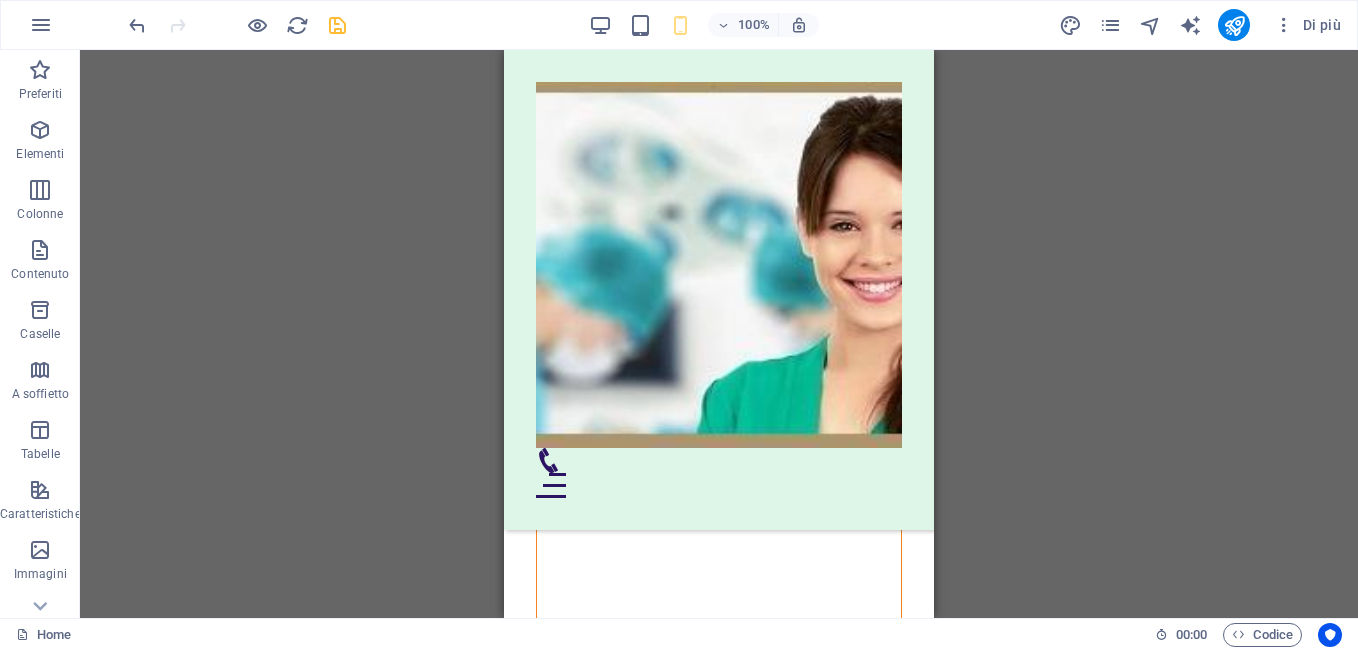 scroll, scrollTop: 11338, scrollLeft: 0, axis: vertical 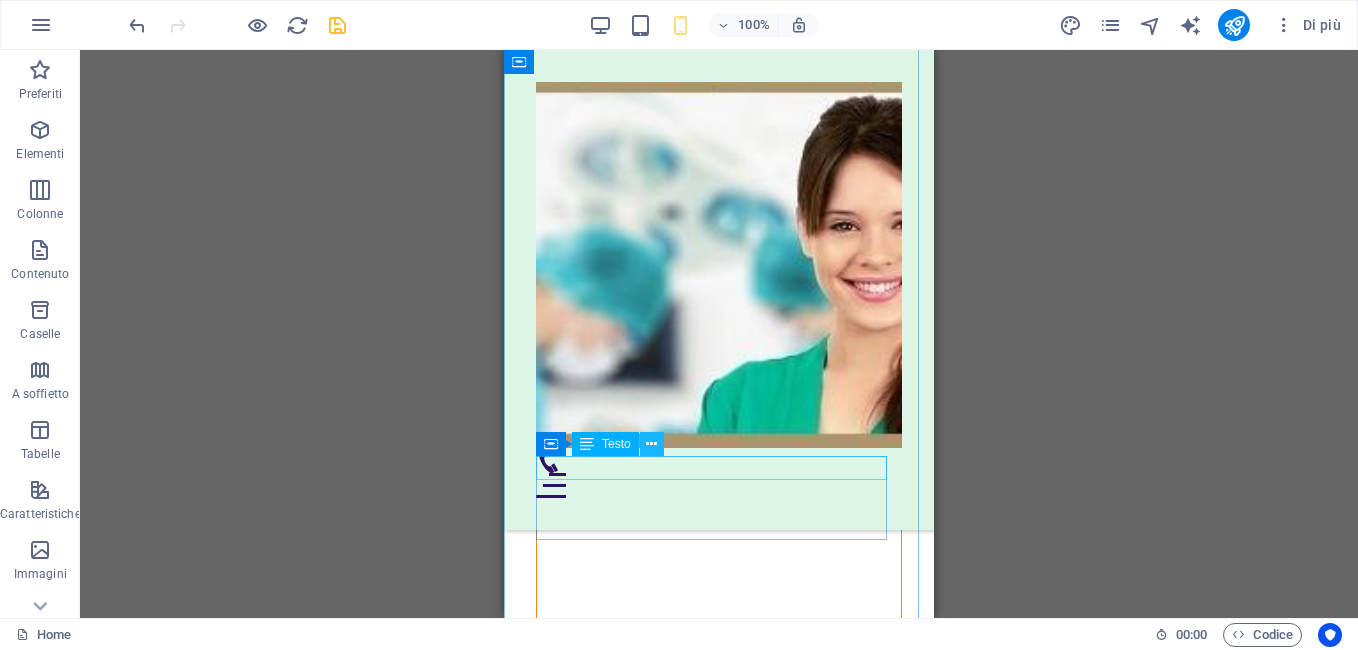 click at bounding box center [651, 444] 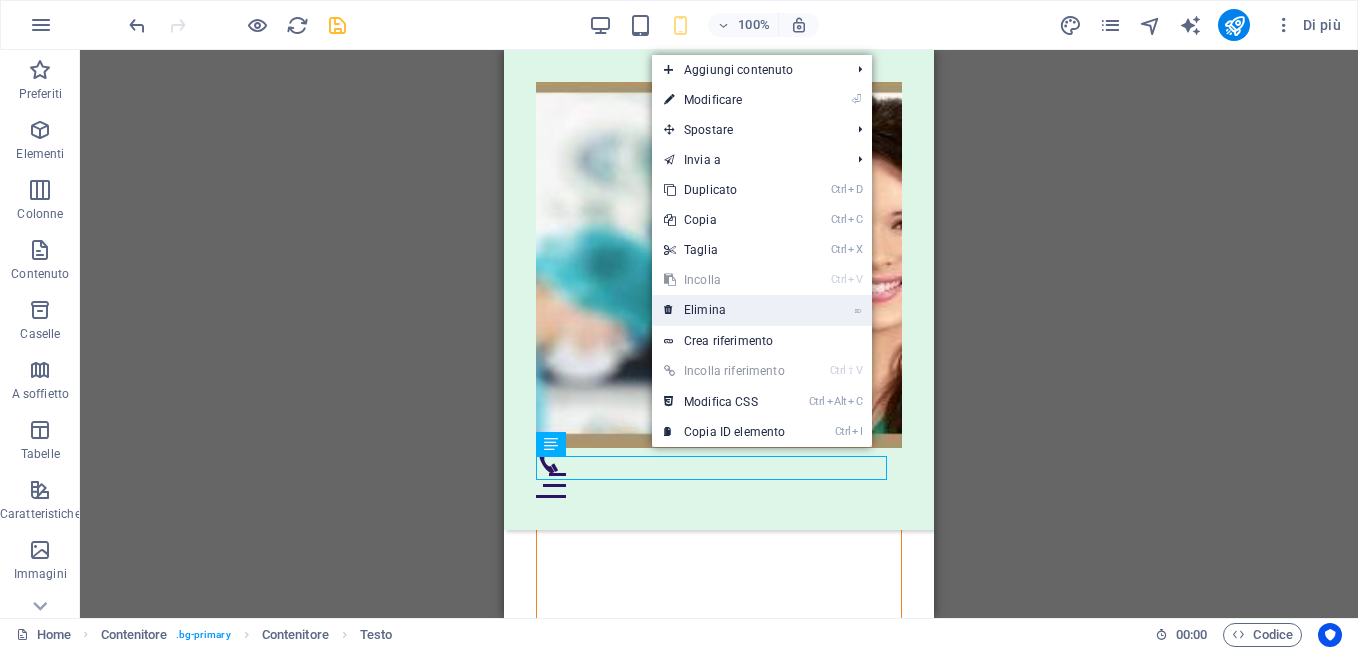 click on "⌦  Elimina" at bounding box center (724, 310) 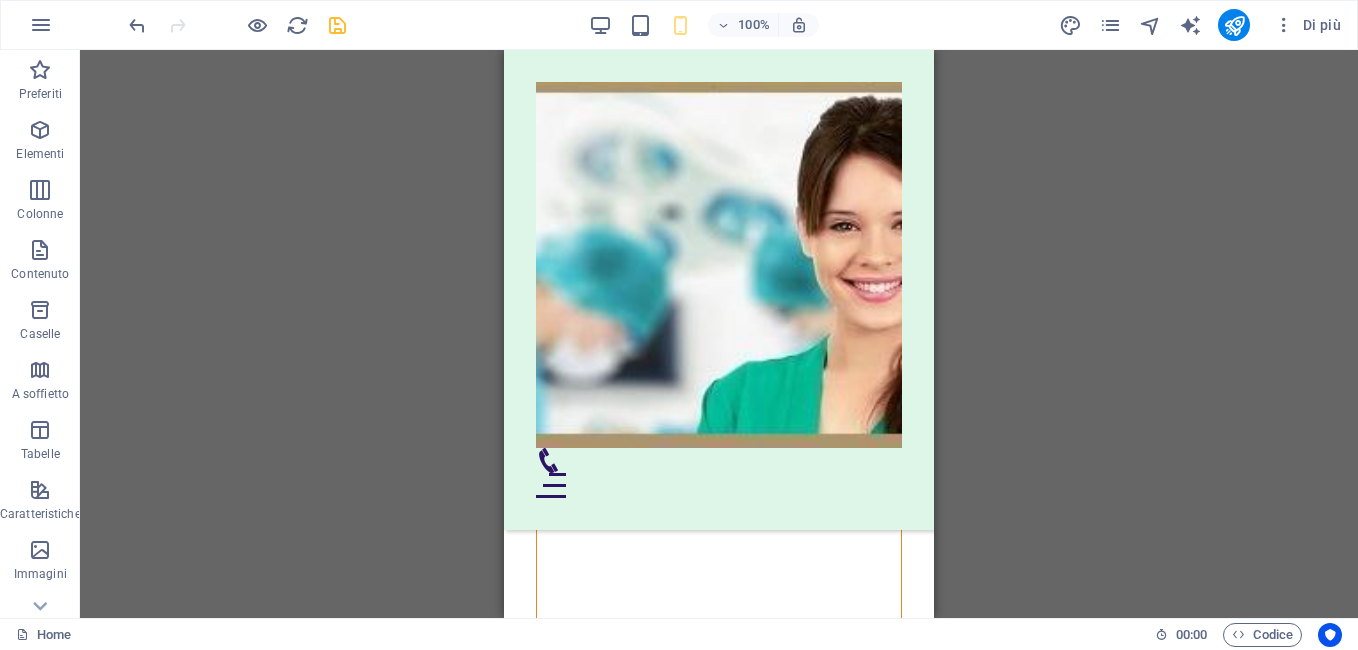 scroll, scrollTop: 11478, scrollLeft: 0, axis: vertical 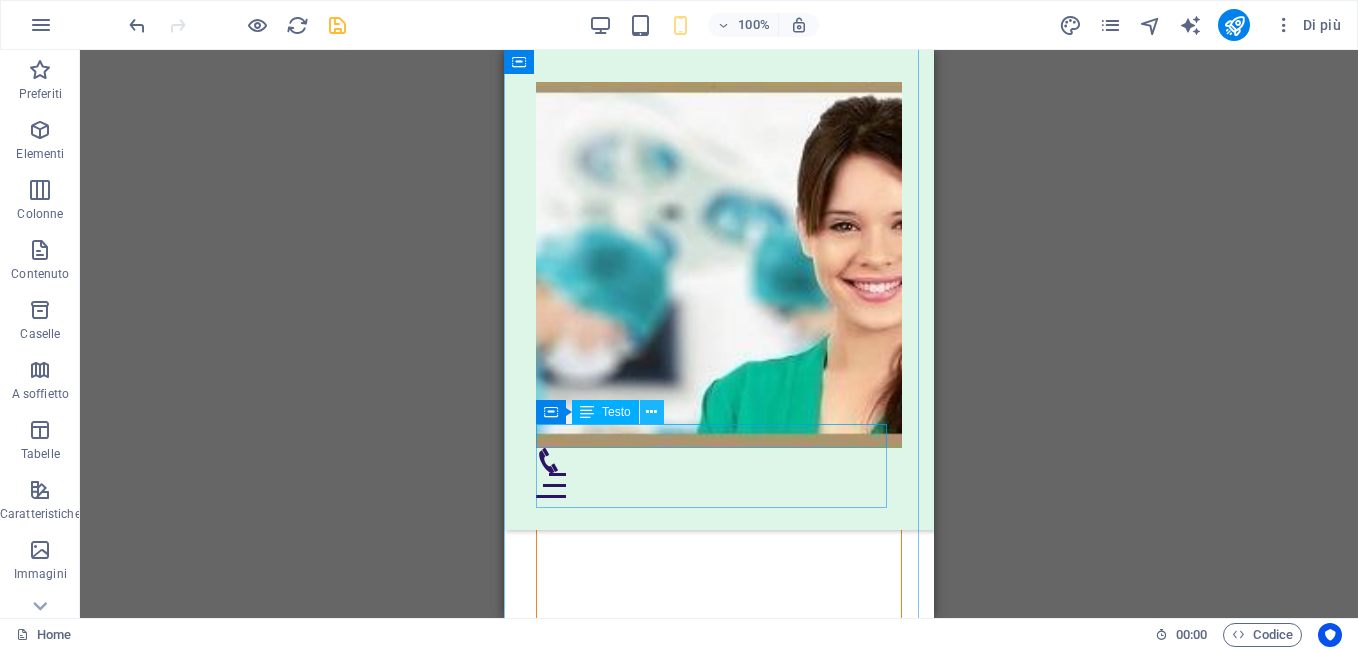 click at bounding box center (651, 412) 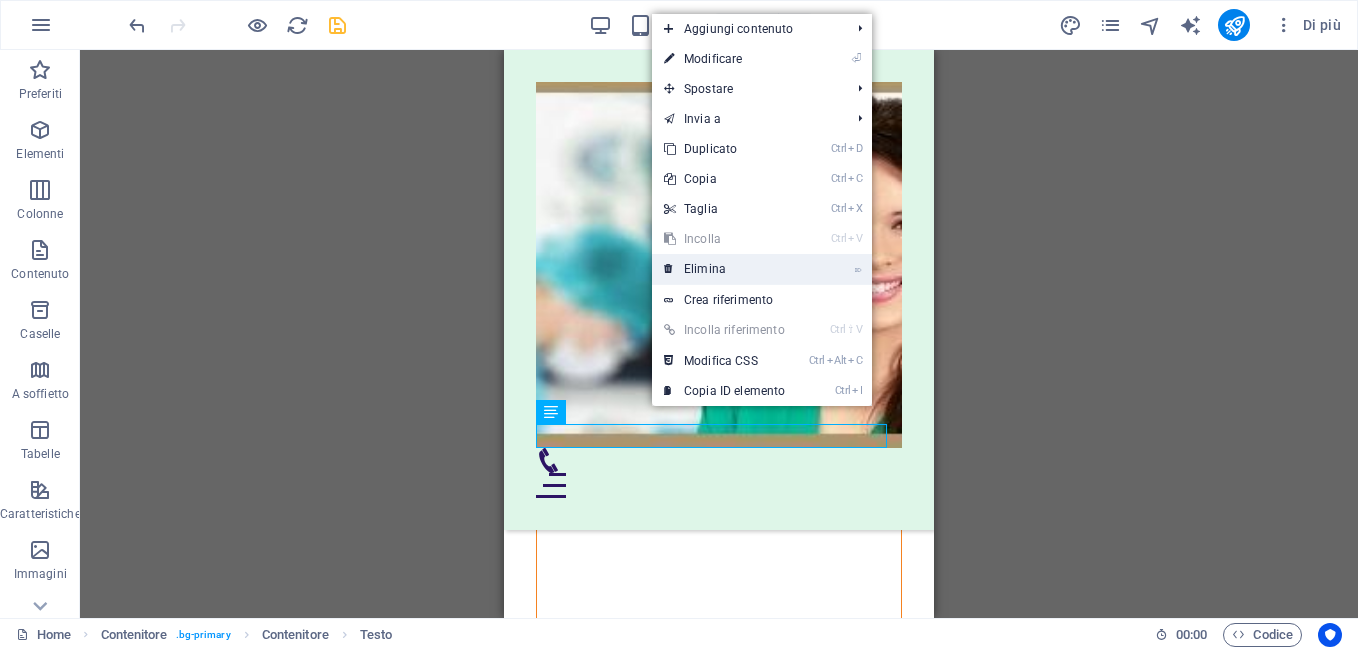 click on "⌦  Elimina" at bounding box center [724, 269] 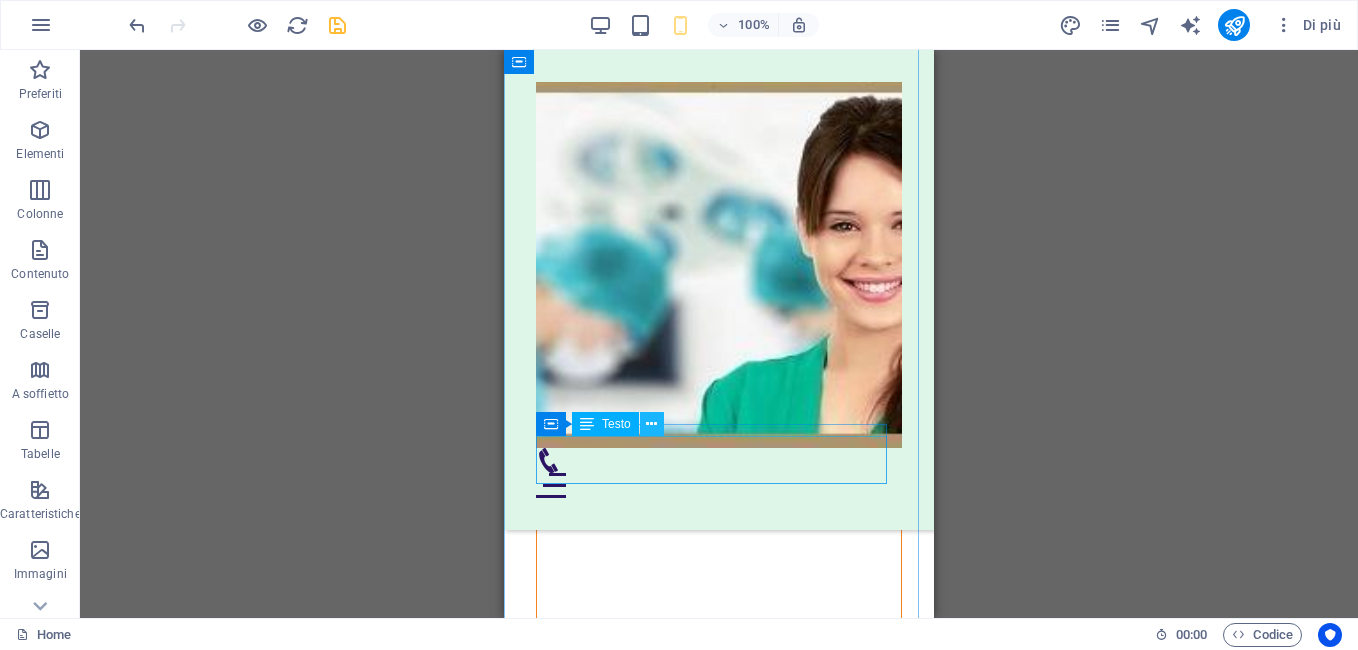 click at bounding box center (651, 424) 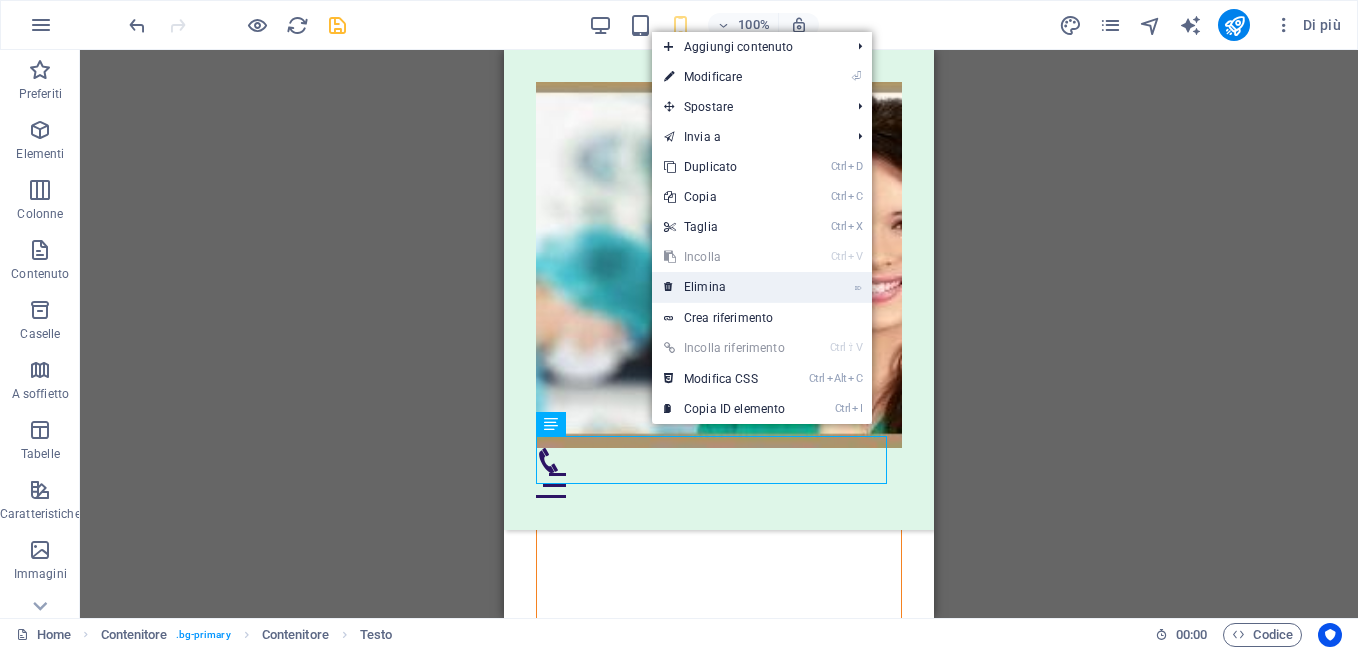 click on "⌦  Elimina" at bounding box center (724, 287) 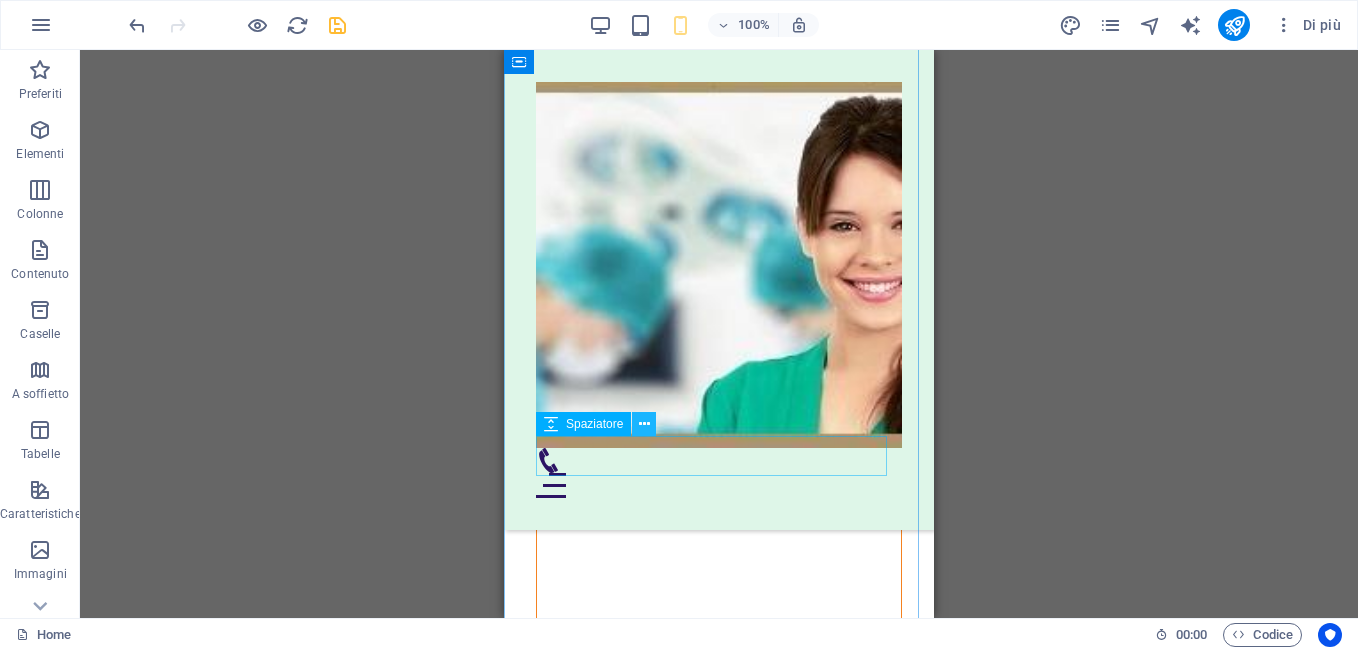 click at bounding box center [644, 424] 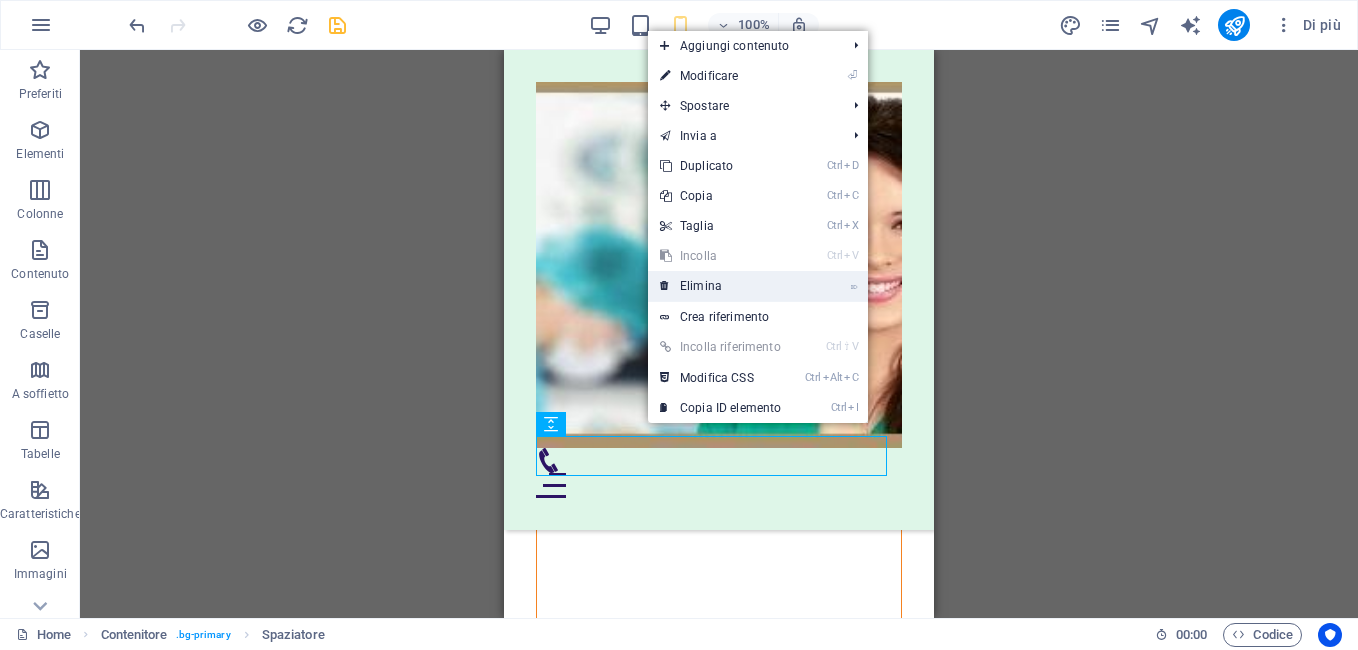 click on "⌦  Elimina" at bounding box center [720, 286] 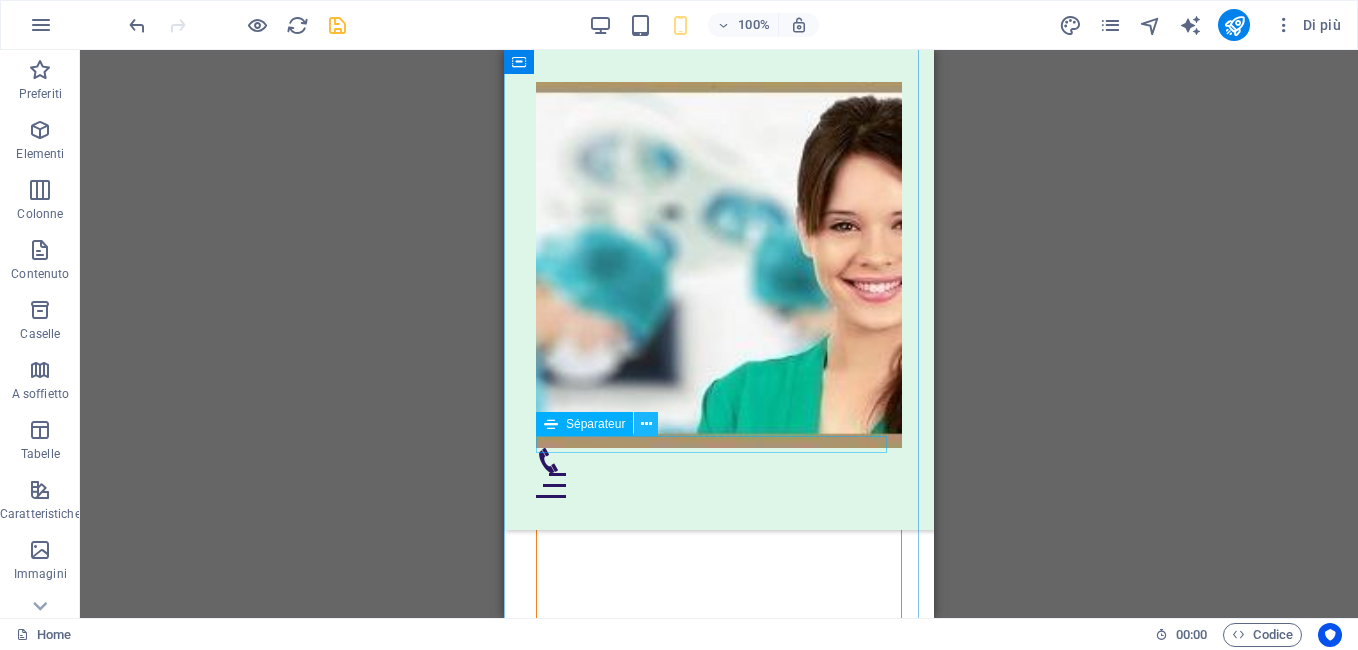 click at bounding box center (646, 424) 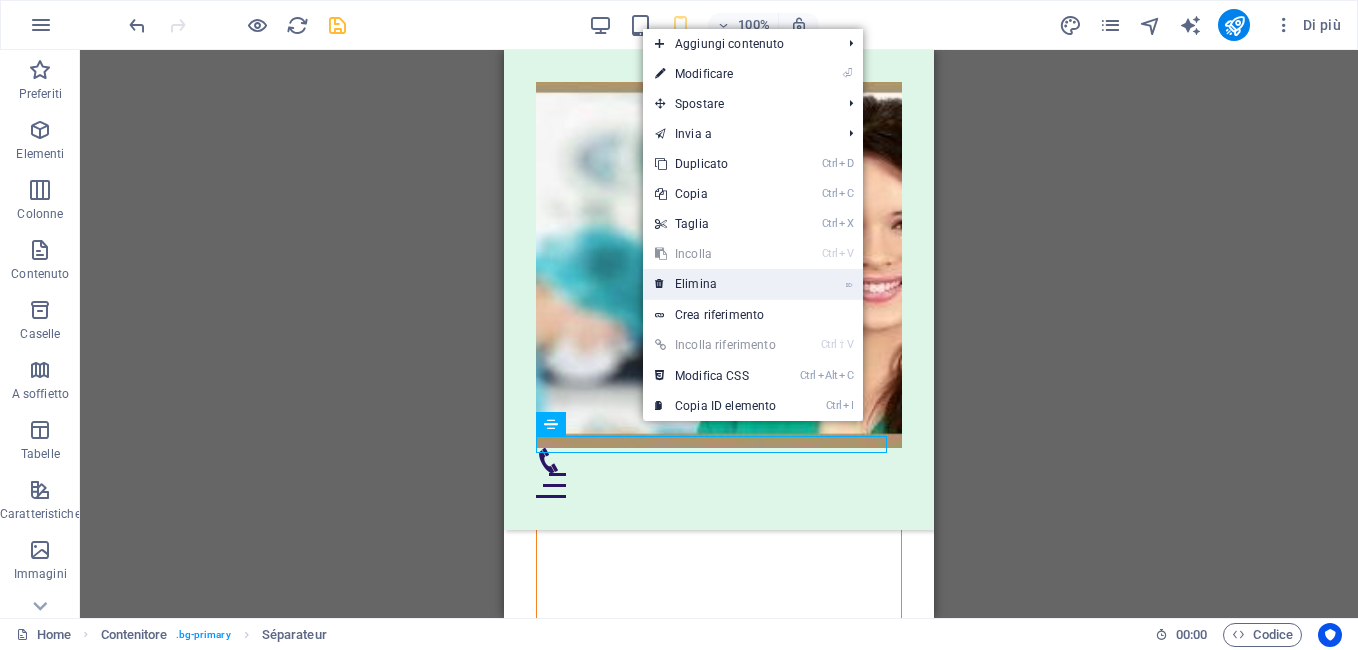 click on "⌦  Elimina" at bounding box center [715, 284] 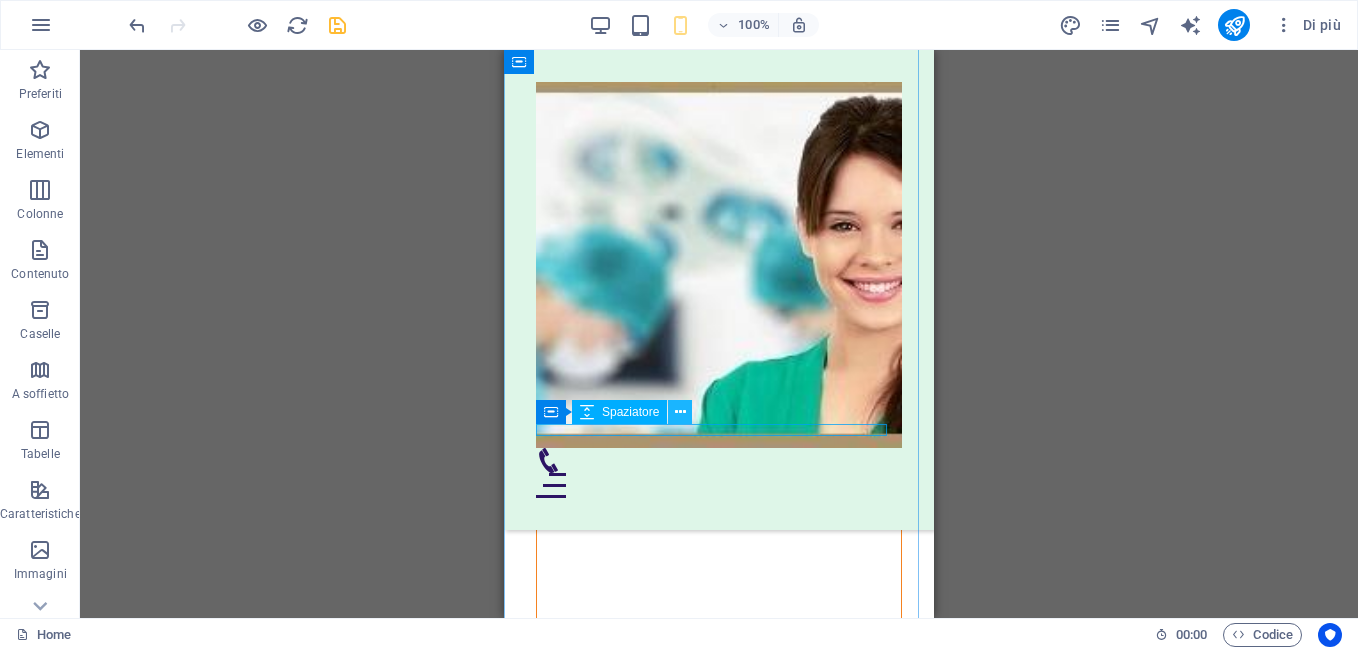 click at bounding box center [680, 412] 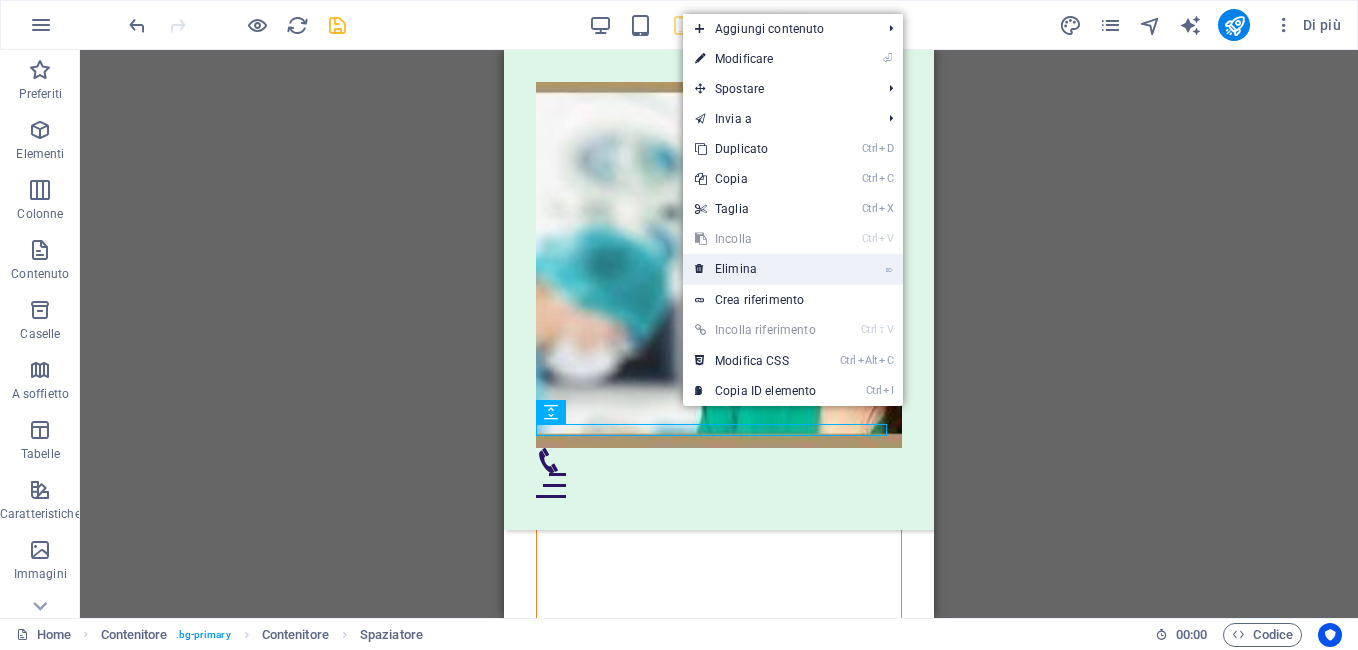 click on "⌦  Elimina" at bounding box center (755, 269) 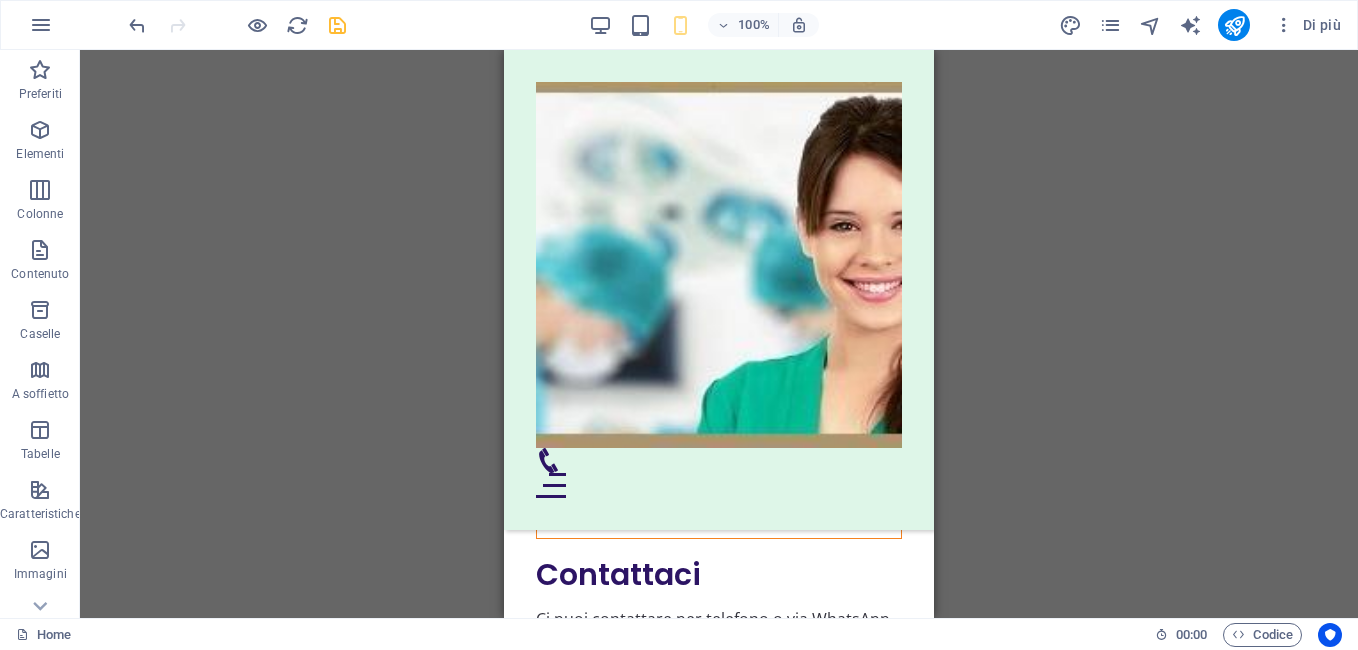 scroll, scrollTop: 11556, scrollLeft: 0, axis: vertical 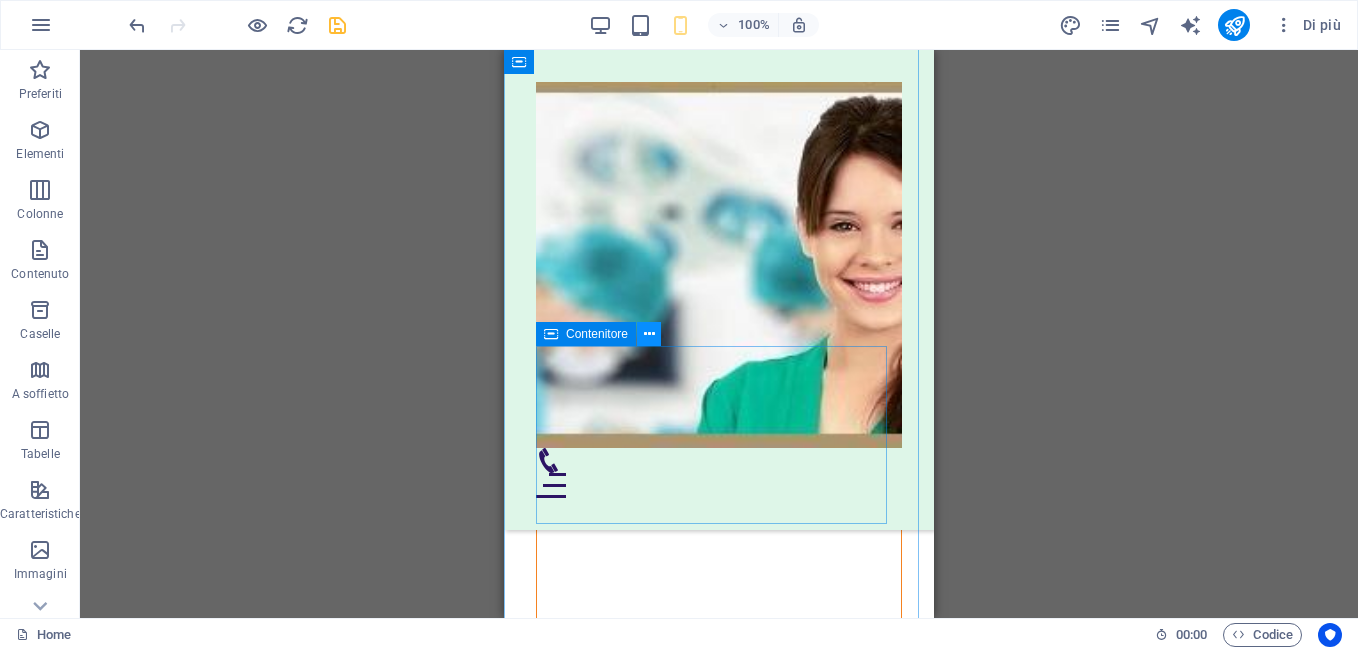click at bounding box center [649, 334] 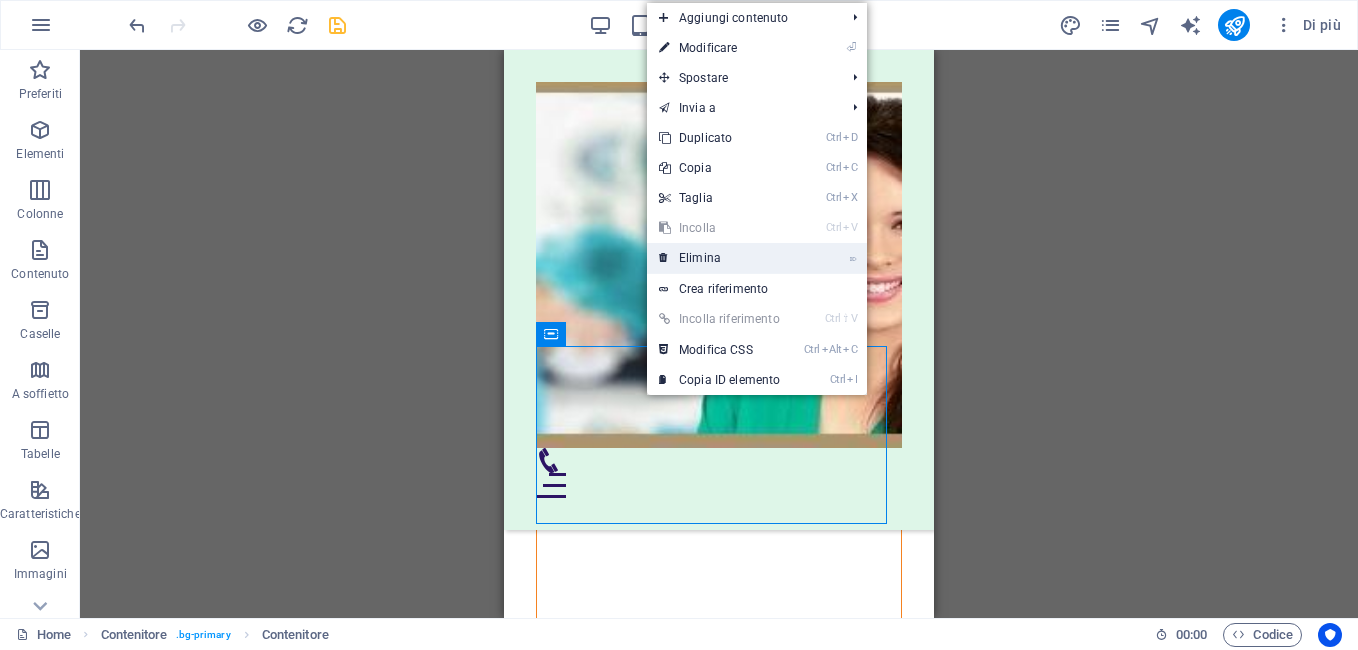 click on "⌦  Elimina" at bounding box center [719, 258] 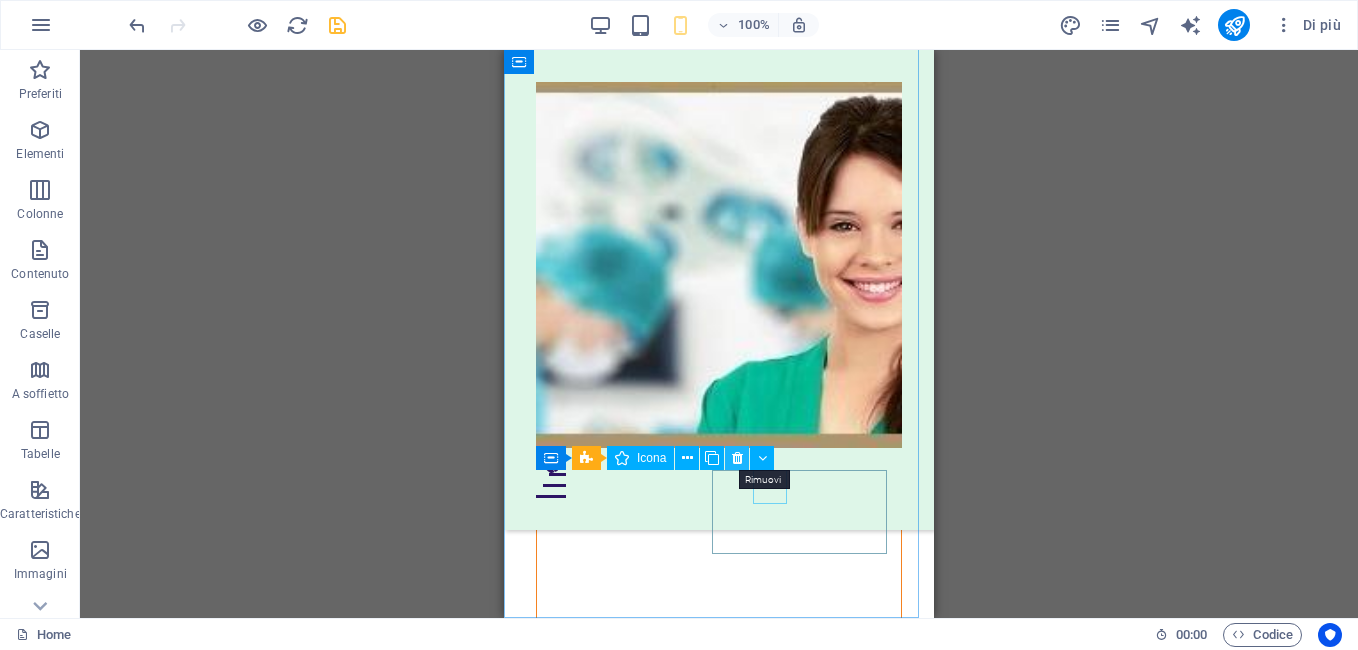 click at bounding box center (737, 458) 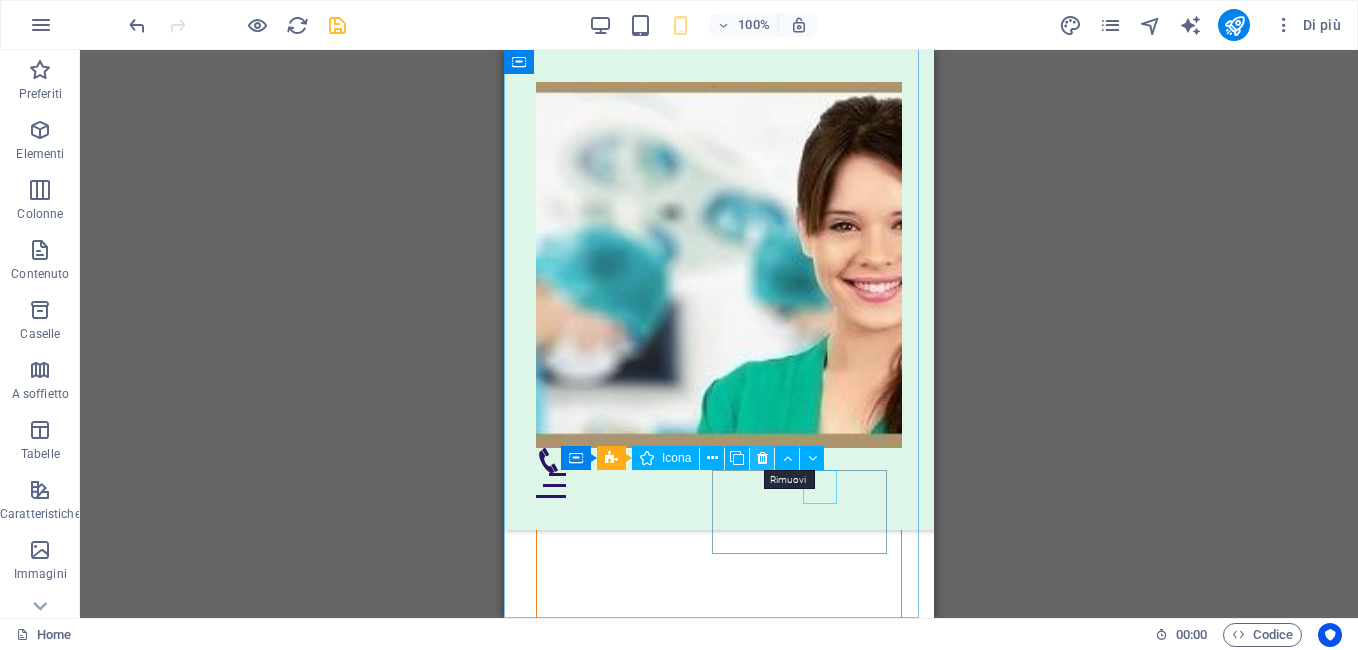 click at bounding box center (762, 458) 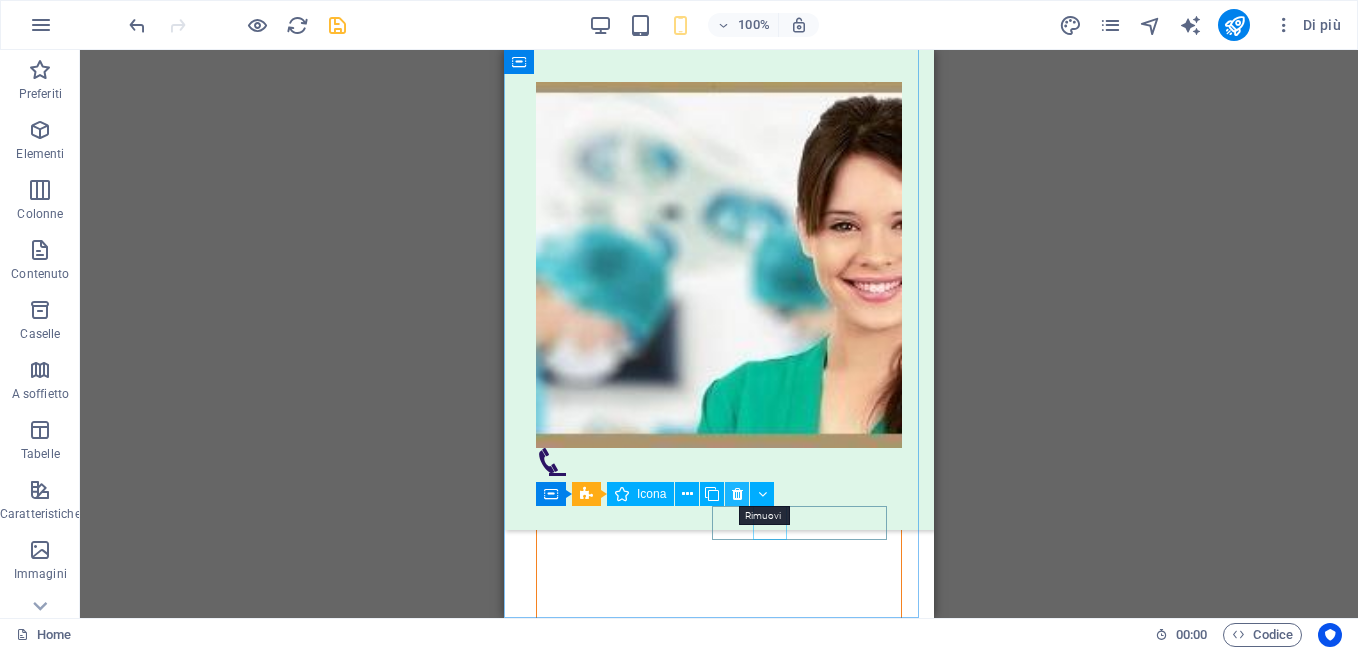 click at bounding box center [737, 494] 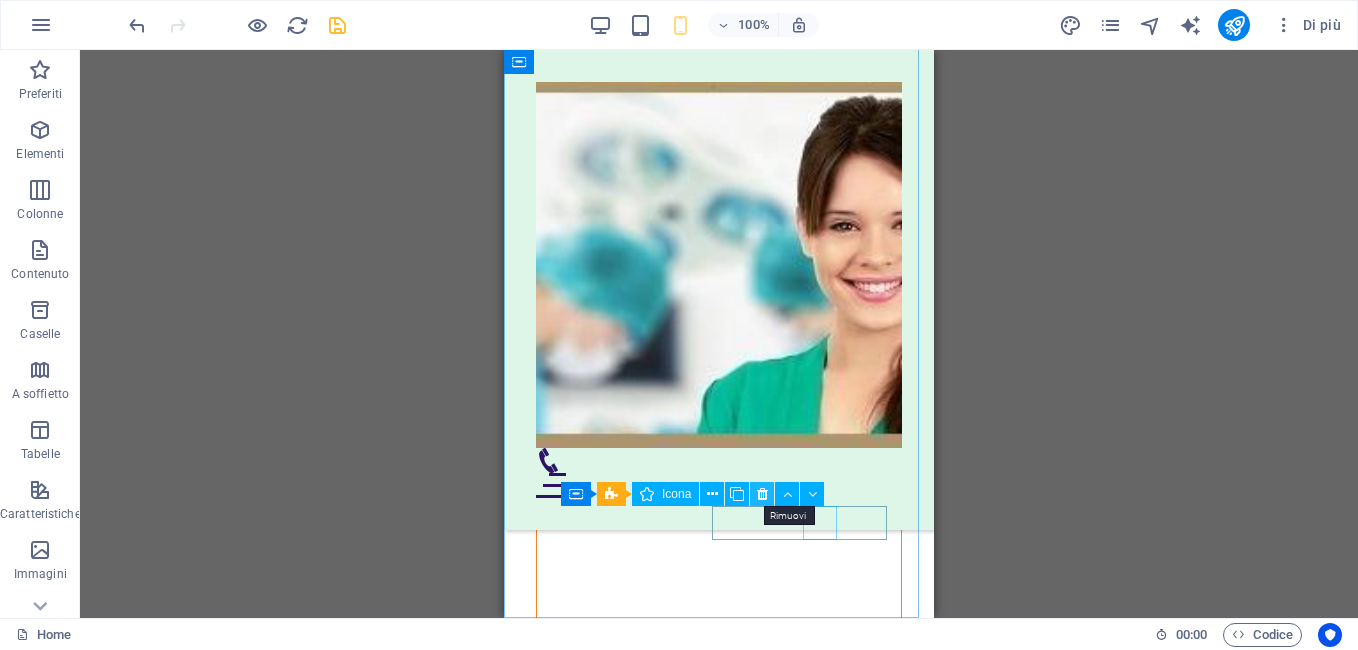click at bounding box center [762, 494] 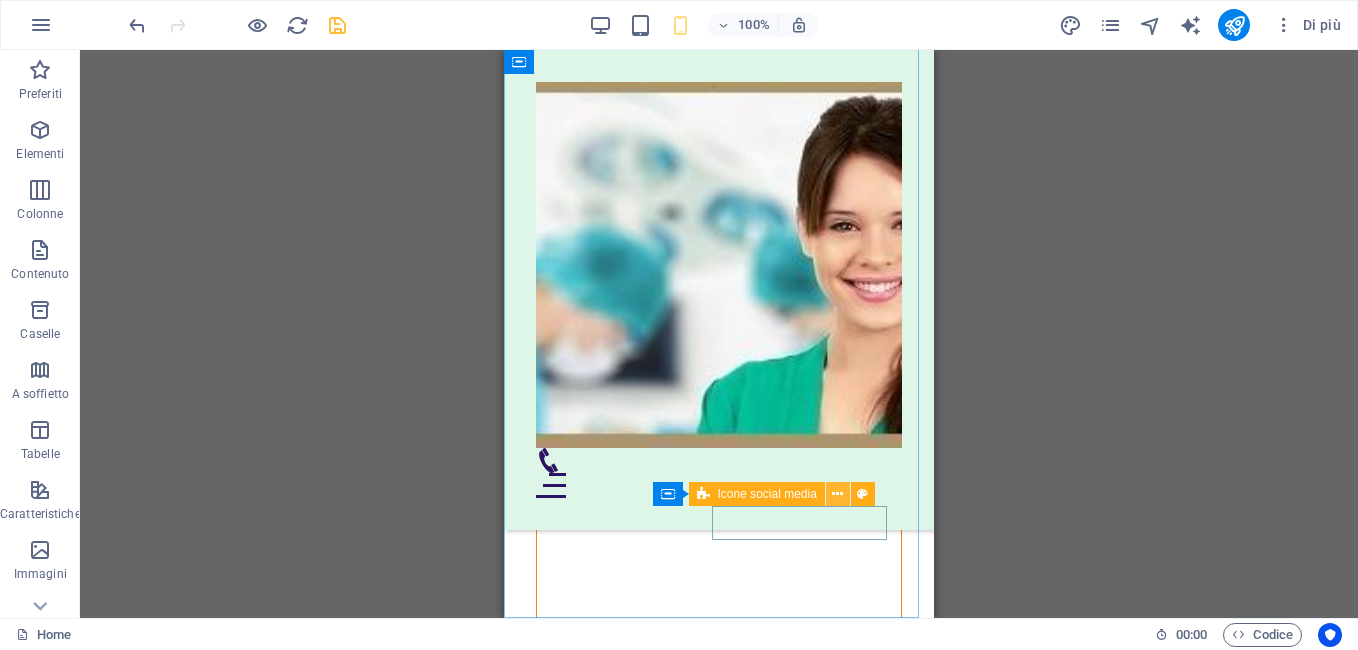 click at bounding box center (837, 494) 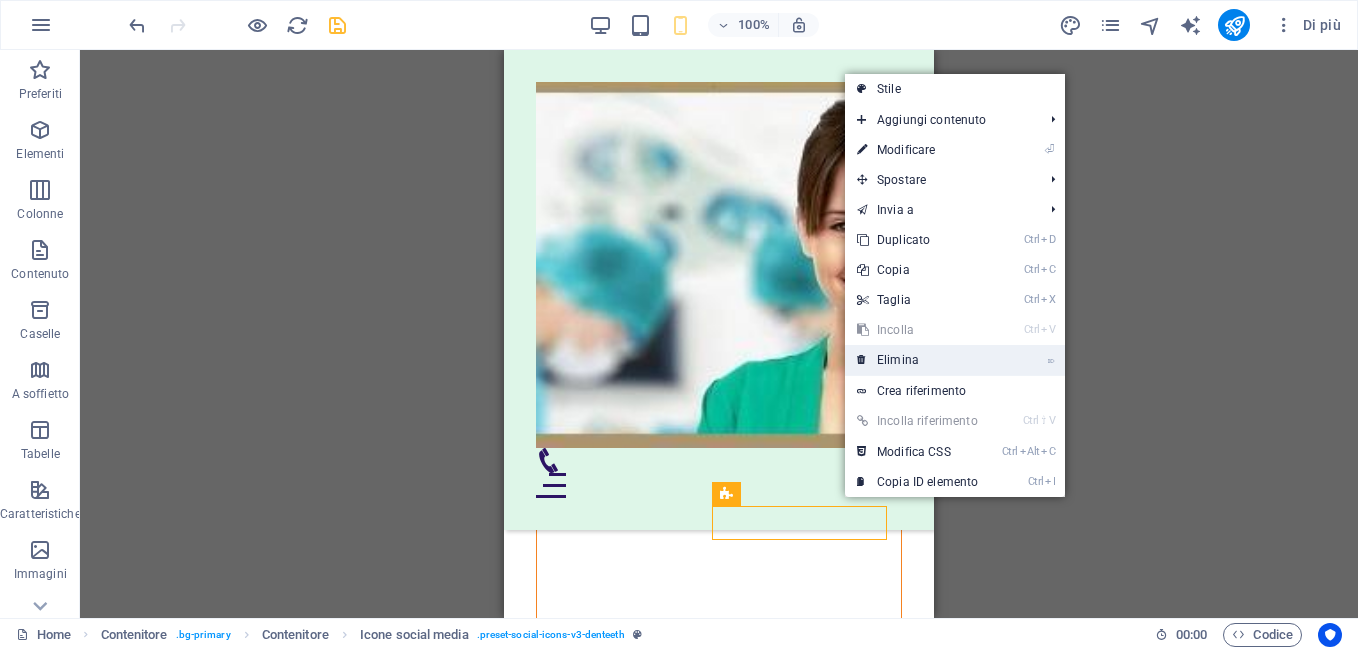 click on "⌦  Elimina" at bounding box center (917, 360) 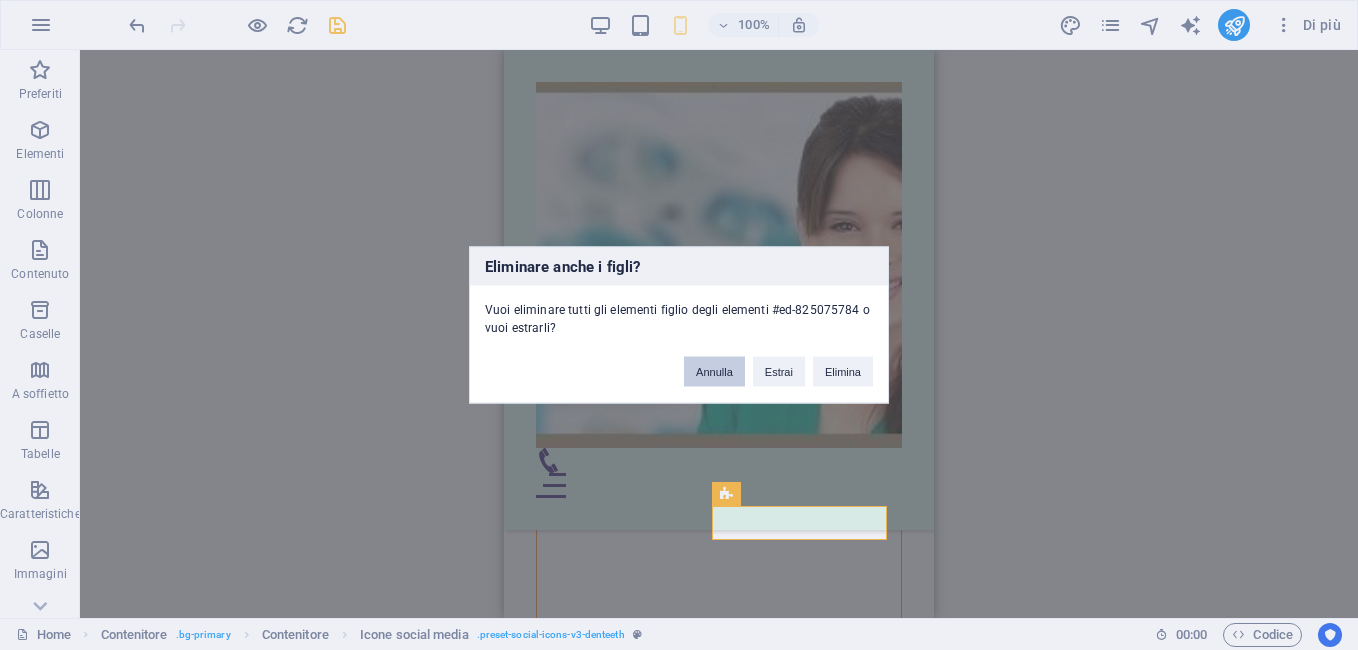 click on "Annulla" at bounding box center (714, 372) 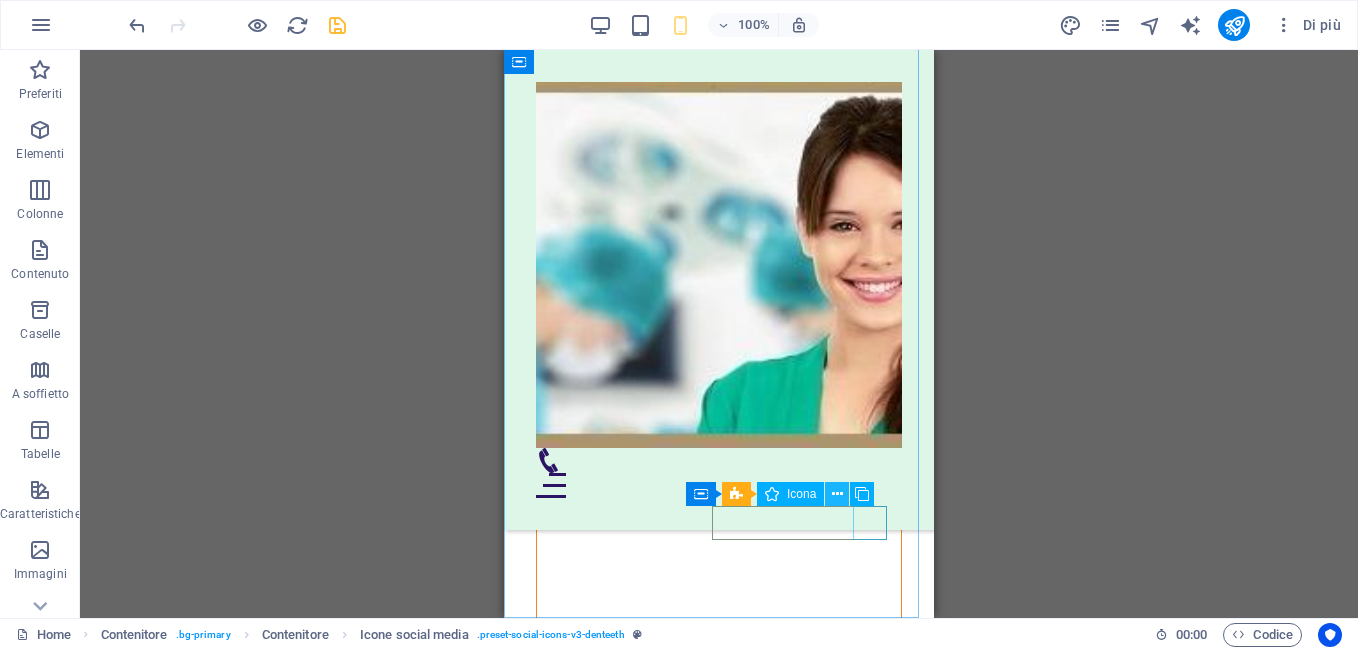 click at bounding box center [837, 494] 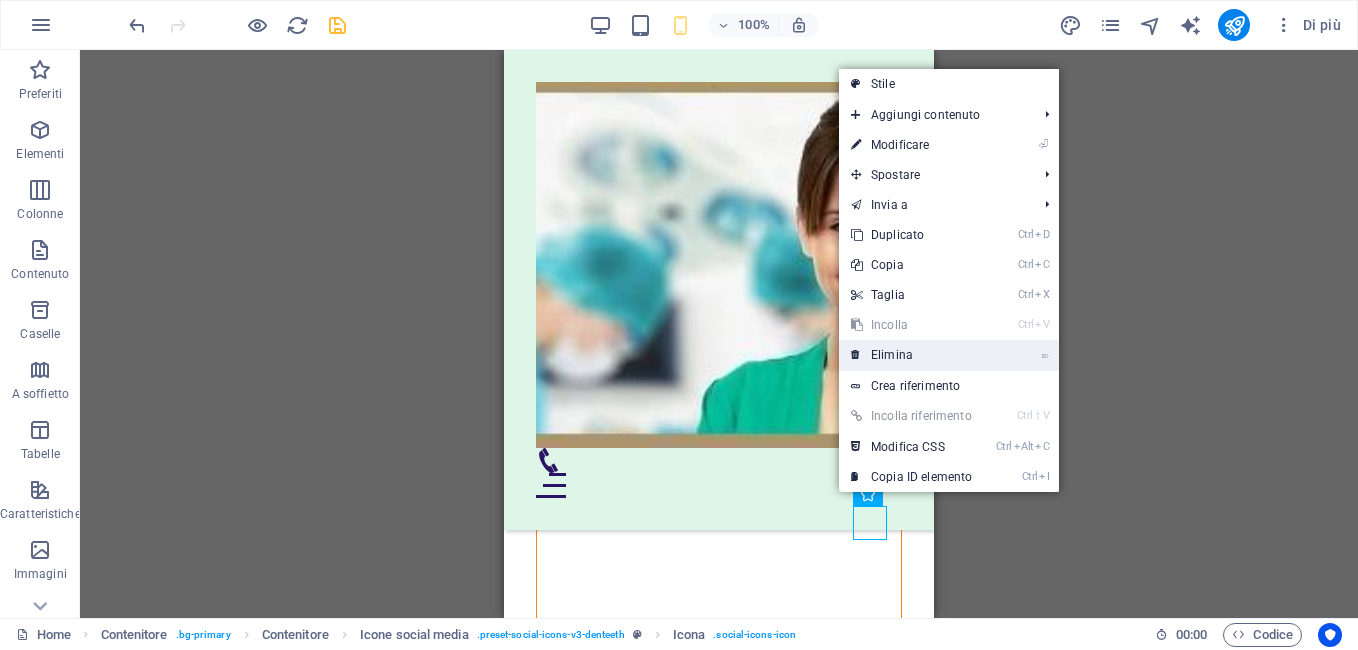 click on "⌦  Elimina" at bounding box center (911, 355) 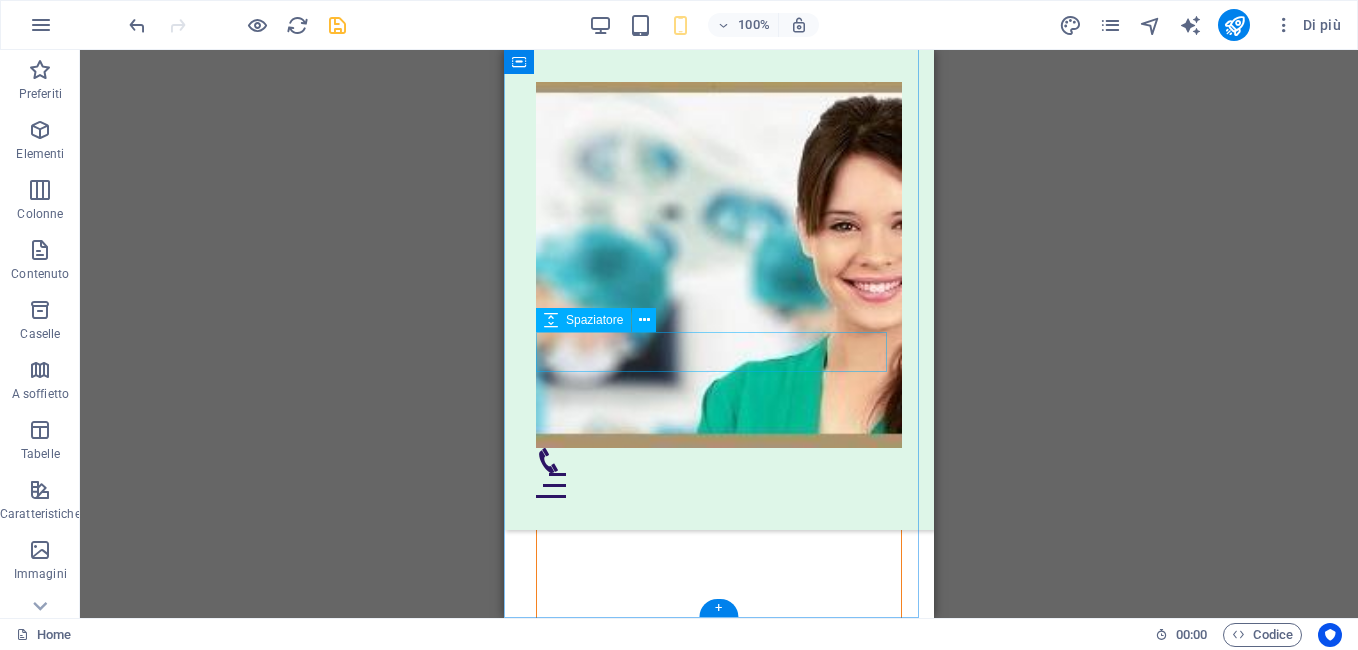 scroll, scrollTop: 11522, scrollLeft: 0, axis: vertical 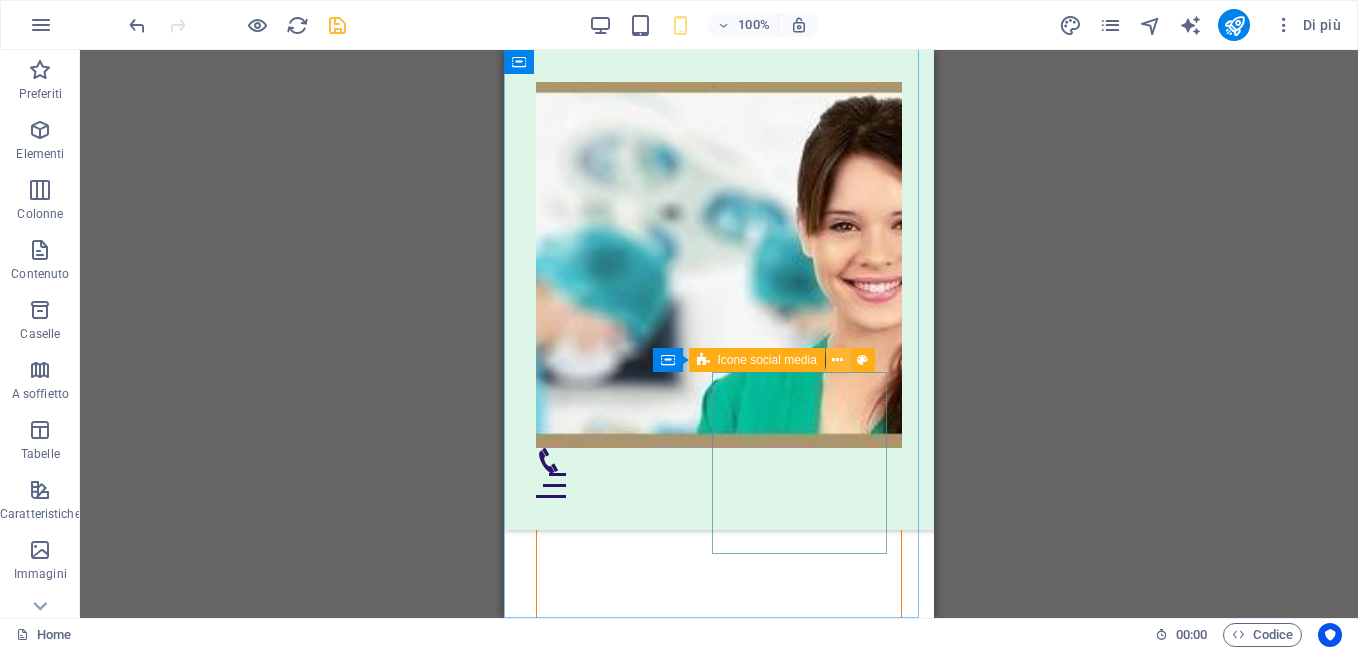 click at bounding box center (837, 360) 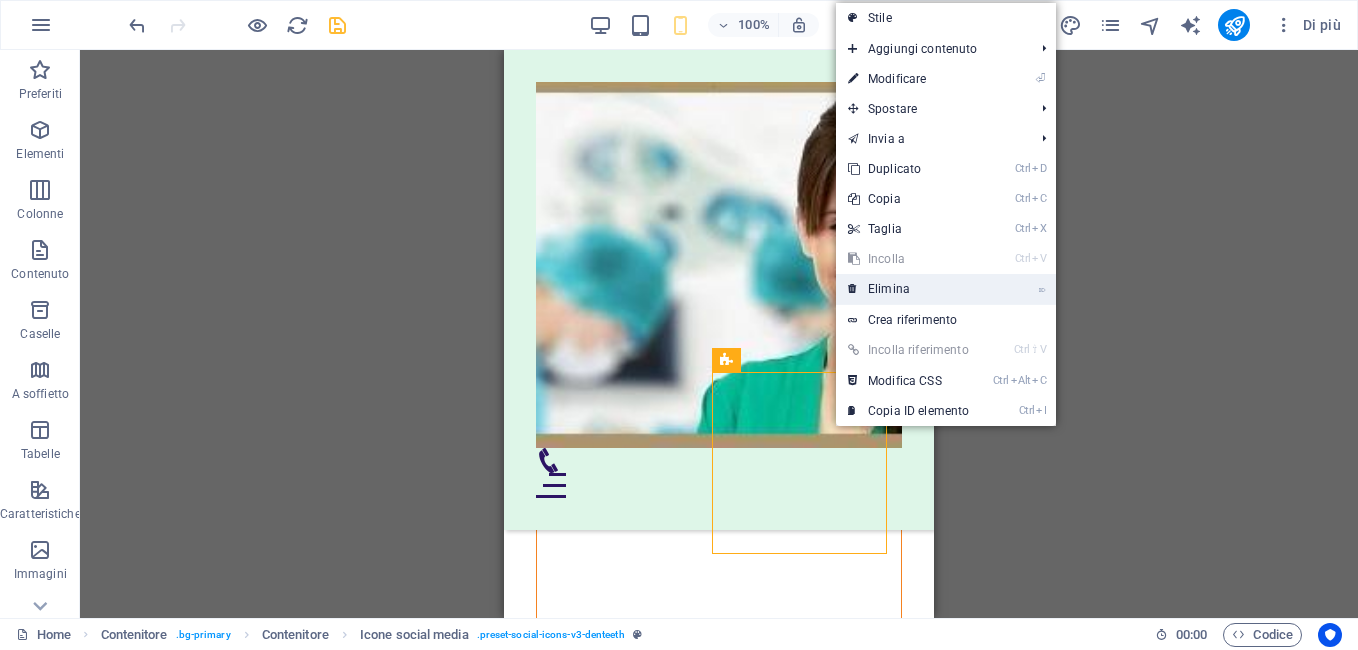 click on "⌦  Elimina" at bounding box center (908, 289) 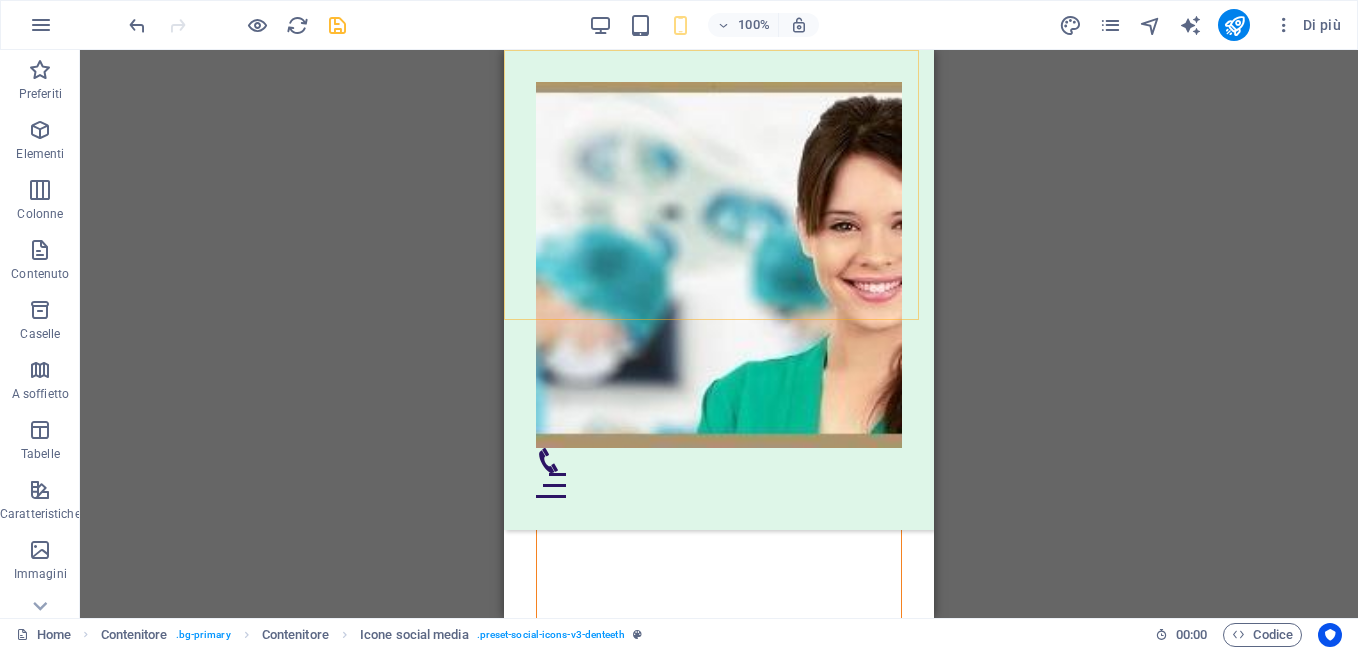 scroll, scrollTop: 11556, scrollLeft: 0, axis: vertical 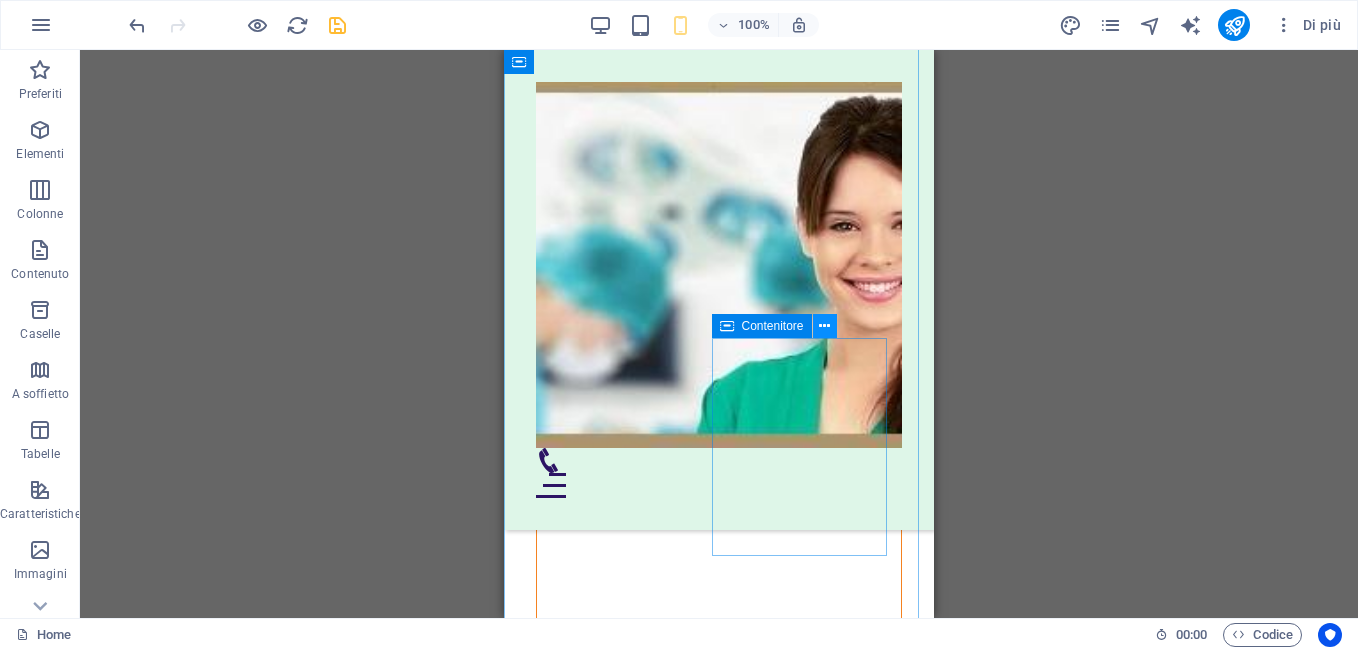 click at bounding box center (825, 326) 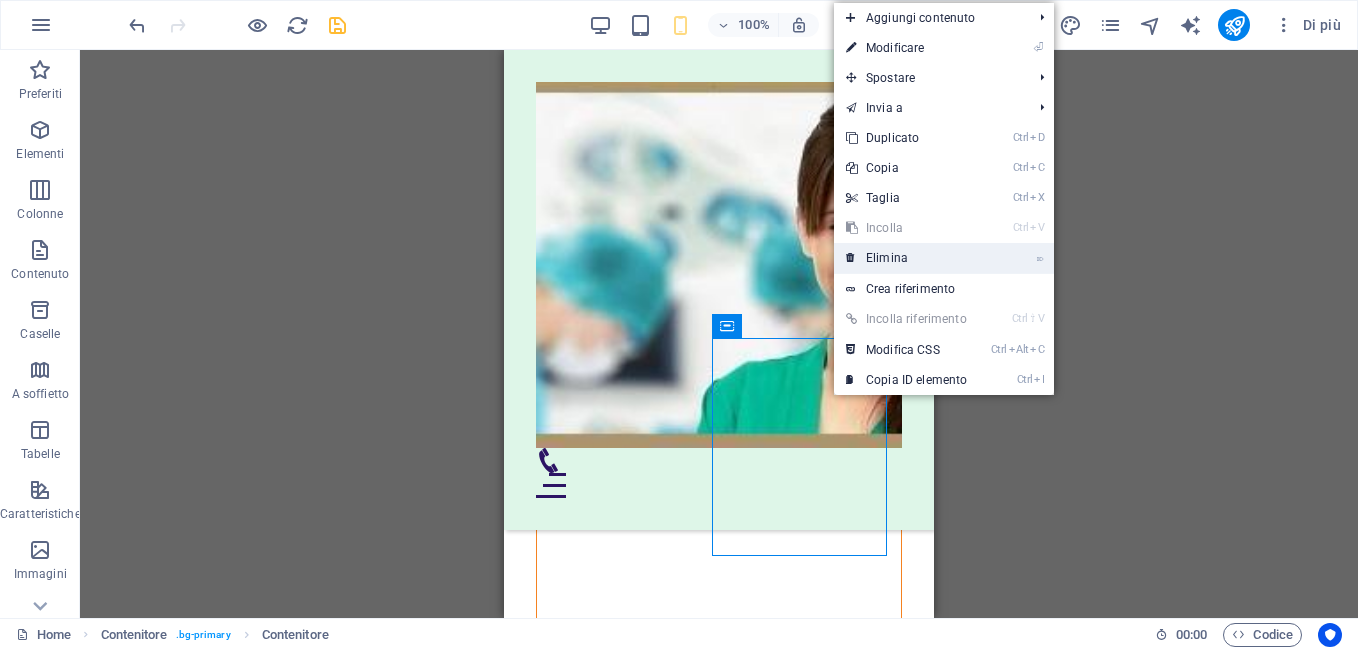 click on "⌦  Elimina" at bounding box center [906, 258] 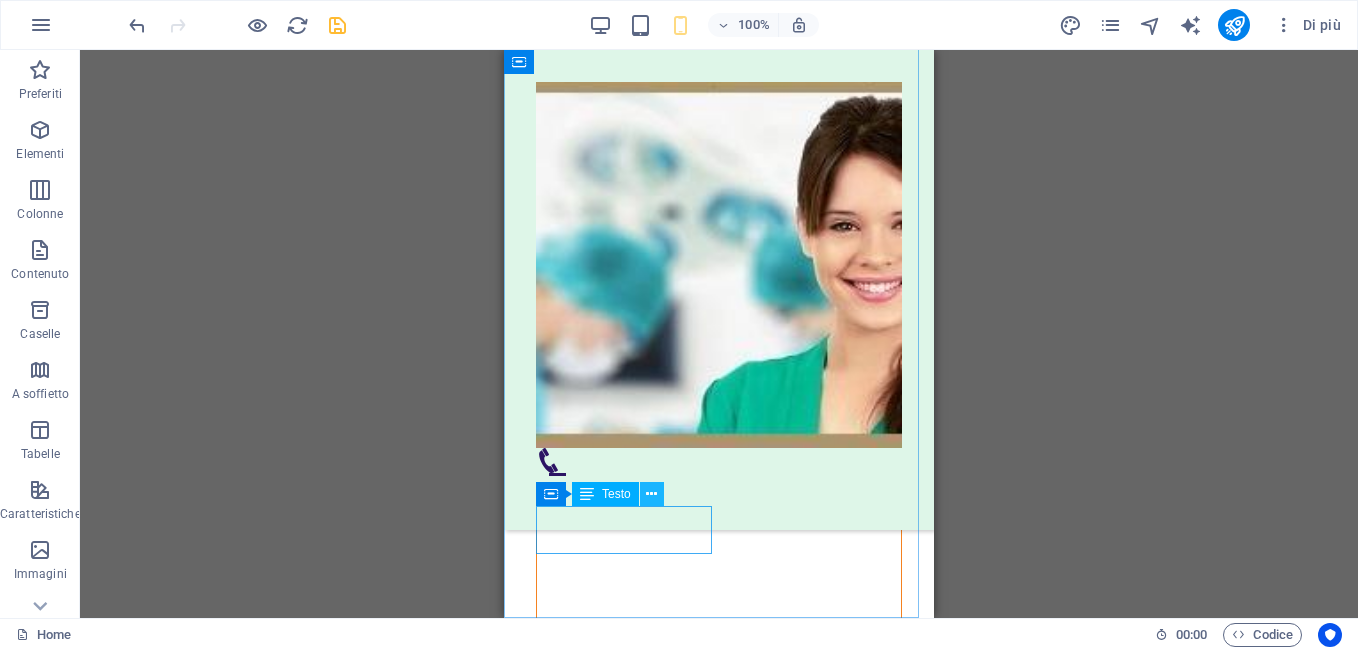click at bounding box center (651, 494) 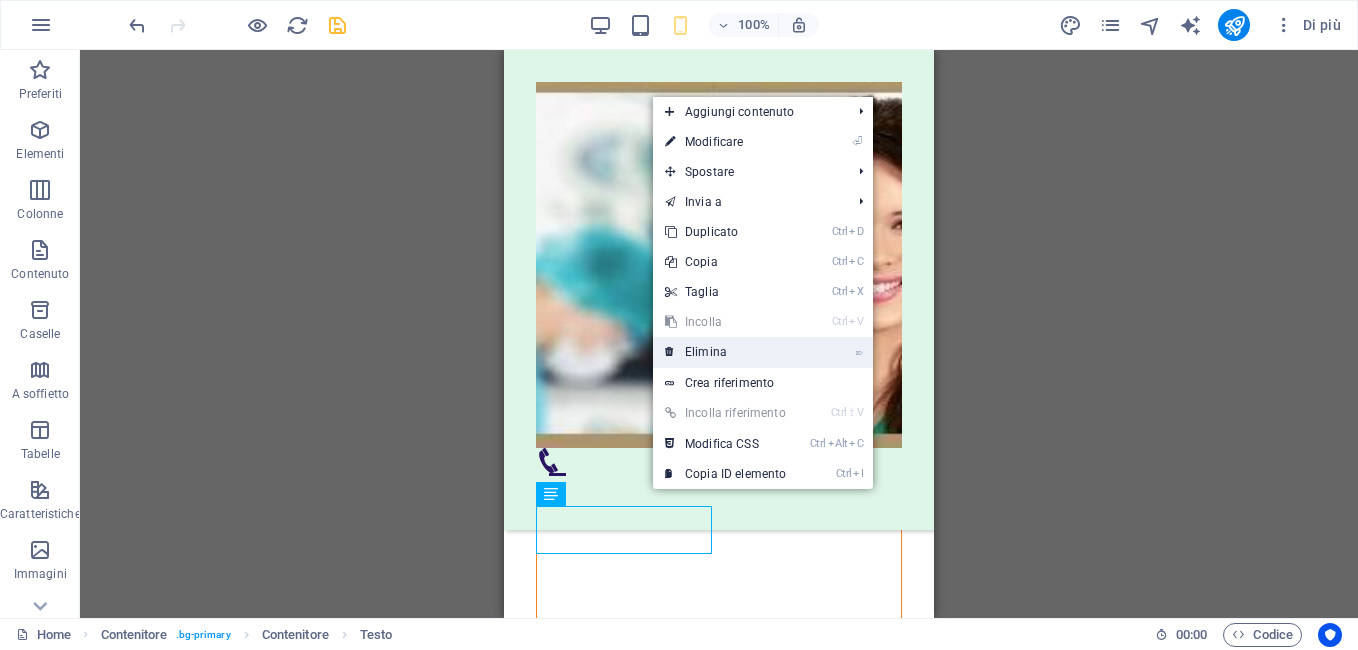 click on "⌦  Elimina" at bounding box center (725, 352) 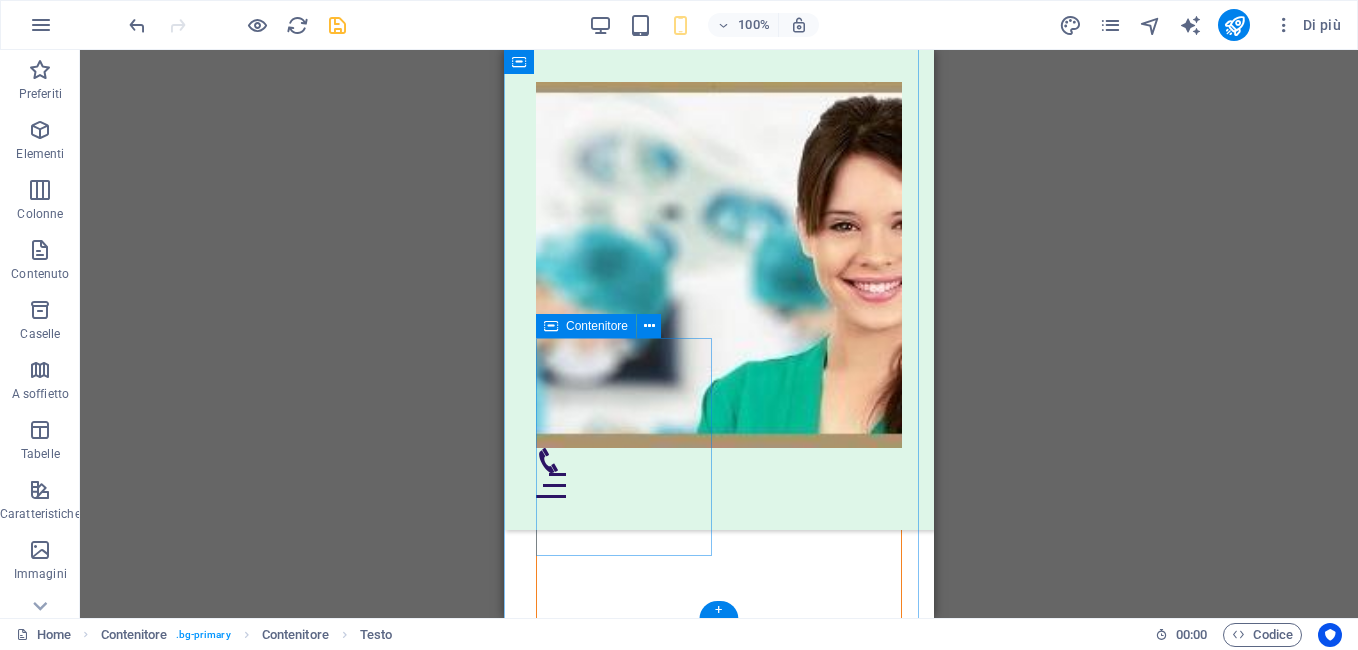 scroll, scrollTop: 11556, scrollLeft: 0, axis: vertical 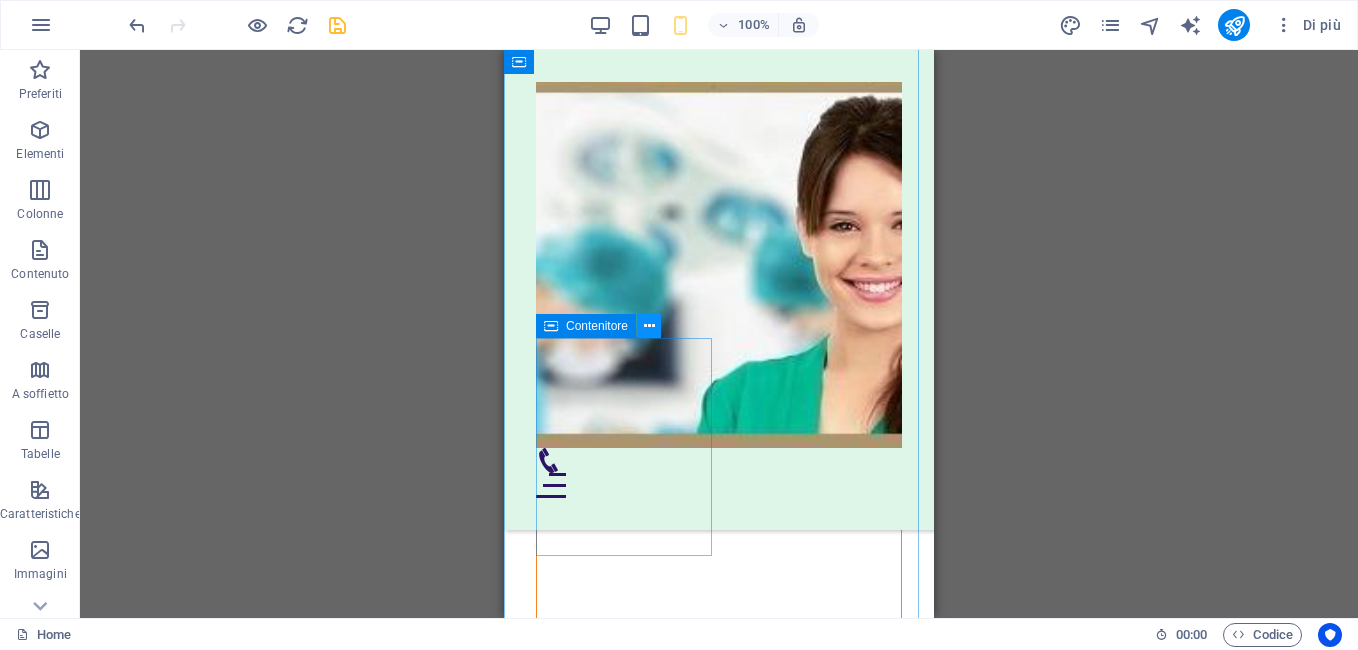 click at bounding box center (649, 326) 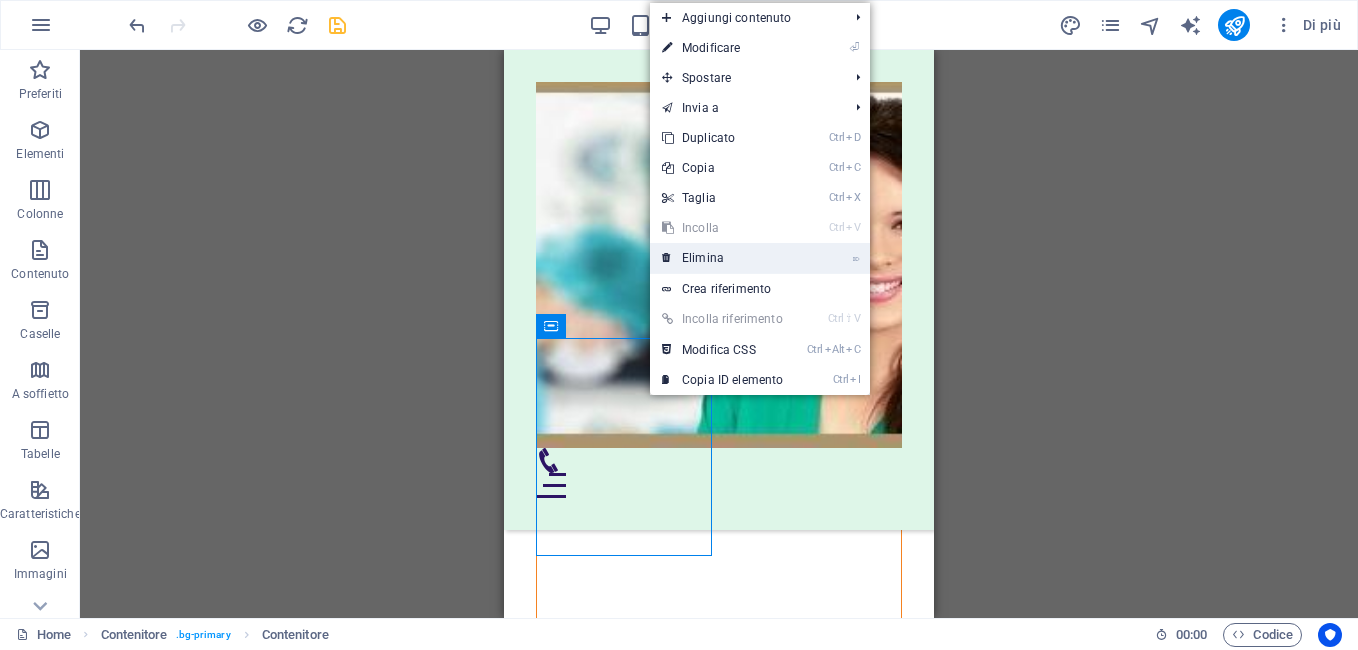 click on "⌦  Elimina" at bounding box center [722, 258] 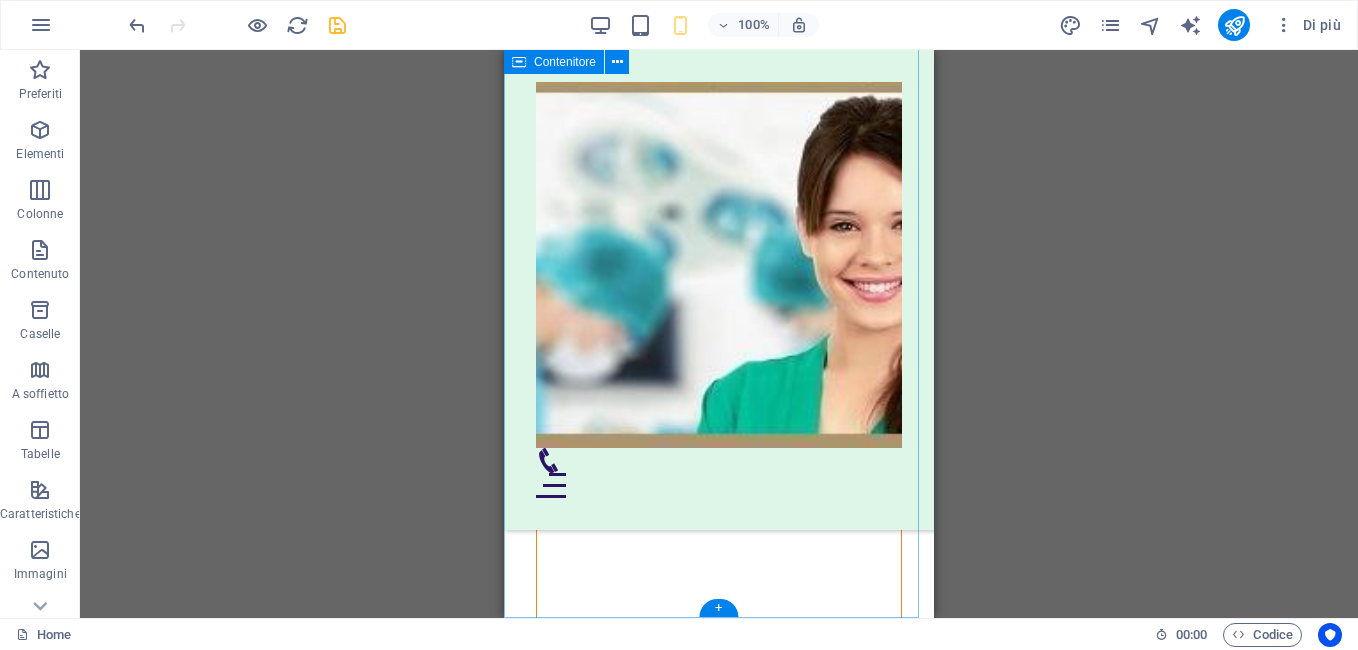 click on "PRENOTA Studio Dentistico x Tutti  Contatti roma@dentistaxtutti.com 3337337783   via Tuscolana 747 Roma    00174" at bounding box center [719, 1677] 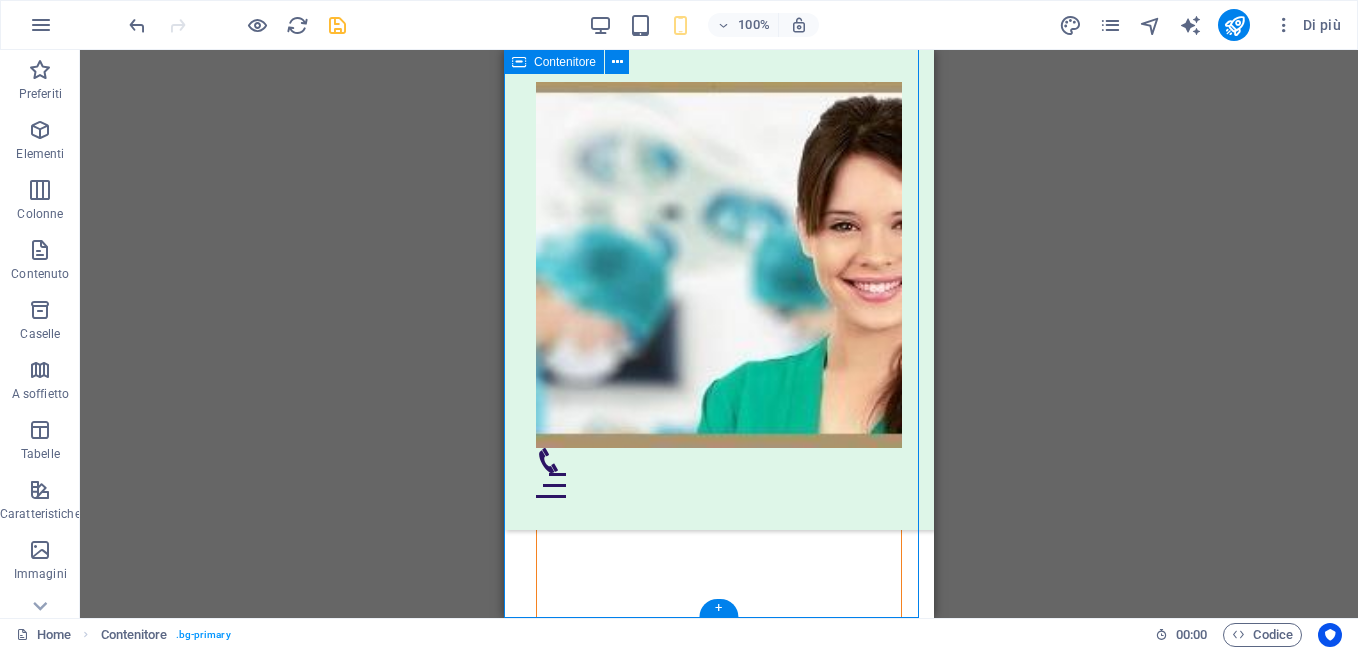 click on "PRENOTA Studio Dentistico x Tutti  Contatti roma@dentistaxtutti.com 3337337783   via Tuscolana 747 Roma    00174" at bounding box center (719, 1677) 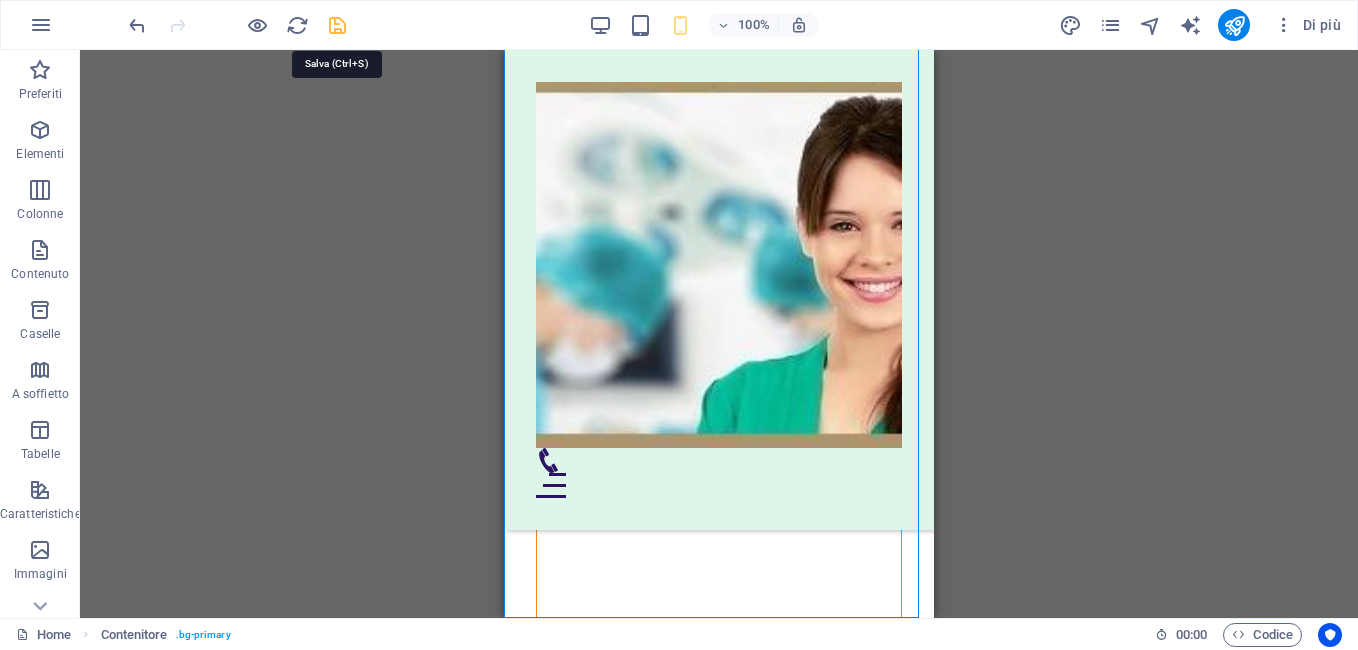 click at bounding box center (337, 25) 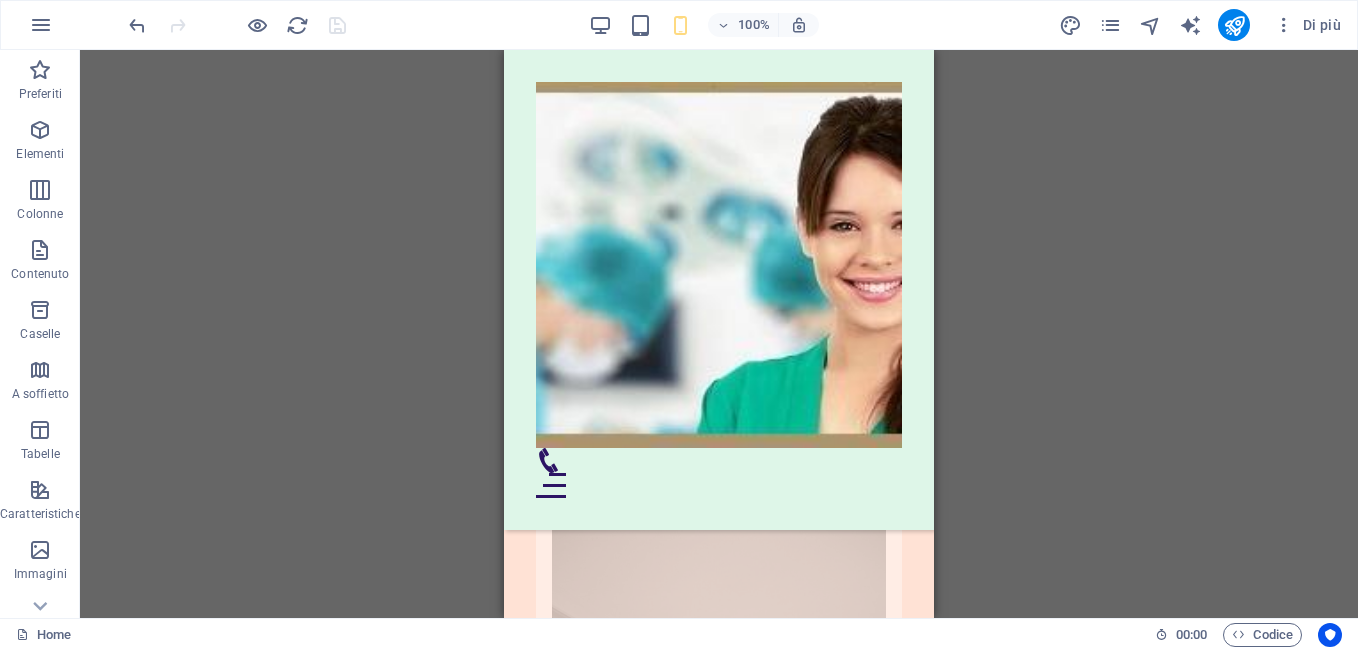 scroll, scrollTop: 10313, scrollLeft: 0, axis: vertical 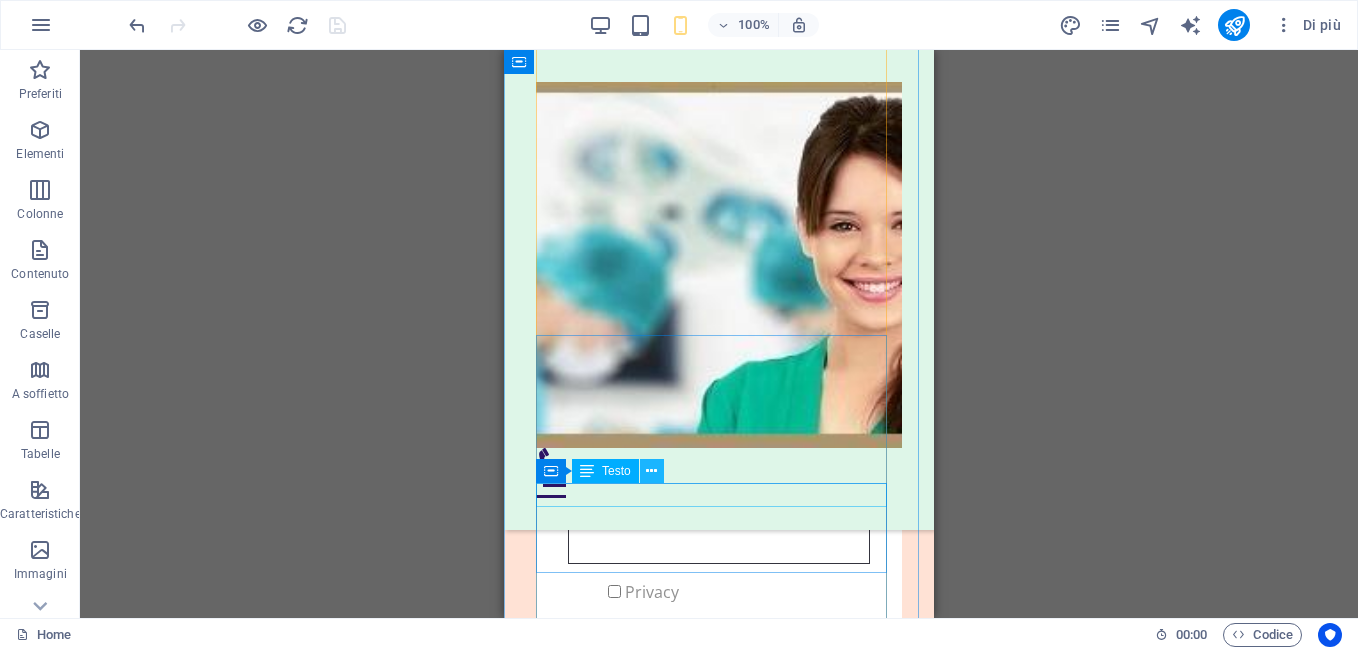 click at bounding box center (651, 471) 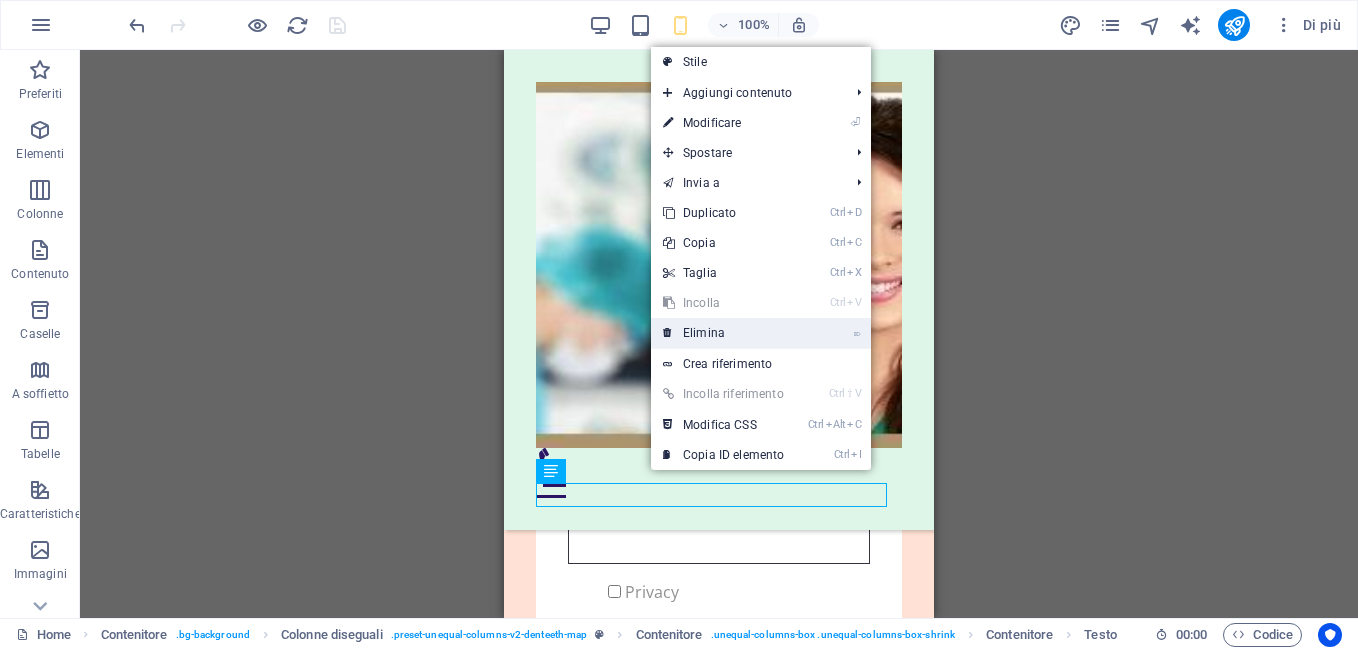 click on "⌦  Elimina" at bounding box center (723, 333) 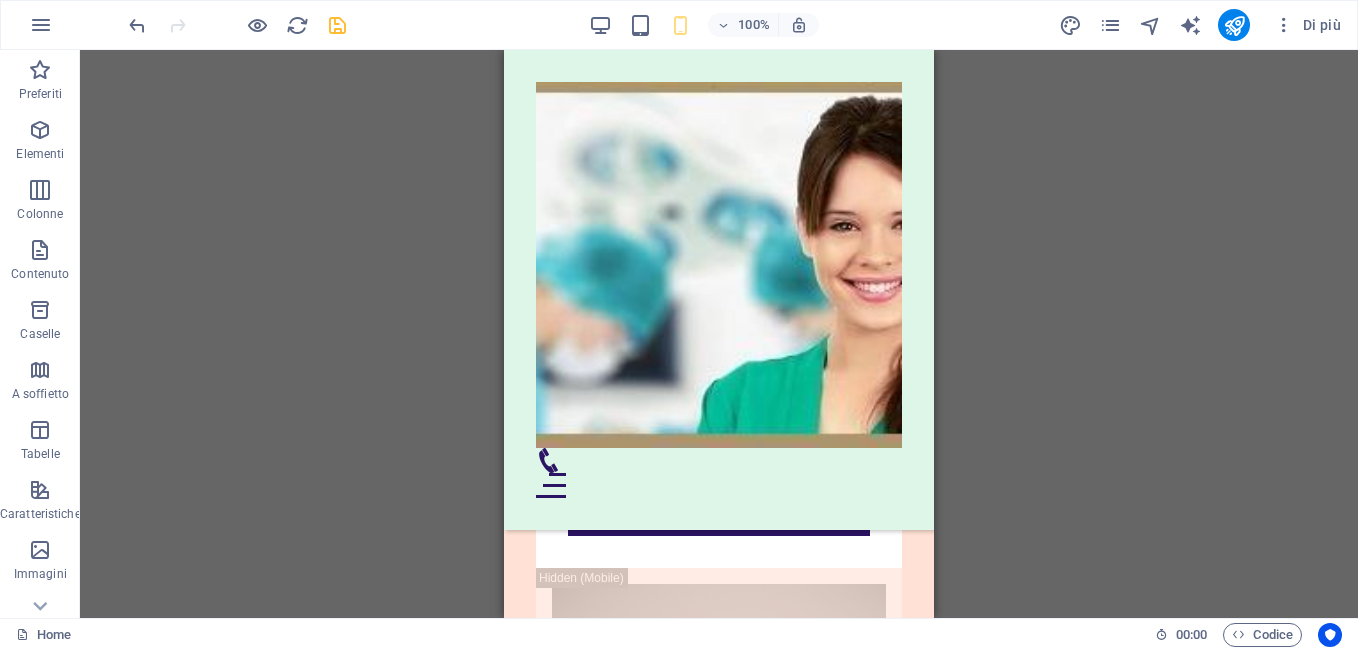 scroll, scrollTop: 10495, scrollLeft: 0, axis: vertical 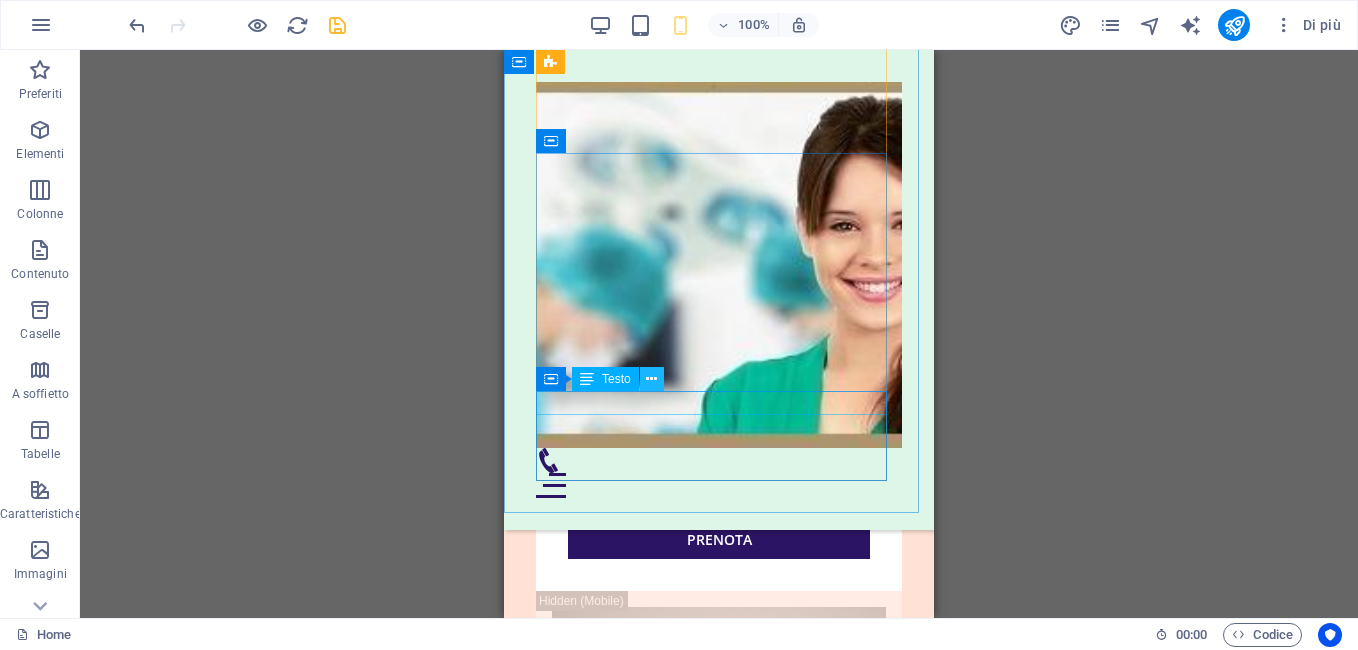 click at bounding box center (651, 379) 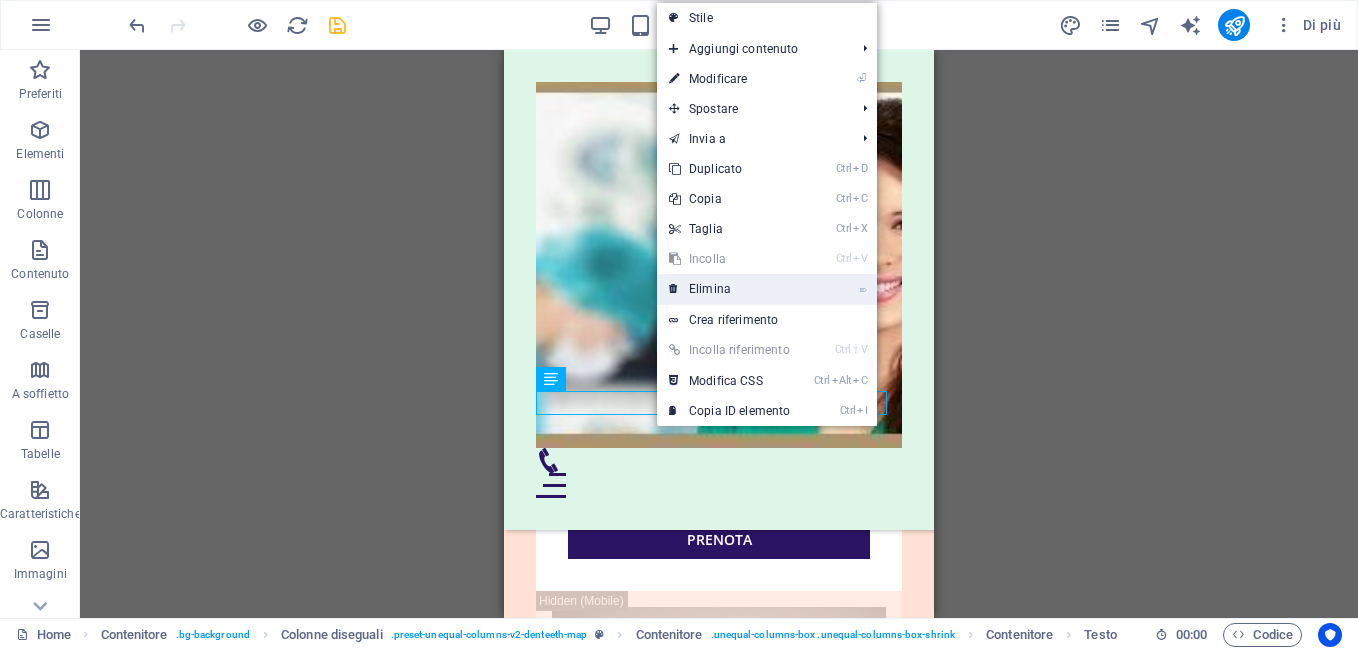 click on "⌦  Elimina" at bounding box center [729, 289] 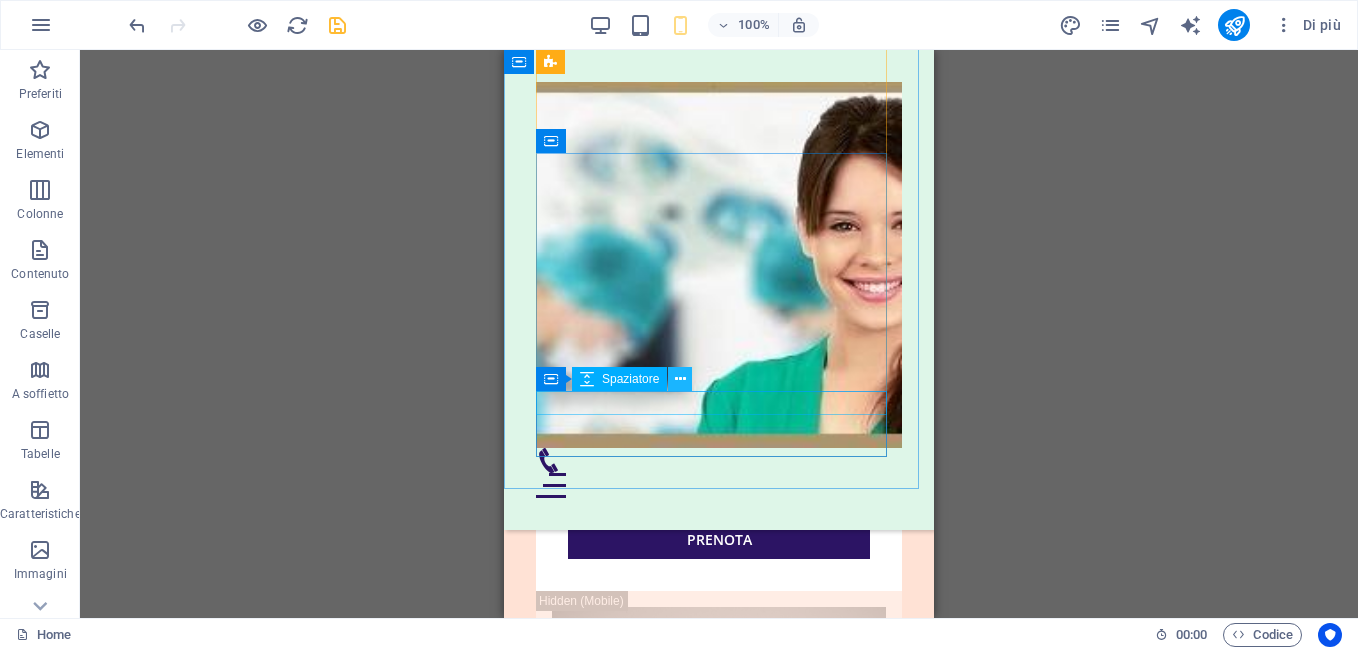 click at bounding box center [680, 379] 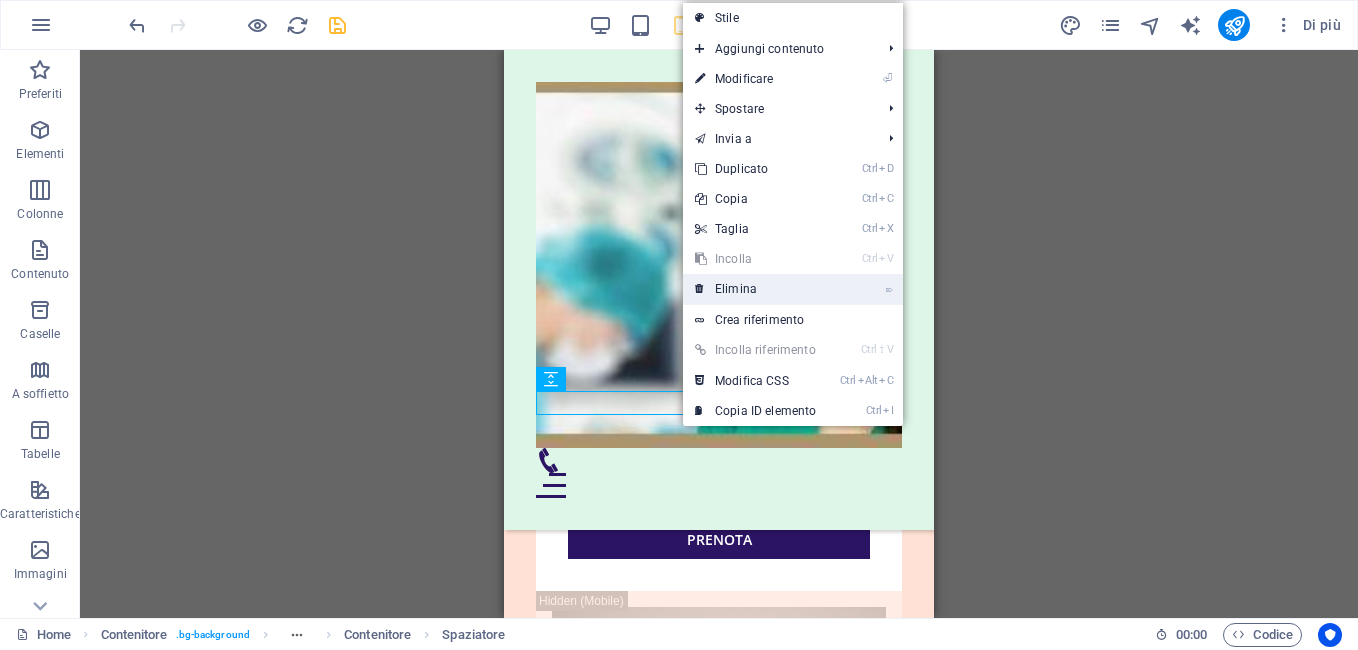 click on "⌦  Elimina" at bounding box center [755, 289] 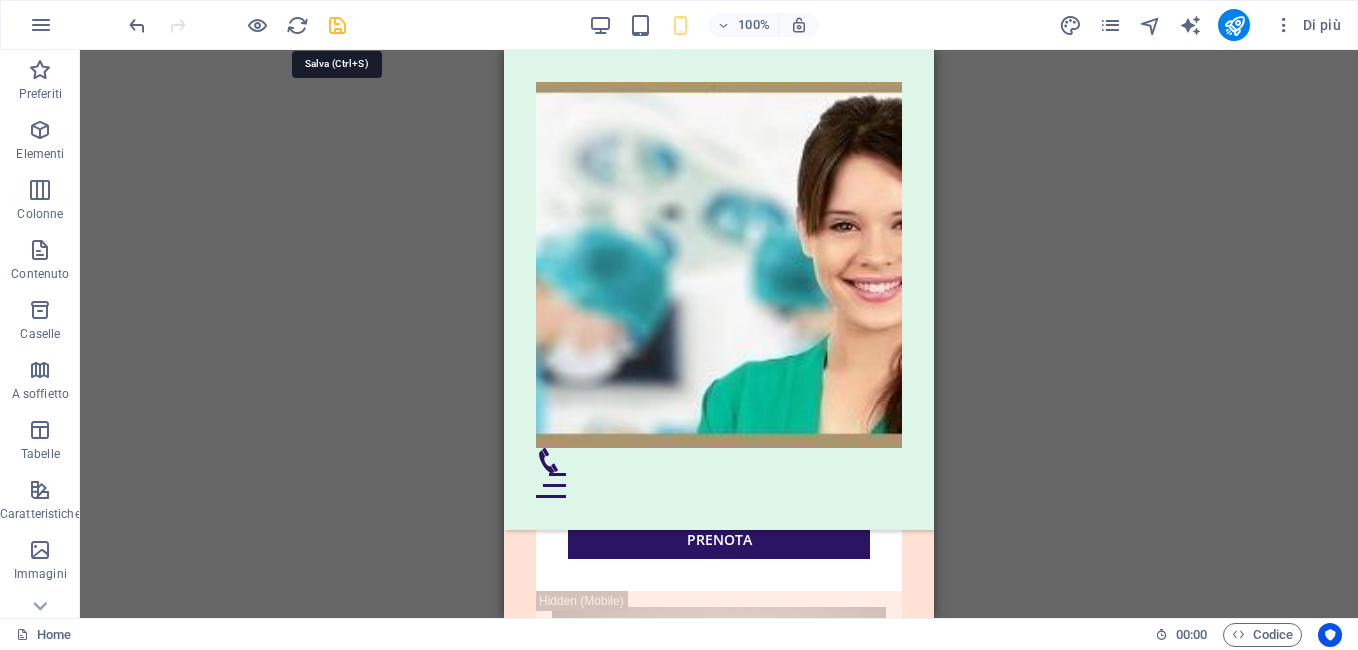 click at bounding box center [337, 25] 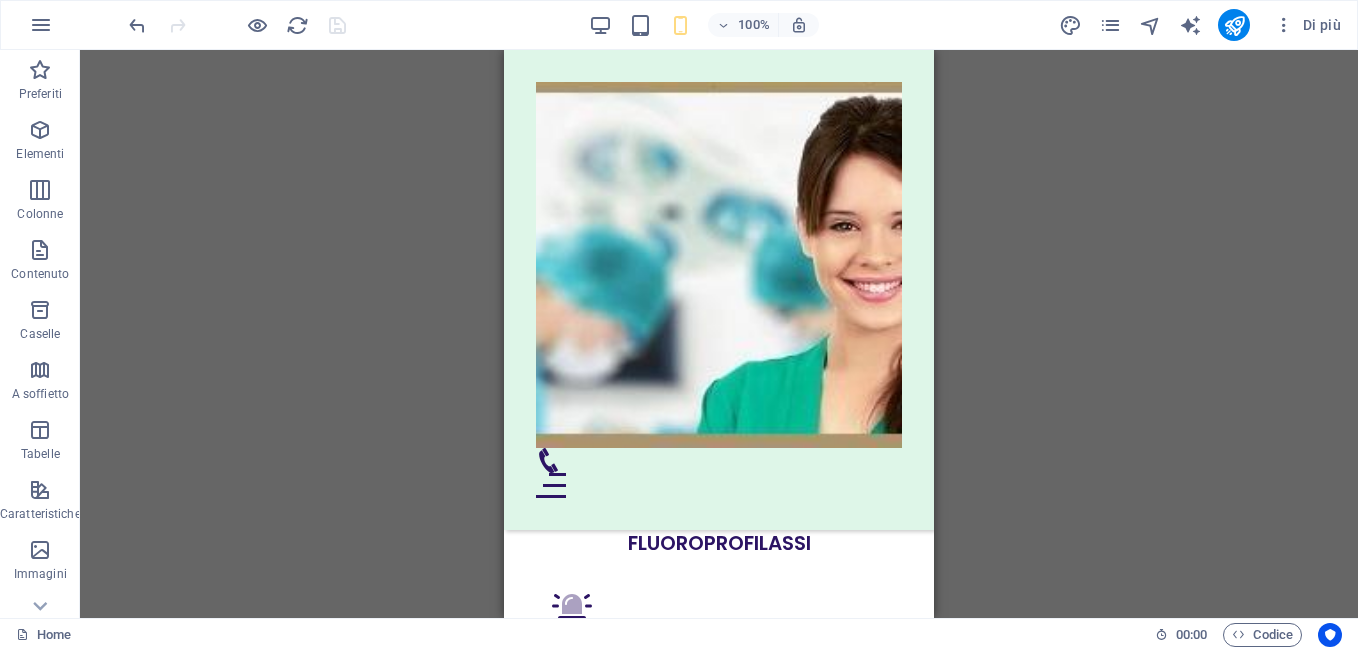scroll, scrollTop: 7321, scrollLeft: 0, axis: vertical 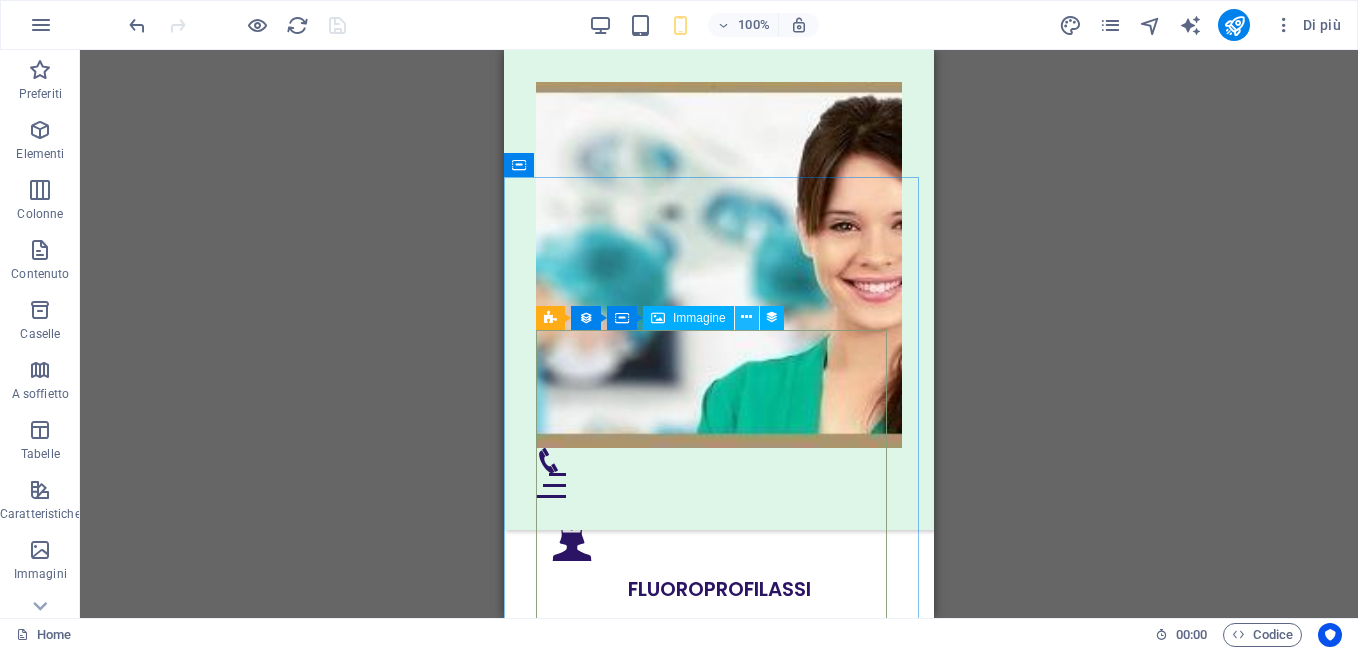 click at bounding box center [746, 317] 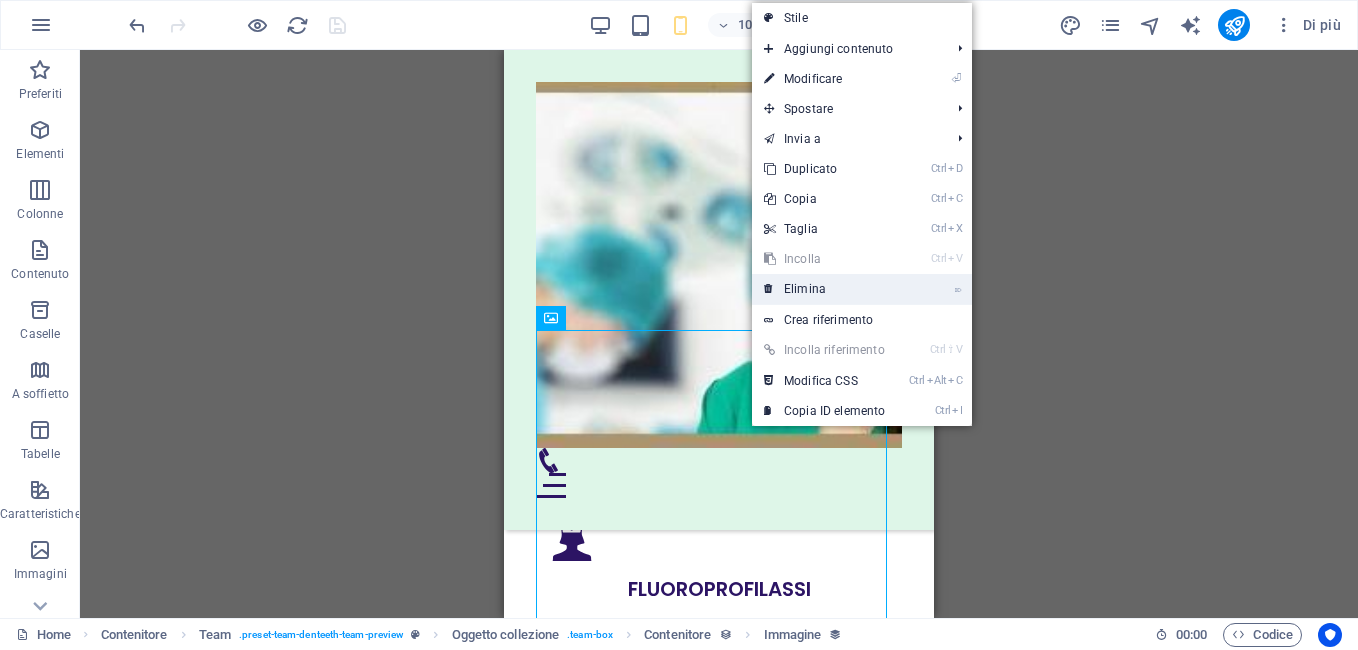 click on "⌦  Elimina" at bounding box center [824, 289] 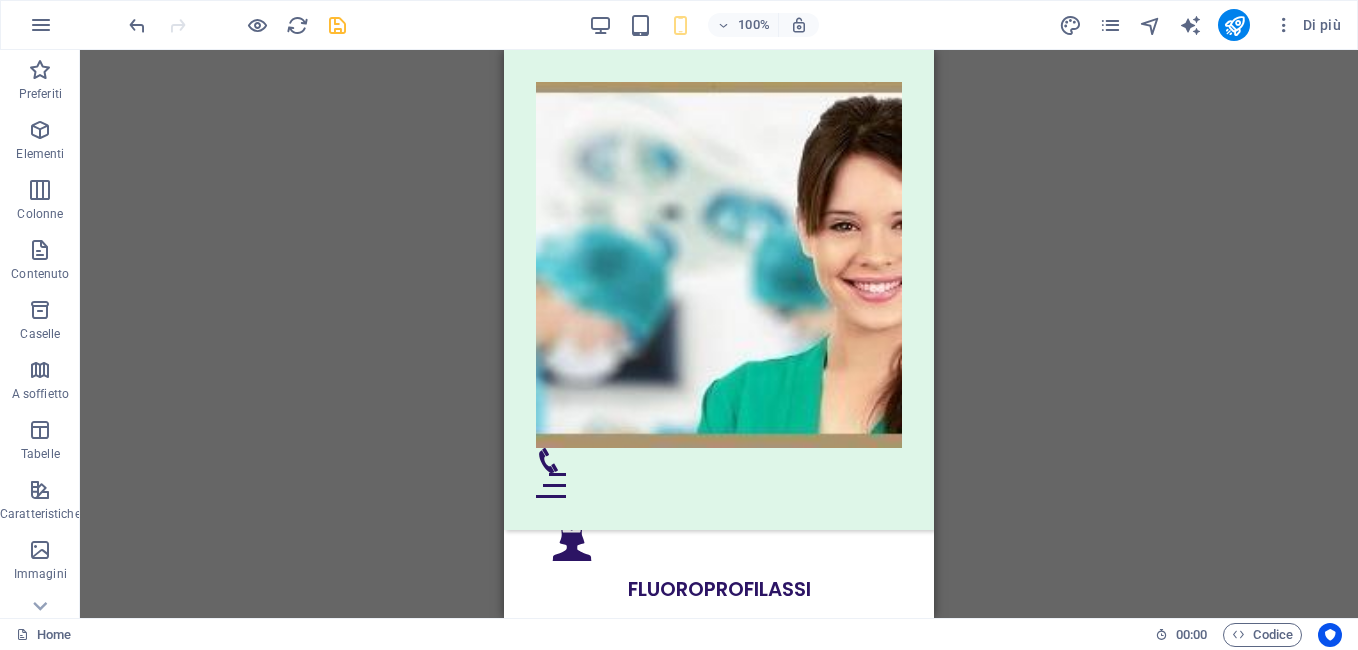 scroll, scrollTop: 7193, scrollLeft: 0, axis: vertical 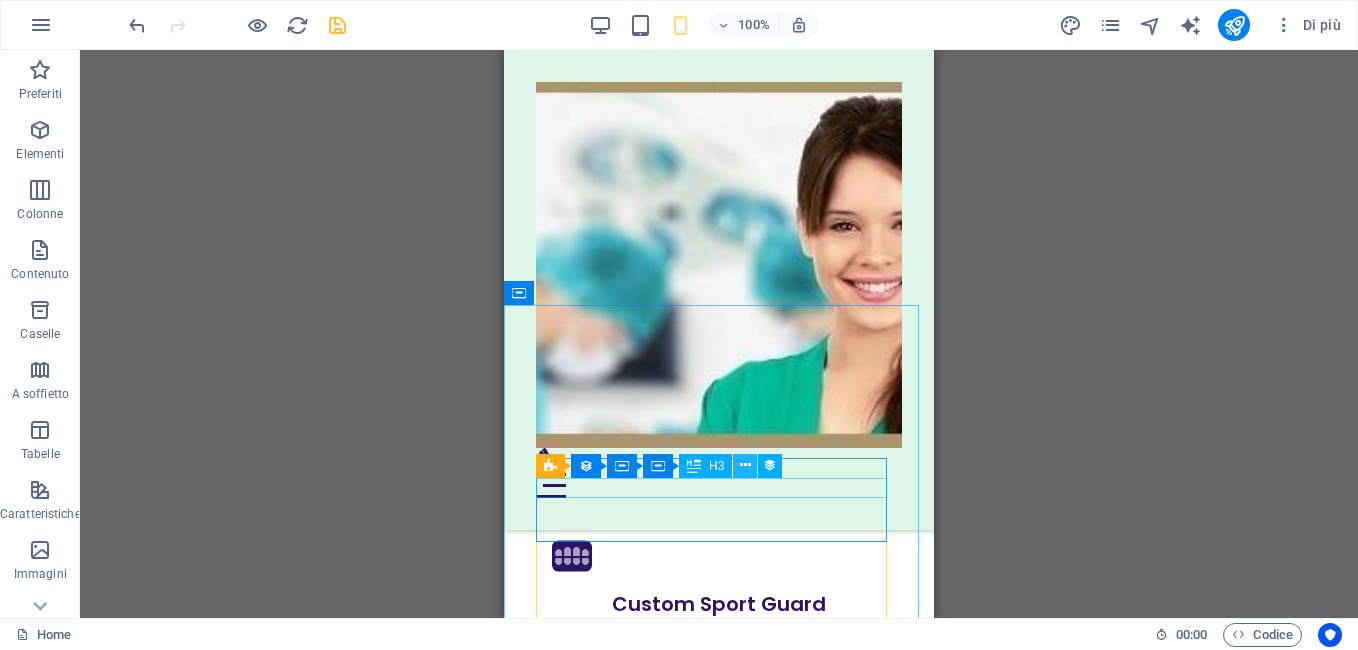 click at bounding box center (745, 465) 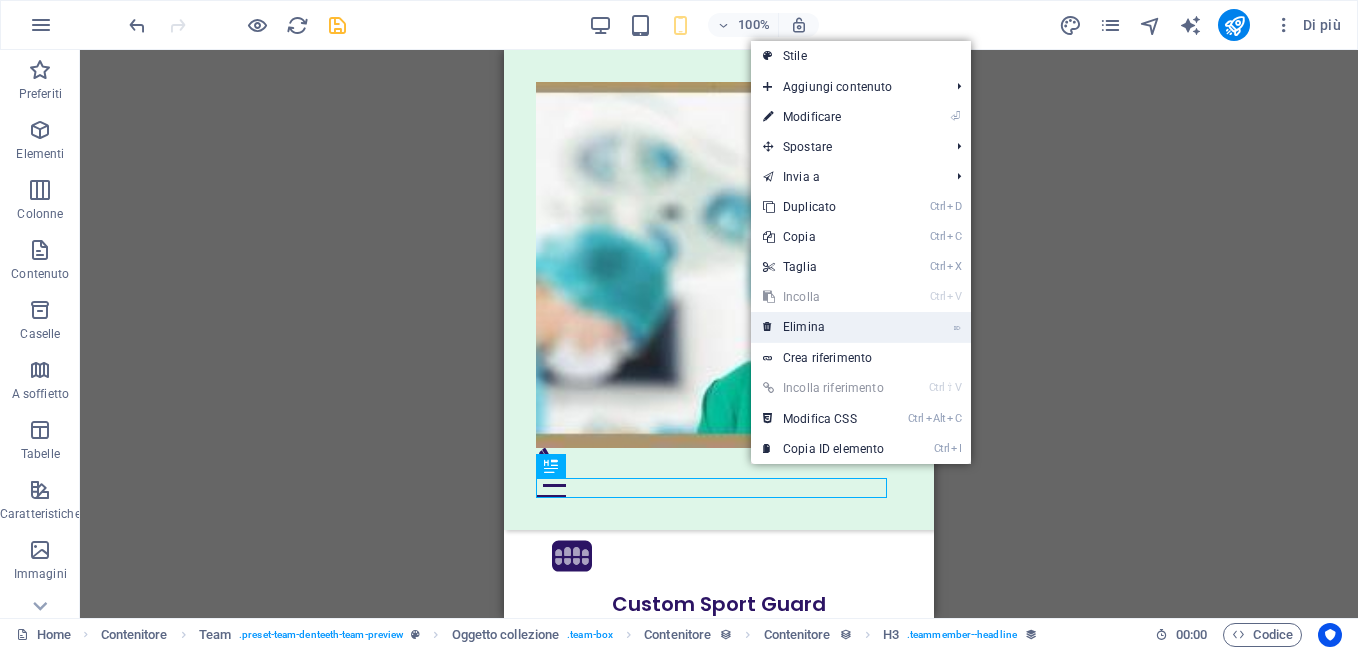 click on "⌦  Elimina" at bounding box center [823, 327] 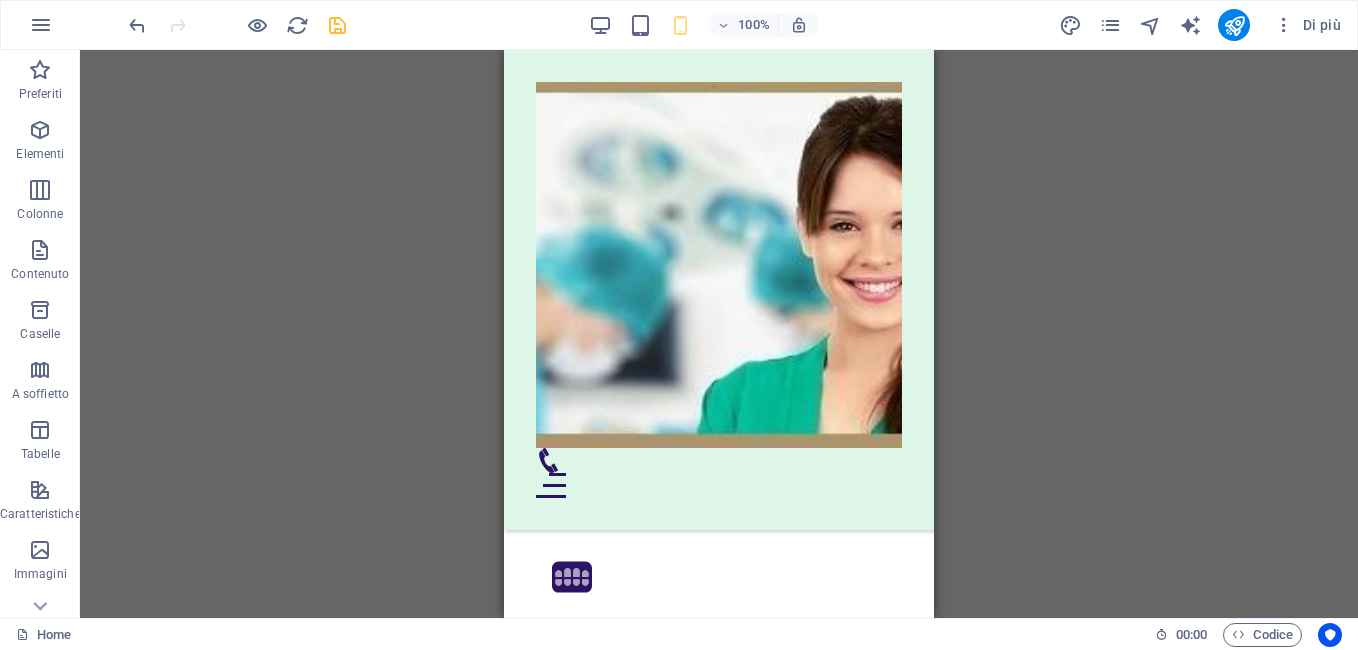 scroll, scrollTop: 7108, scrollLeft: 0, axis: vertical 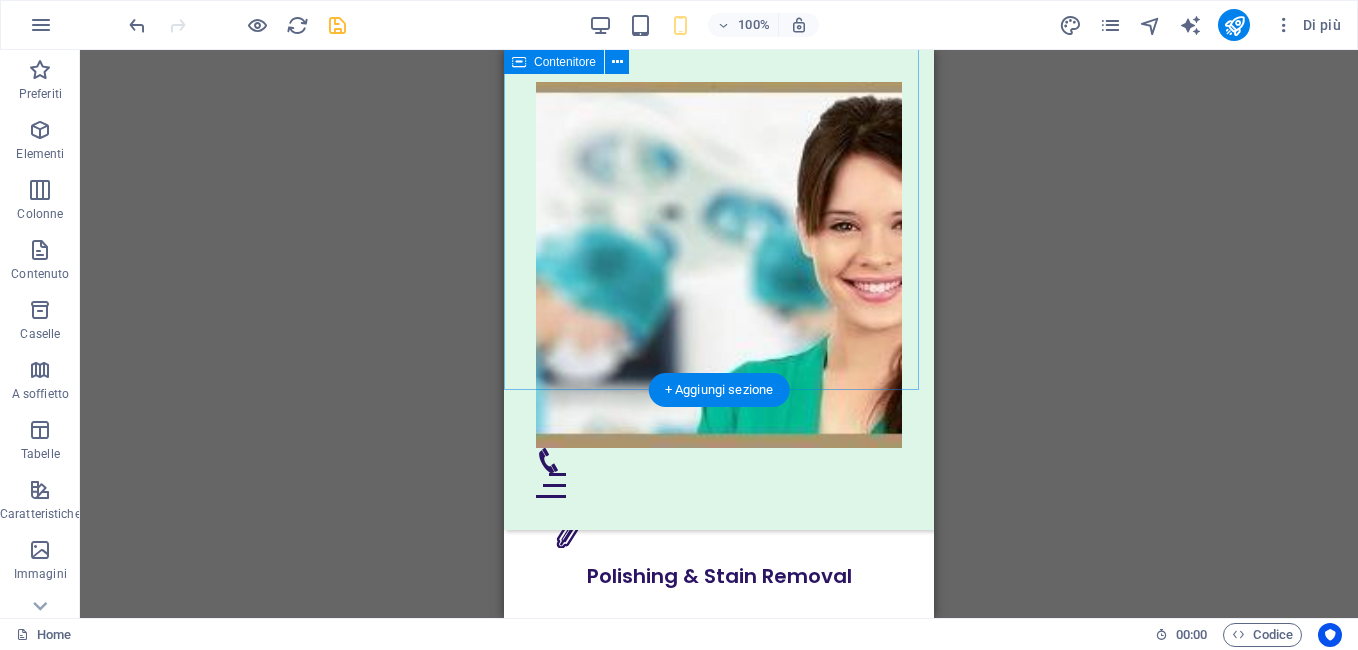 click on "Eleen Thompson I'm a paragraph. Click here to add your own text and edit me. It’s easy. Just click “Edit Text” or double click me to add your own content and make changes to the font. Feel free to drag and drop me anywhere you like on your page. I’m a great place for you to tell a story and let your users know a more about you. January 20th, 2021 Eleen Thompson I'm a paragraph. Click here to add your own text and edit me. It’s easy. Just click “Edit Text” or double click me to add your own content and make changes to the font. Feel free to drag and drop me anywhere you like on your page. I’m a great place for you to tell a story and let your users know a more about you. January 20th, 2021 Eleen Thompson January 20th, 2021 Eleen Thompson January 20th, 2021 Eleen Thompson January 20th, 2021 1 2 3" at bounding box center [719, 1508] 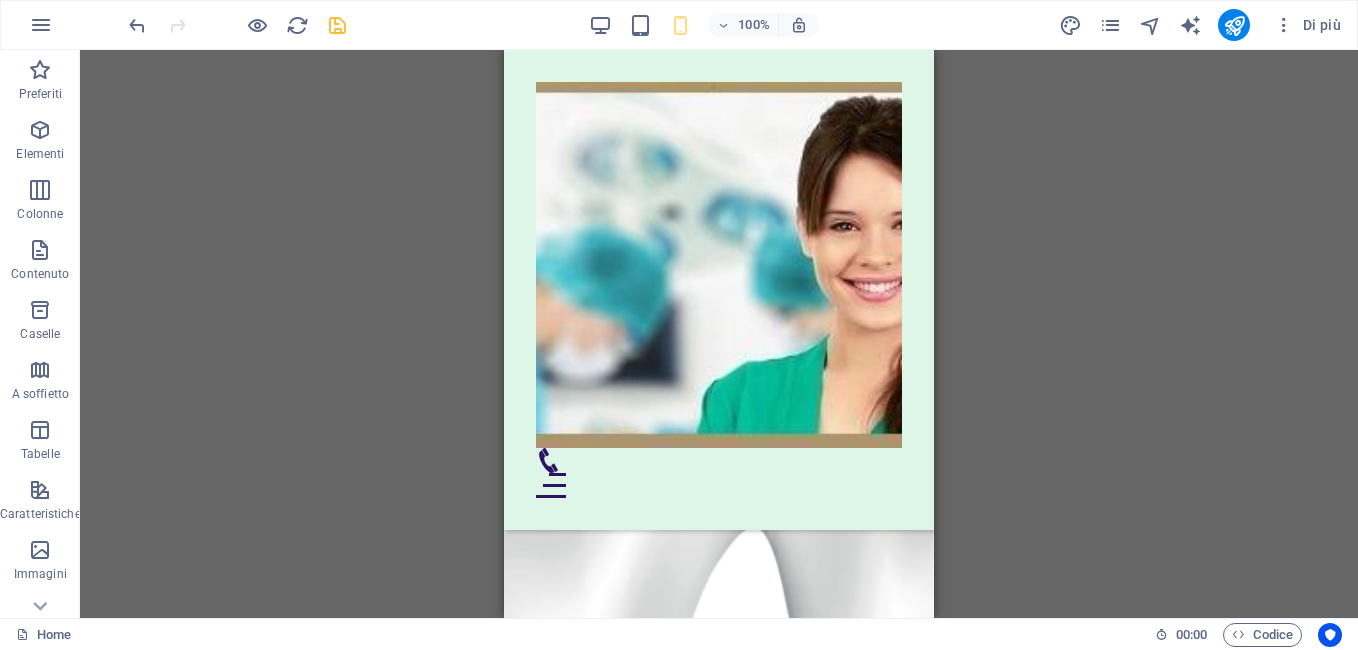 scroll, scrollTop: 6130, scrollLeft: 0, axis: vertical 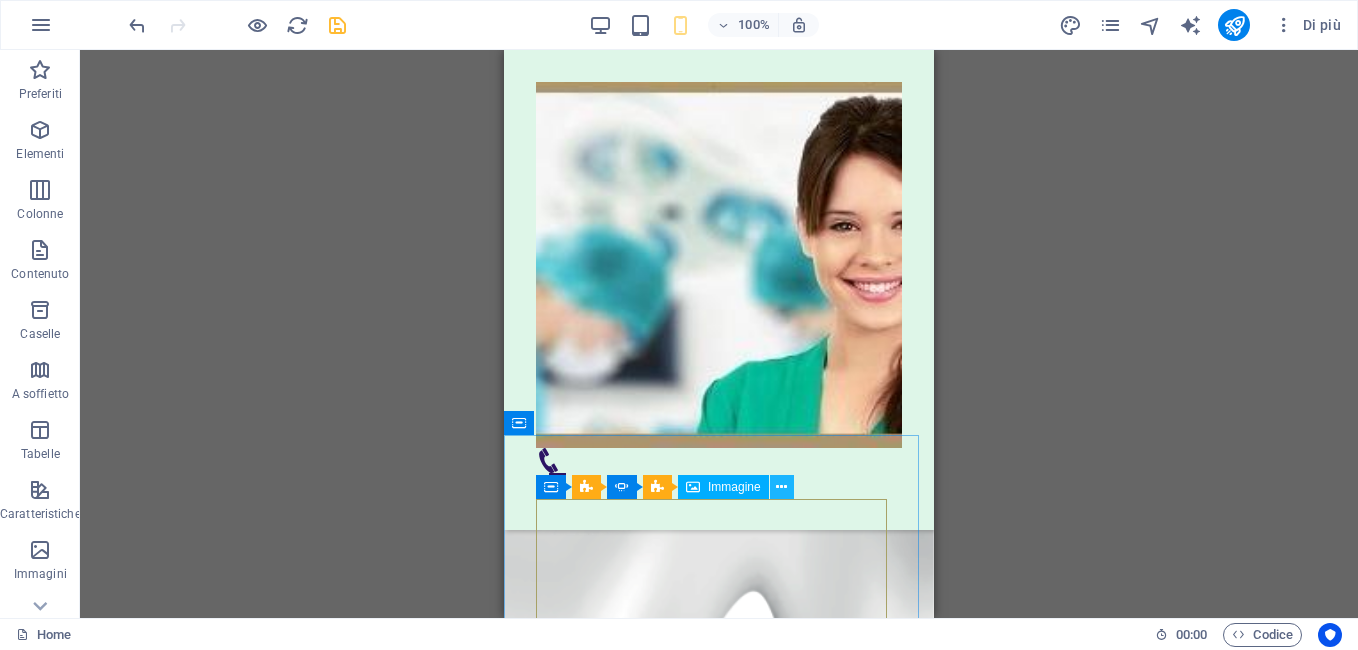 click at bounding box center (781, 487) 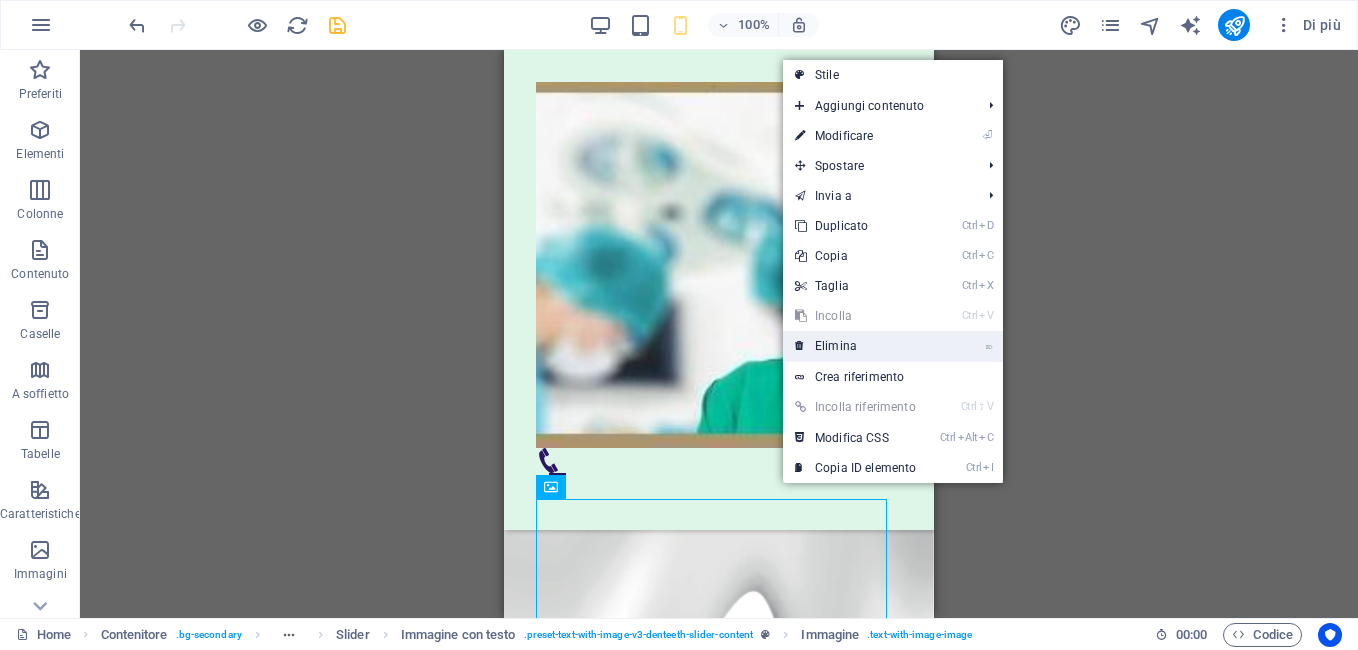 click on "⌦  Elimina" at bounding box center [855, 346] 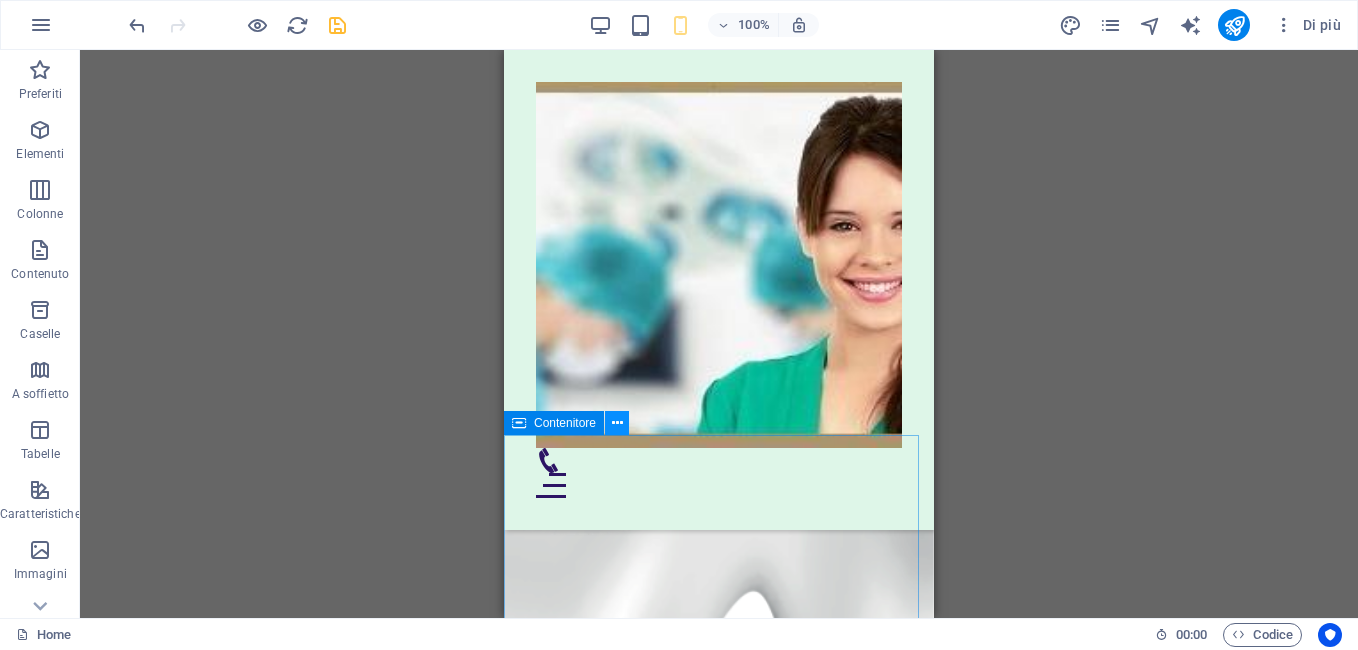 click at bounding box center [617, 423] 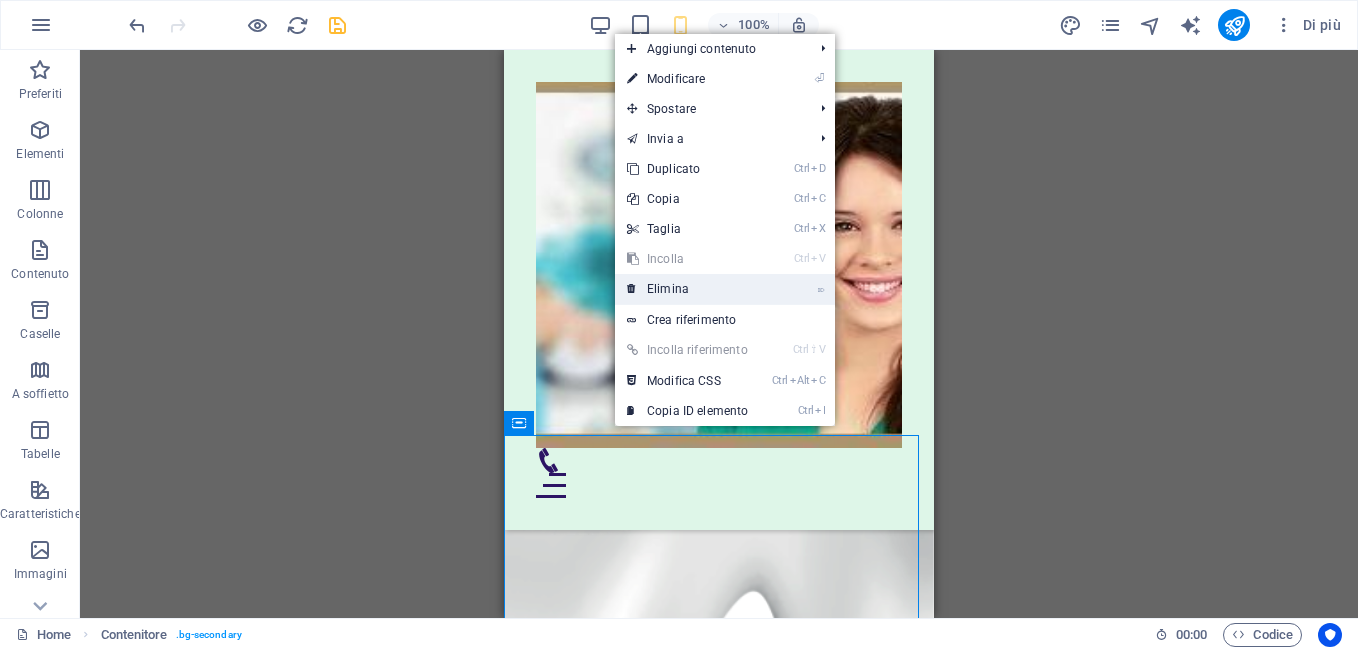 click on "⌦  Elimina" at bounding box center [687, 289] 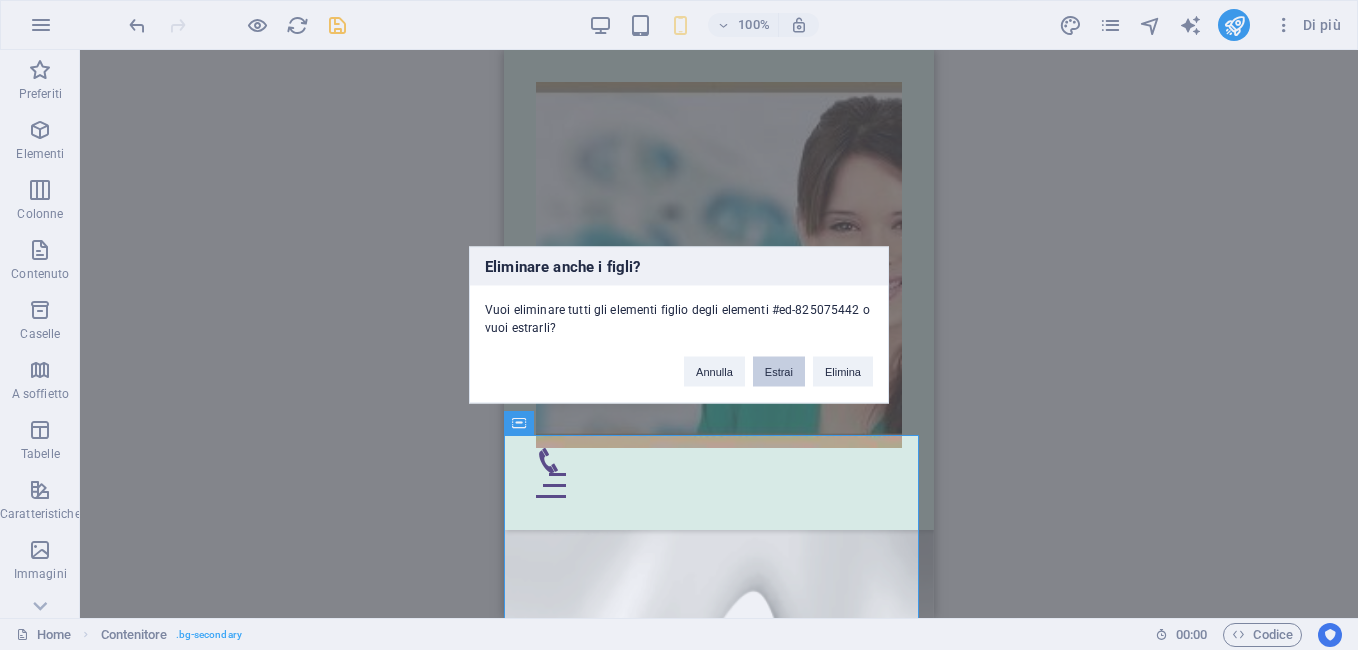 click on "Estrai" at bounding box center [779, 372] 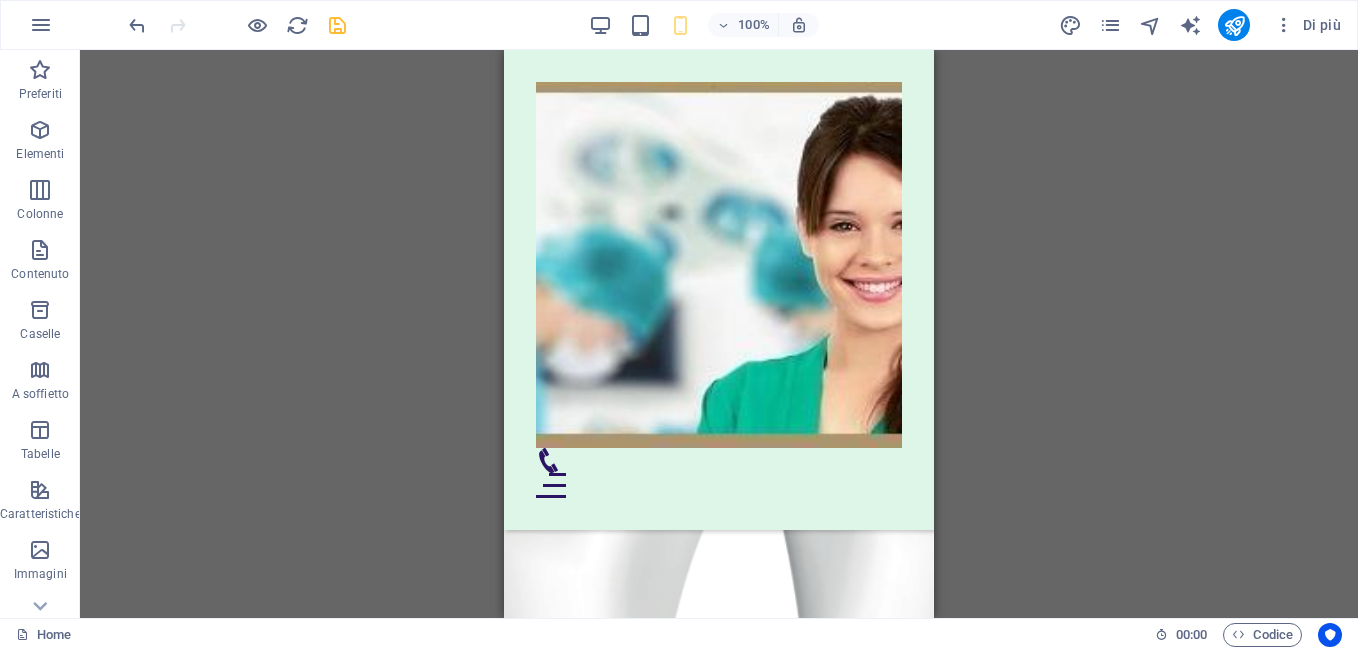 scroll, scrollTop: 6275, scrollLeft: 0, axis: vertical 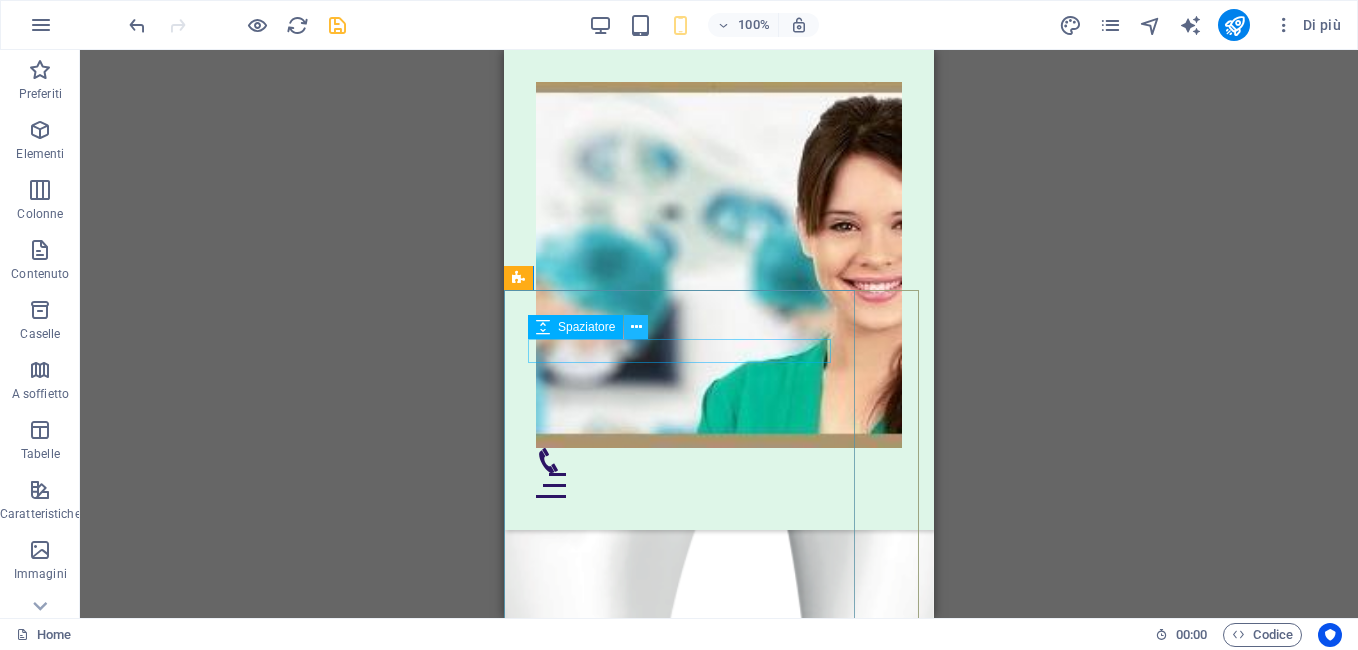 click at bounding box center (636, 327) 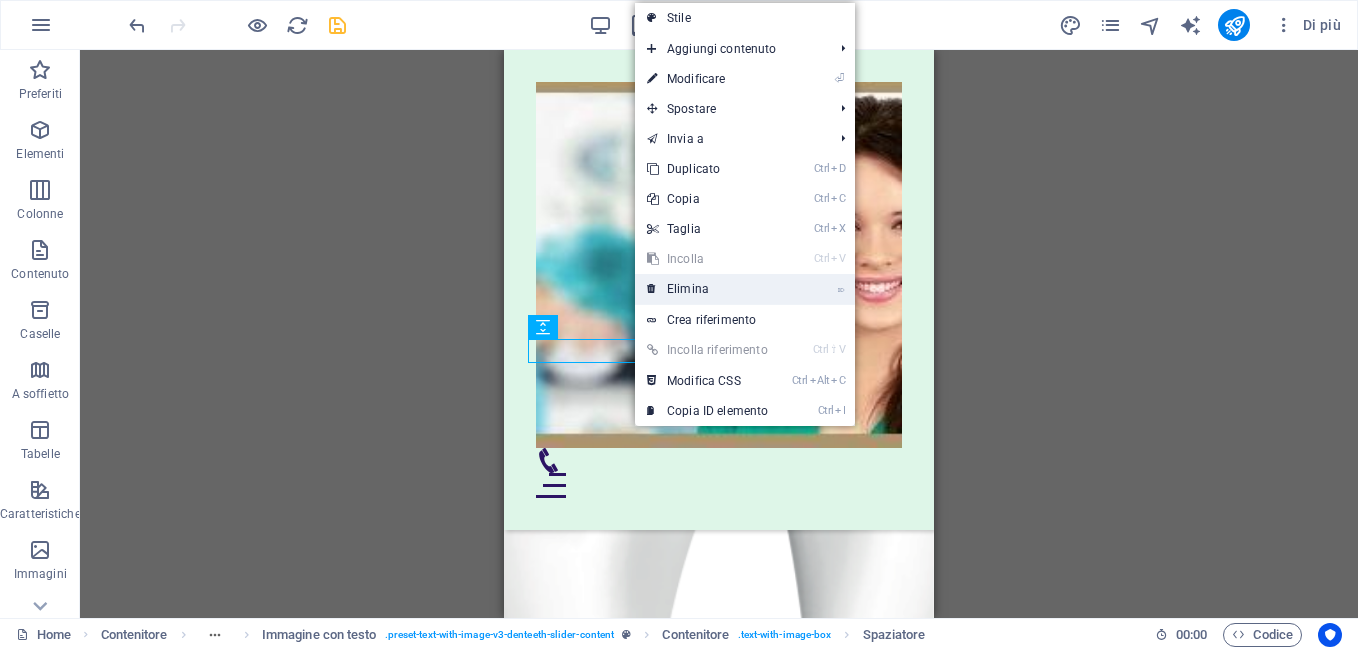 click on "⌦  Elimina" at bounding box center [707, 289] 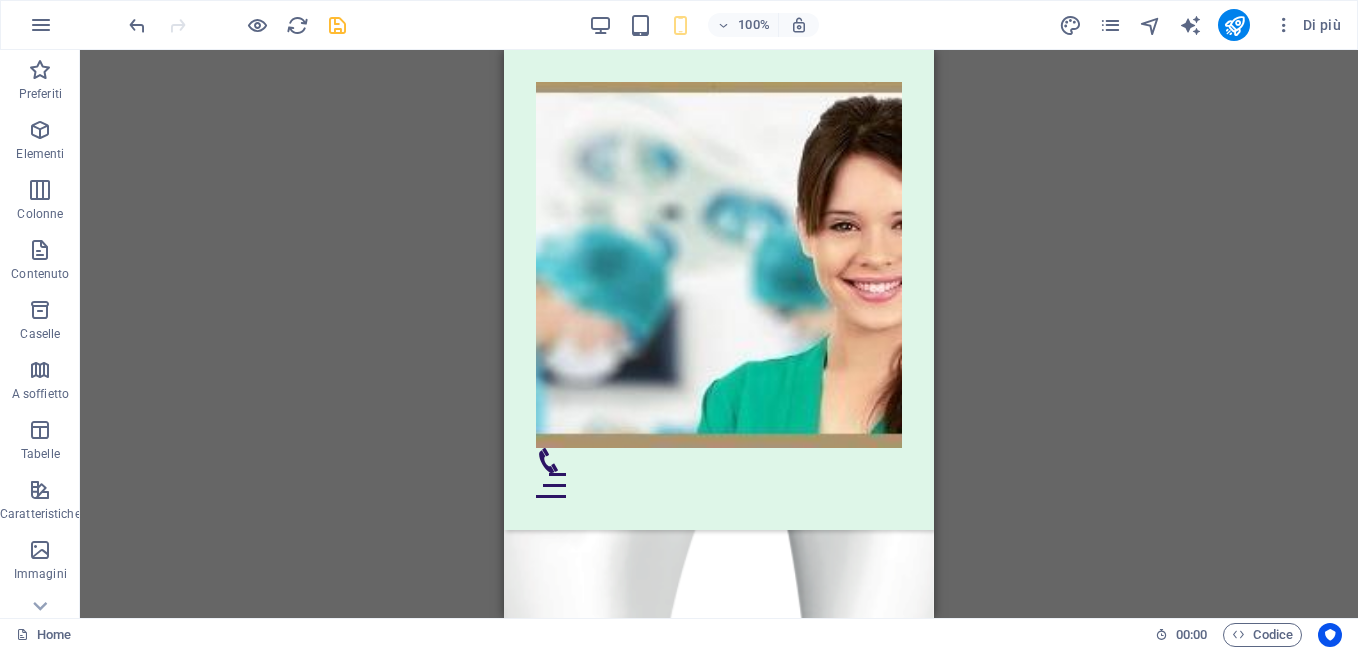 scroll, scrollTop: 6172, scrollLeft: 0, axis: vertical 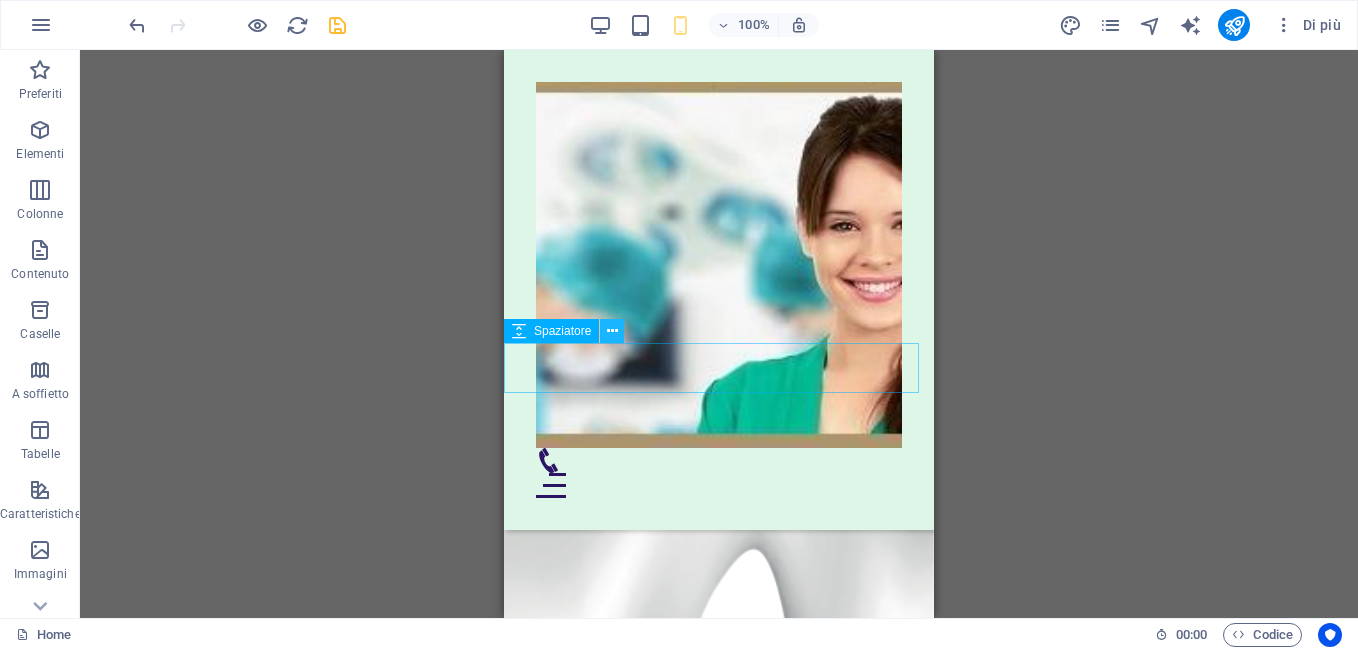 click at bounding box center [612, 331] 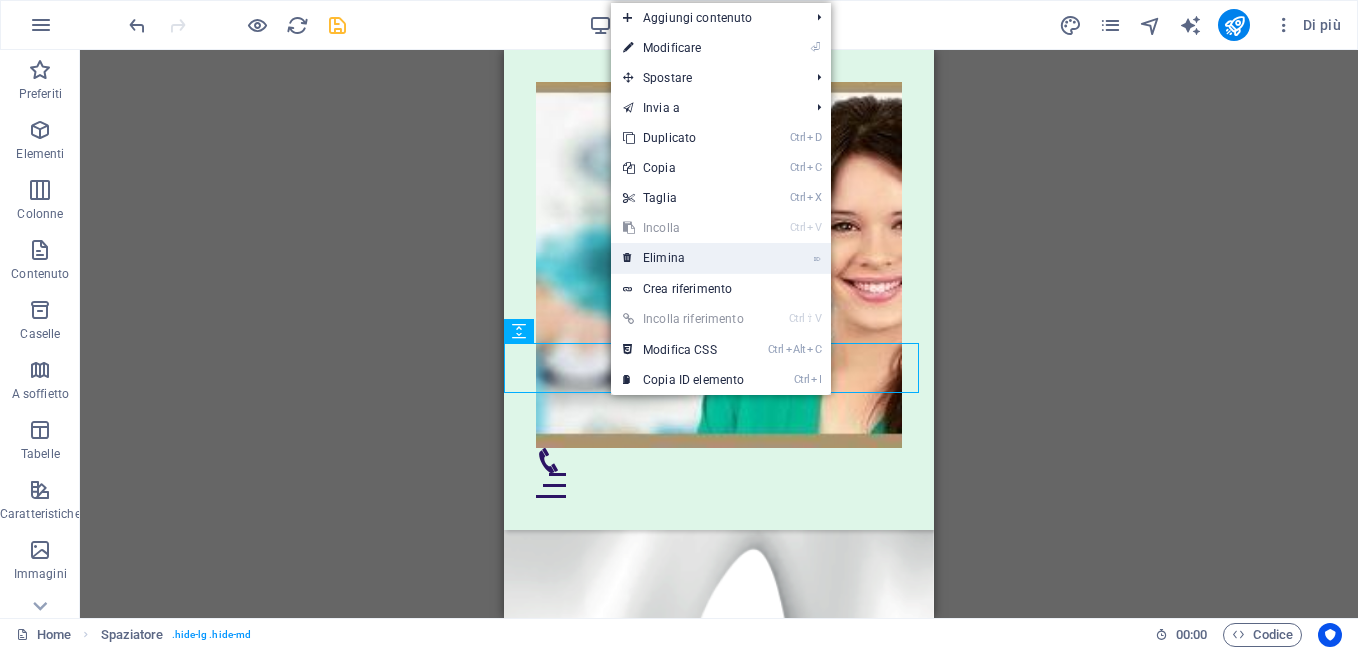 click on "⌦  Elimina" at bounding box center (683, 258) 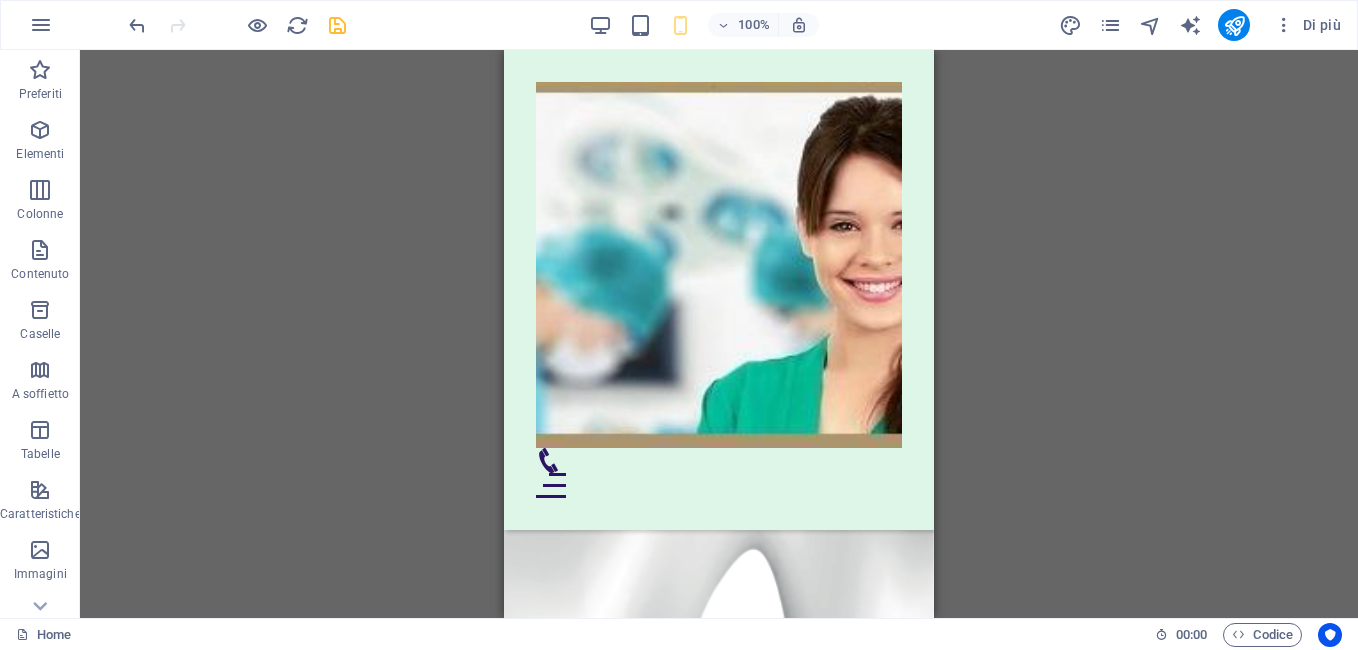click at bounding box center (719, 504) 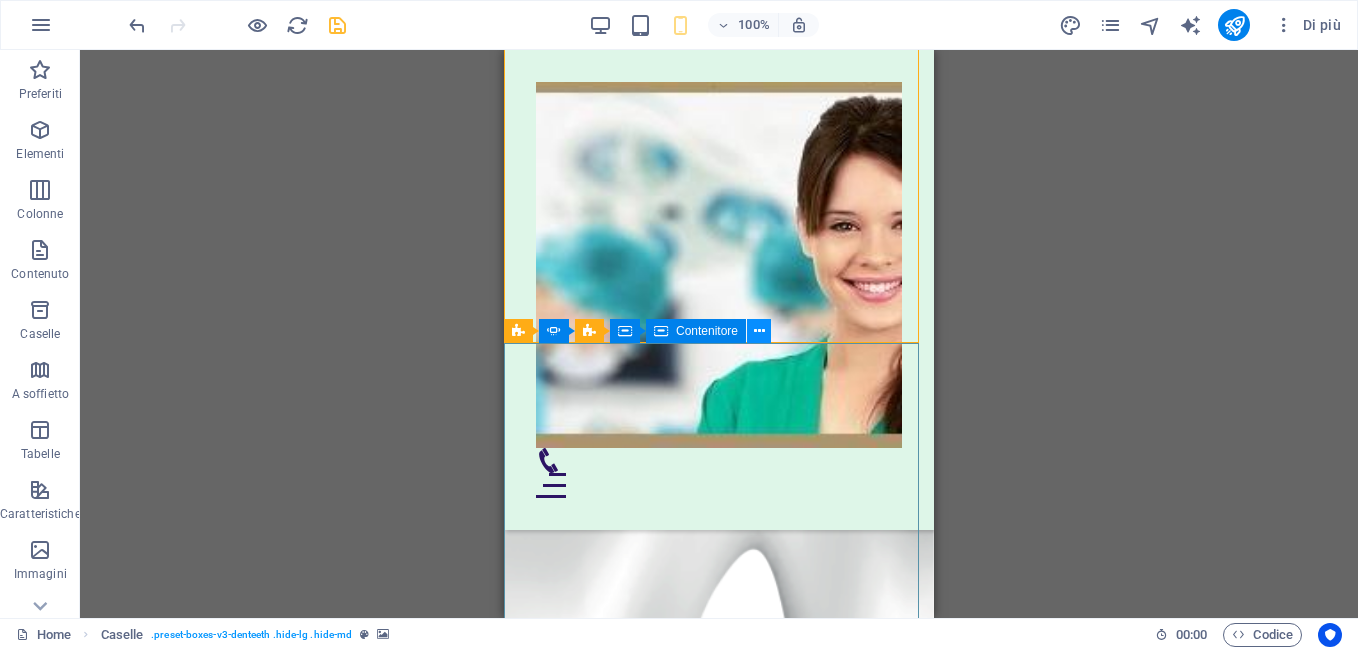click at bounding box center [759, 331] 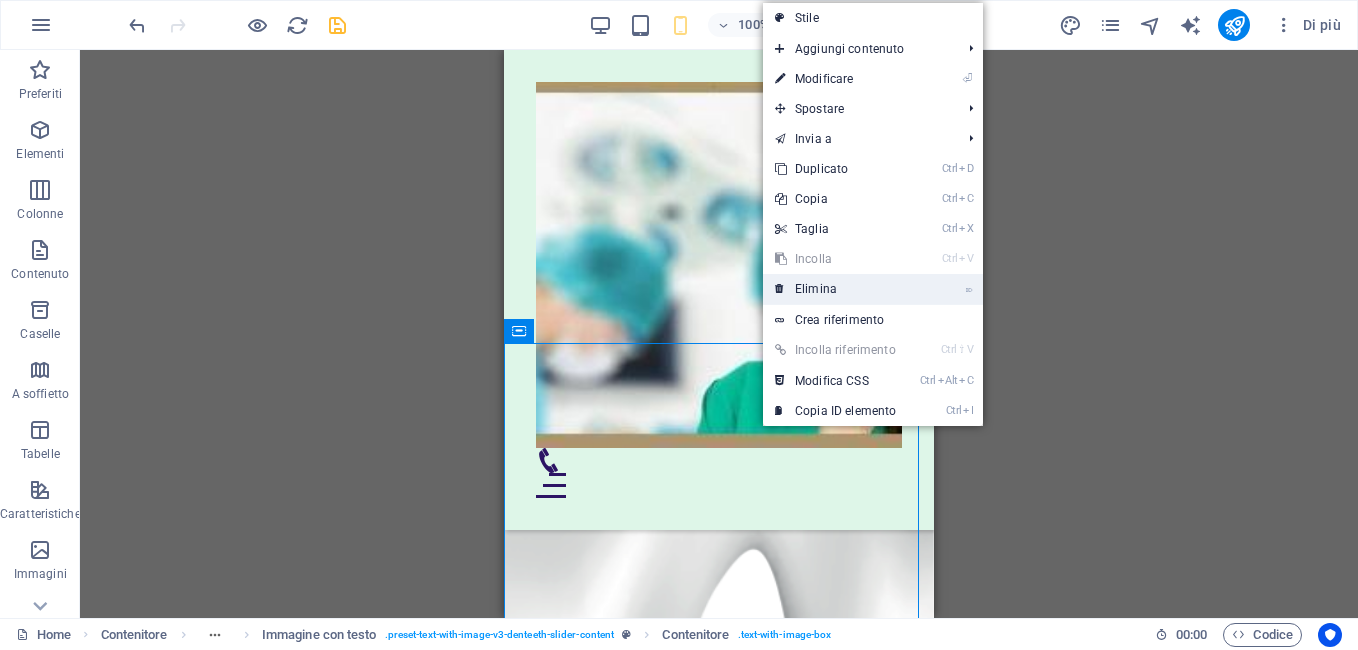 click on "⌦  Elimina" at bounding box center (835, 289) 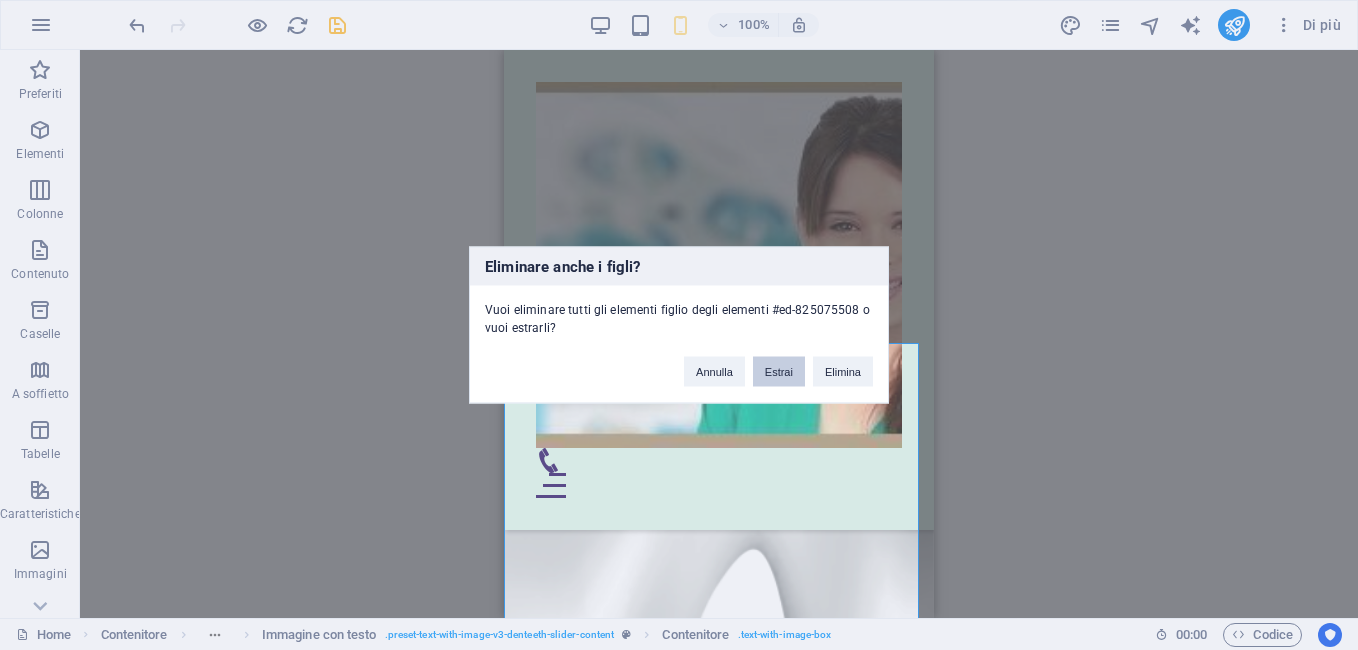 drag, startPoint x: 790, startPoint y: 372, endPoint x: 292, endPoint y: 322, distance: 500.50375 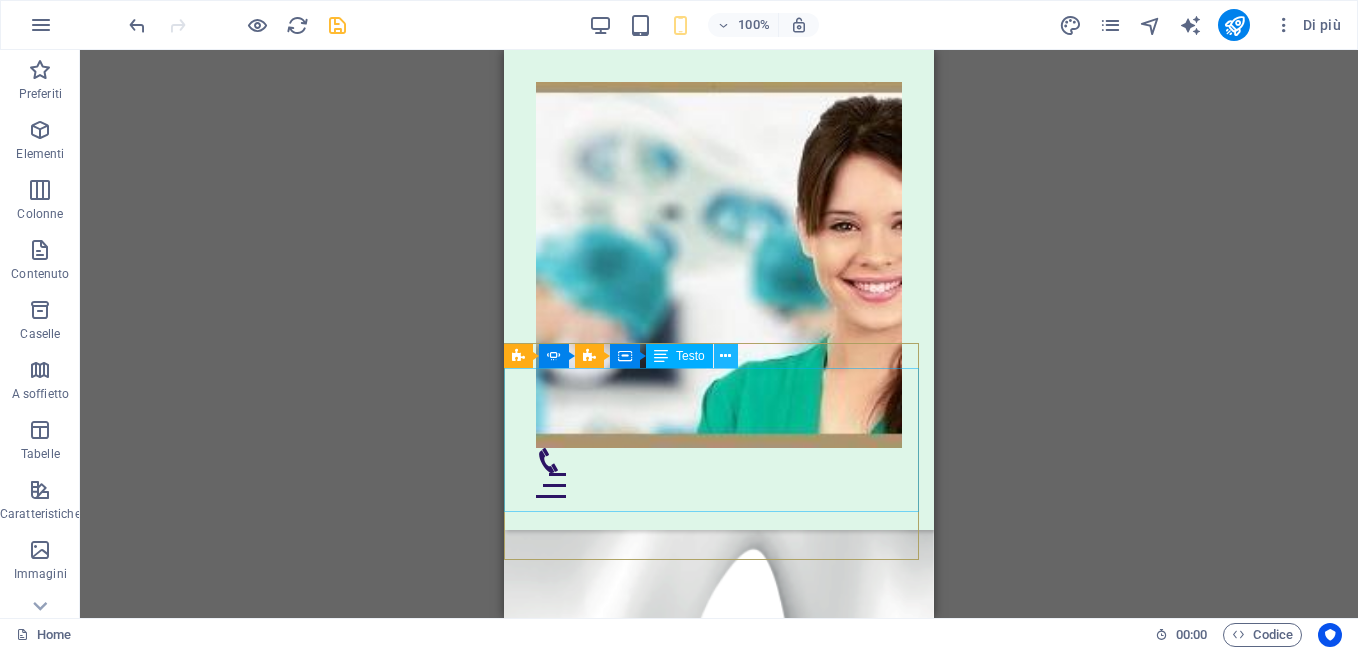 click at bounding box center [725, 356] 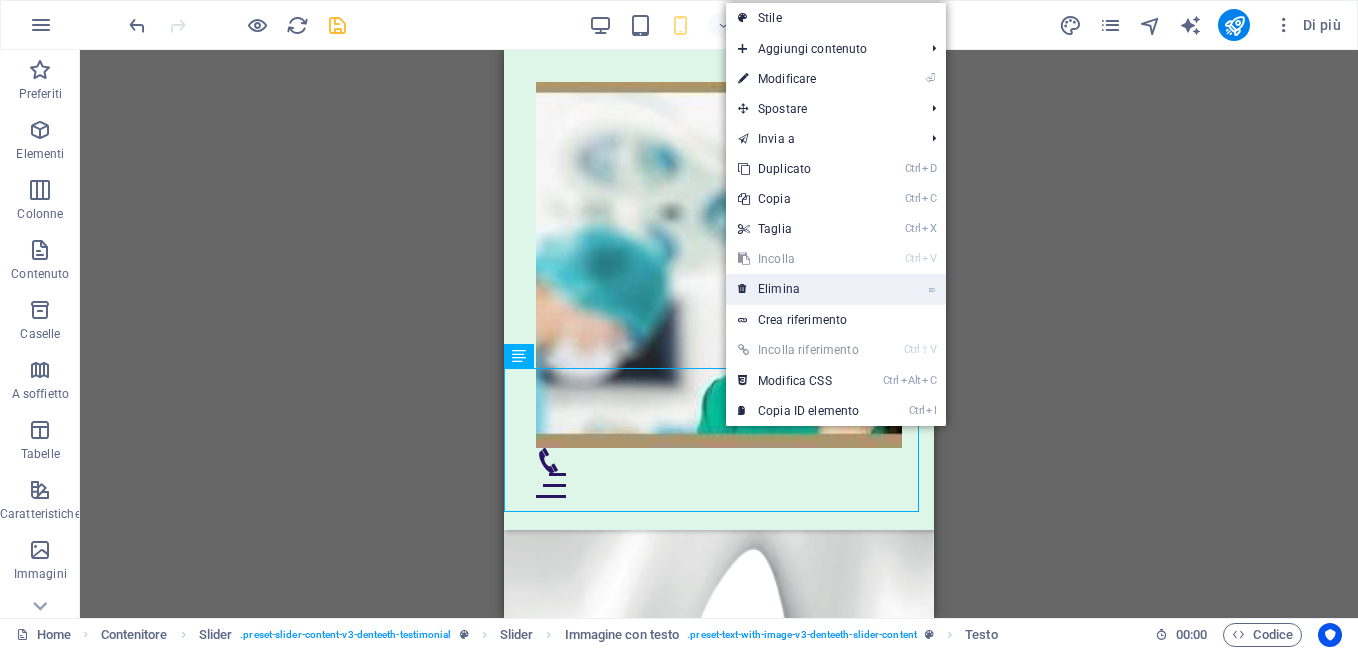 click on "⌦  Elimina" at bounding box center (798, 289) 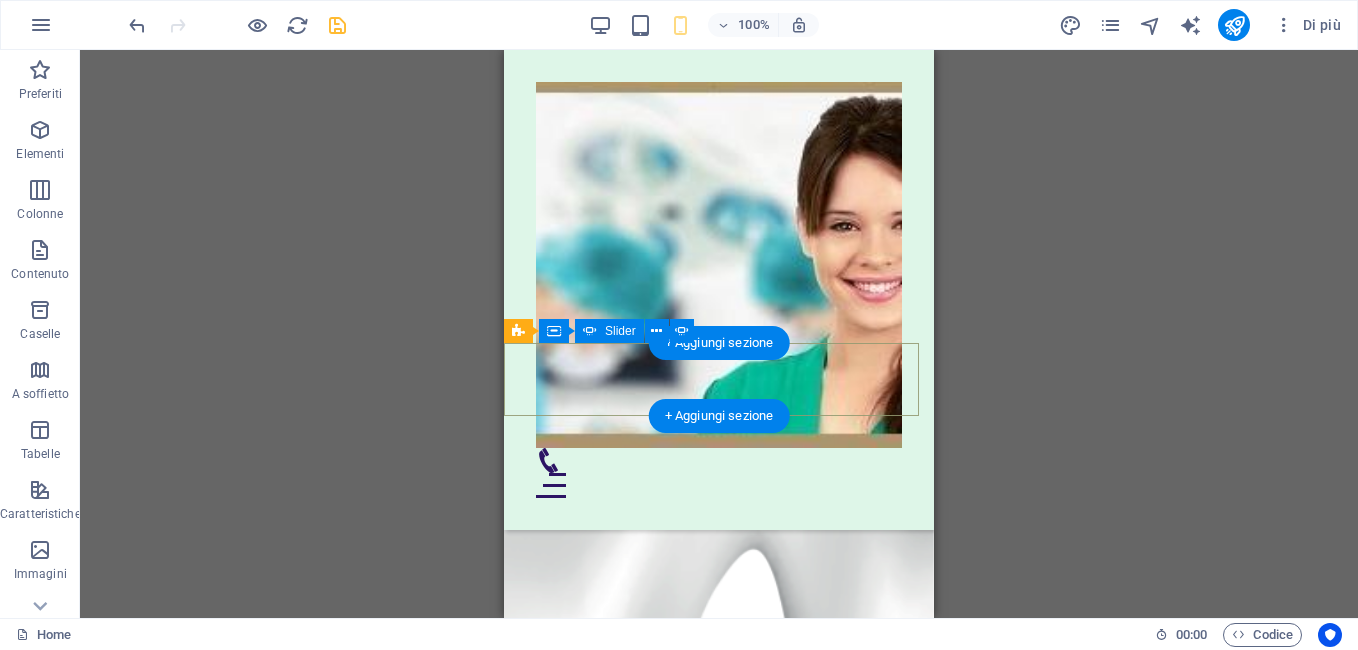 click on "2" at bounding box center (556, 1987) 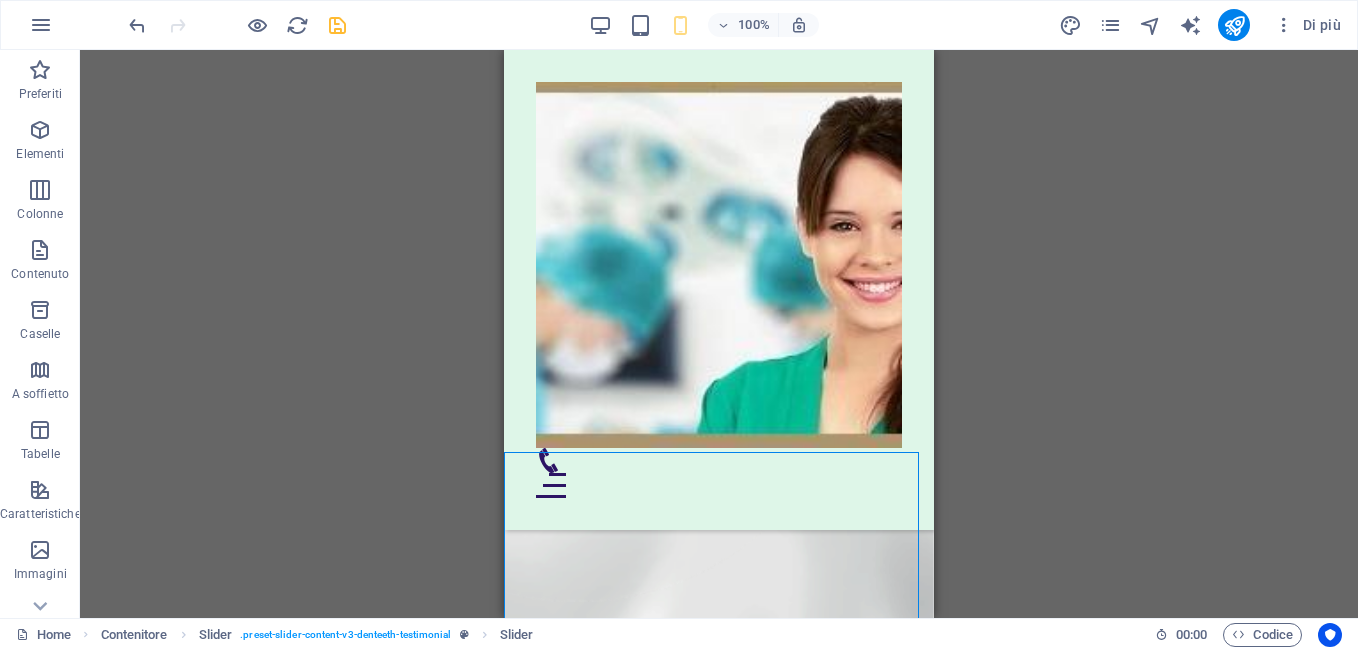 scroll, scrollTop: 6042, scrollLeft: 0, axis: vertical 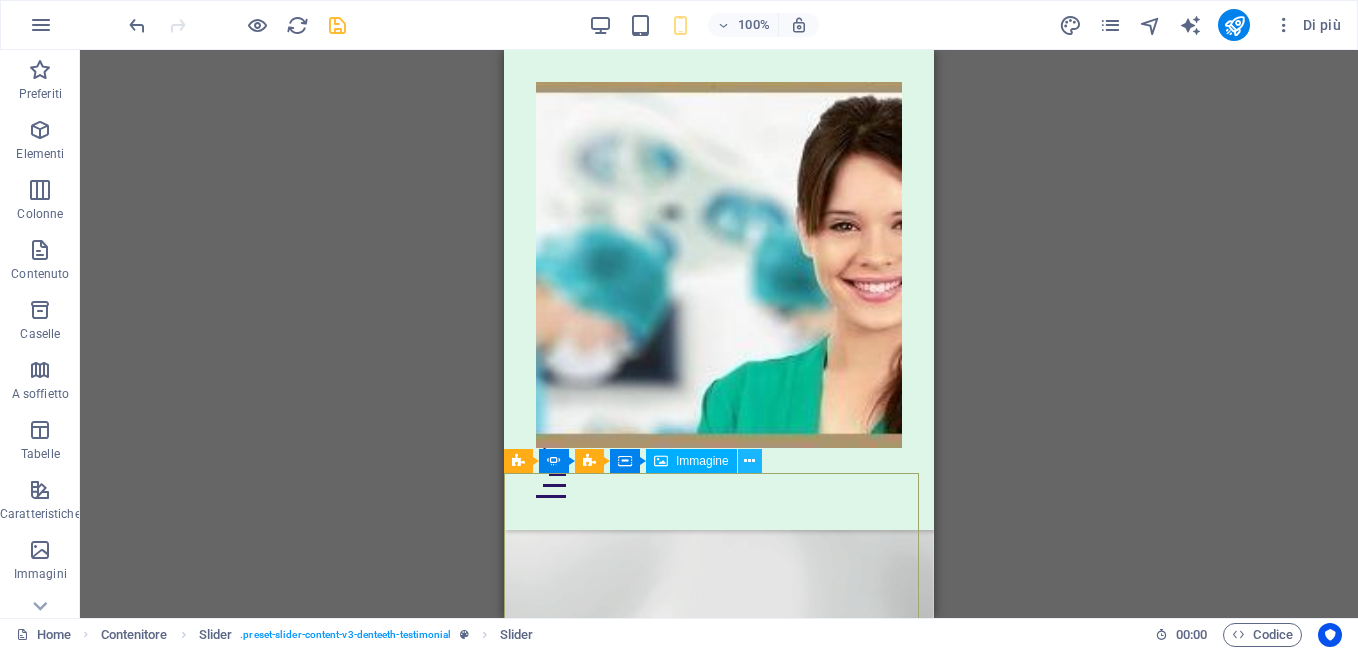 click at bounding box center (749, 461) 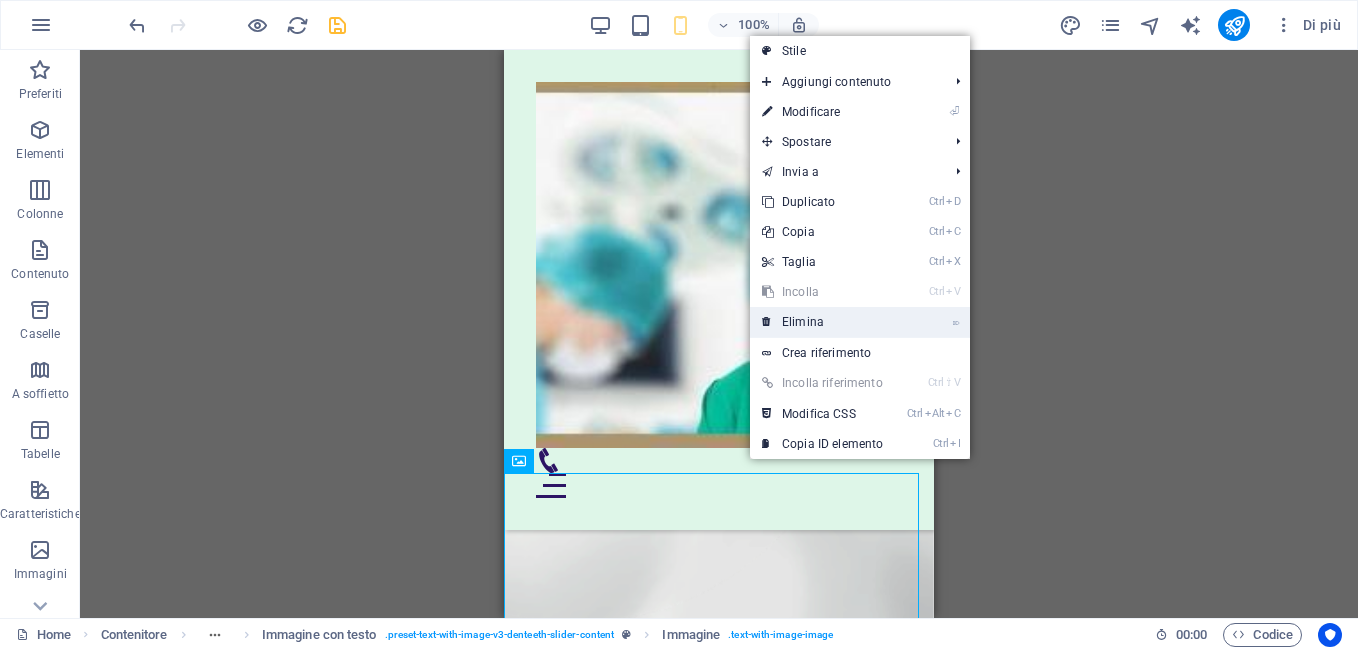 click on "⌦  Elimina" at bounding box center (822, 322) 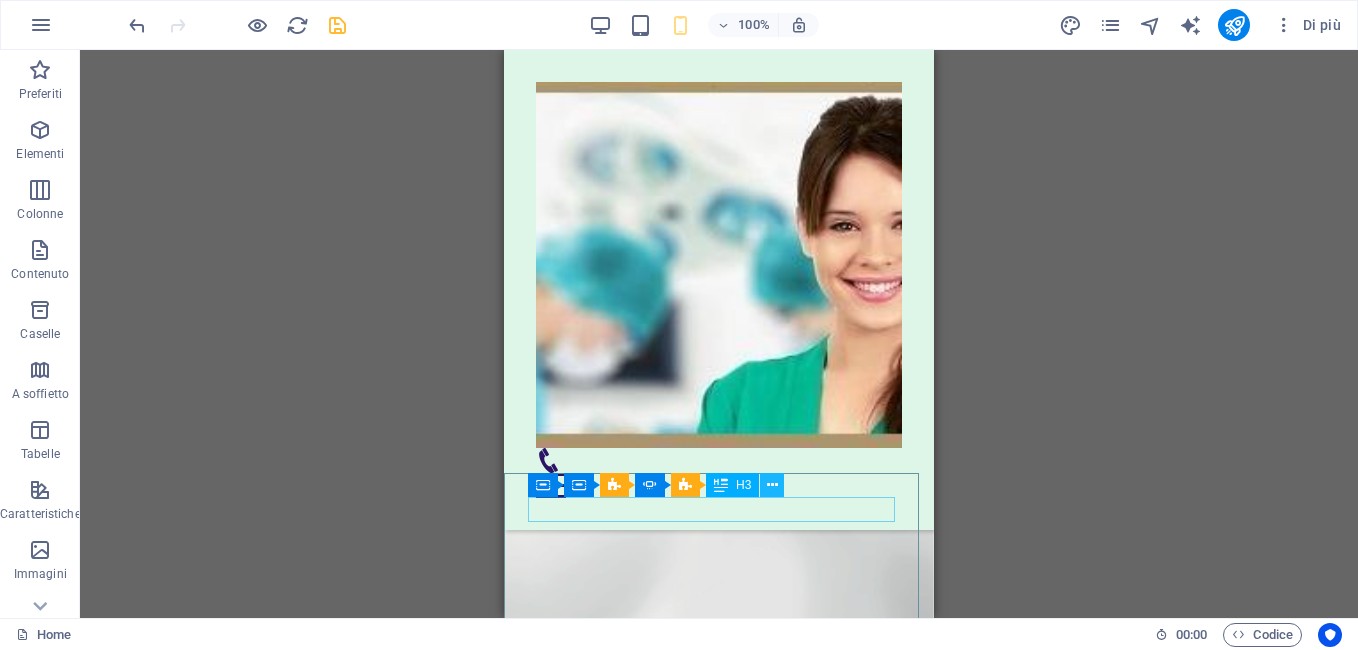 click at bounding box center (772, 485) 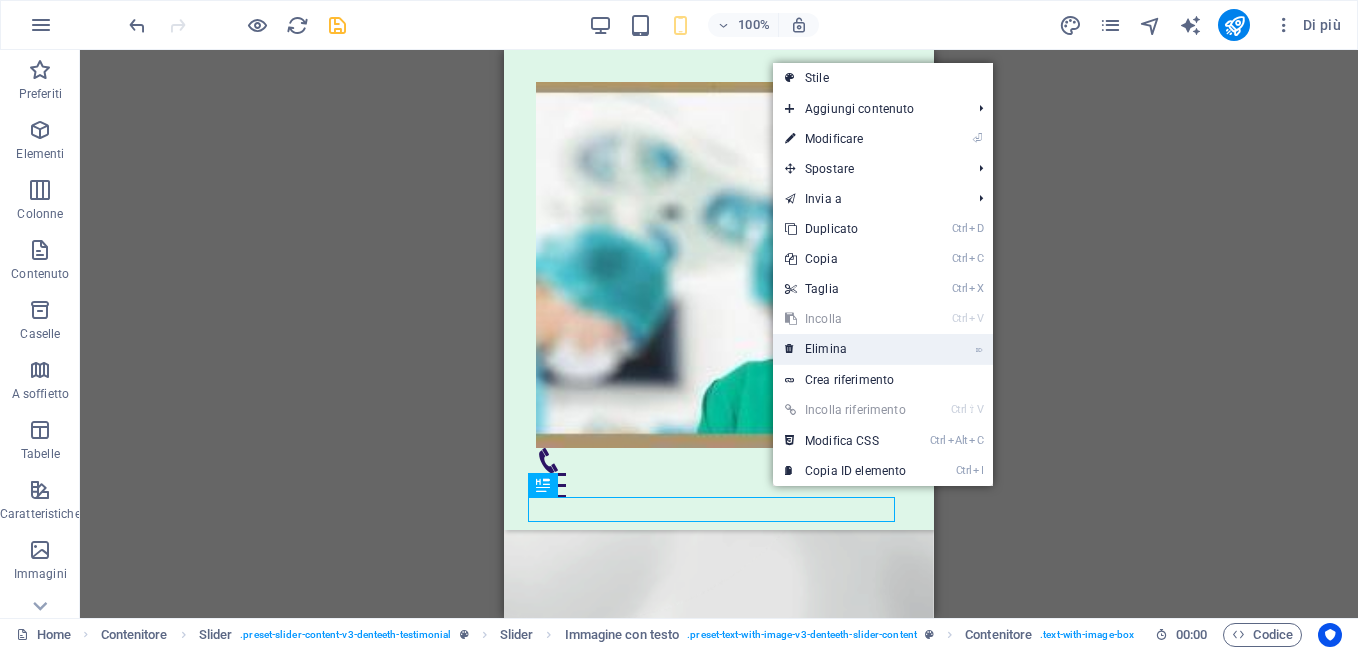 click on "⌦  Elimina" at bounding box center (845, 349) 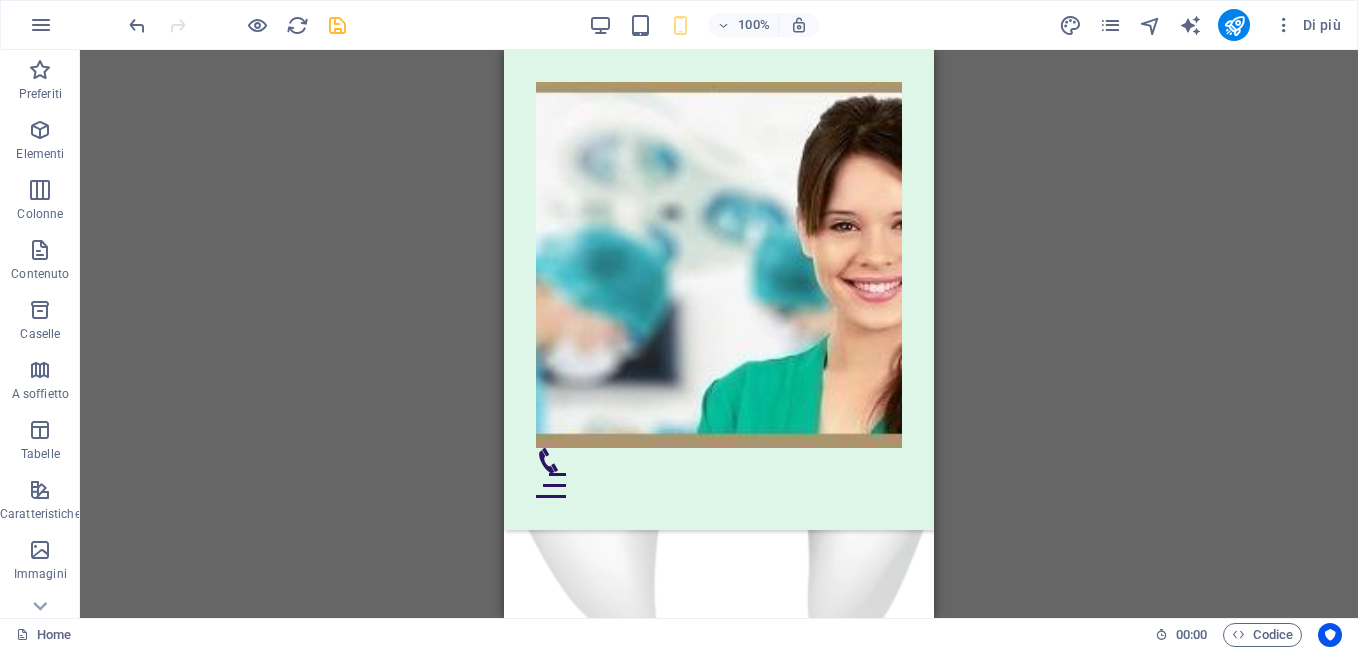 scroll, scrollTop: 6349, scrollLeft: 0, axis: vertical 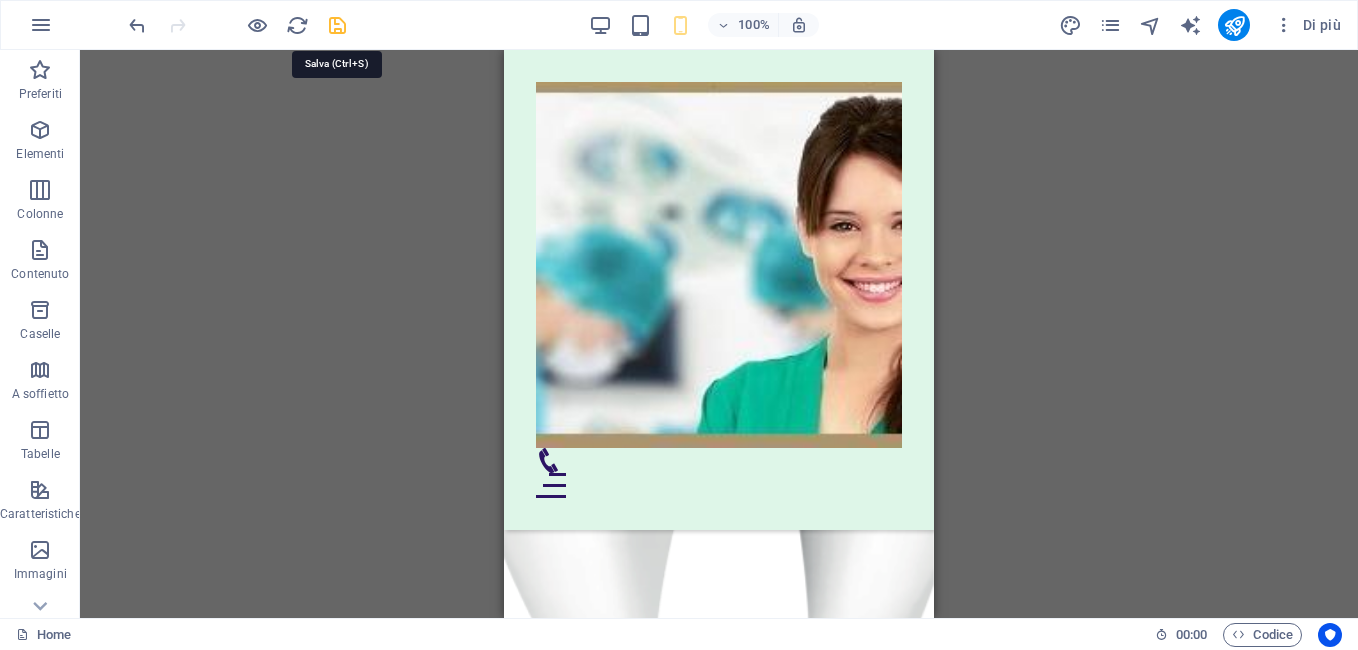 click at bounding box center (337, 25) 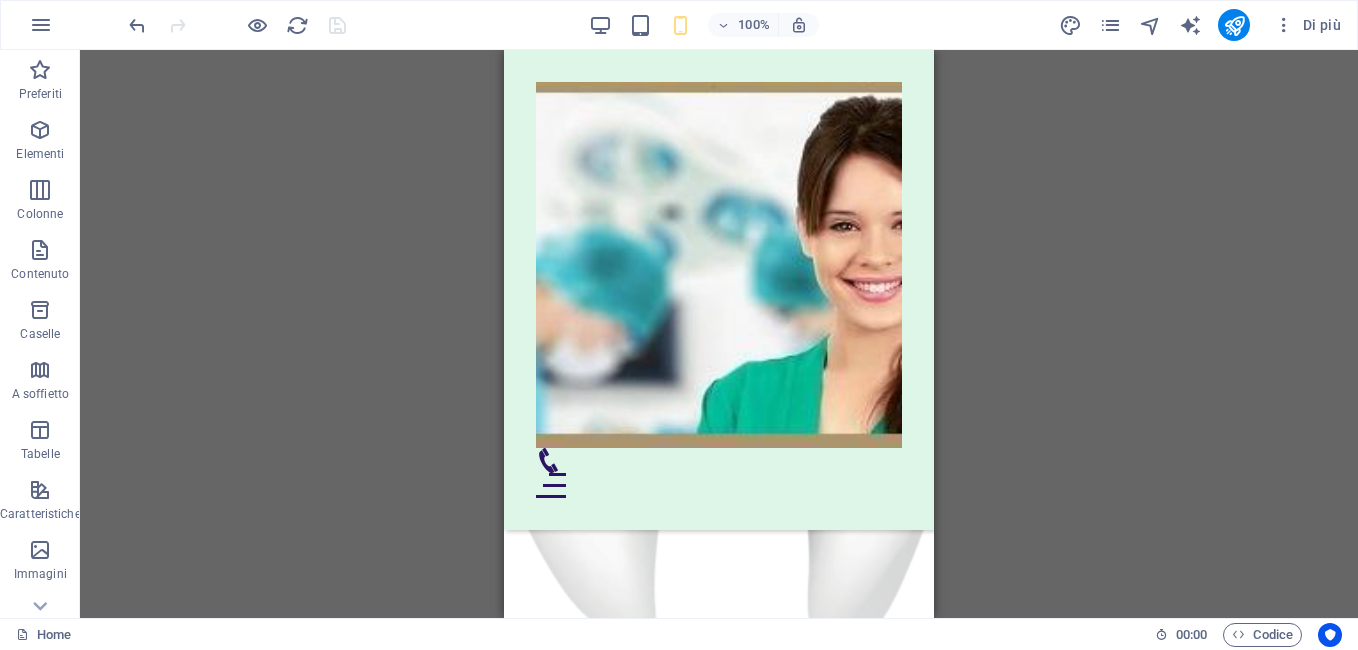 scroll, scrollTop: 6452, scrollLeft: 0, axis: vertical 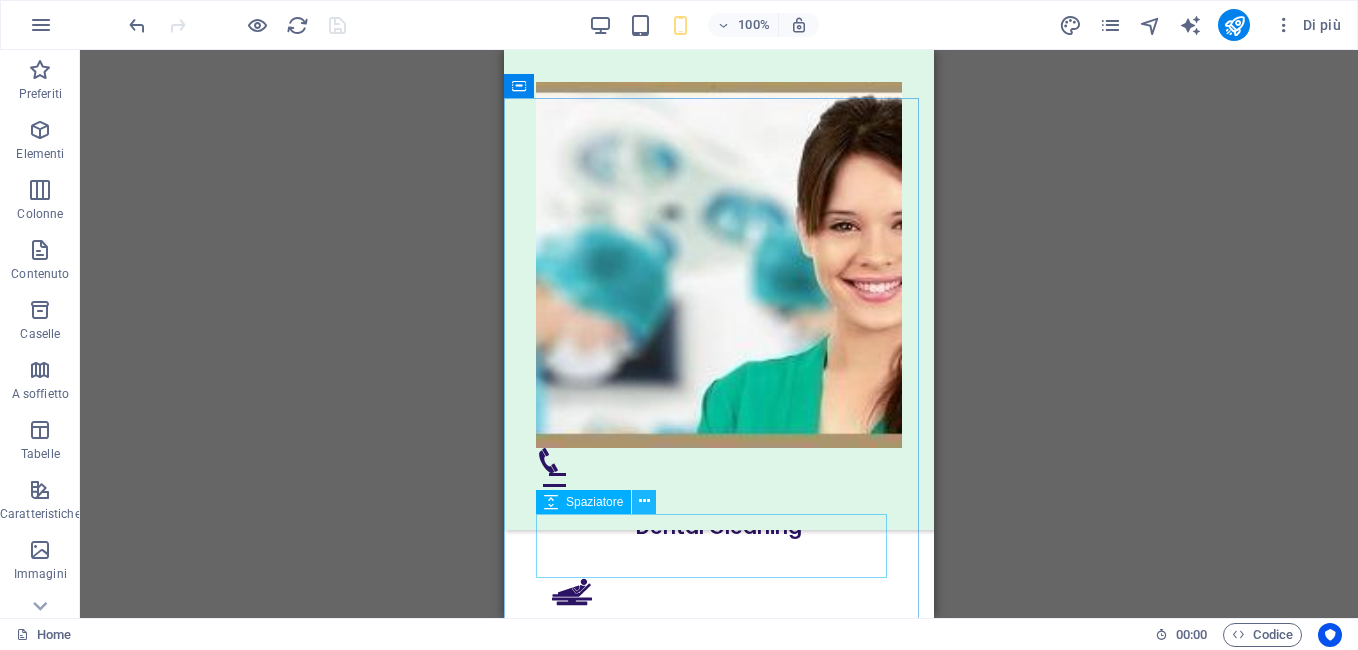 click at bounding box center (644, 501) 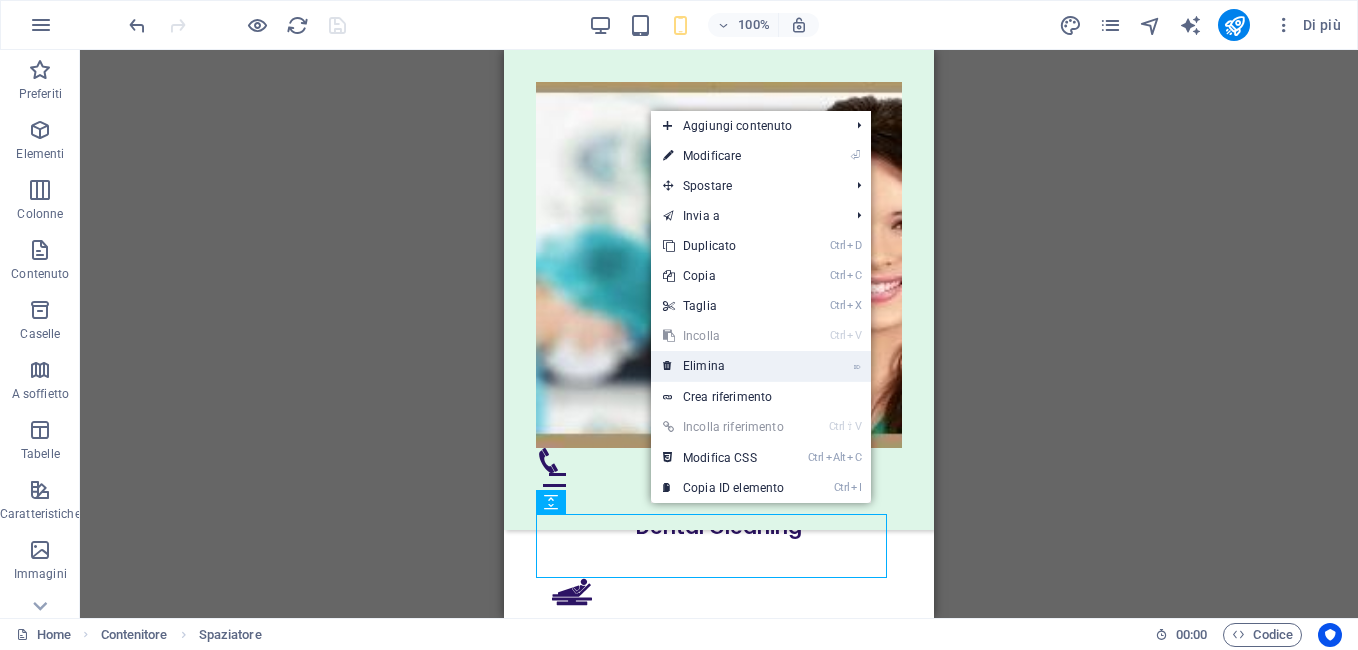 click on "⌦  Elimina" at bounding box center [723, 366] 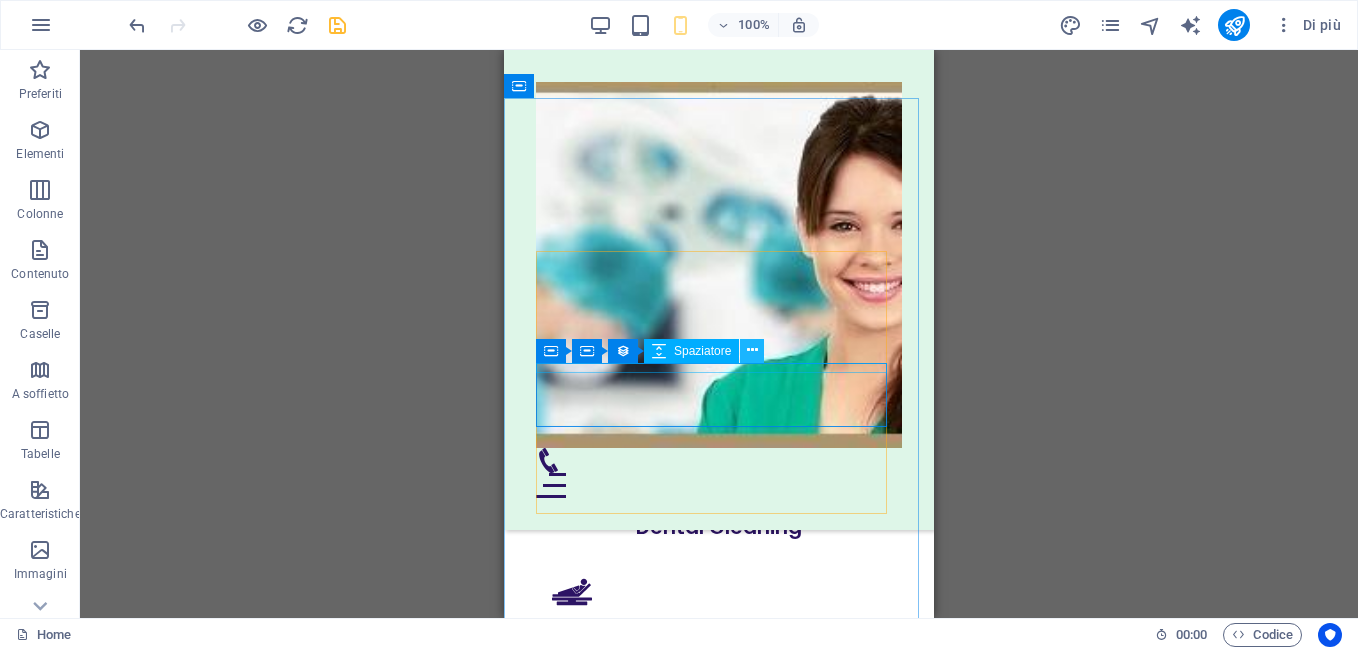 click at bounding box center [752, 350] 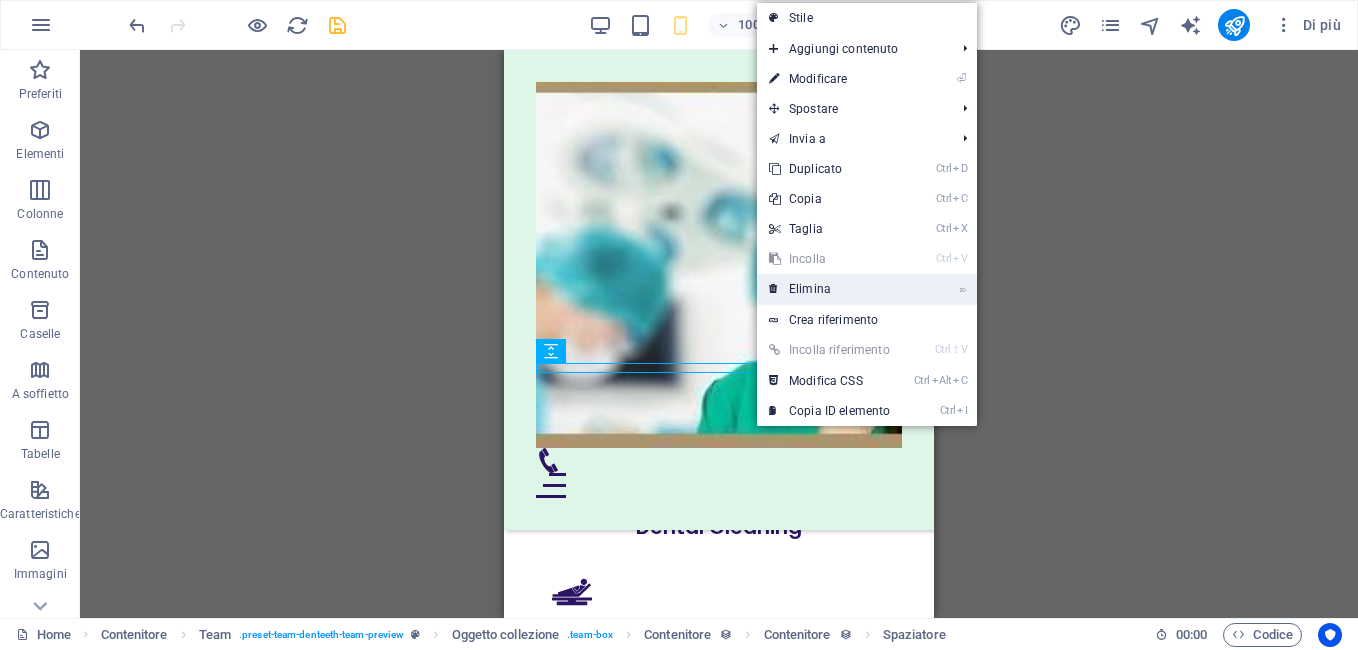 click on "⌦  Elimina" at bounding box center (829, 289) 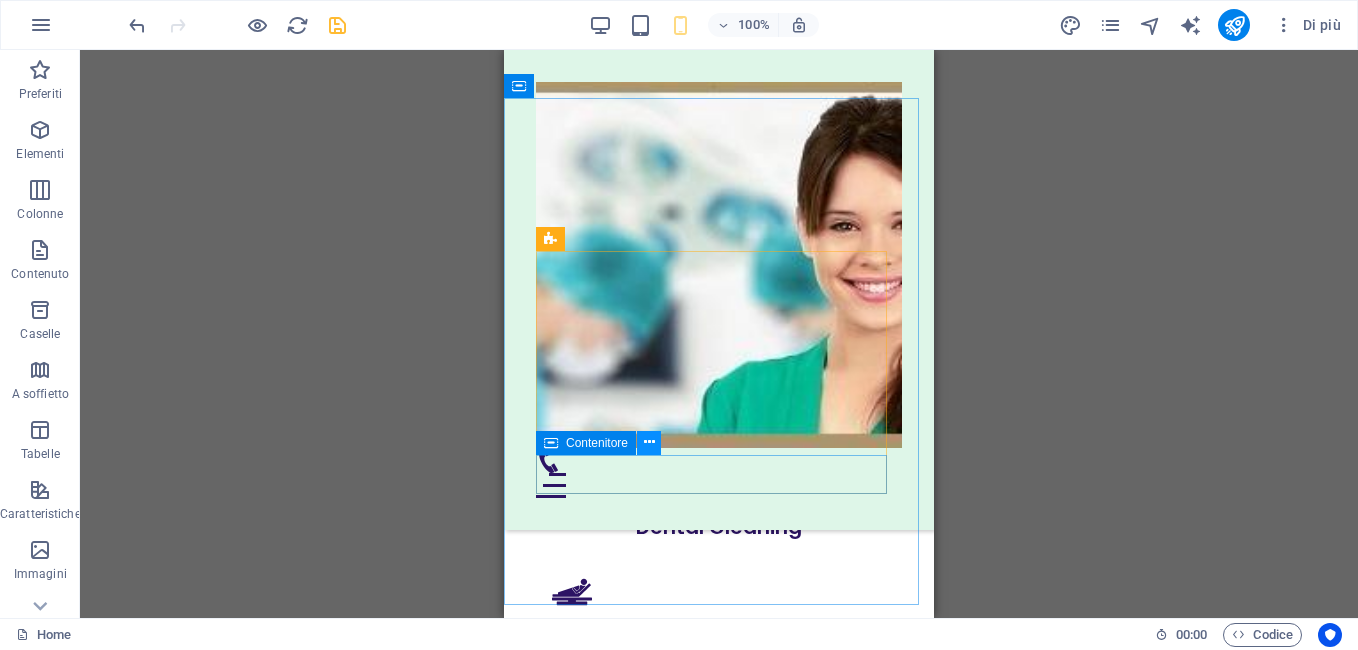 click at bounding box center [649, 442] 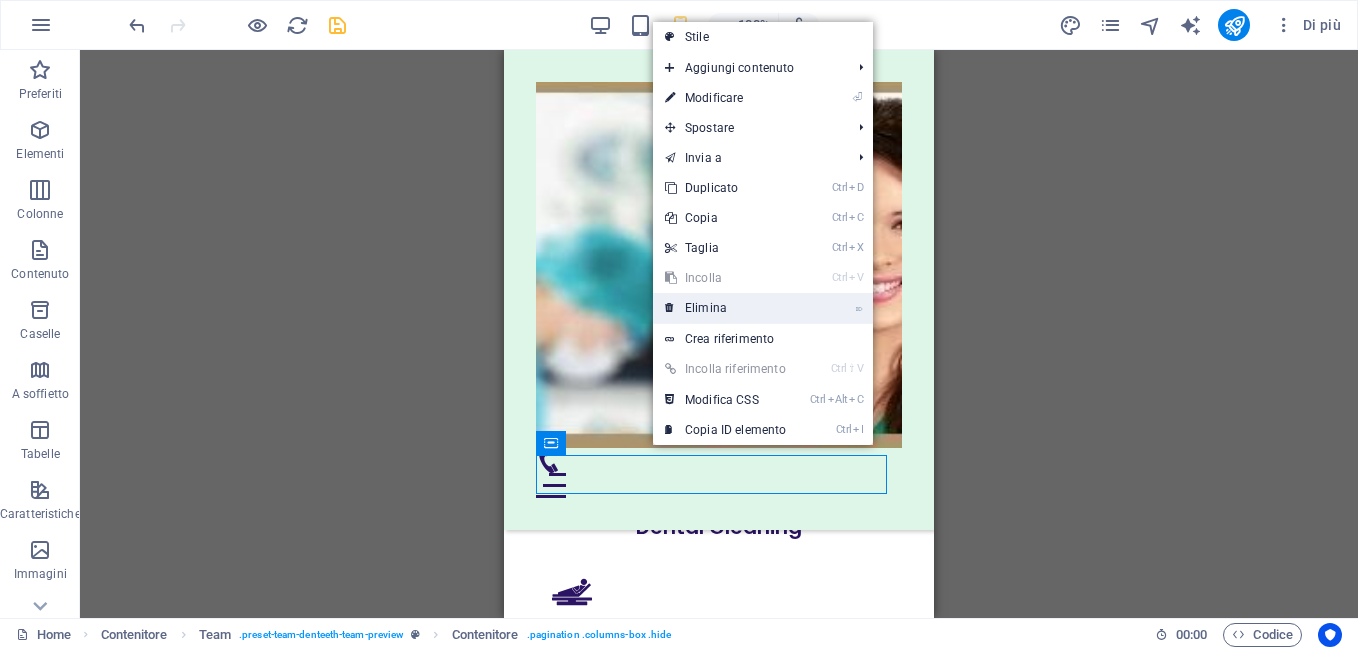 click on "⌦  Elimina" at bounding box center [725, 308] 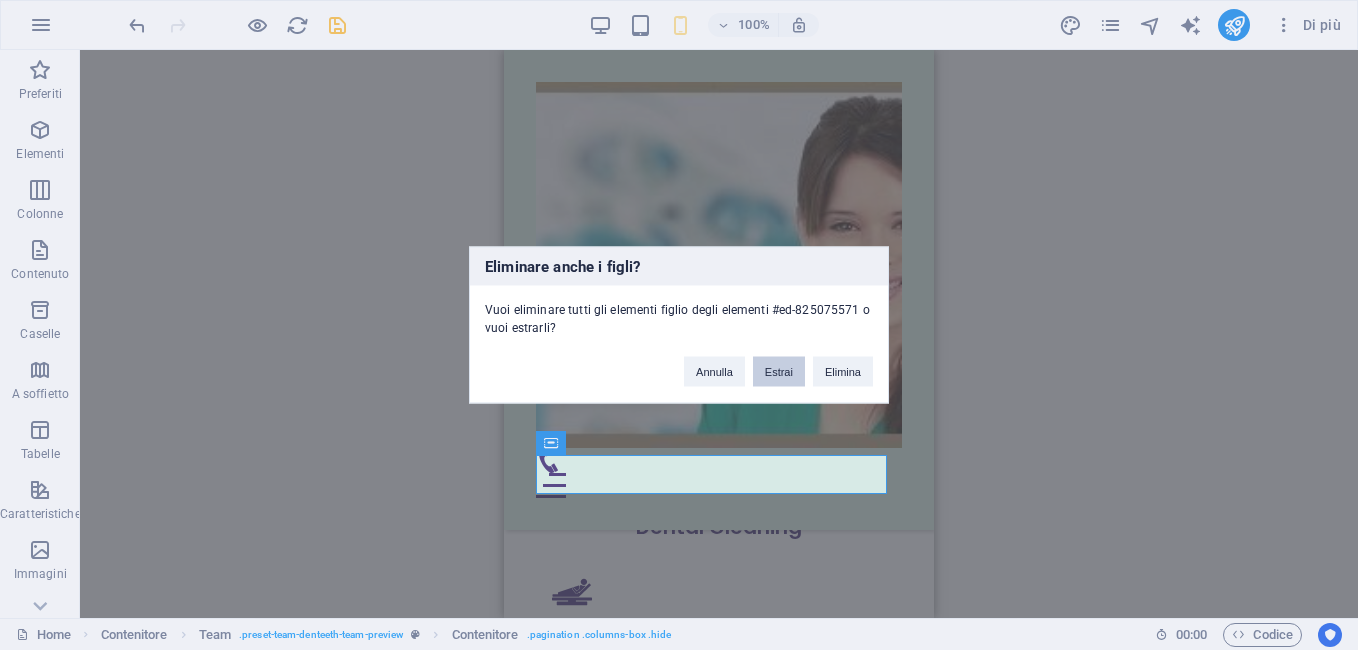 click on "Estrai" at bounding box center (779, 372) 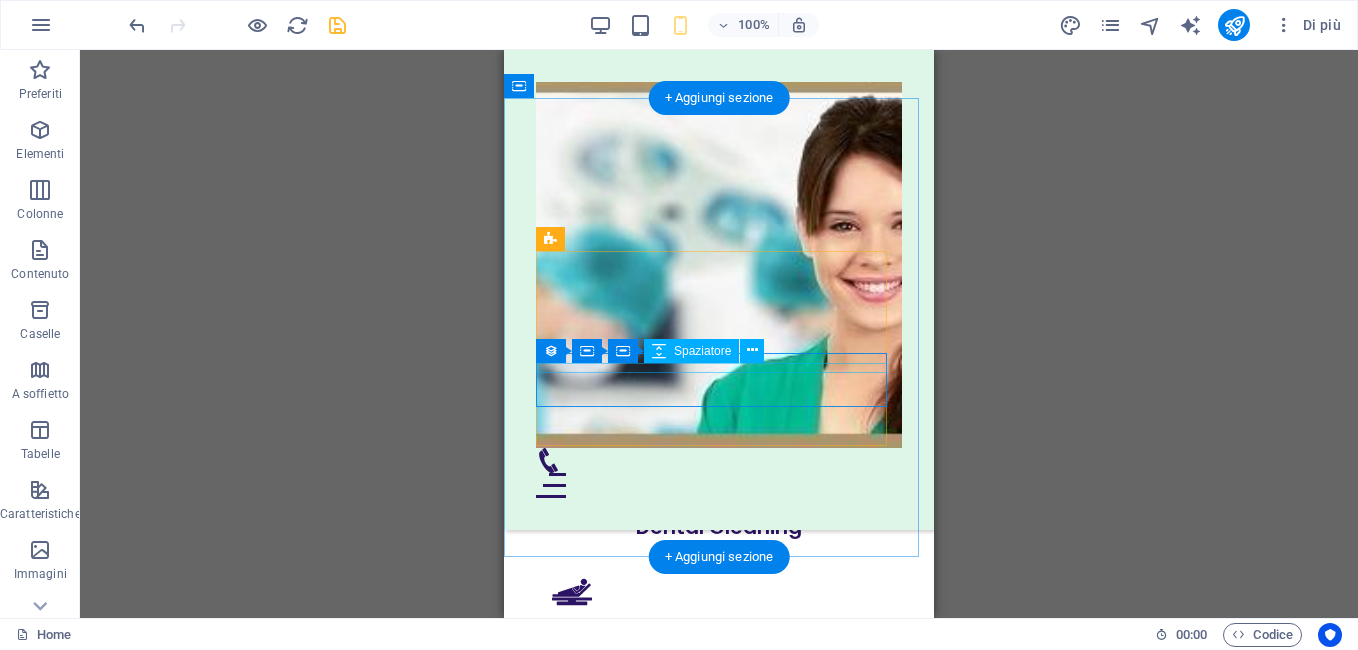 click at bounding box center [719, 1928] 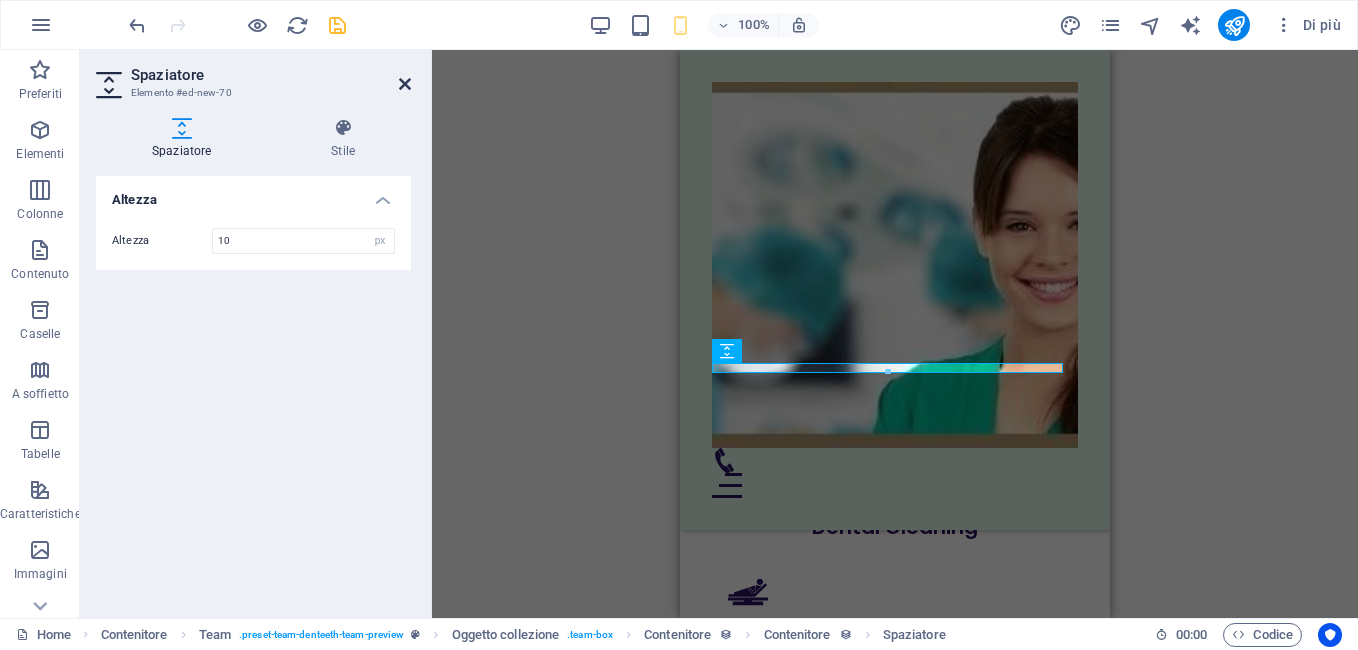 click at bounding box center (405, 84) 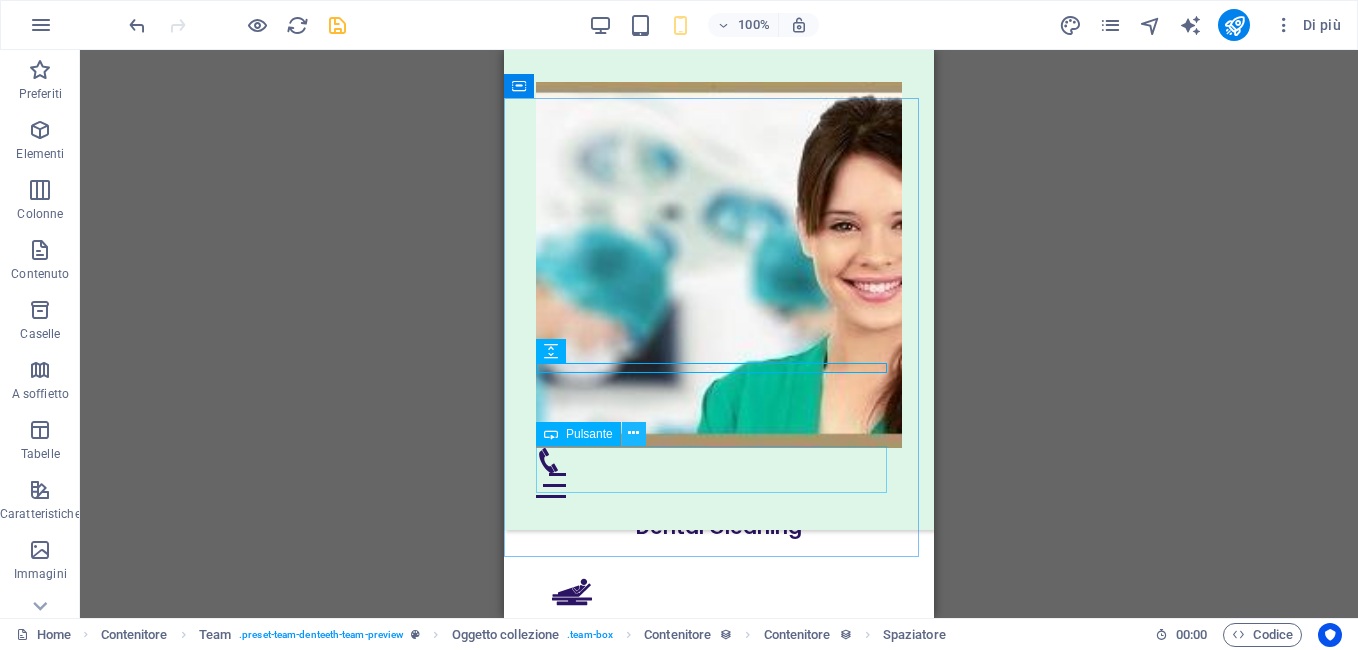 click at bounding box center [633, 433] 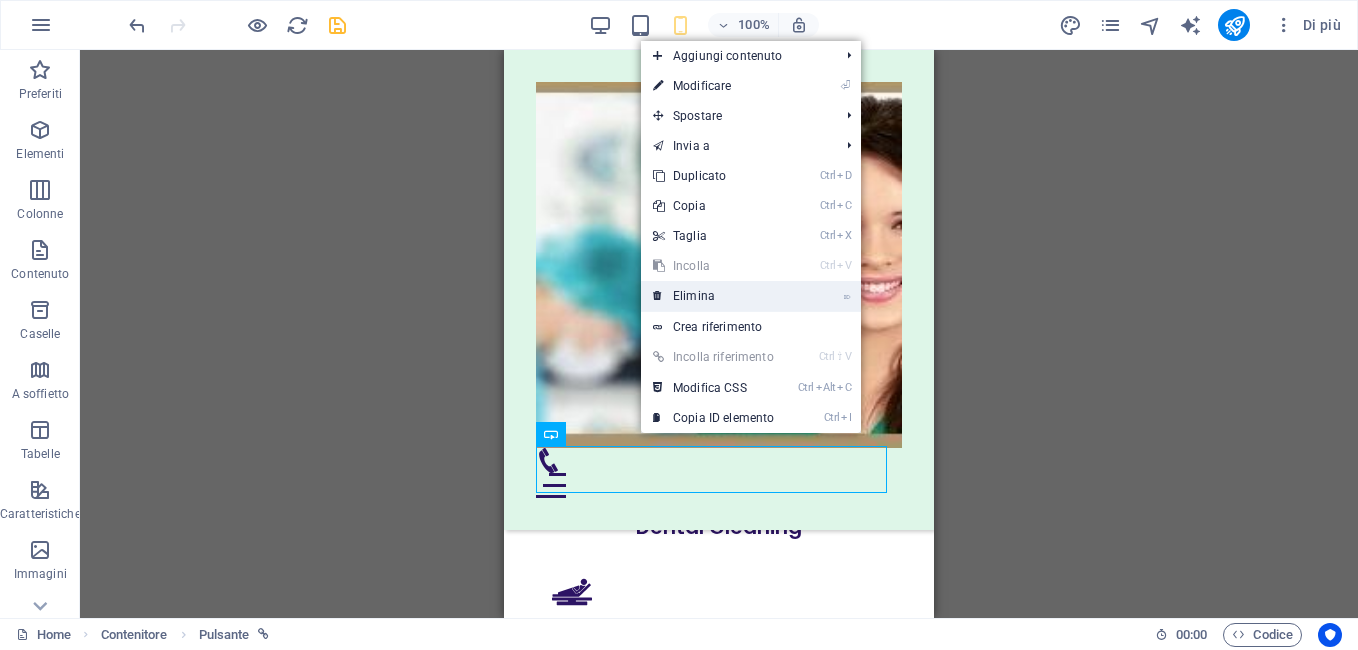 click on "⌦  Elimina" at bounding box center [713, 296] 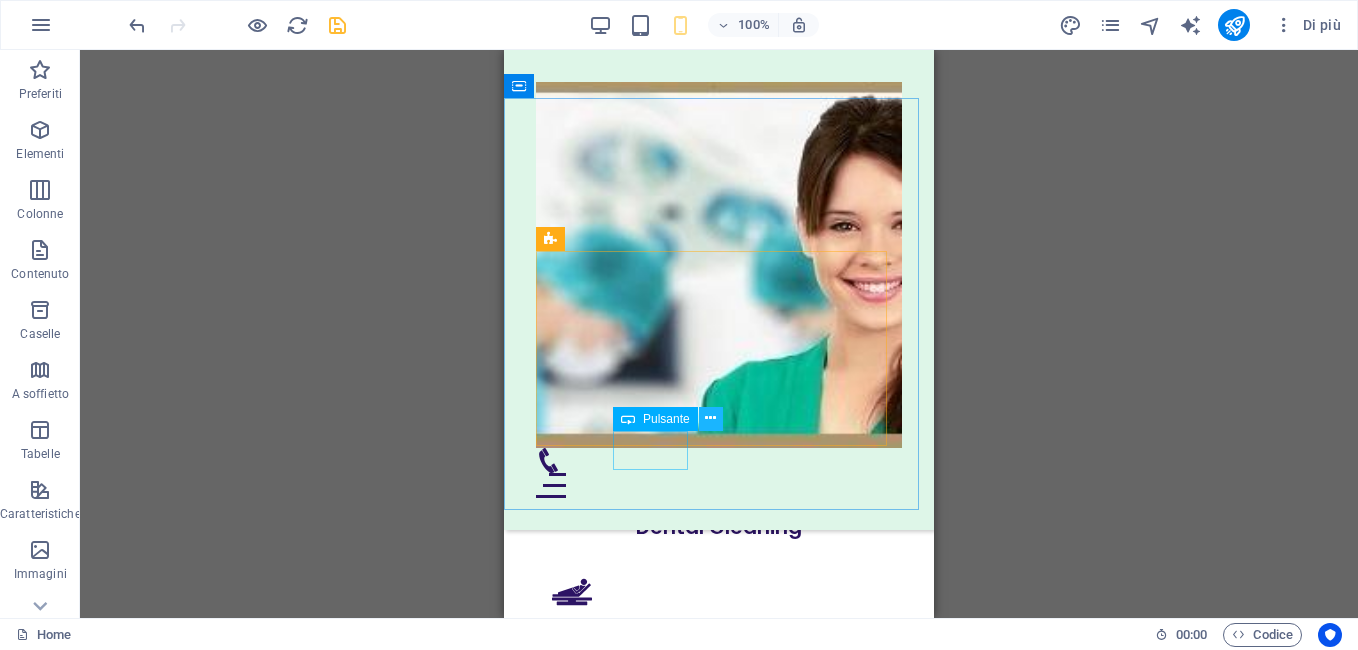 click at bounding box center [710, 418] 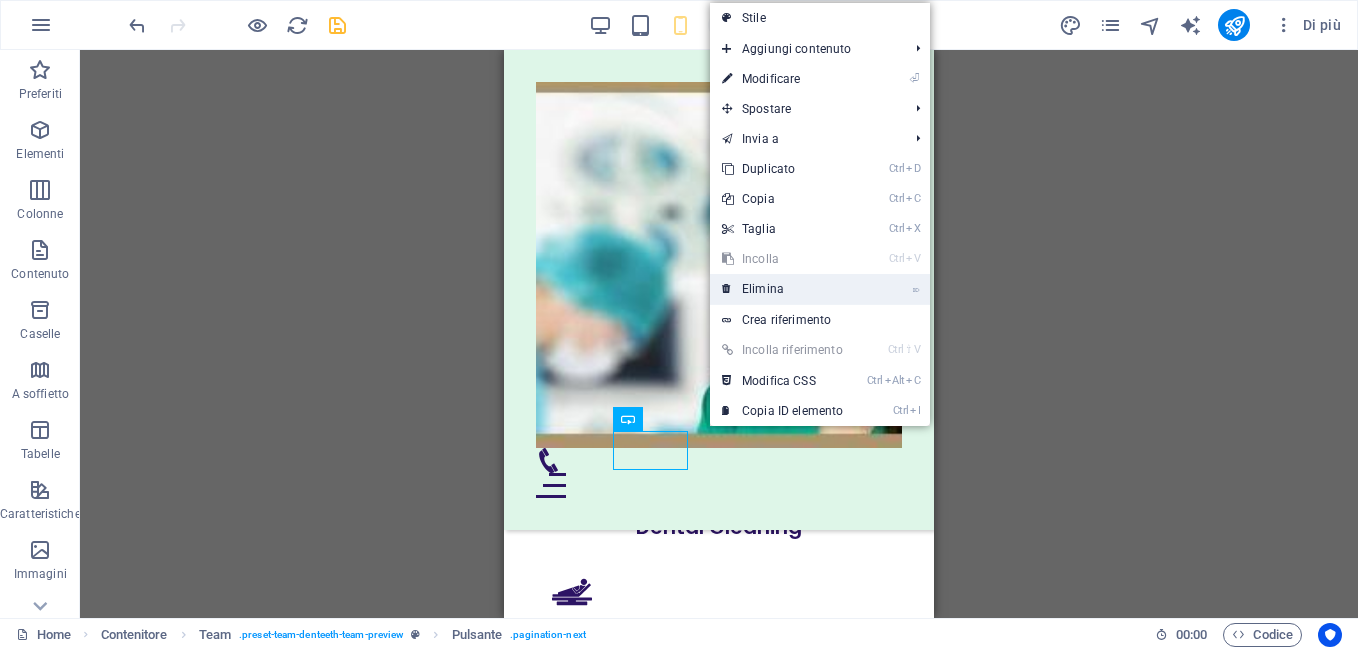 click on "⌦  Elimina" at bounding box center [782, 289] 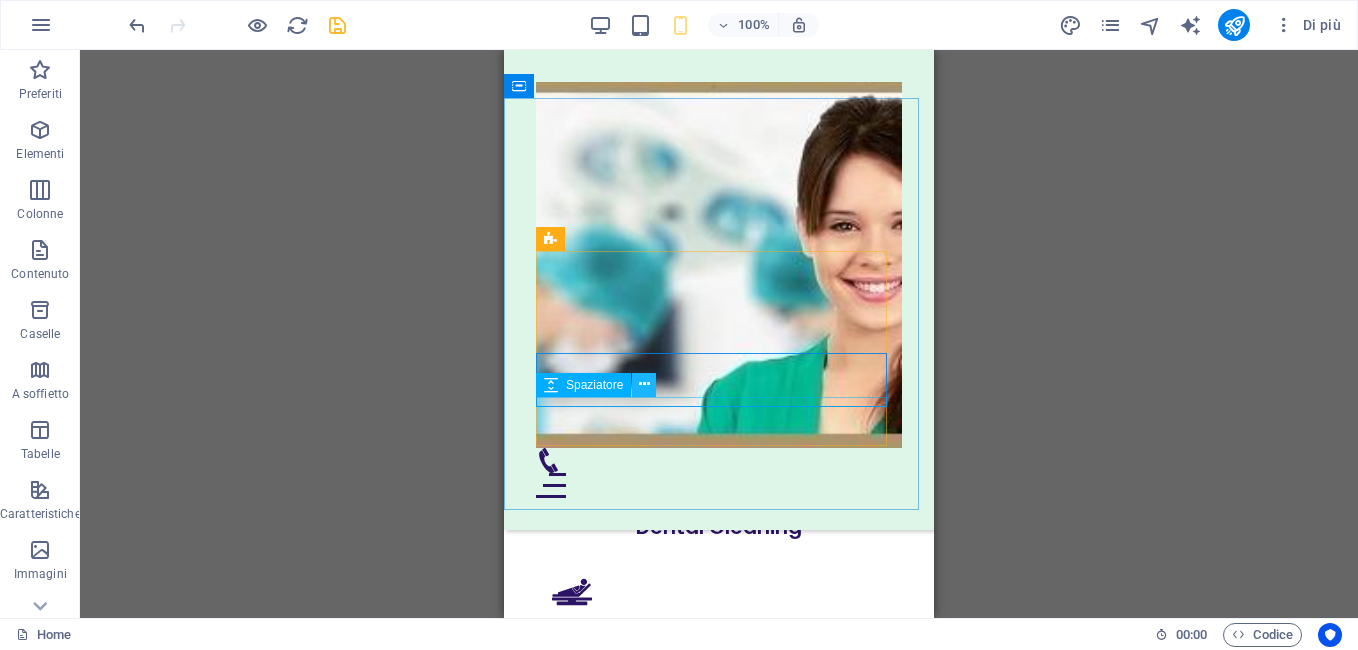 click at bounding box center (644, 384) 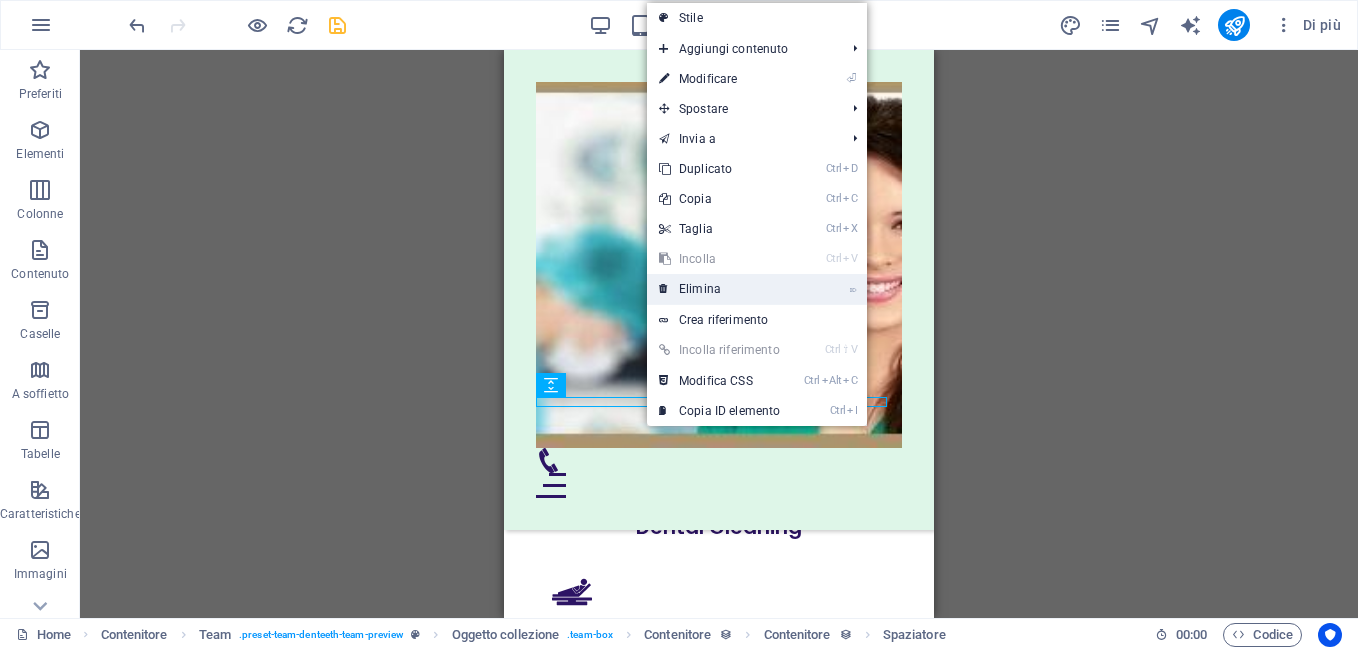 click on "⌦  Elimina" at bounding box center [719, 289] 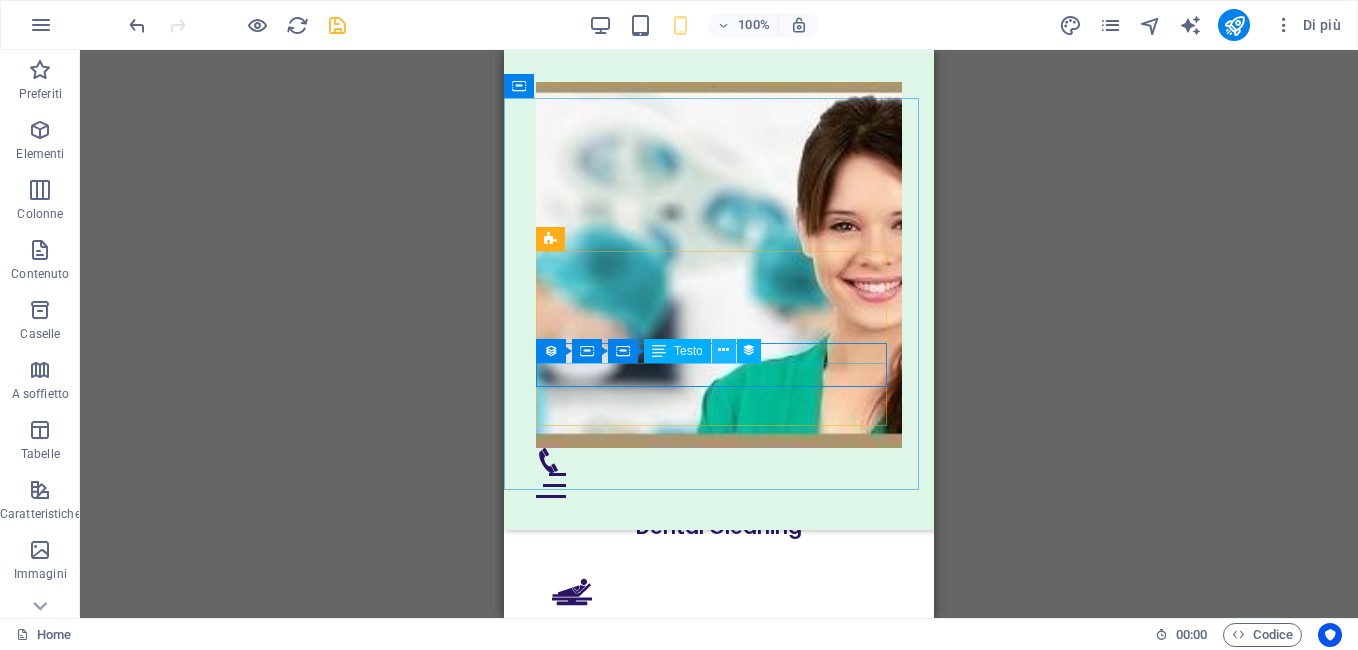 click at bounding box center (724, 351) 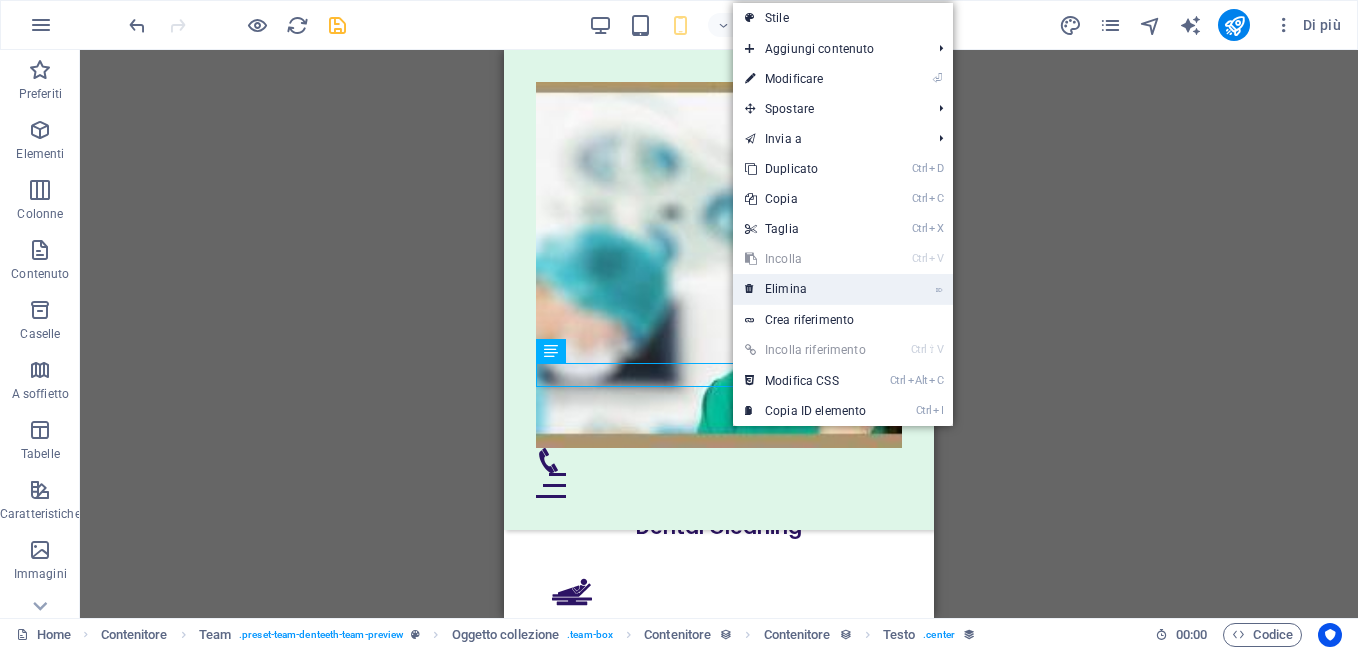 click on "⌦  Elimina" at bounding box center (805, 289) 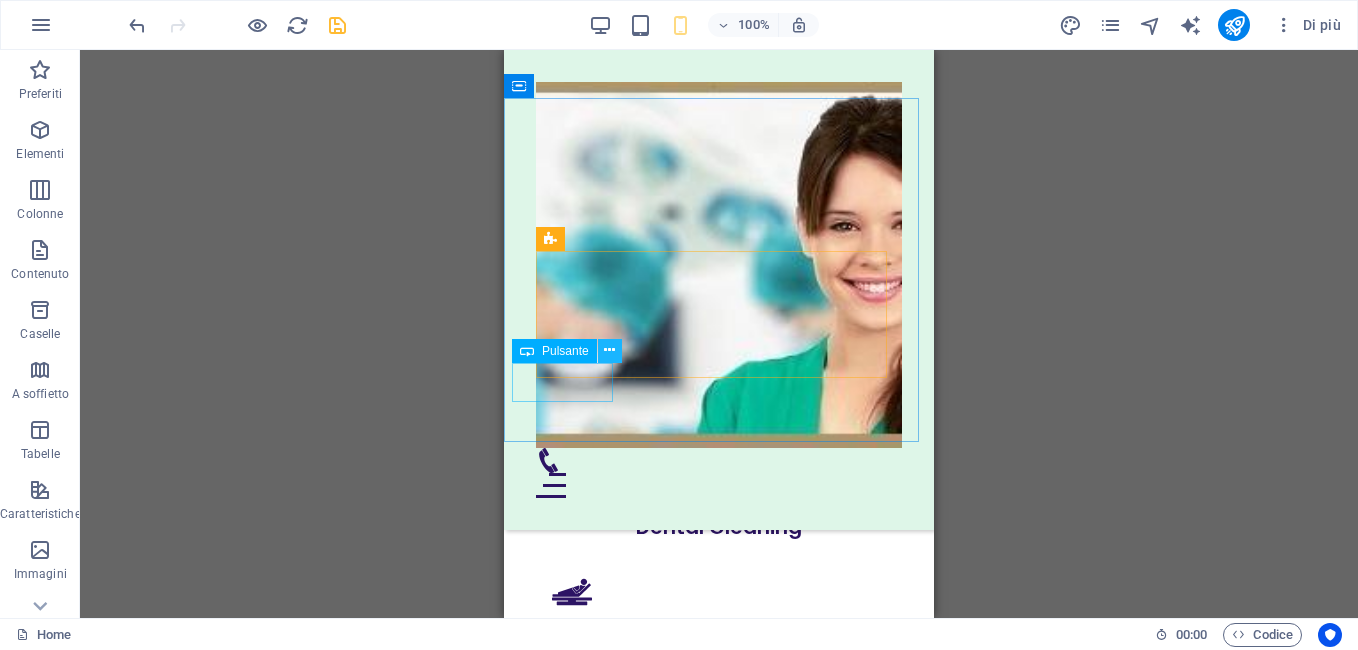 click at bounding box center [609, 350] 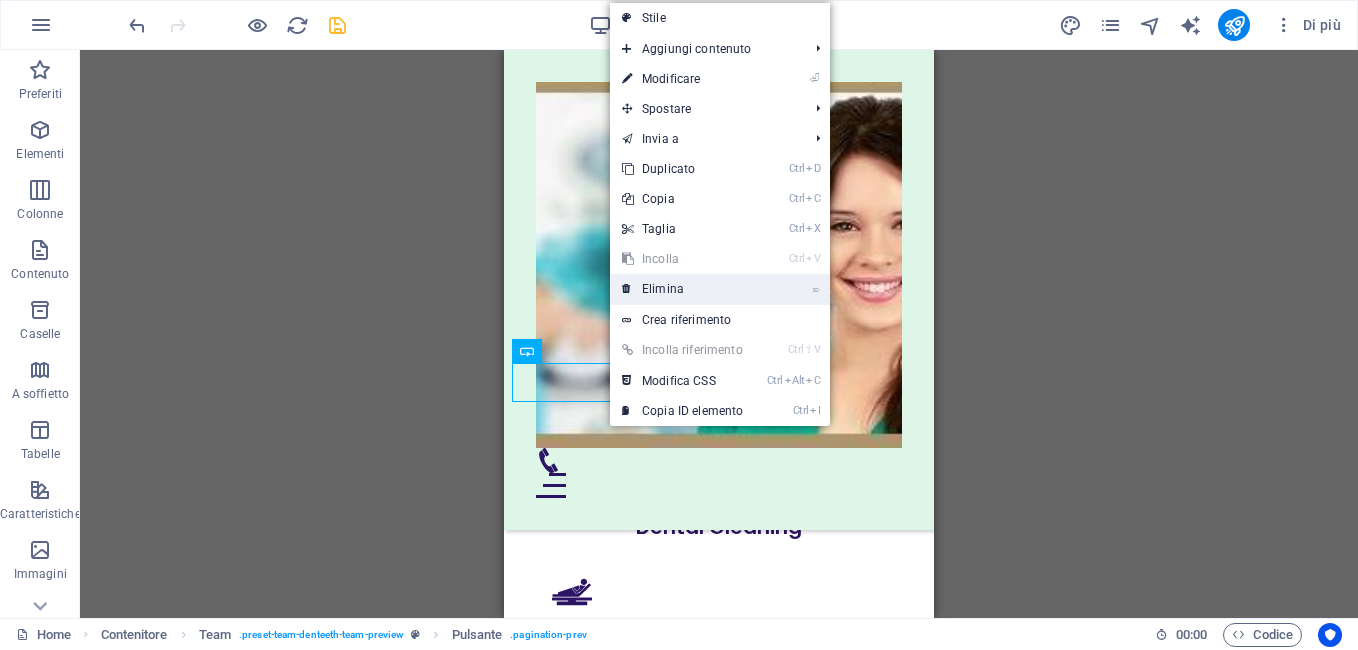 click on "⌦  Elimina" at bounding box center (682, 289) 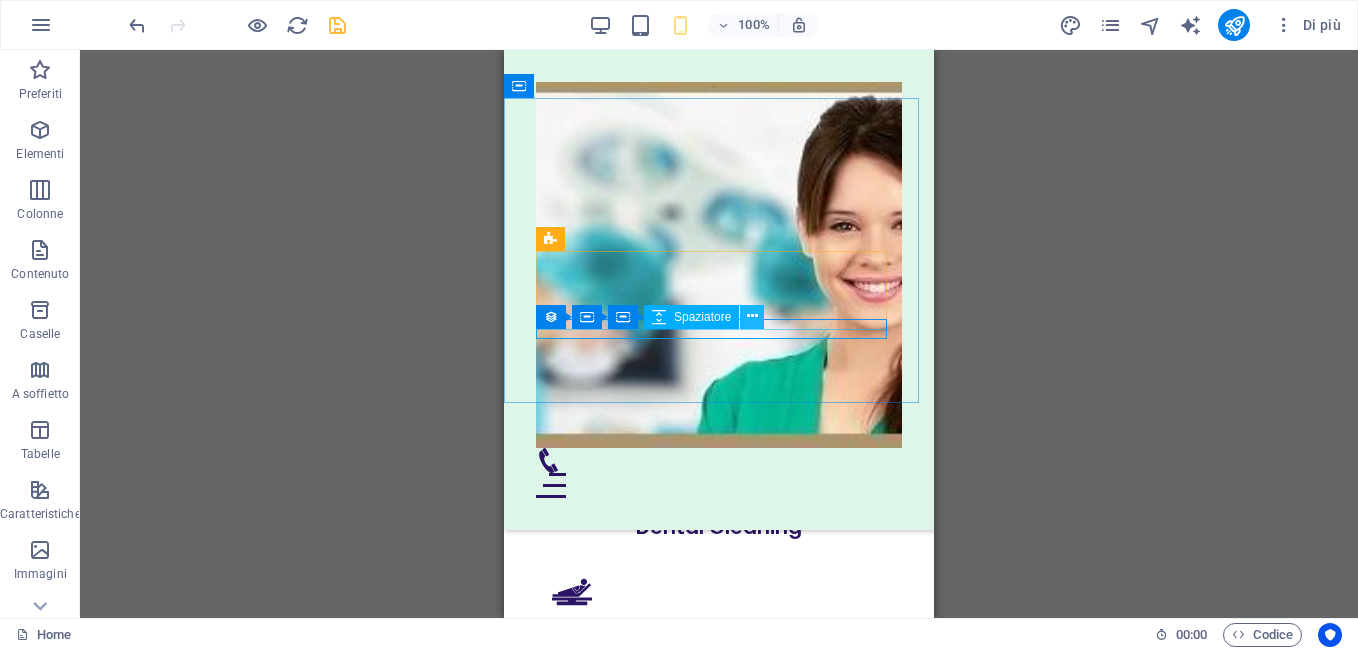 click at bounding box center (752, 316) 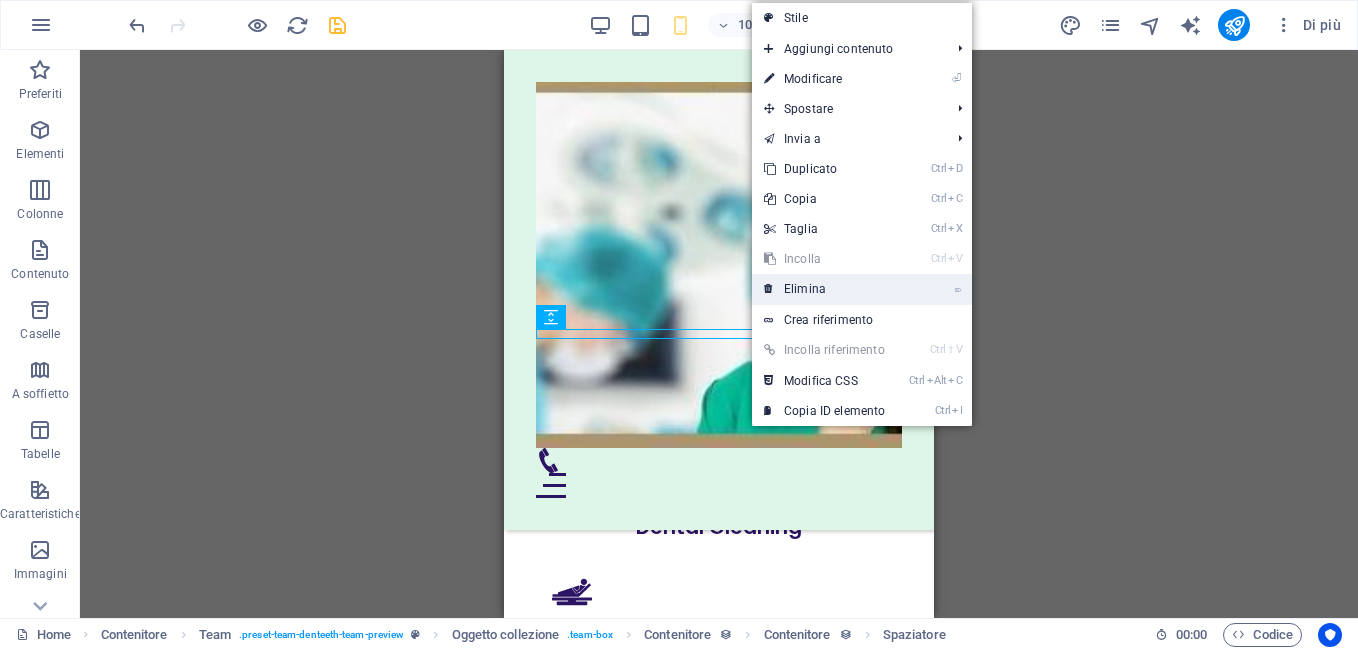 click on "⌦  Elimina" at bounding box center [824, 289] 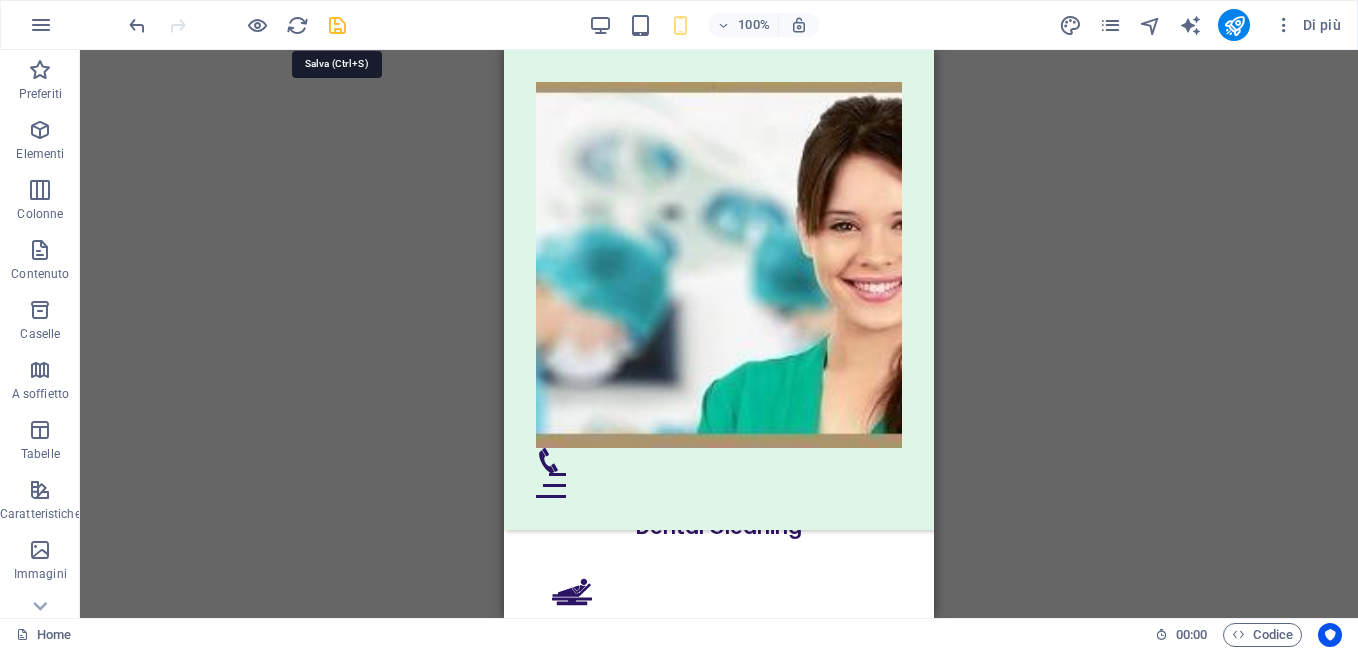 click at bounding box center [337, 25] 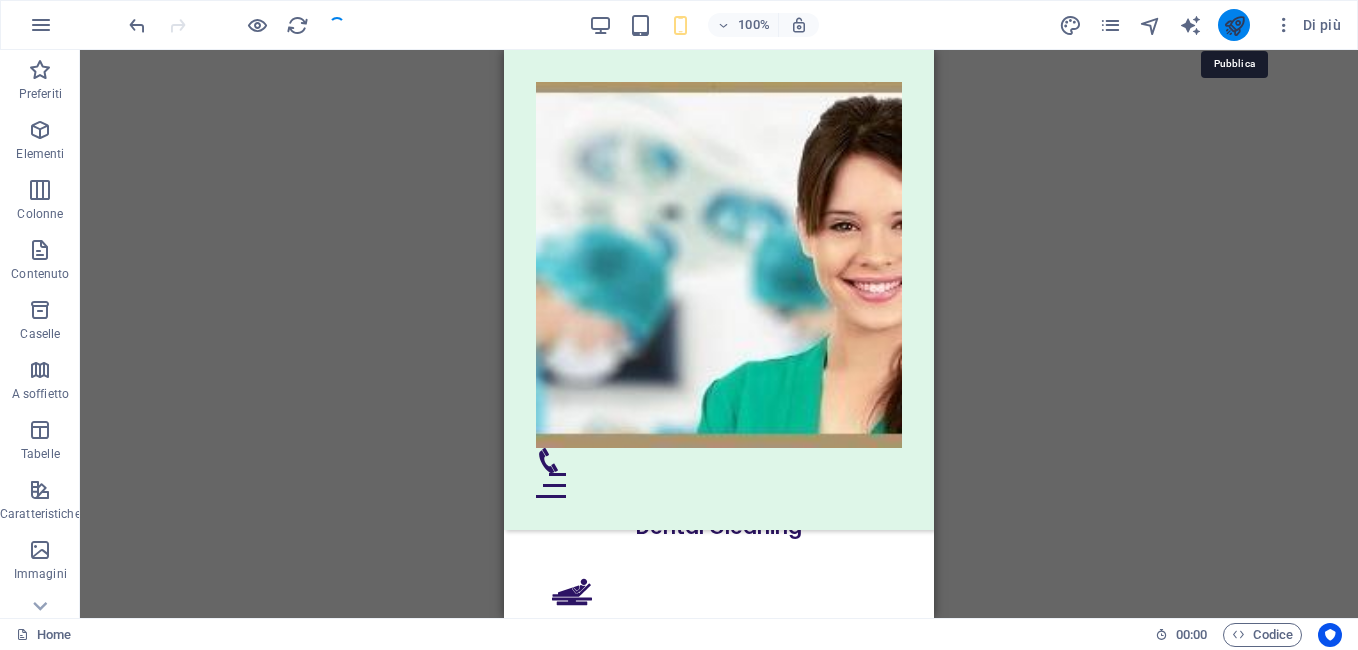 click at bounding box center (1234, 25) 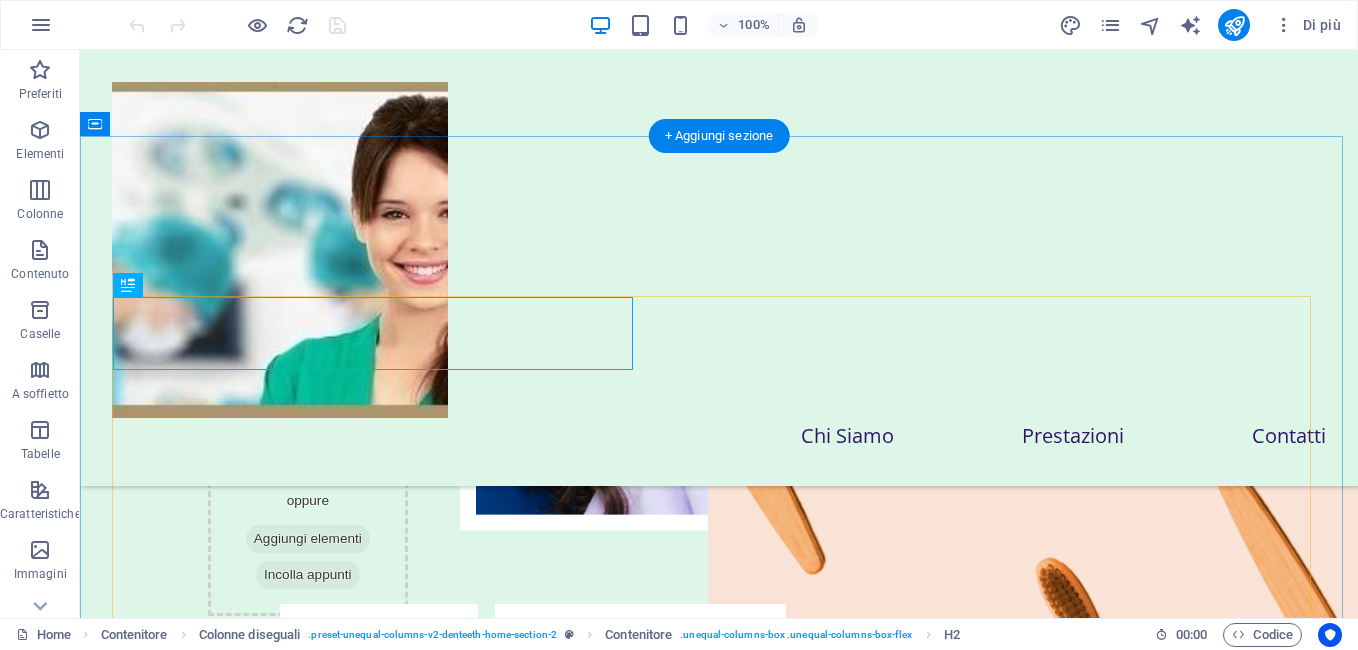 scroll, scrollTop: 1315, scrollLeft: 0, axis: vertical 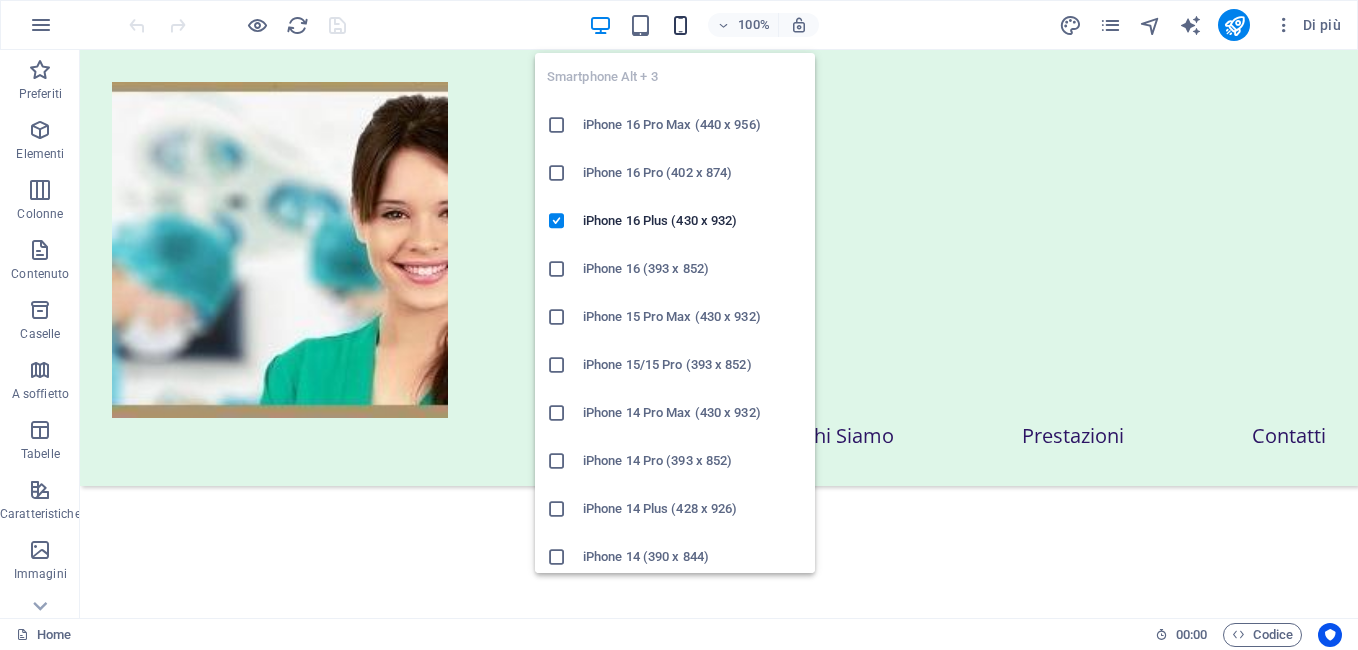 click at bounding box center [680, 25] 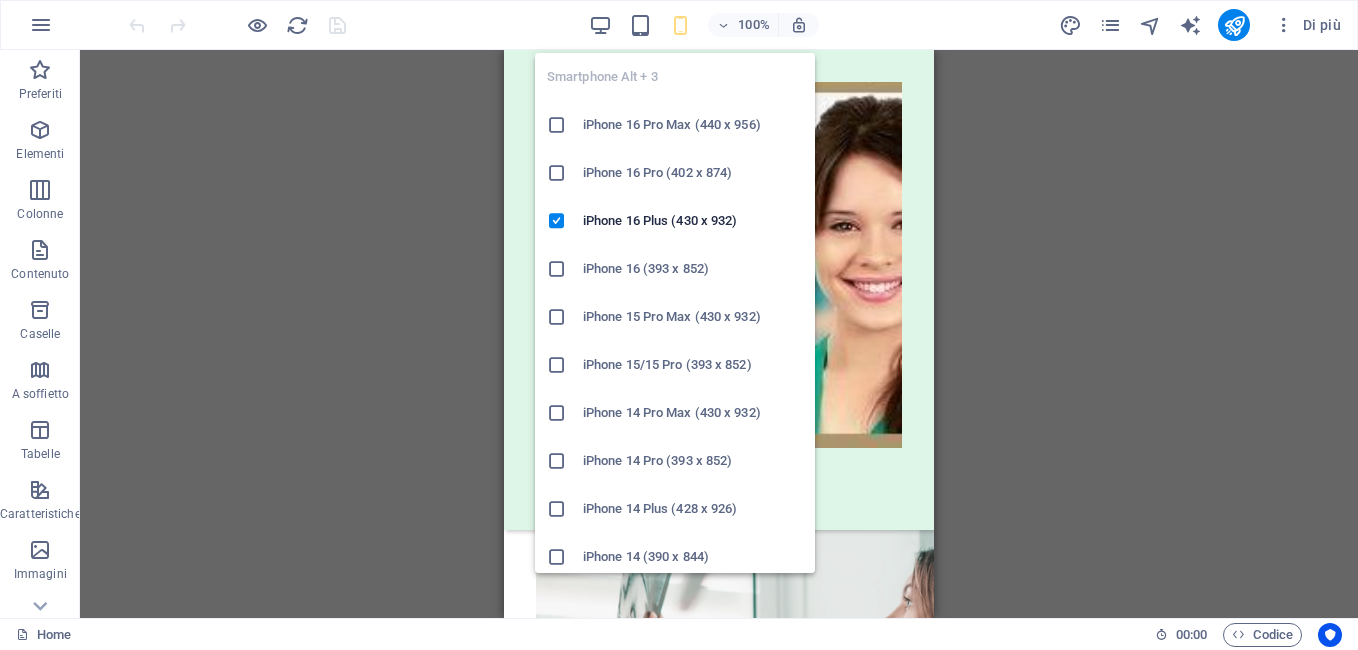 scroll, scrollTop: 3317, scrollLeft: 0, axis: vertical 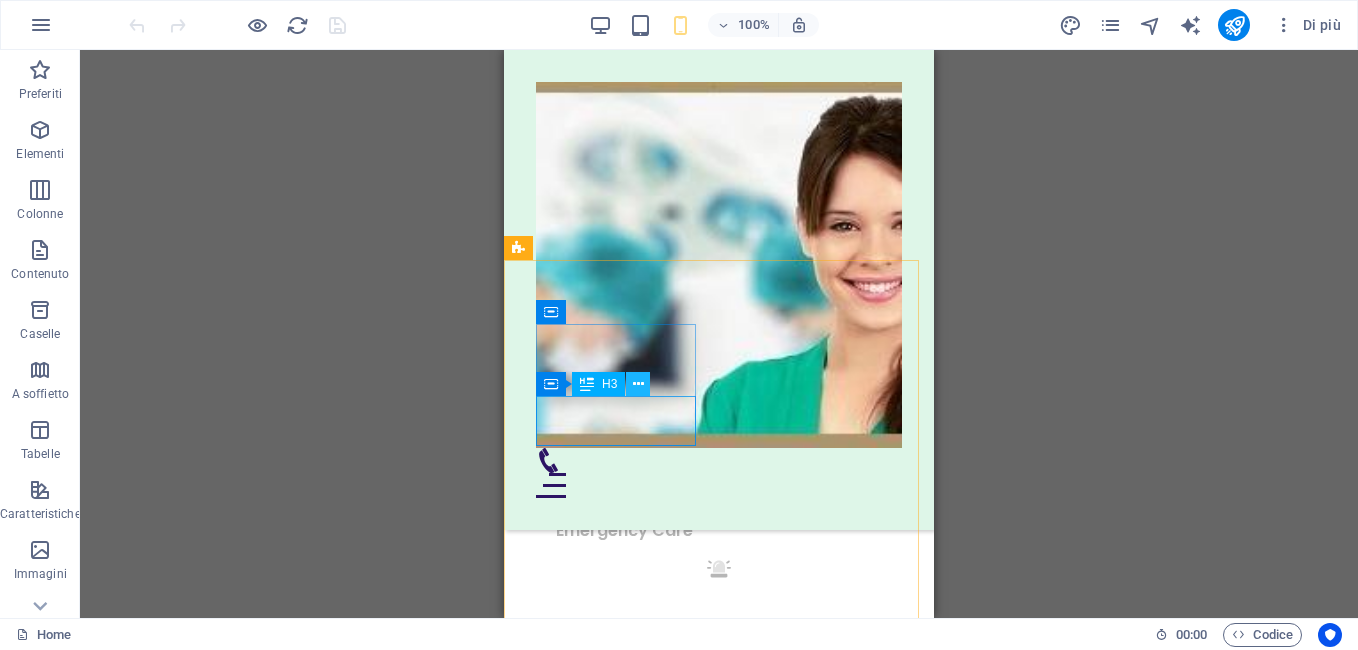 click at bounding box center [638, 384] 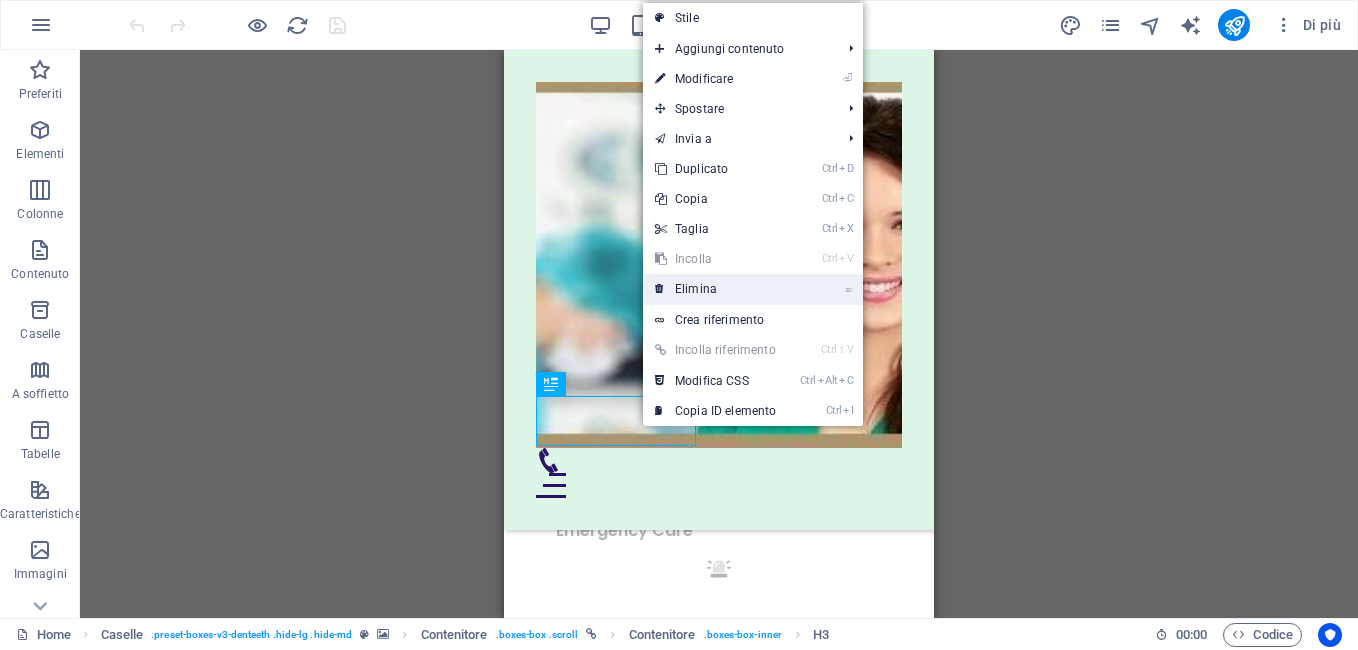 click on "⌦  Elimina" at bounding box center (715, 289) 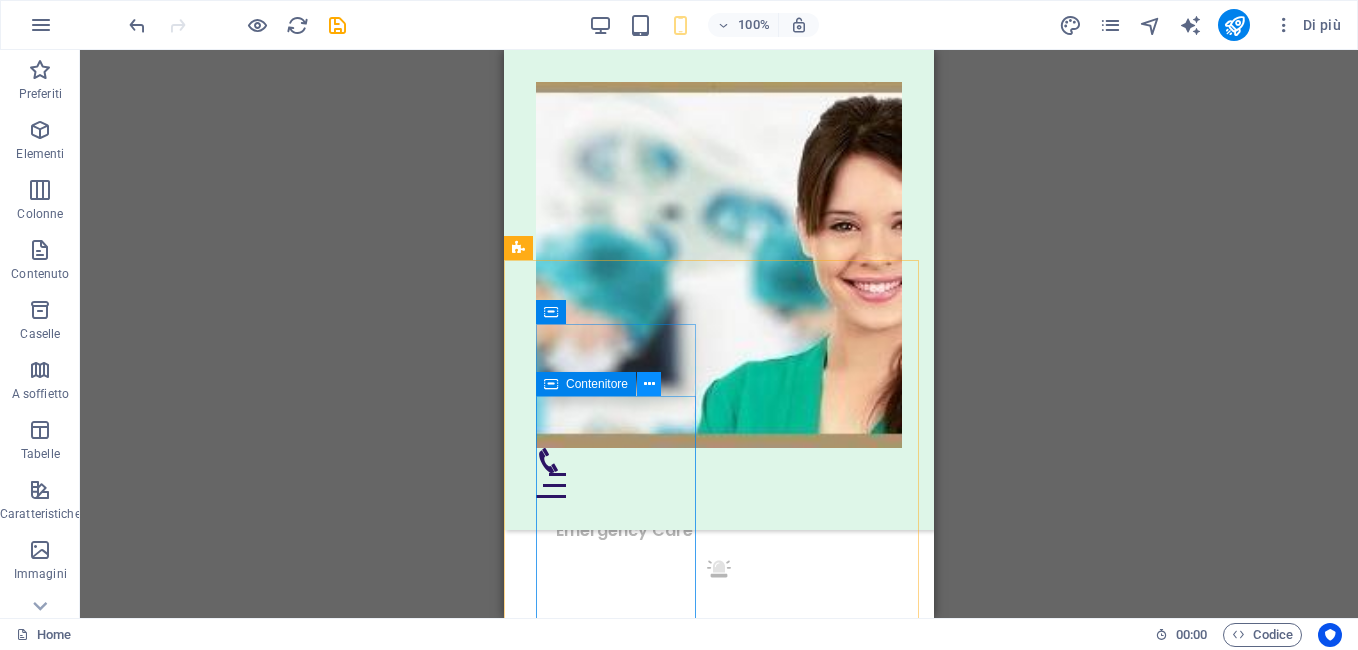 click at bounding box center [649, 384] 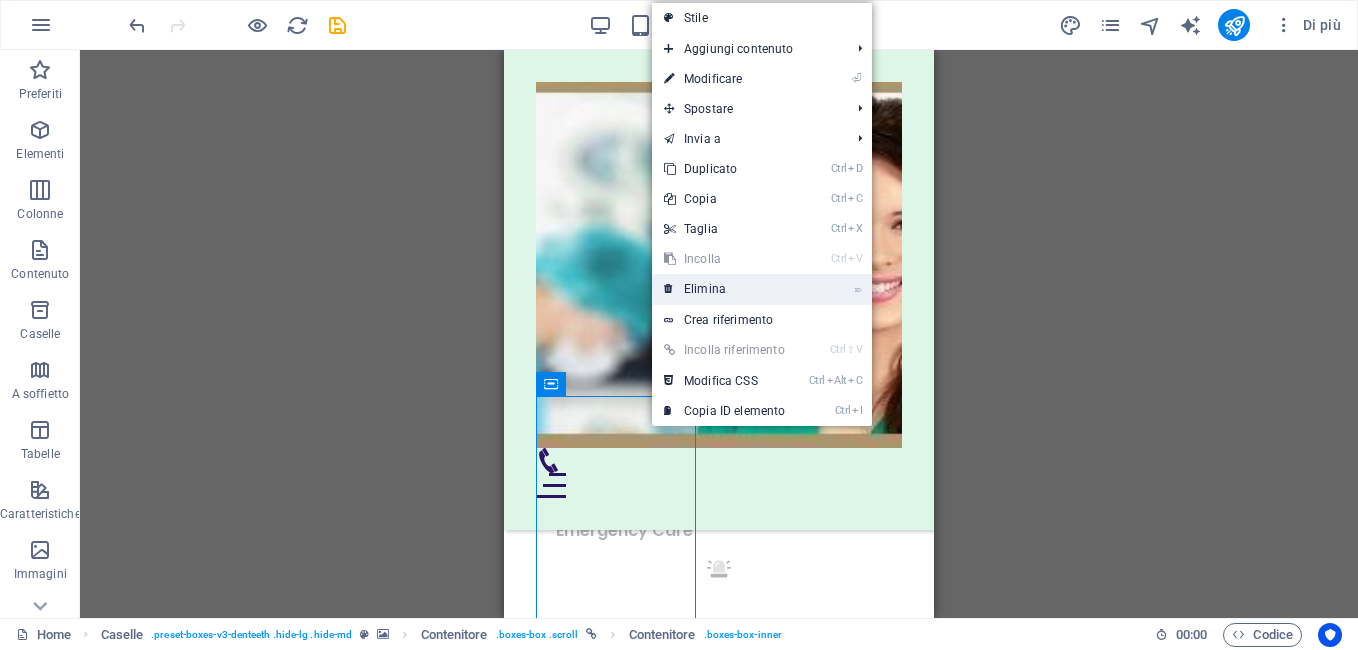 click on "⌦  Elimina" at bounding box center (724, 289) 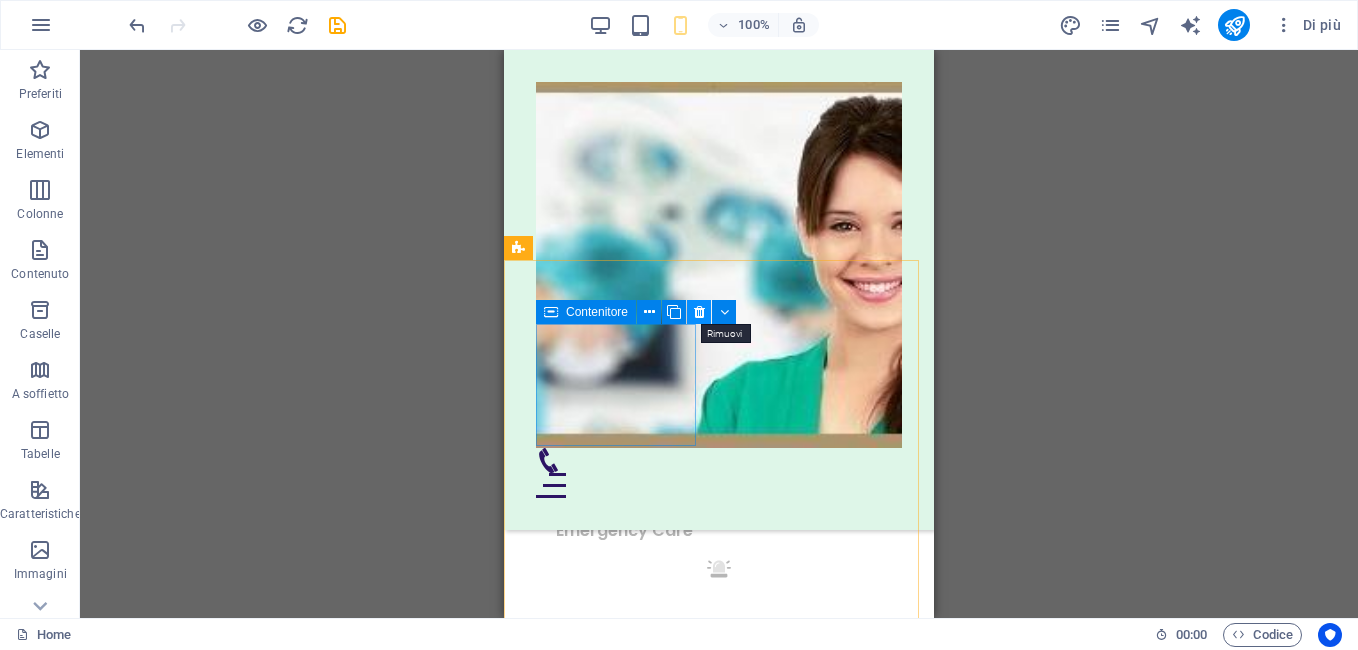 click at bounding box center (699, 312) 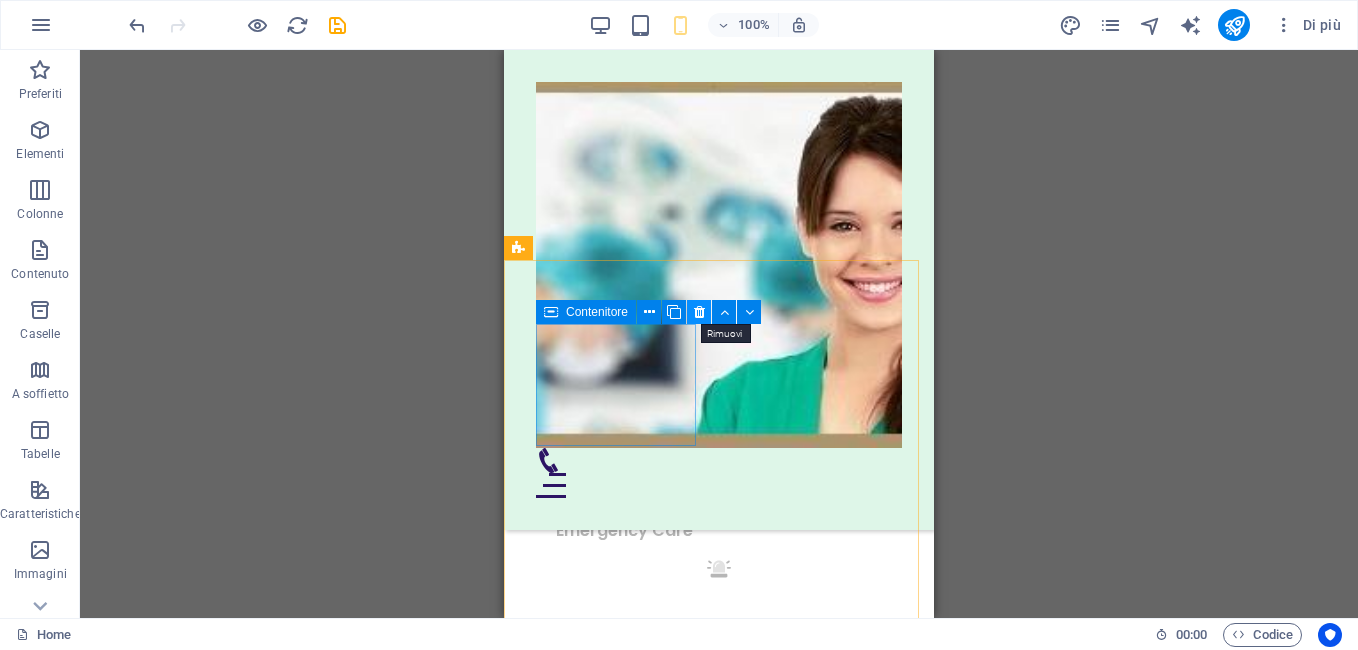 click at bounding box center (699, 312) 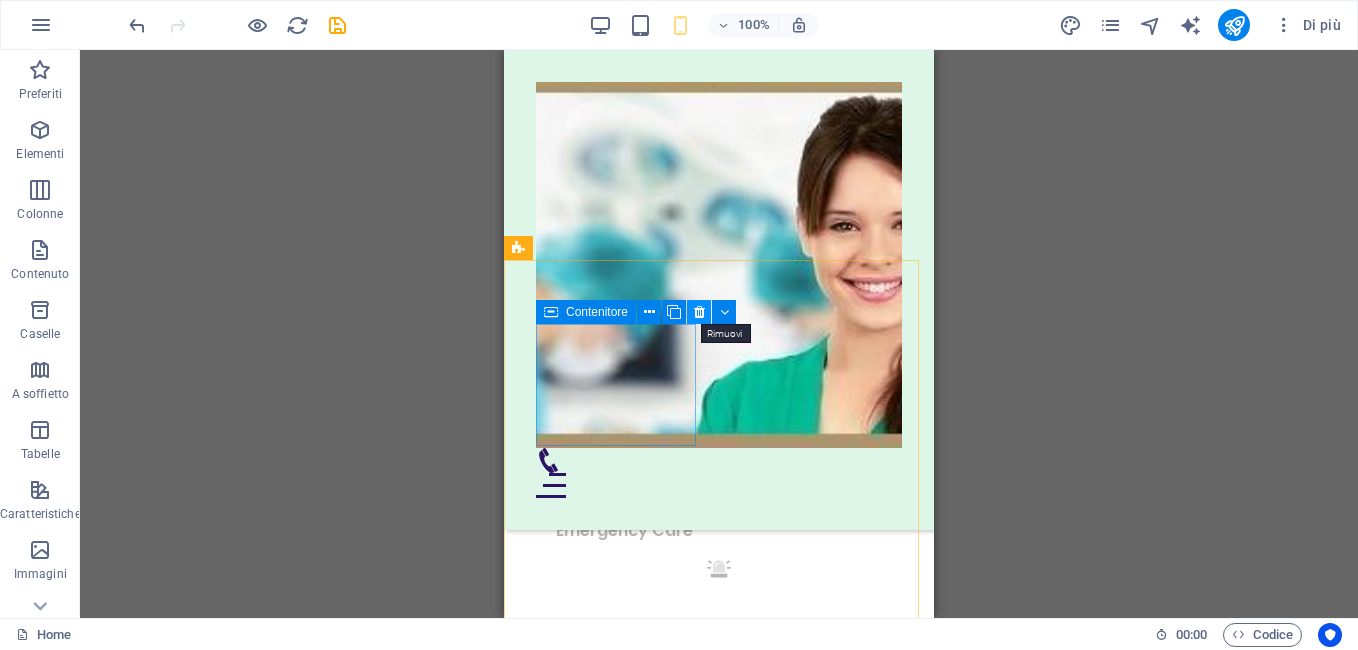 click at bounding box center (699, 312) 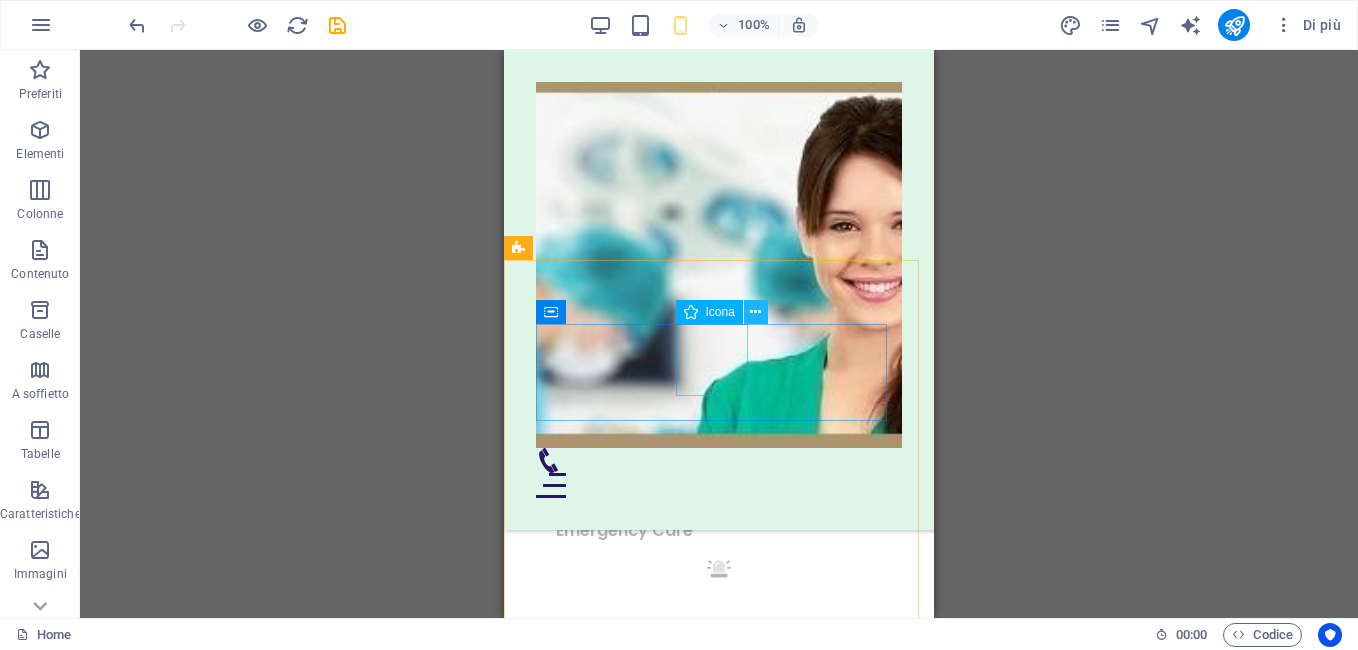 click at bounding box center [755, 312] 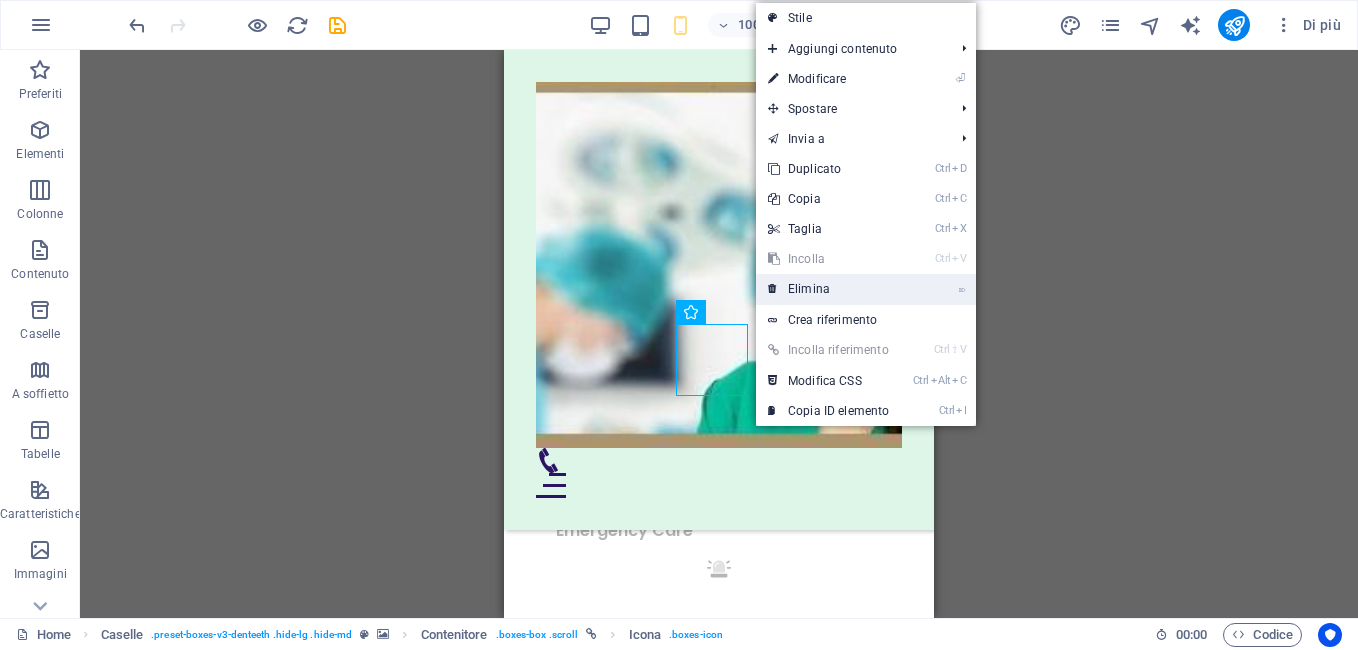 click on "⌦  Elimina" at bounding box center (828, 289) 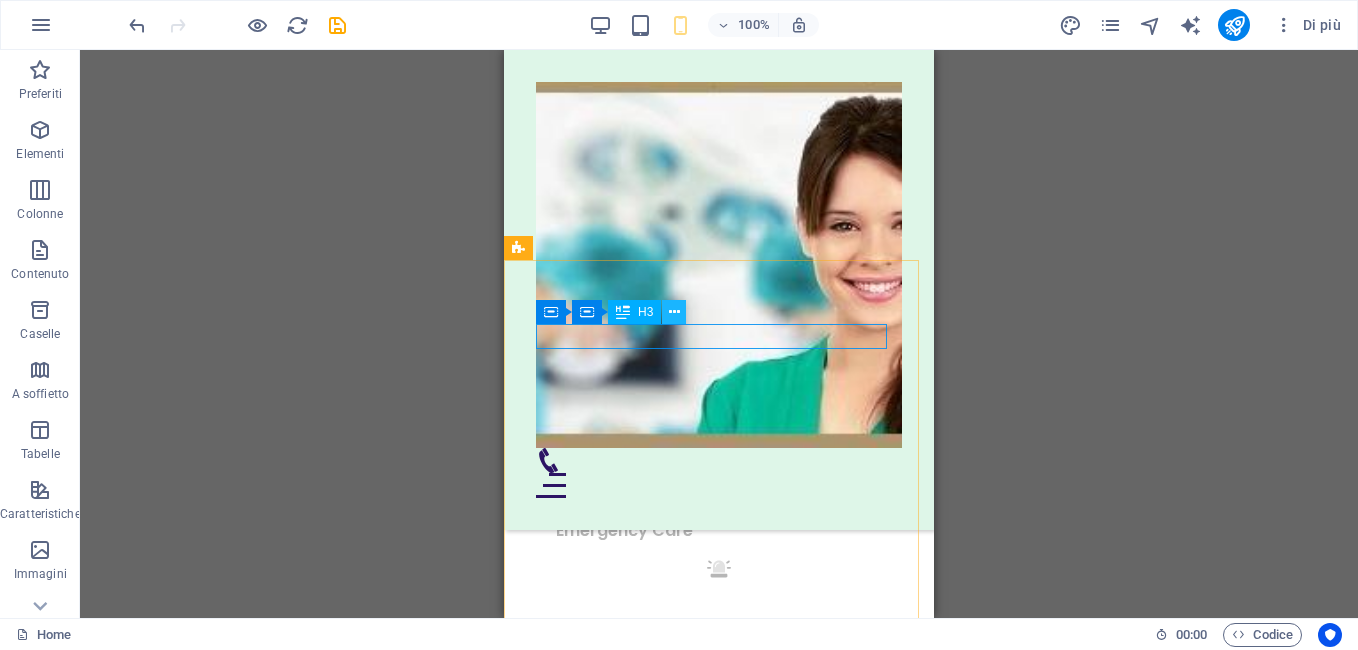 click at bounding box center [674, 312] 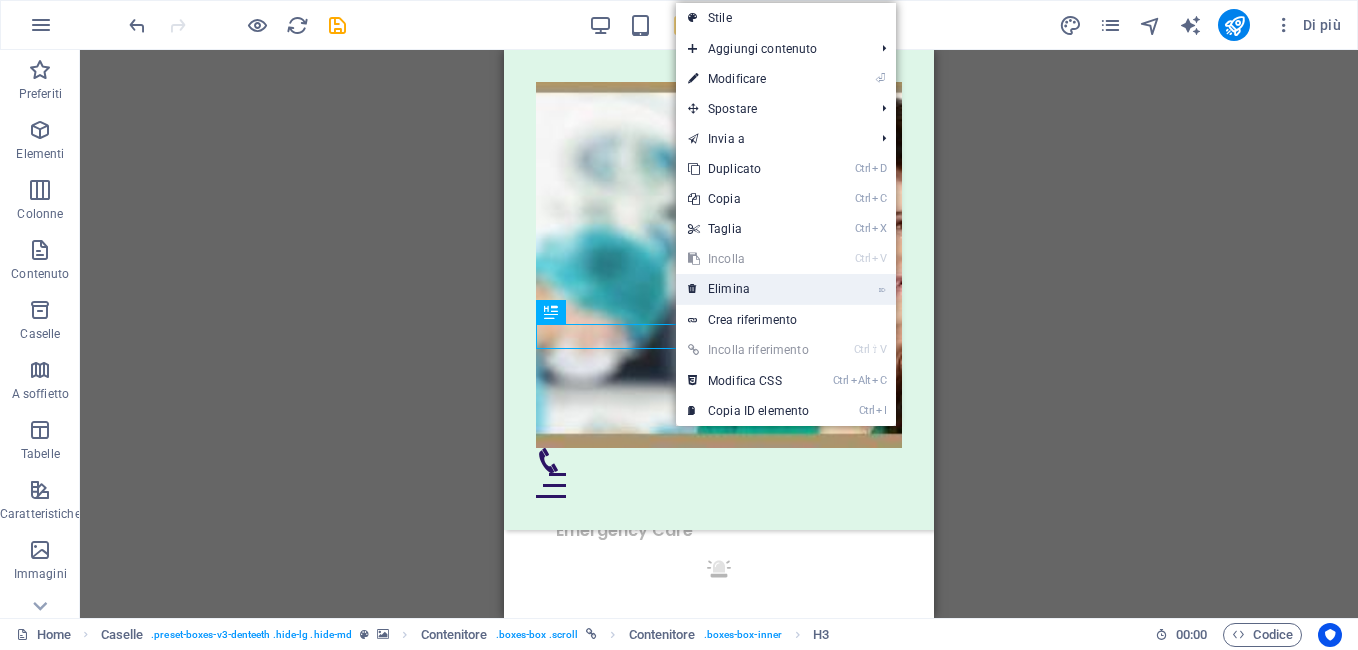 click on "⌦  Elimina" at bounding box center (748, 289) 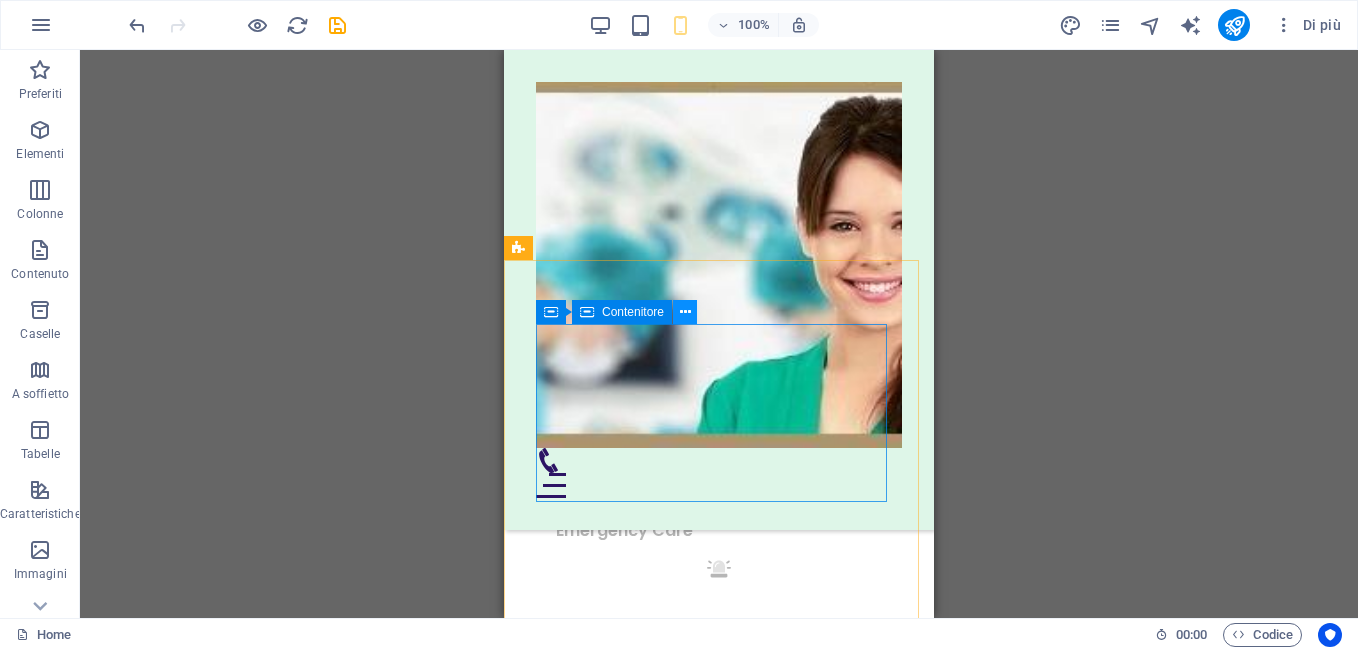 click at bounding box center [685, 312] 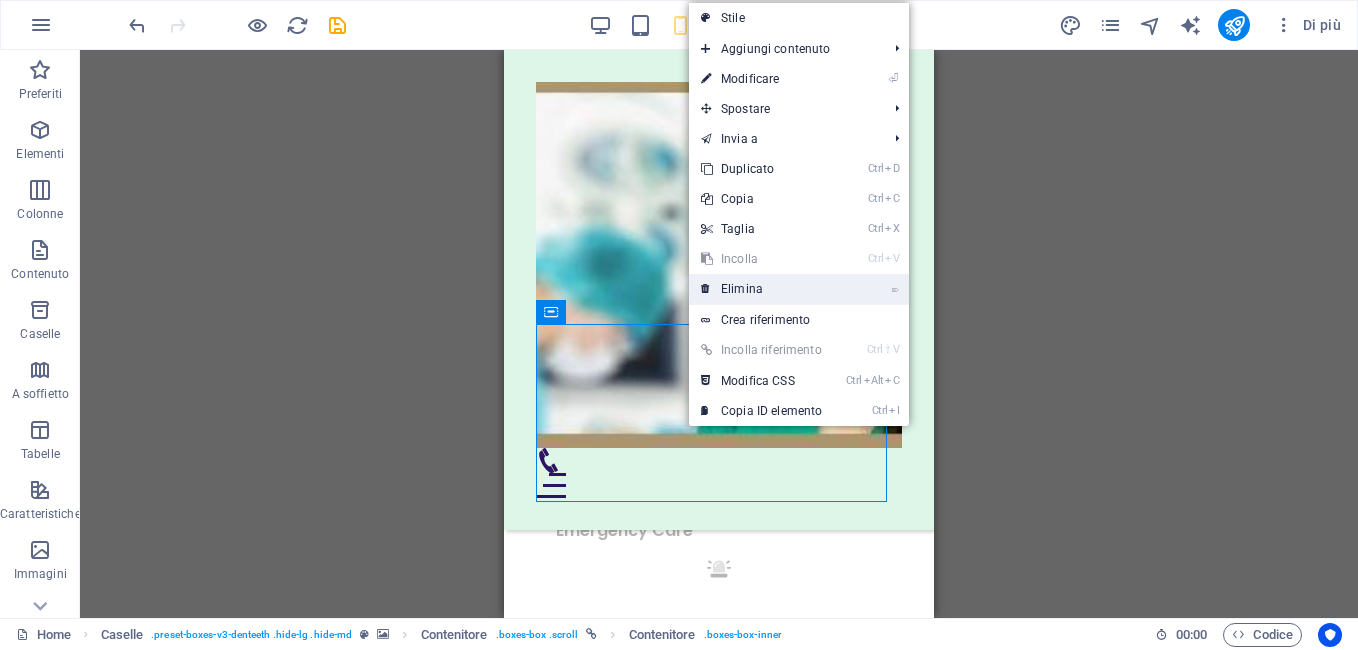 click on "⌦  Elimina" at bounding box center [761, 289] 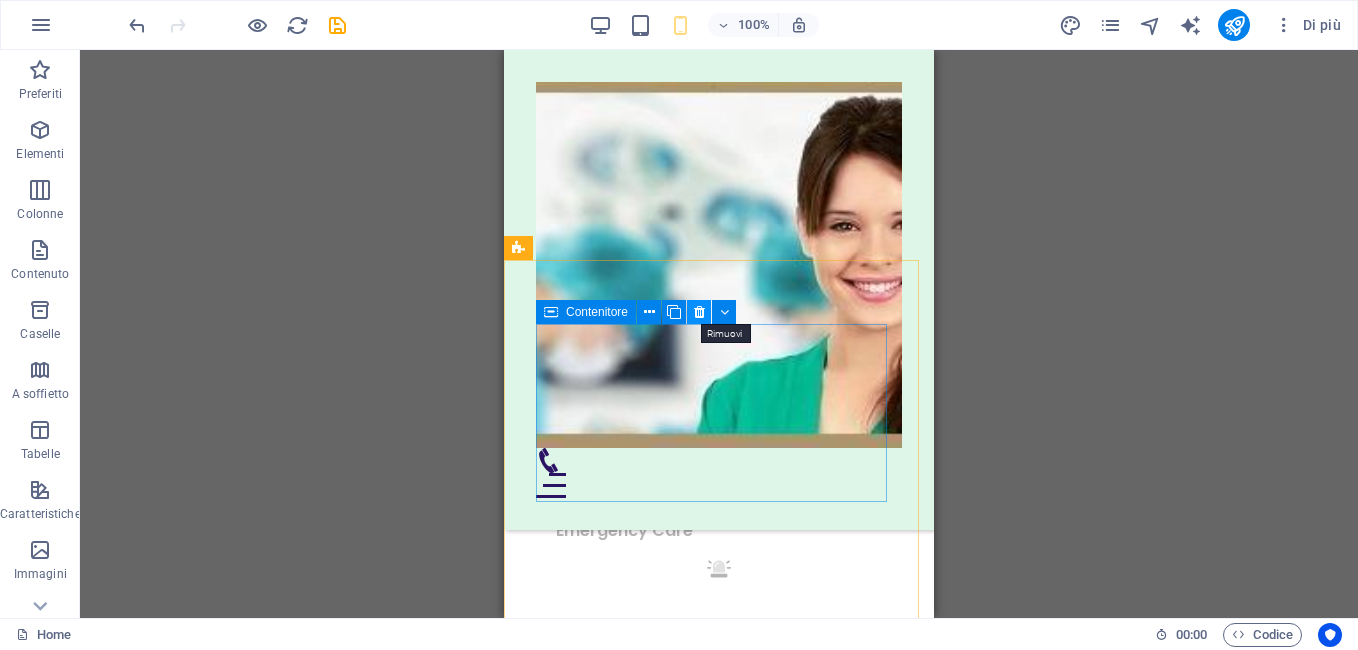 click at bounding box center (699, 312) 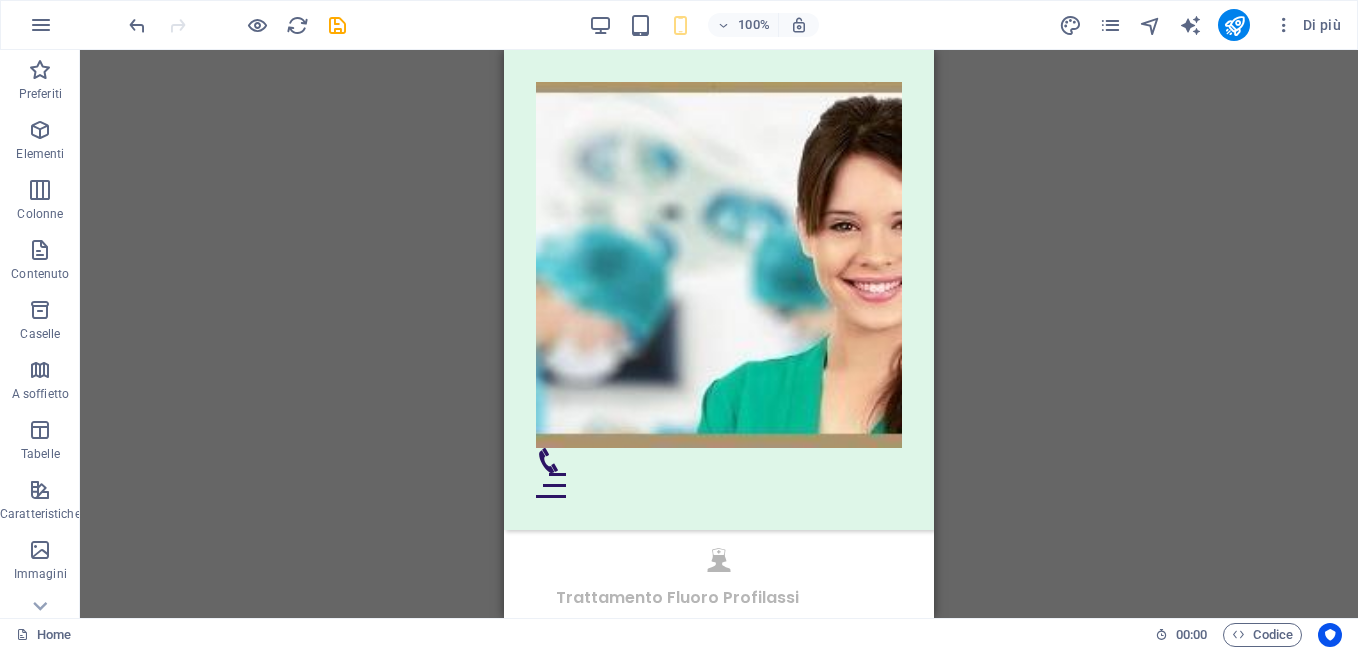 scroll, scrollTop: 5570, scrollLeft: 0, axis: vertical 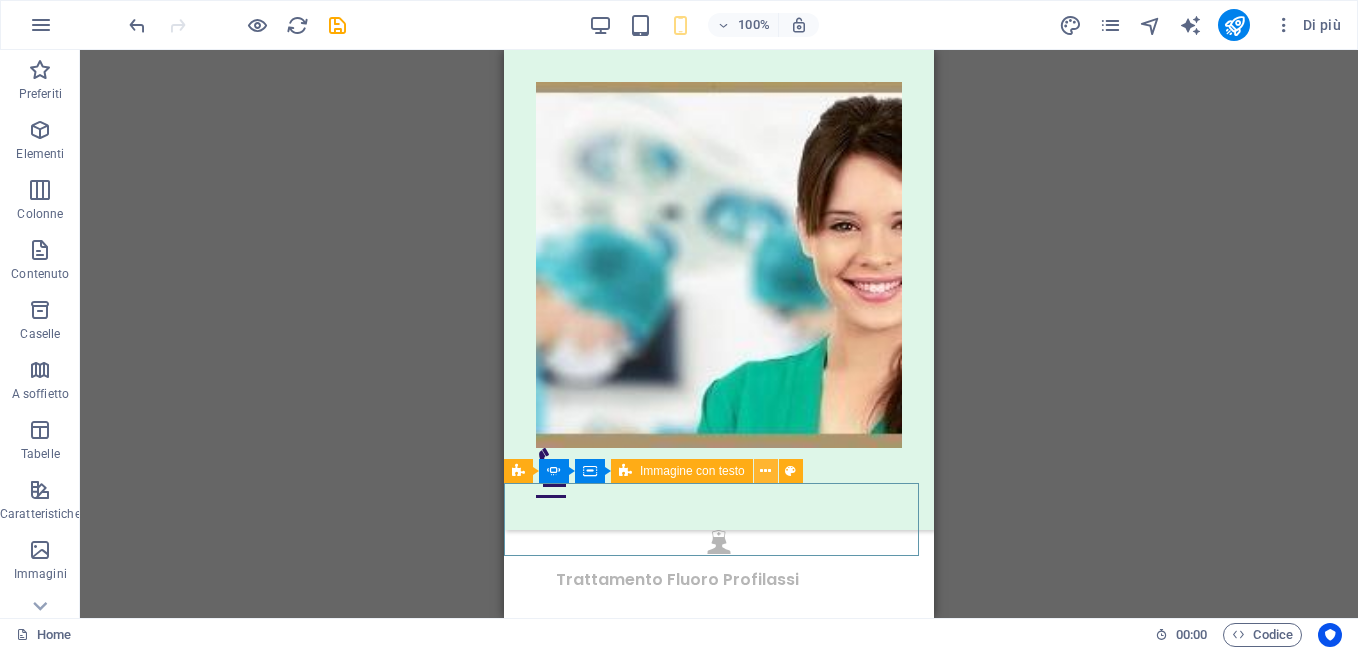 click at bounding box center (766, 471) 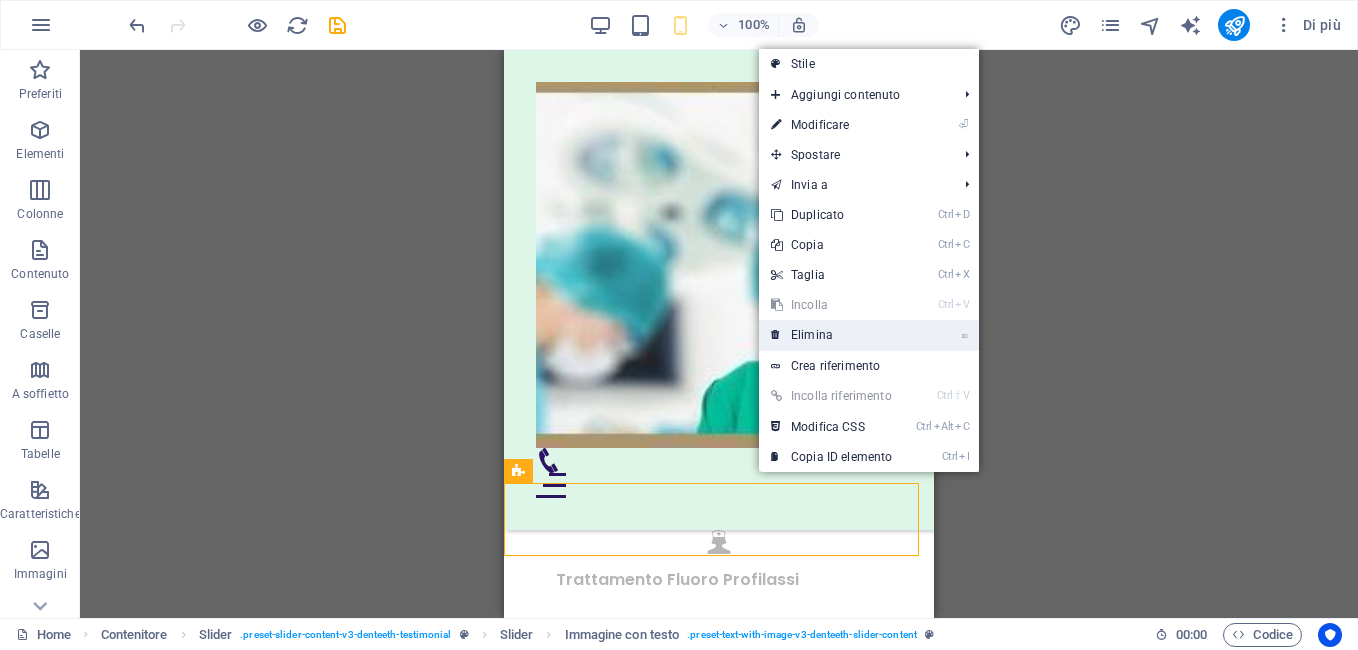 click on "⌦  Elimina" at bounding box center [831, 335] 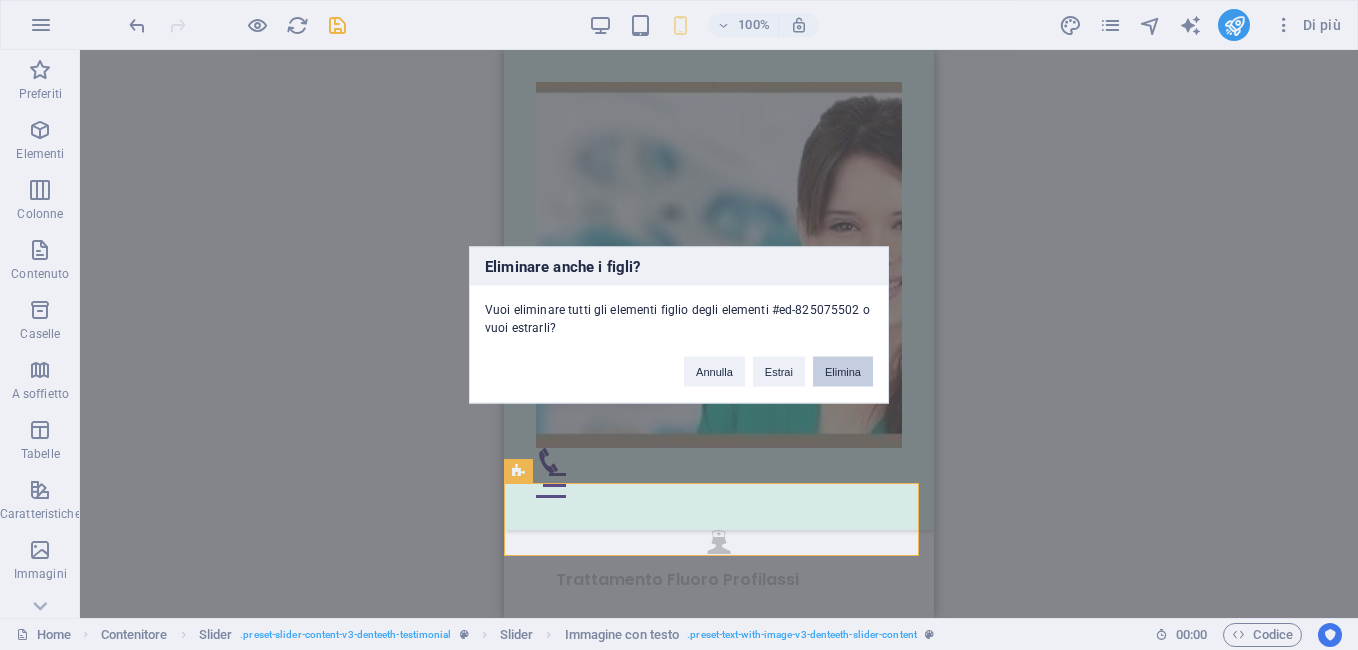 click on "Elimina" at bounding box center (843, 372) 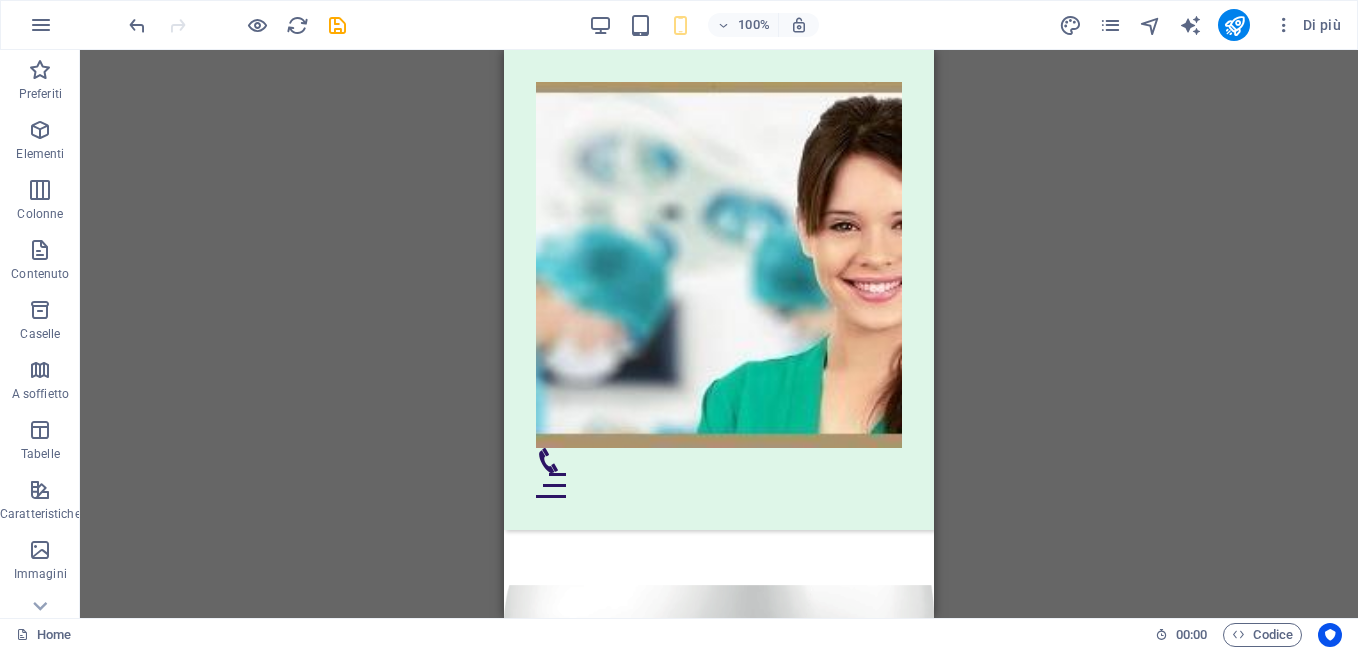 scroll, scrollTop: 5702, scrollLeft: 0, axis: vertical 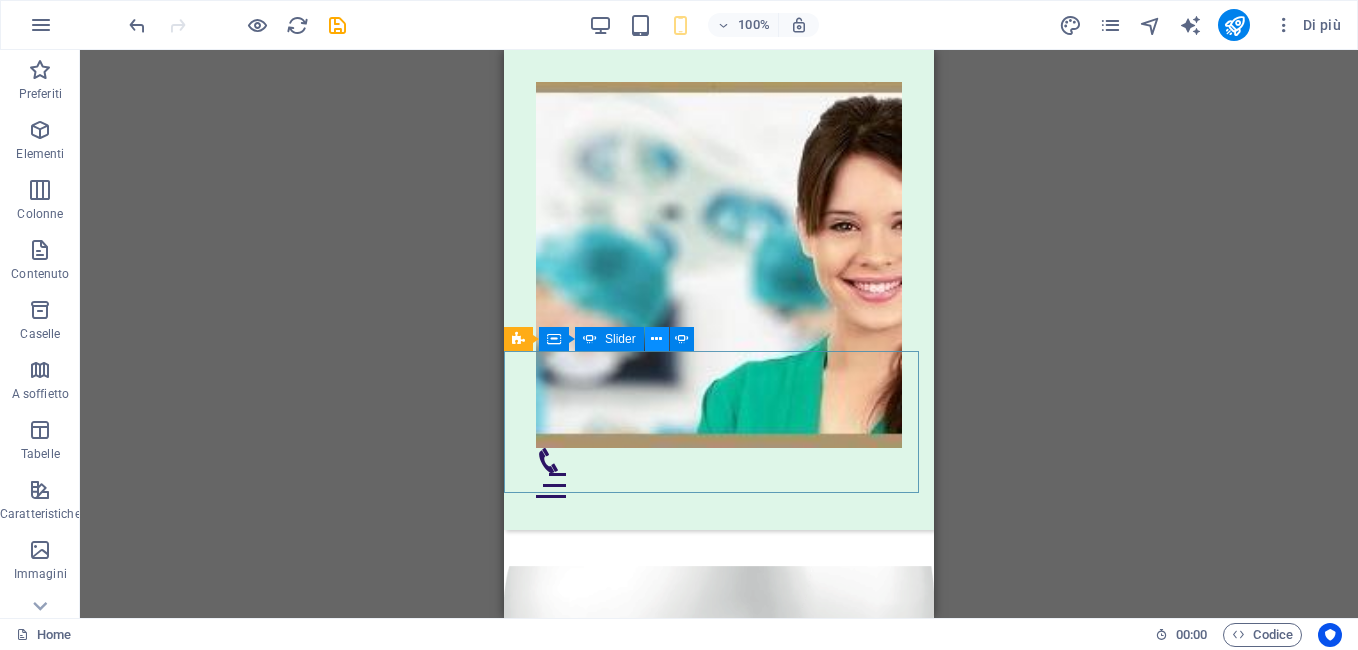 click at bounding box center (657, 339) 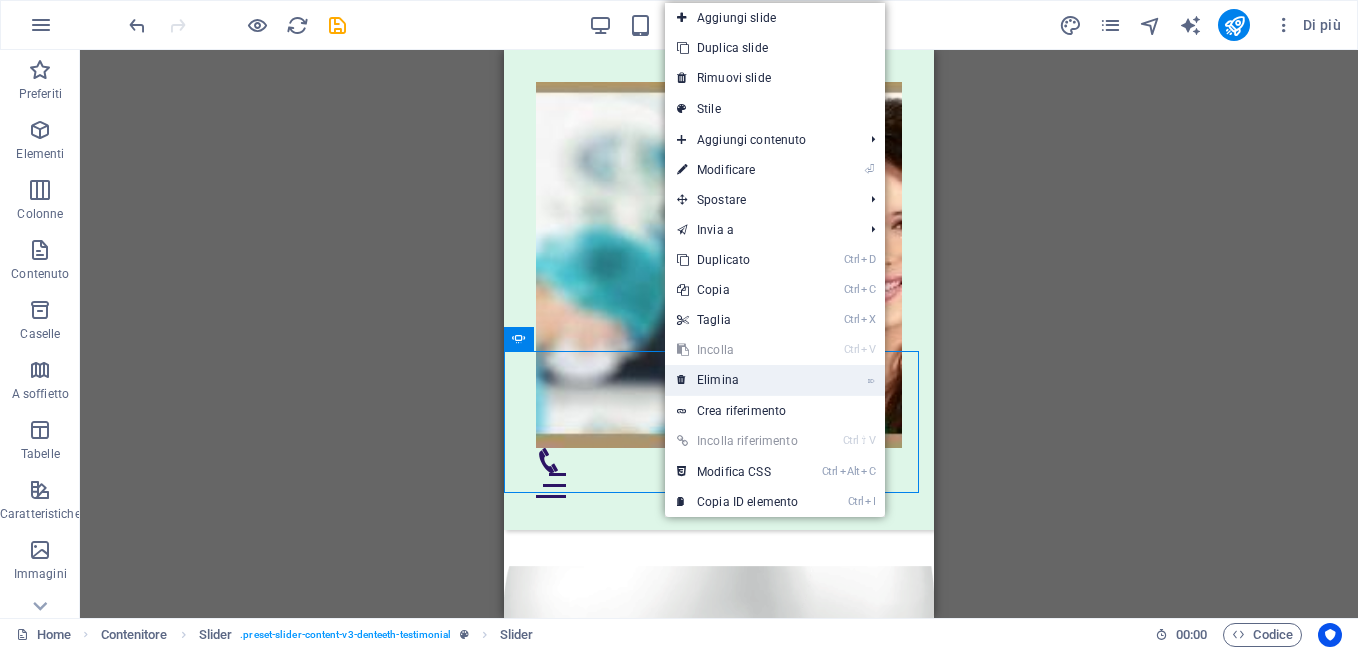 click on "⌦  Elimina" at bounding box center (737, 380) 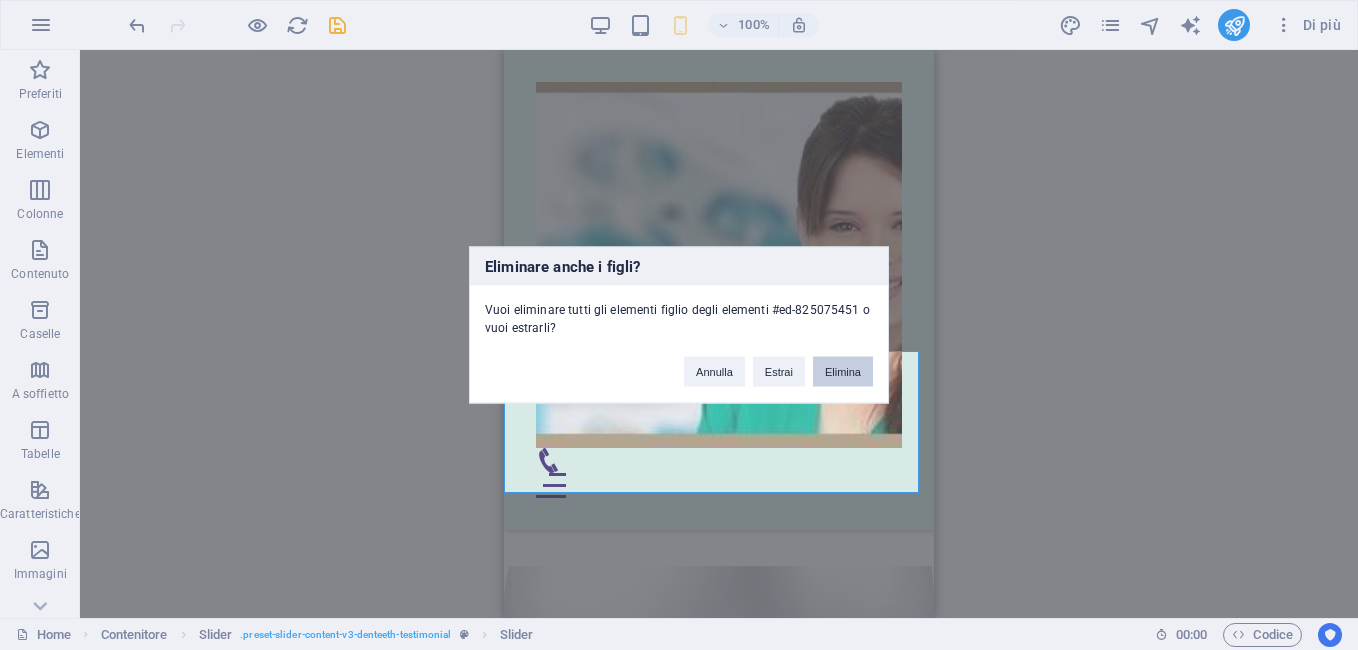 click on "Elimina" at bounding box center [843, 372] 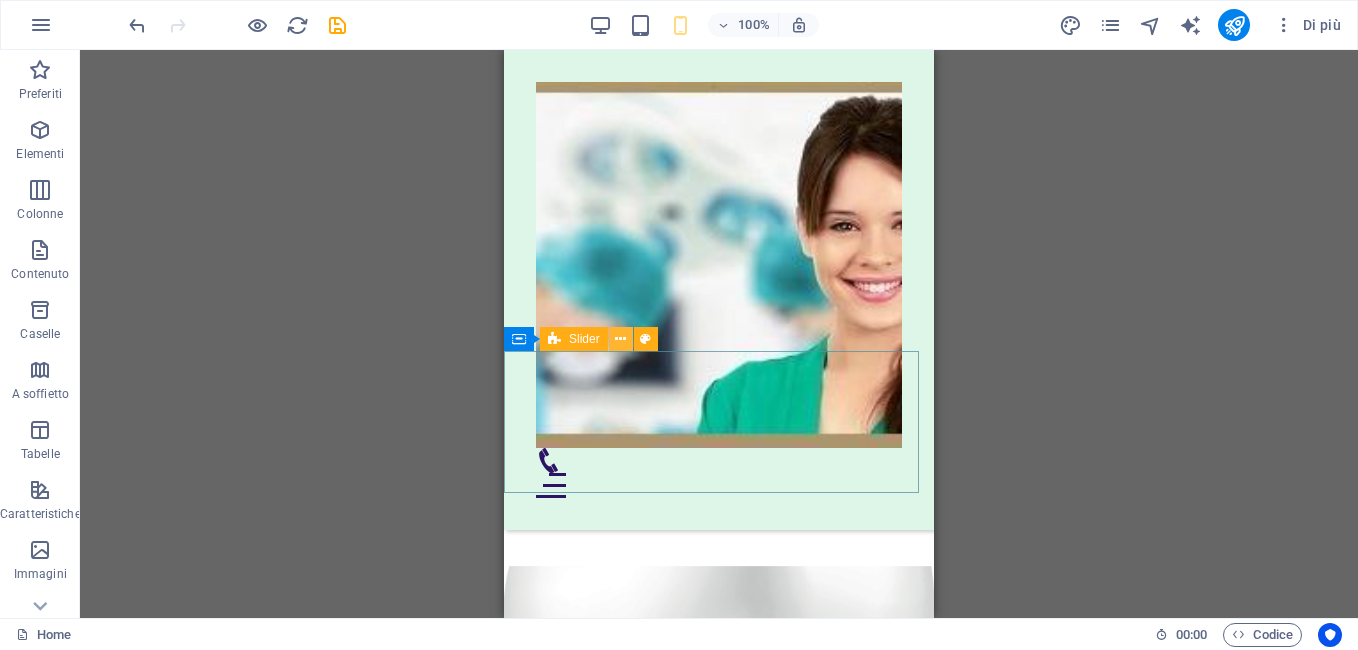 click at bounding box center [620, 339] 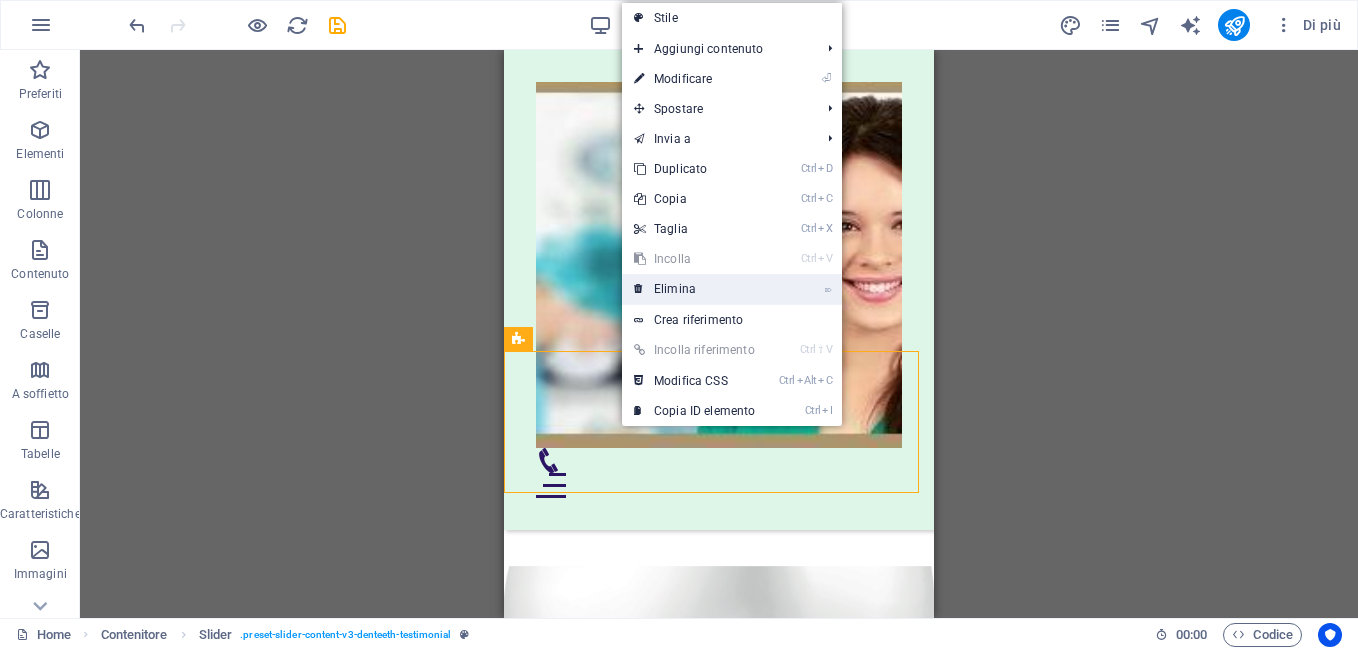 click on "⌦  Elimina" at bounding box center [694, 289] 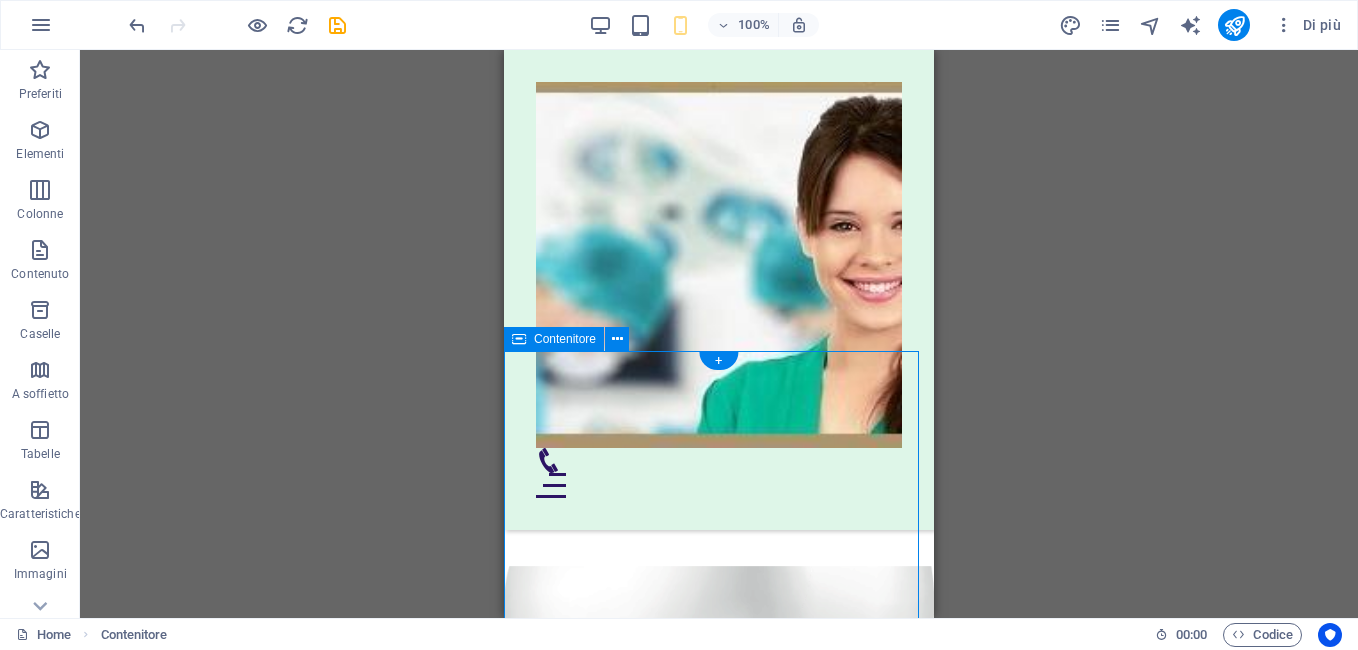 drag, startPoint x: 679, startPoint y: 370, endPoint x: 817, endPoint y: 447, distance: 158.02847 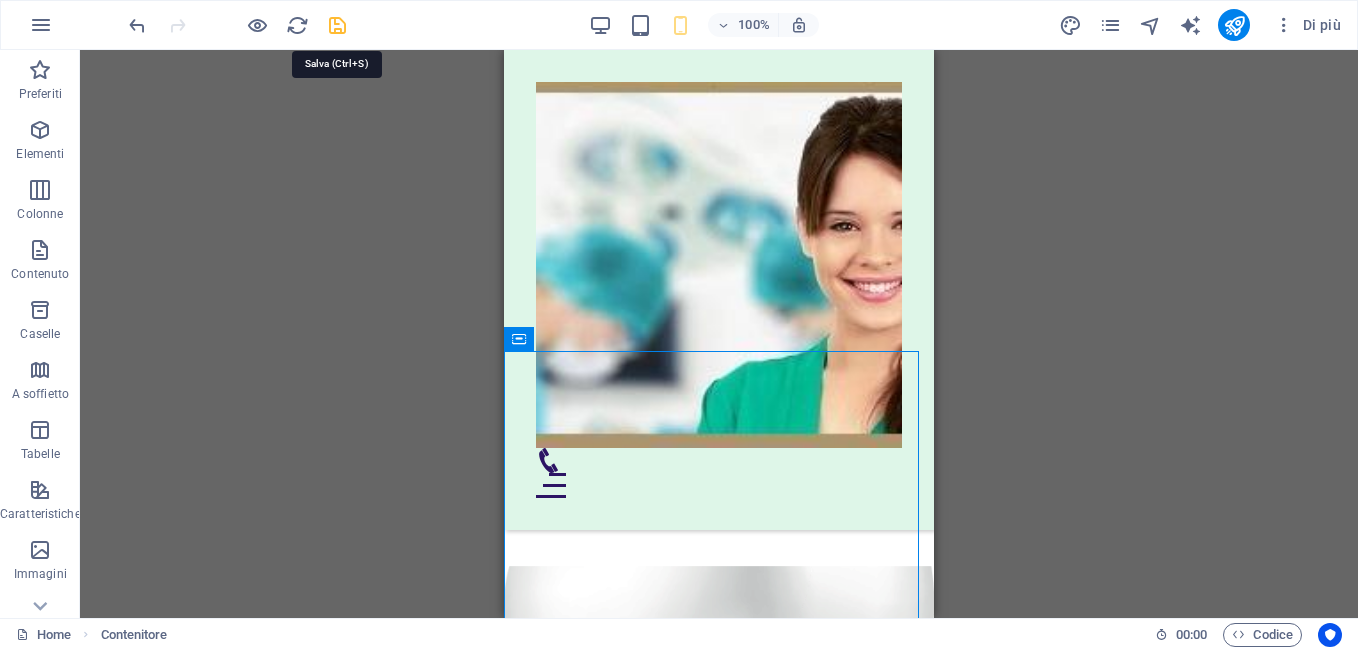 click at bounding box center (337, 25) 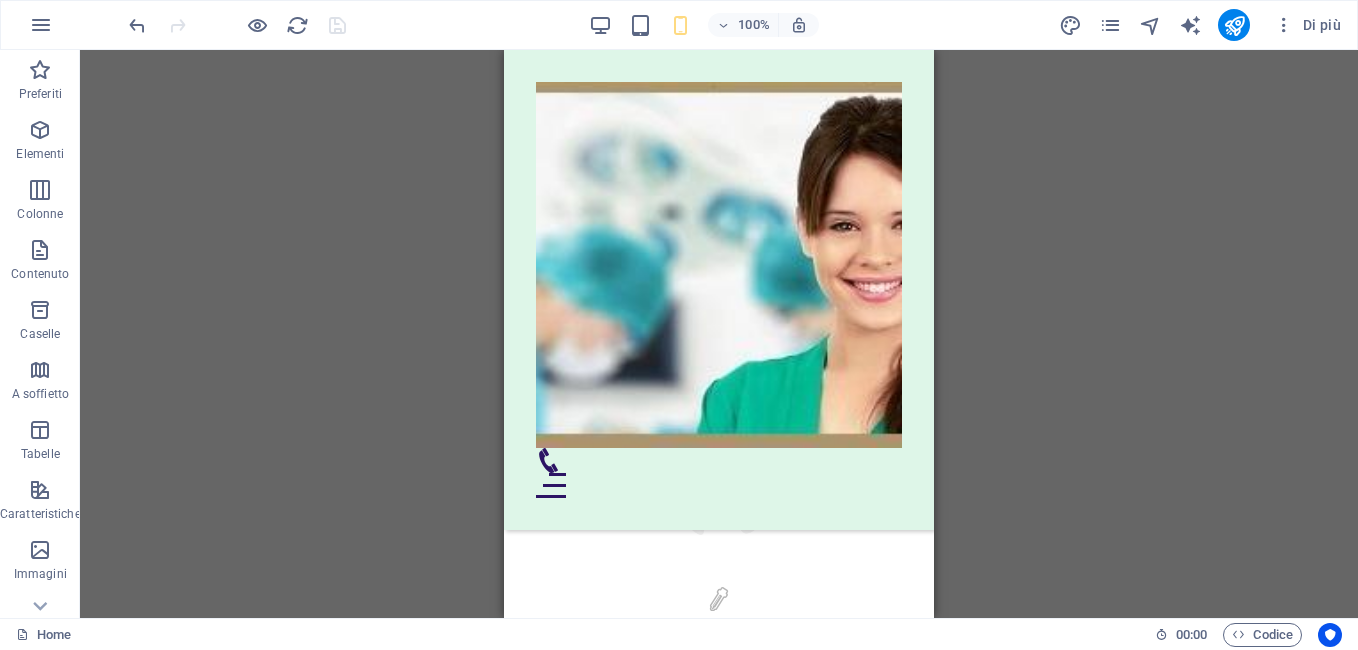 scroll, scrollTop: 5051, scrollLeft: 0, axis: vertical 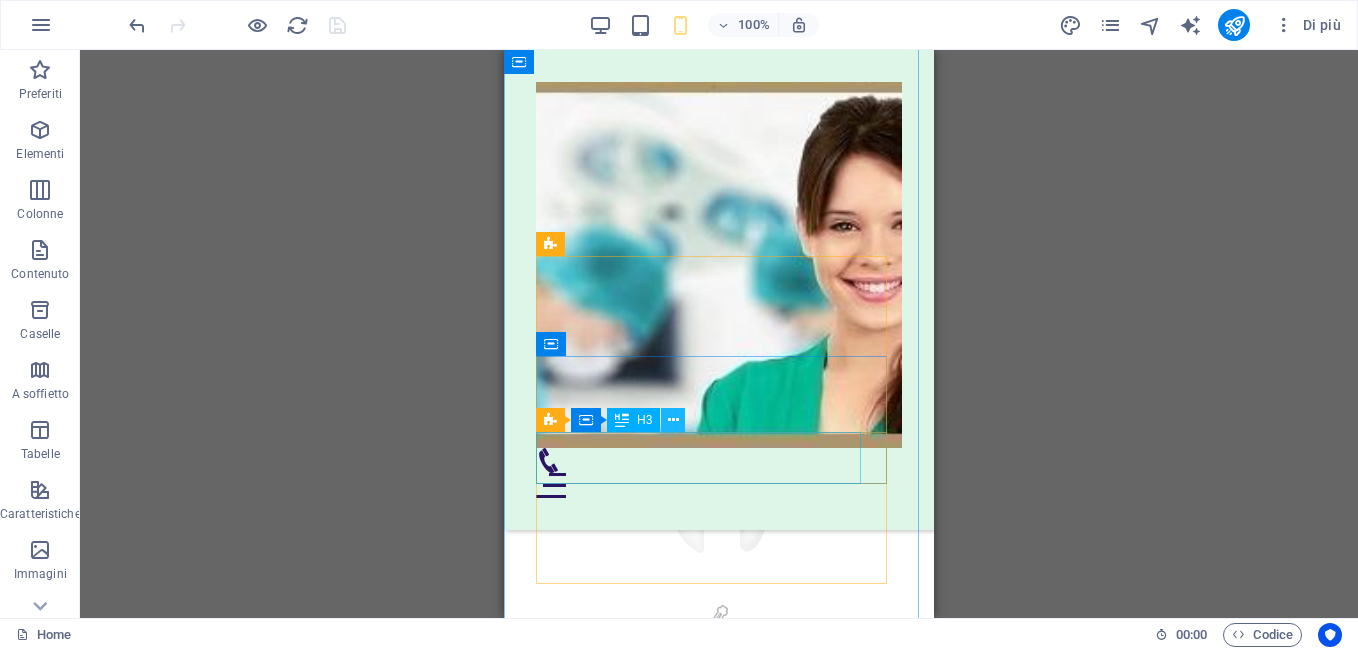 click at bounding box center (673, 420) 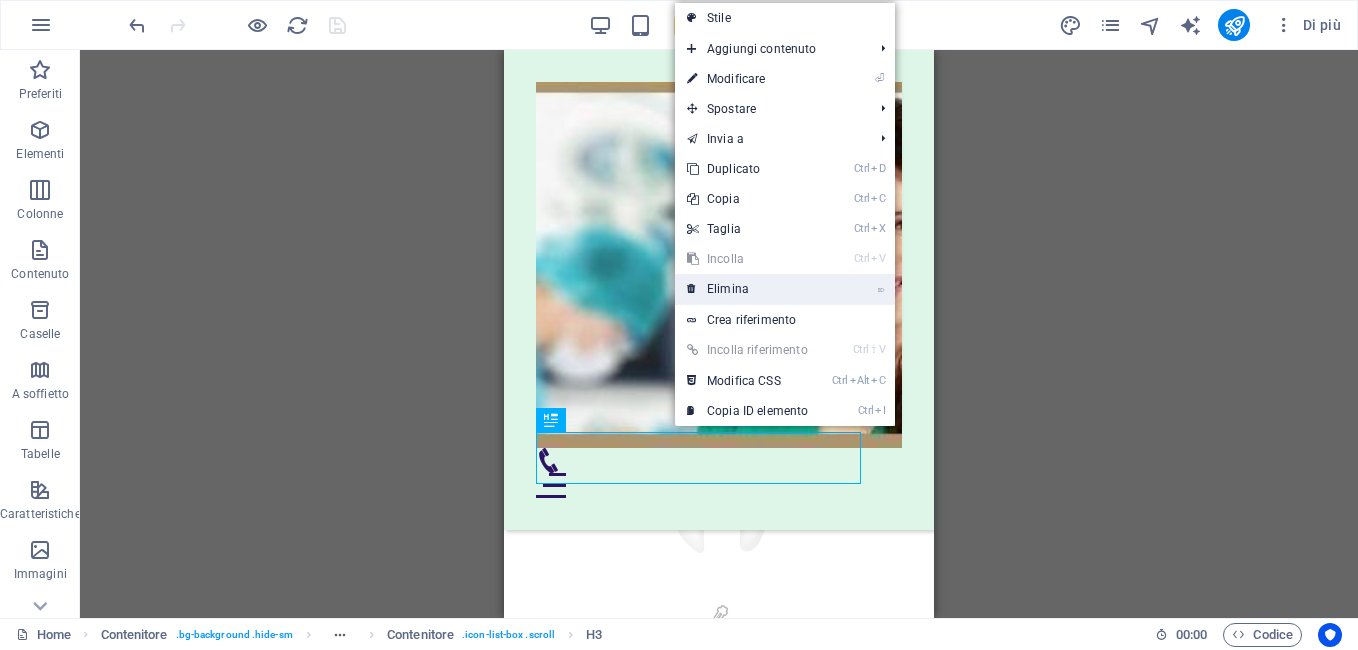 click on "⌦  Elimina" at bounding box center [747, 289] 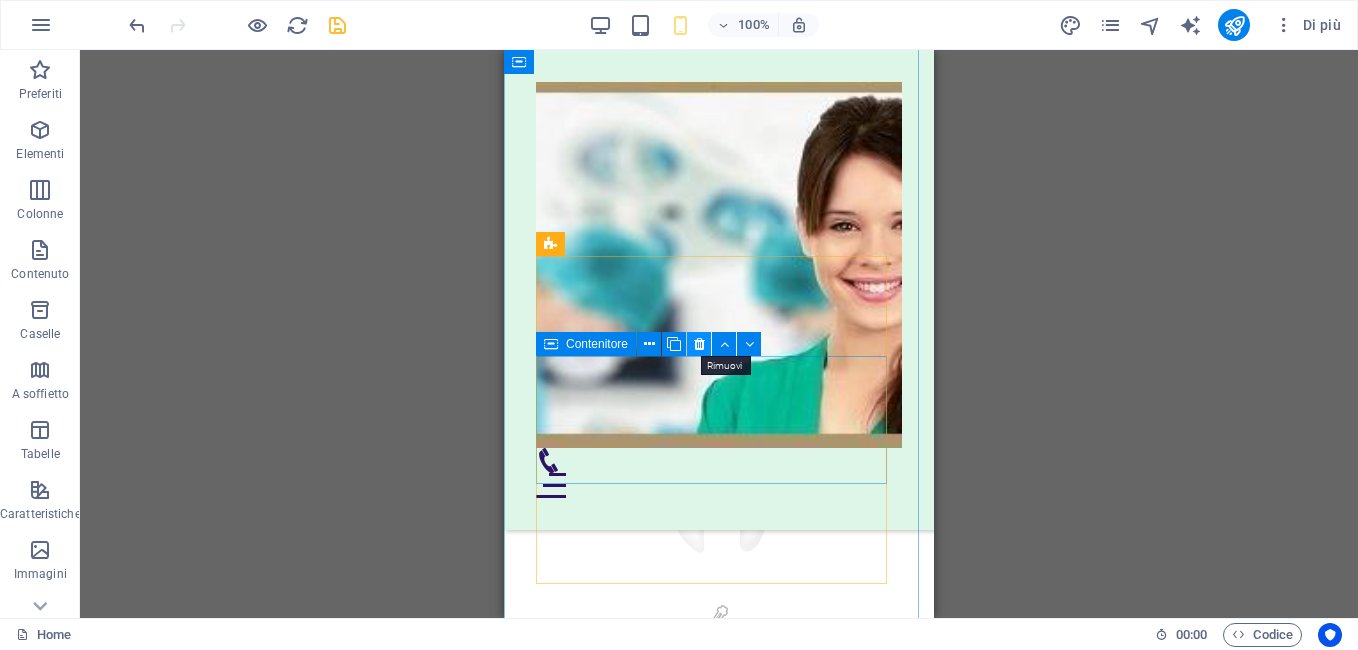 click at bounding box center (699, 344) 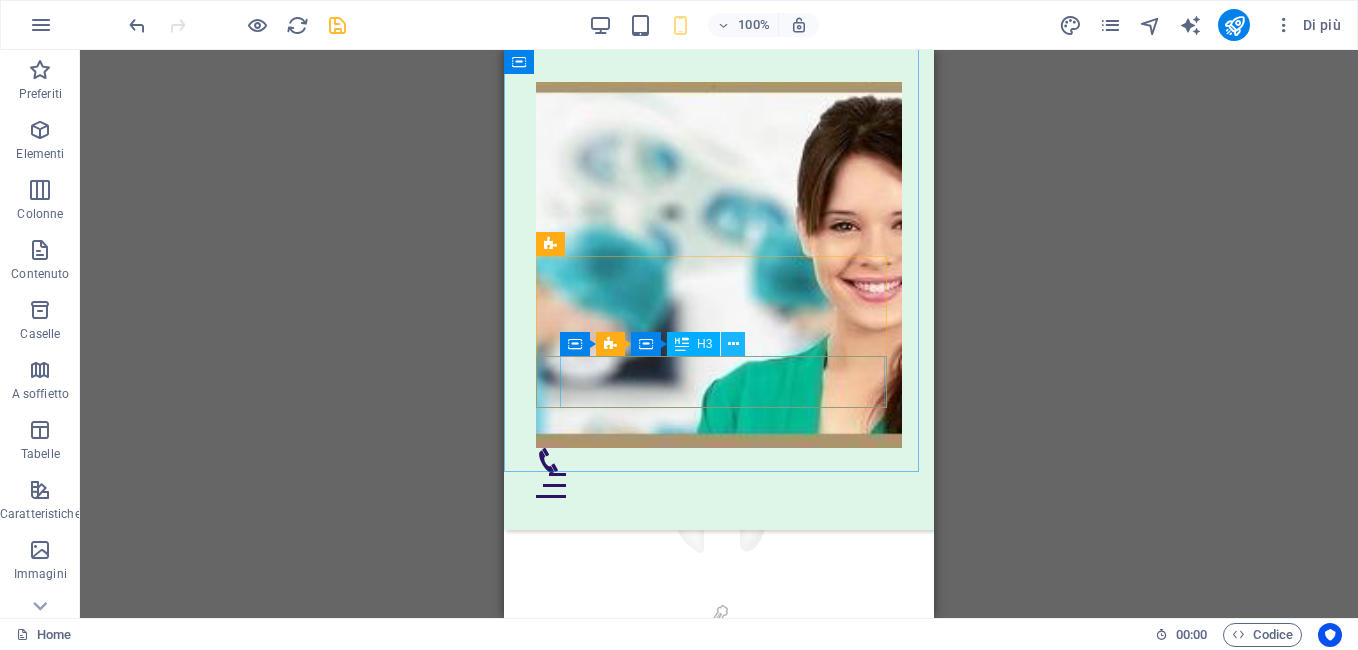 click at bounding box center (733, 344) 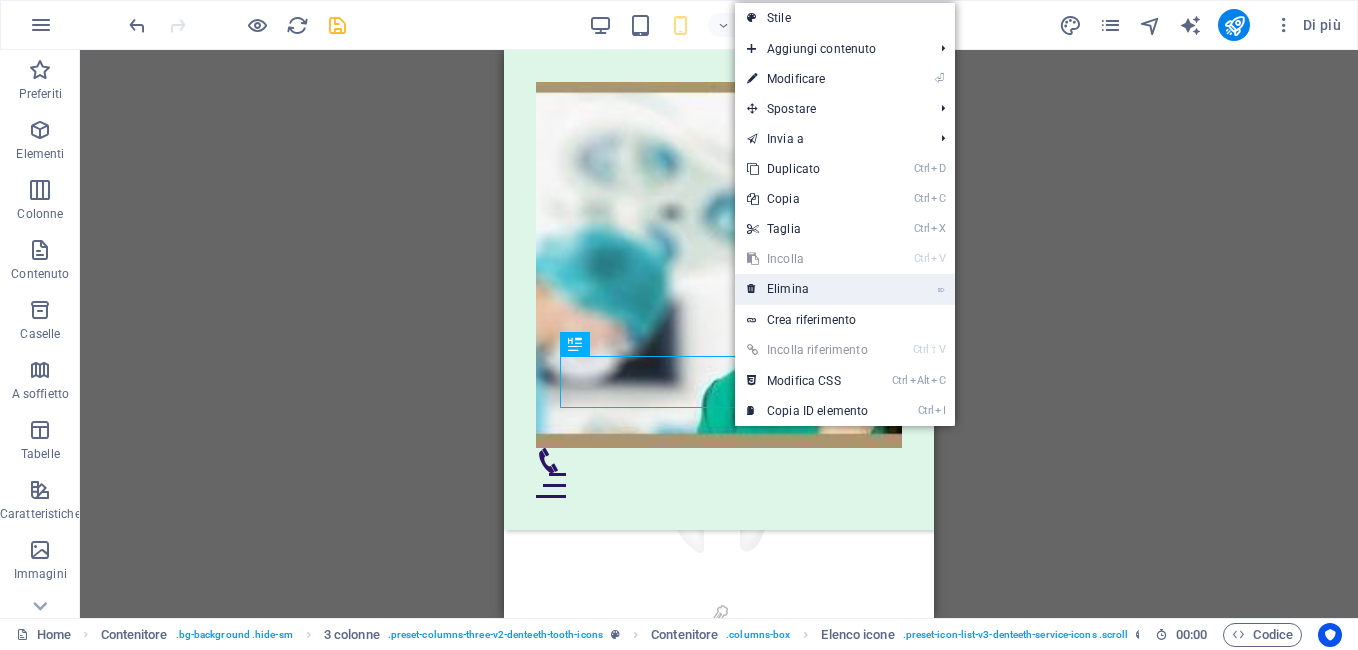 click on "⌦  Elimina" at bounding box center (807, 289) 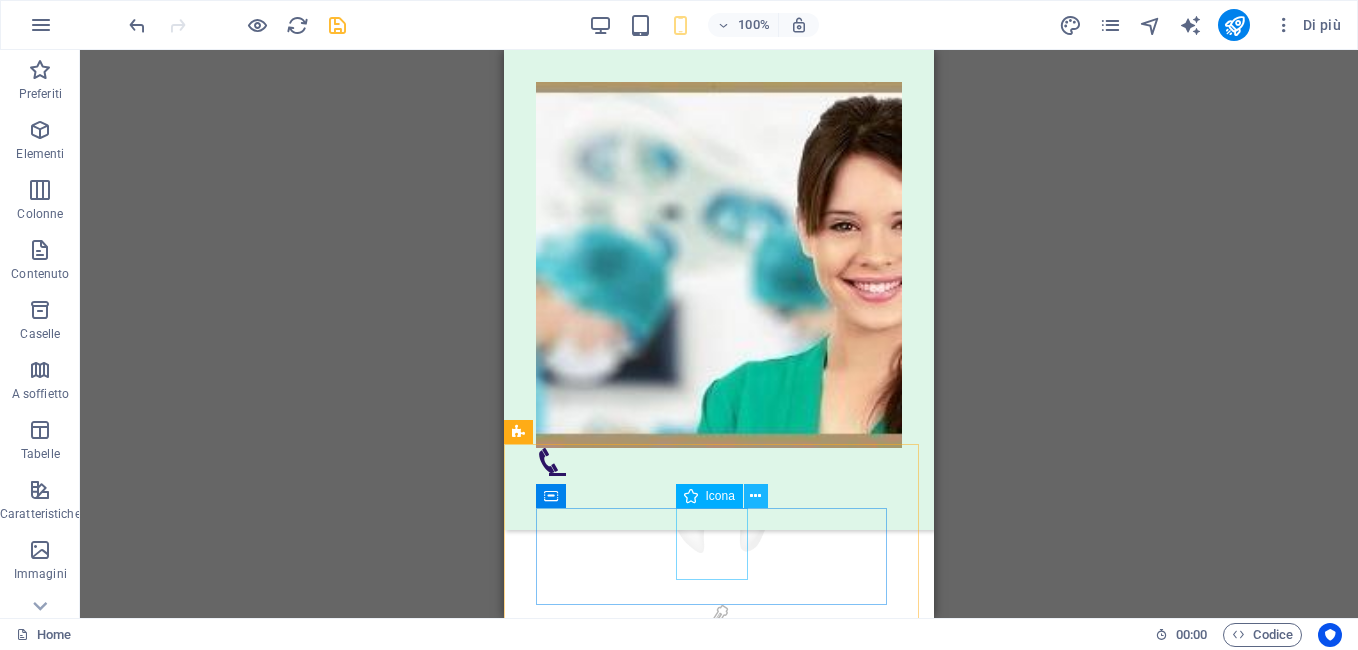 click at bounding box center (755, 496) 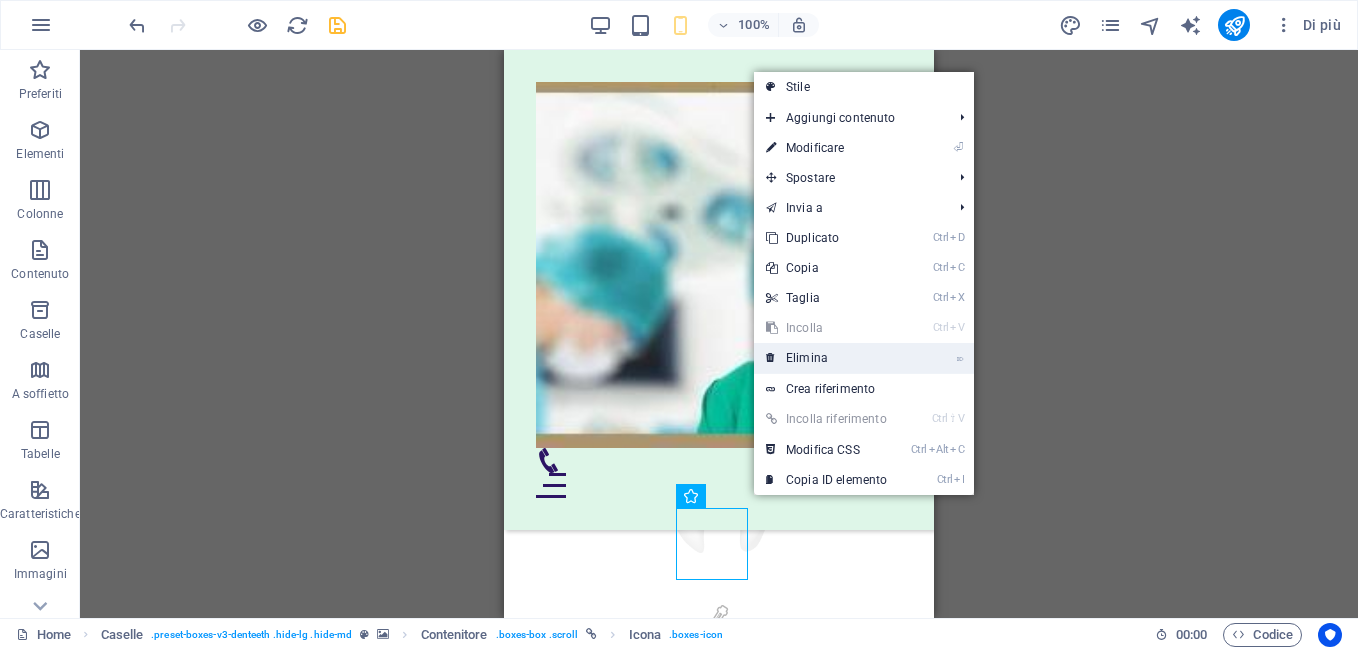 click on "⌦  Elimina" at bounding box center [826, 358] 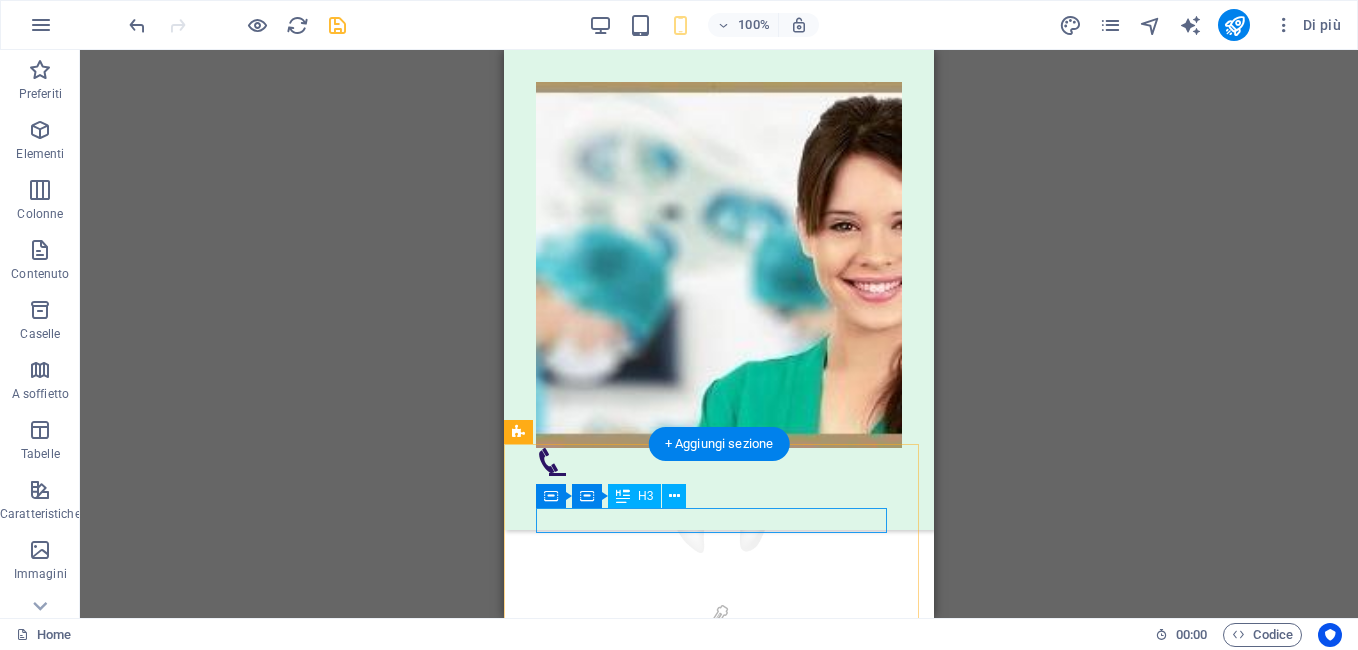 click on "FLUOROPROFILASSI" at bounding box center [719, 1367] 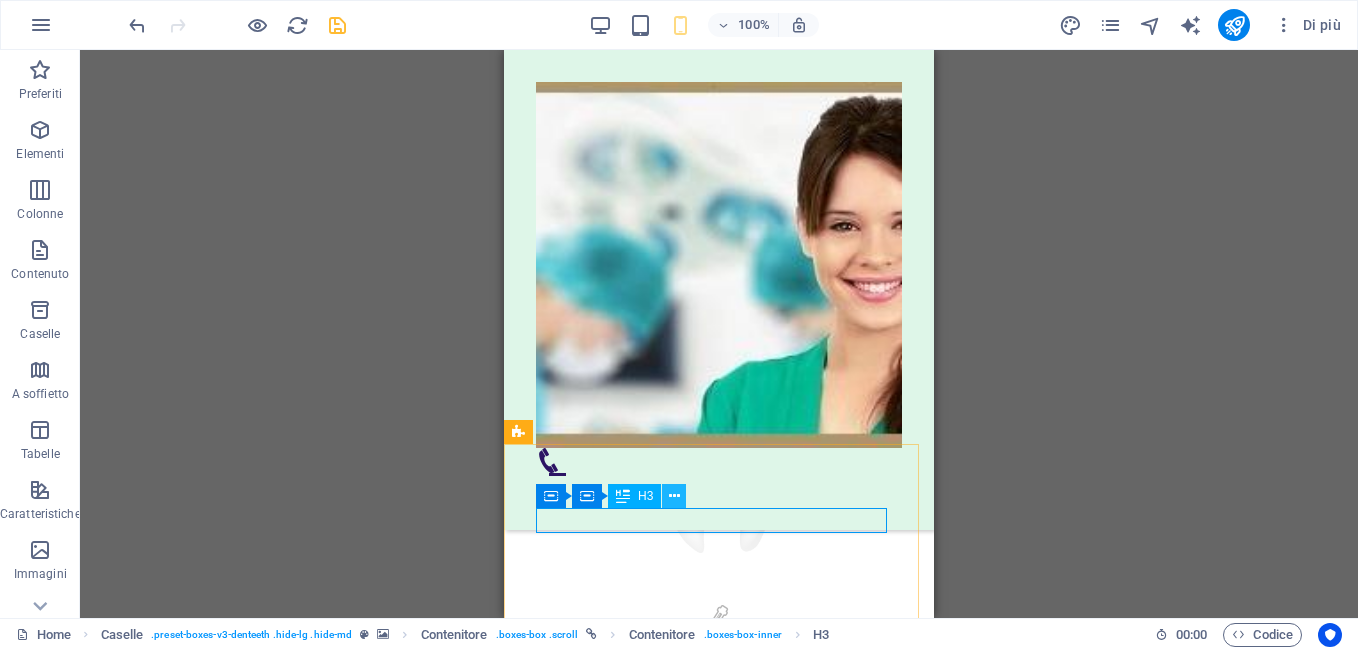 click at bounding box center [674, 496] 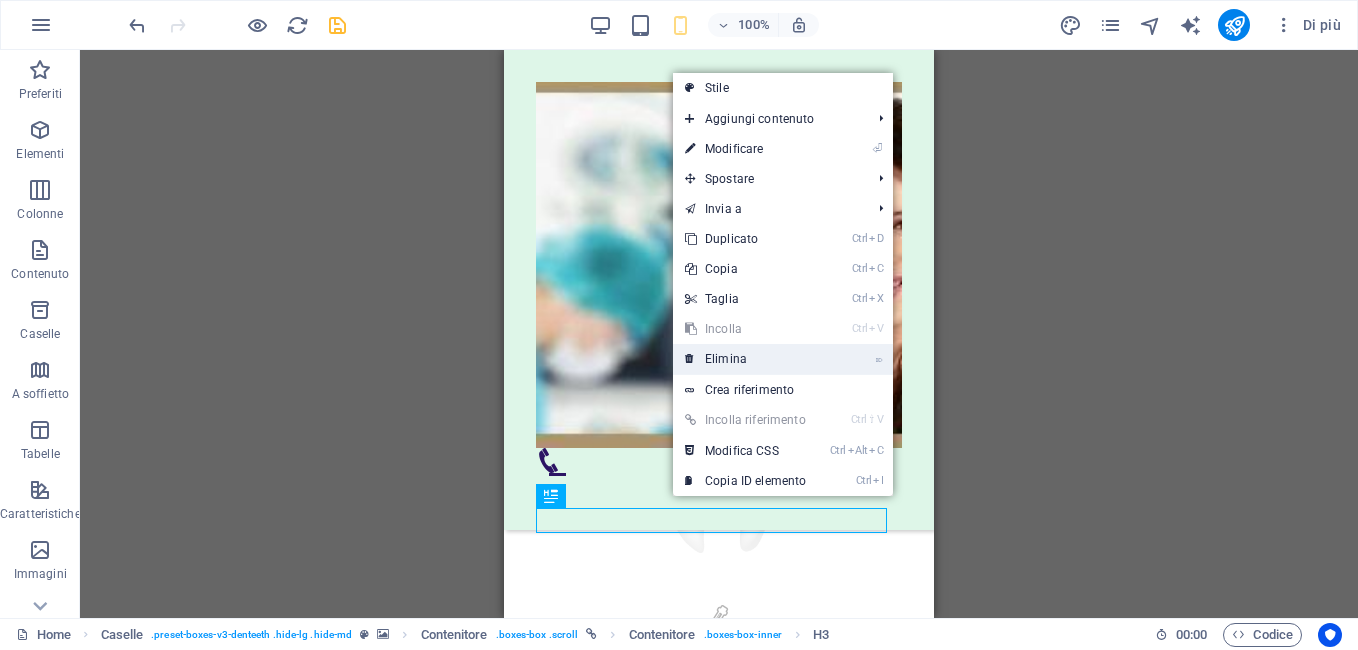 click on "⌦  Elimina" at bounding box center [745, 359] 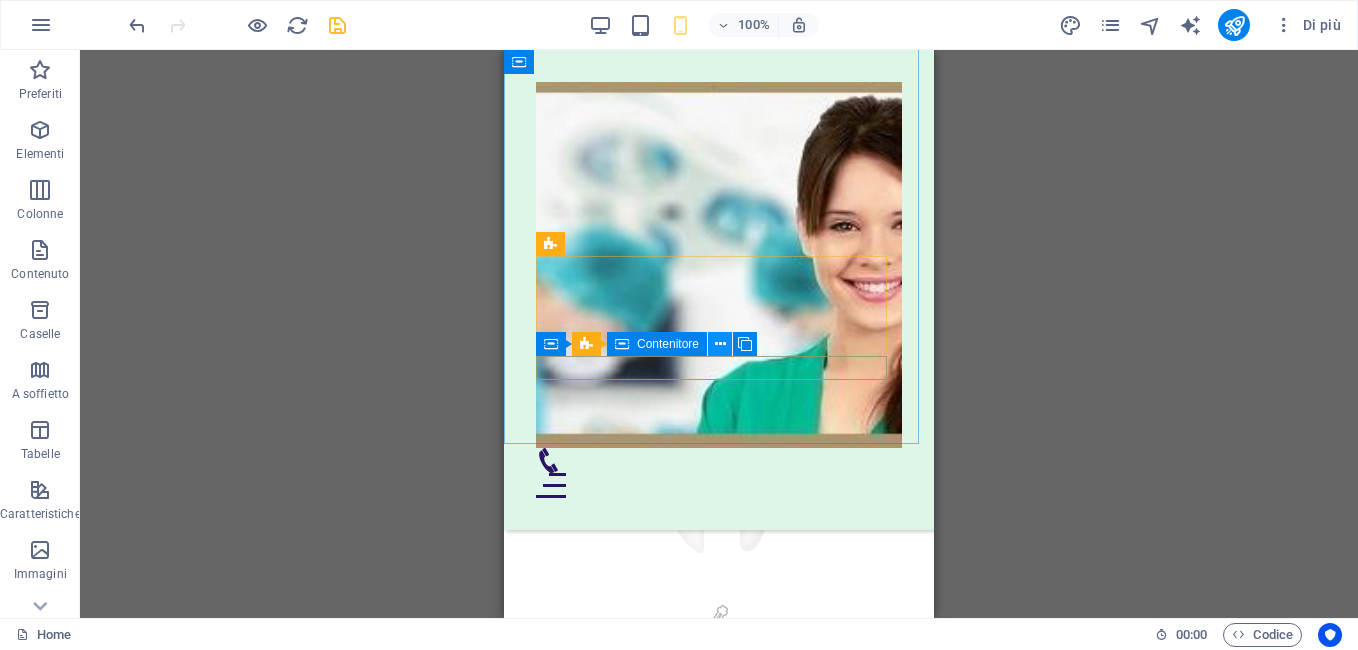click at bounding box center [720, 344] 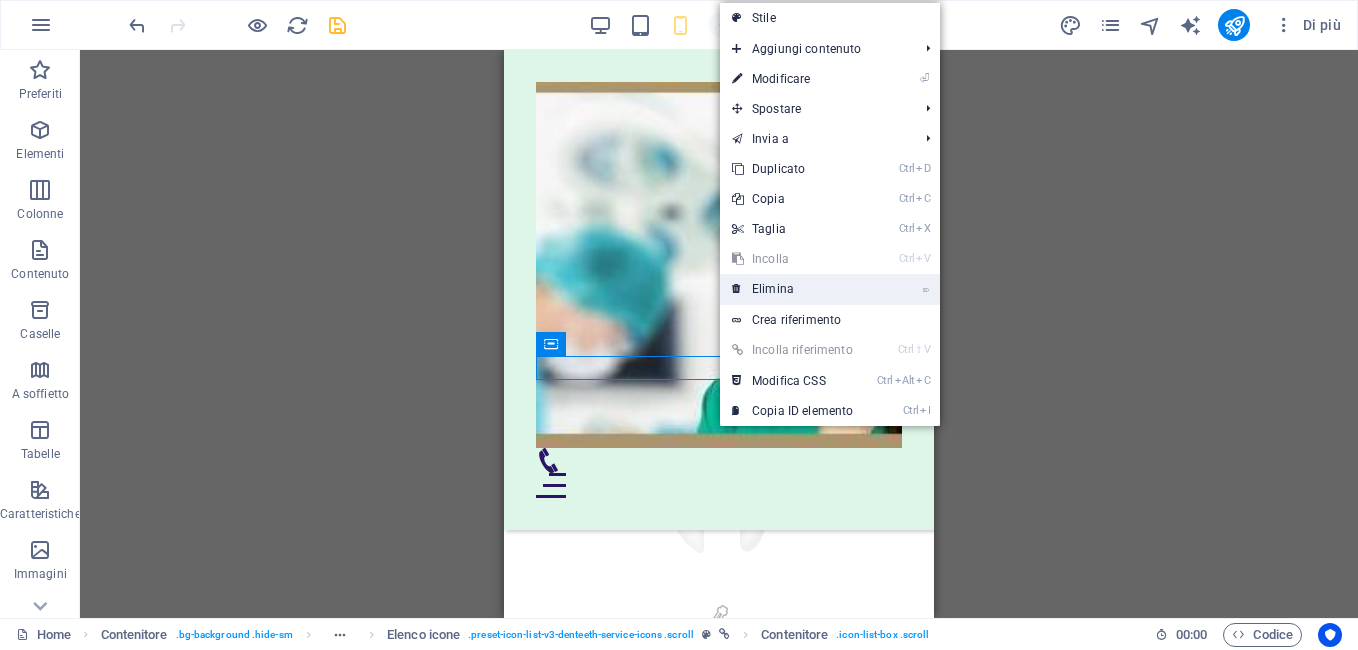 click on "⌦  Elimina" at bounding box center (792, 289) 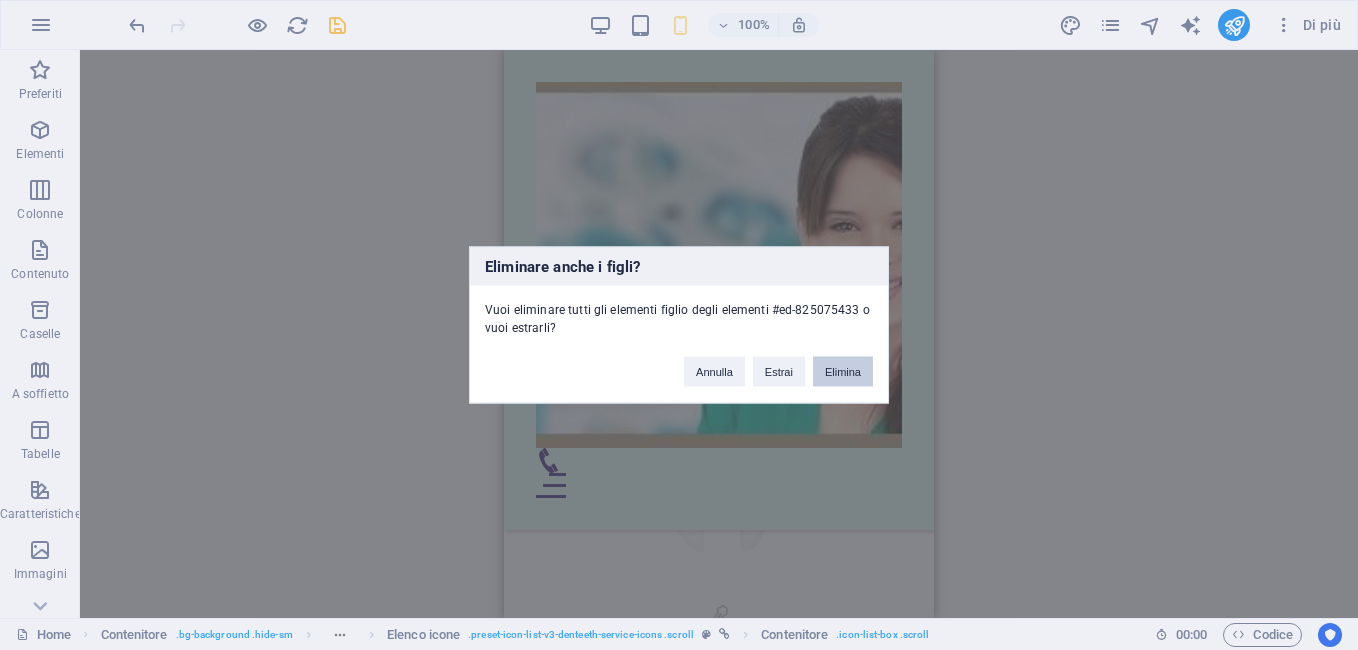 click on "Elimina" at bounding box center [843, 372] 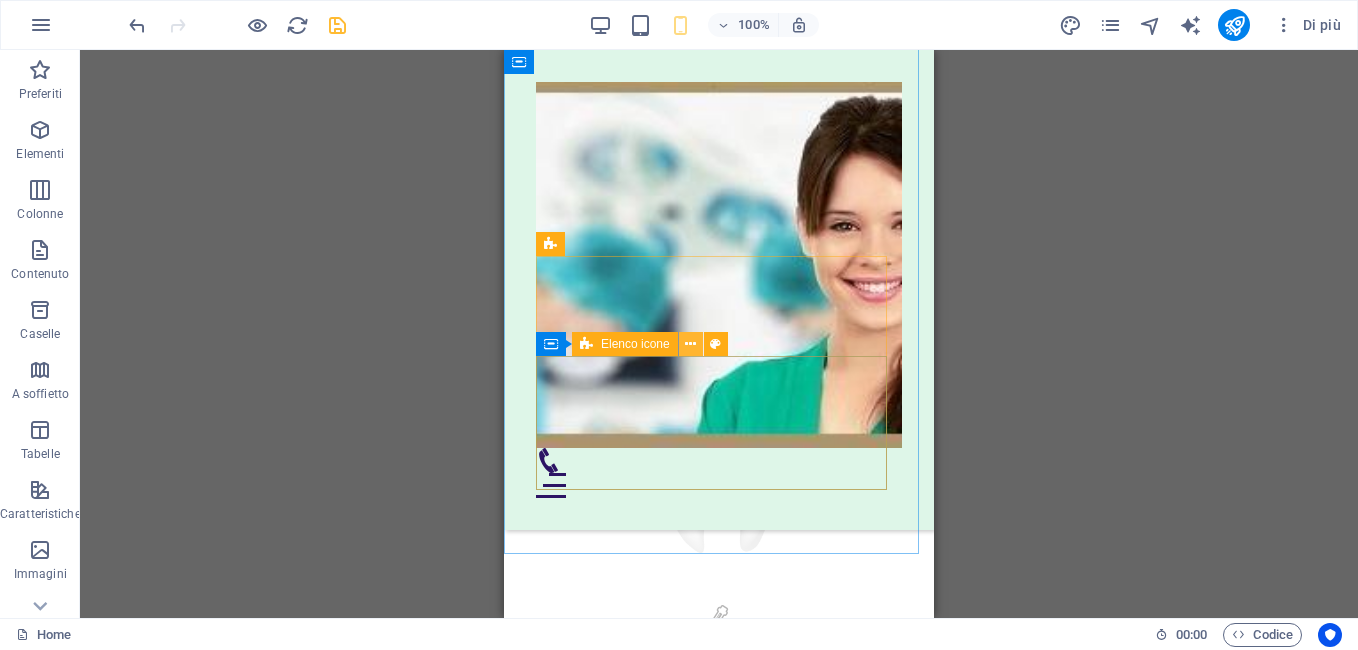 click at bounding box center [690, 344] 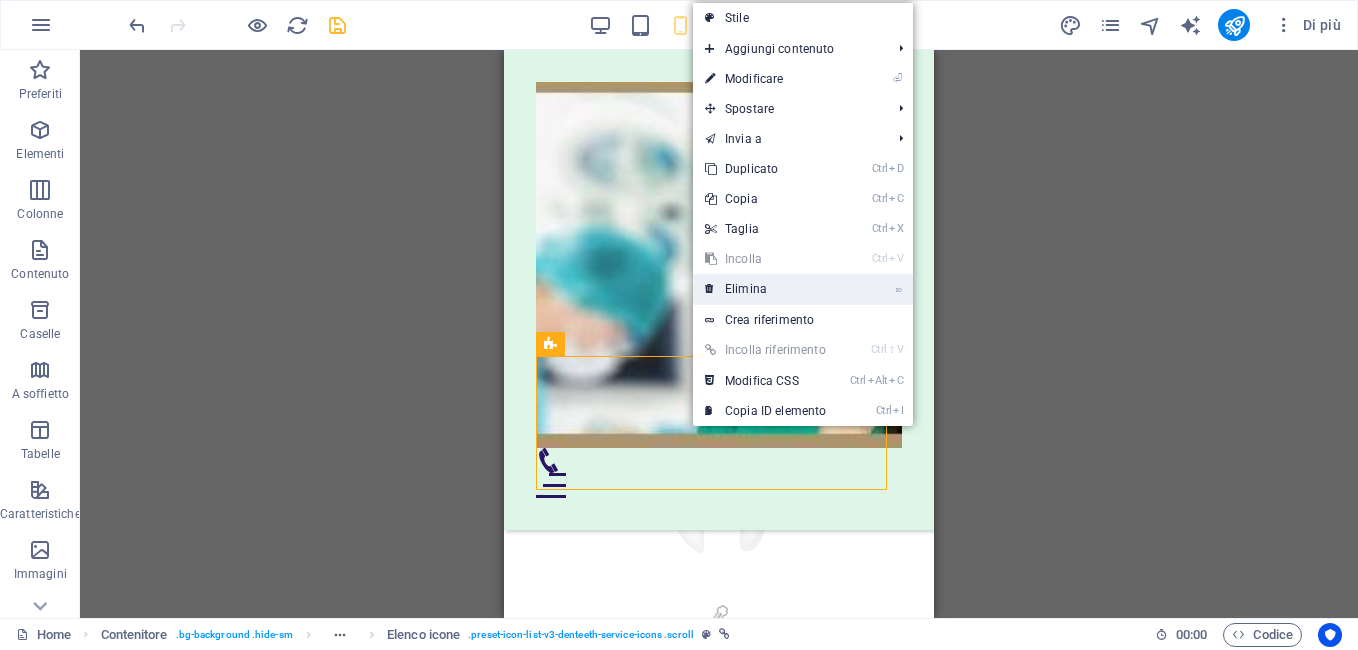 click on "⌦  Elimina" at bounding box center [765, 289] 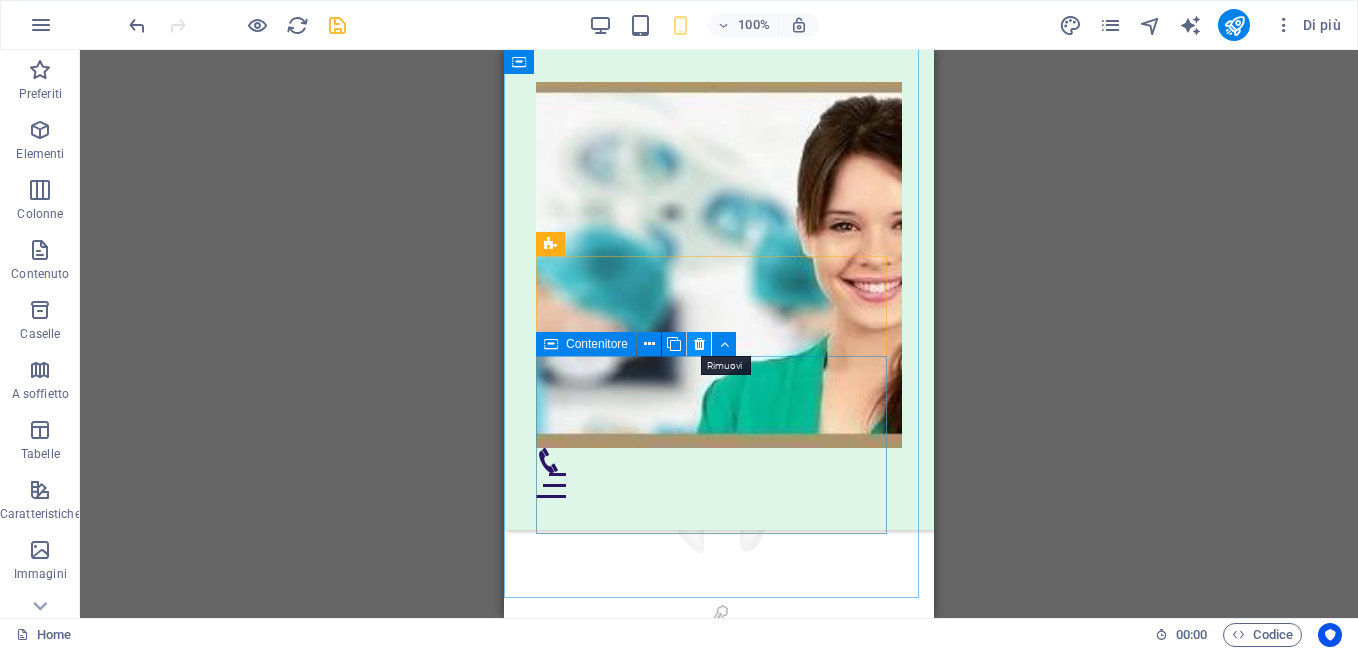 click at bounding box center [699, 344] 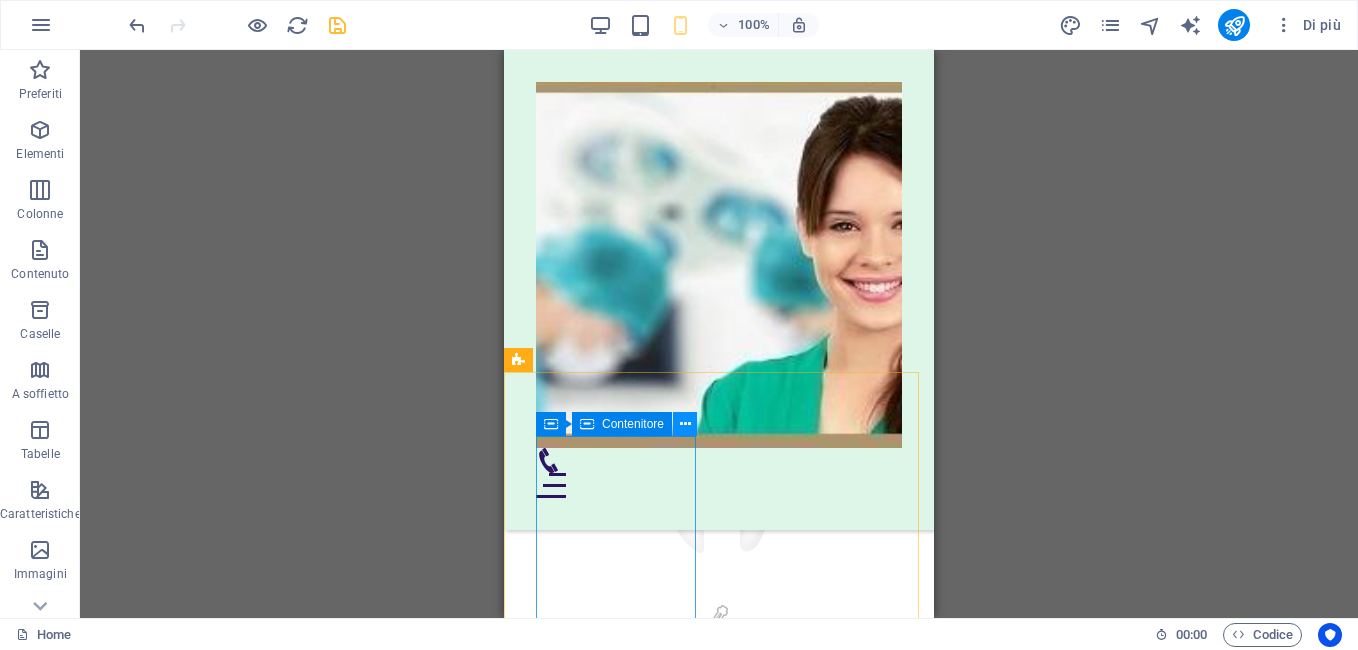 click at bounding box center [685, 424] 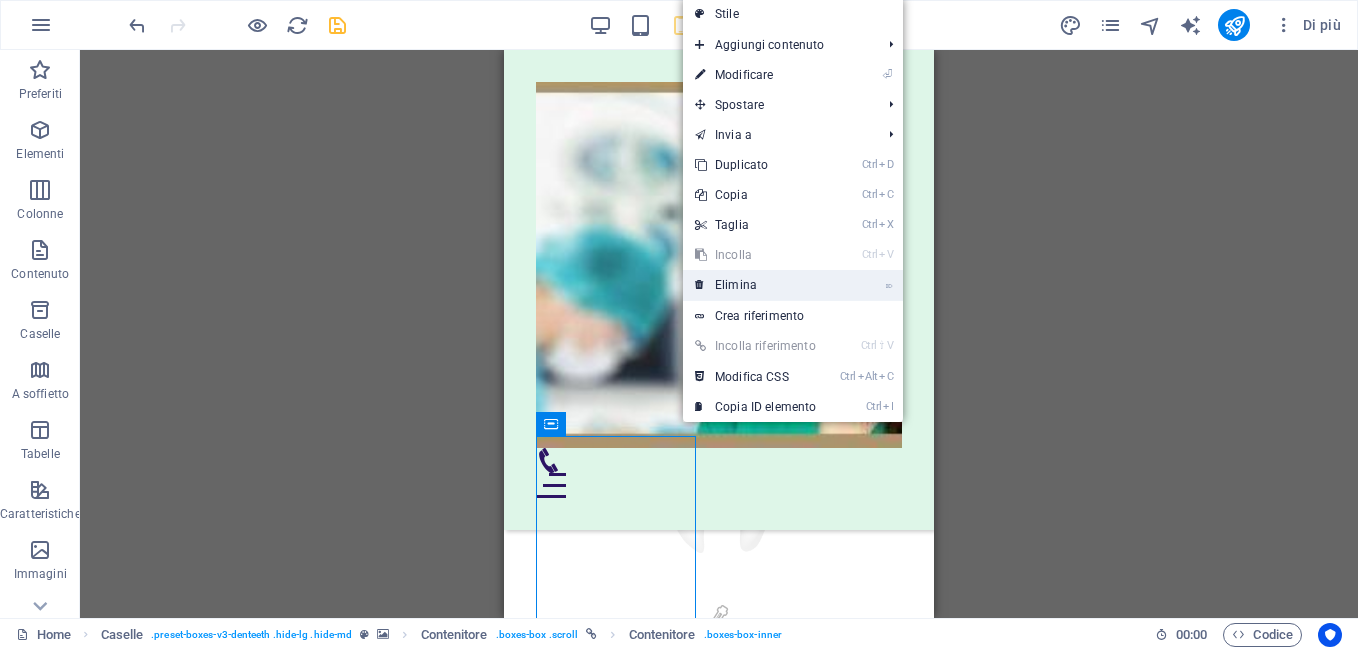click on "⌦  Elimina" at bounding box center (755, 285) 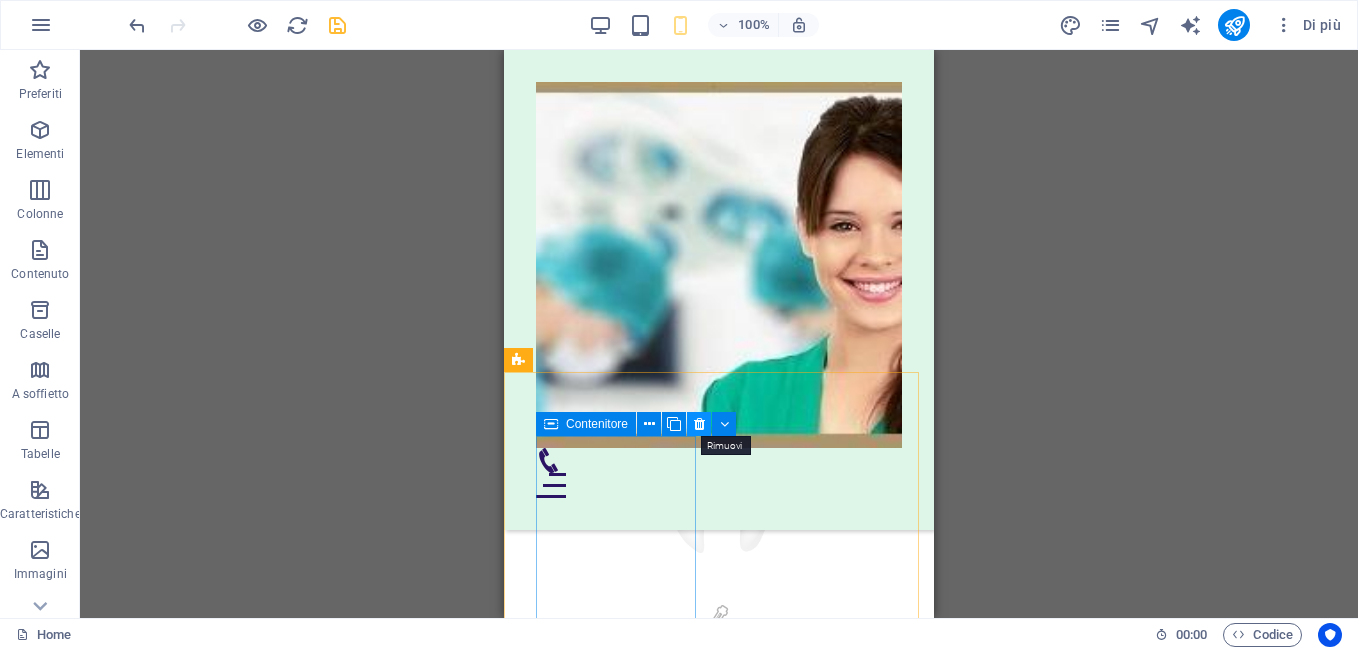 click at bounding box center [699, 424] 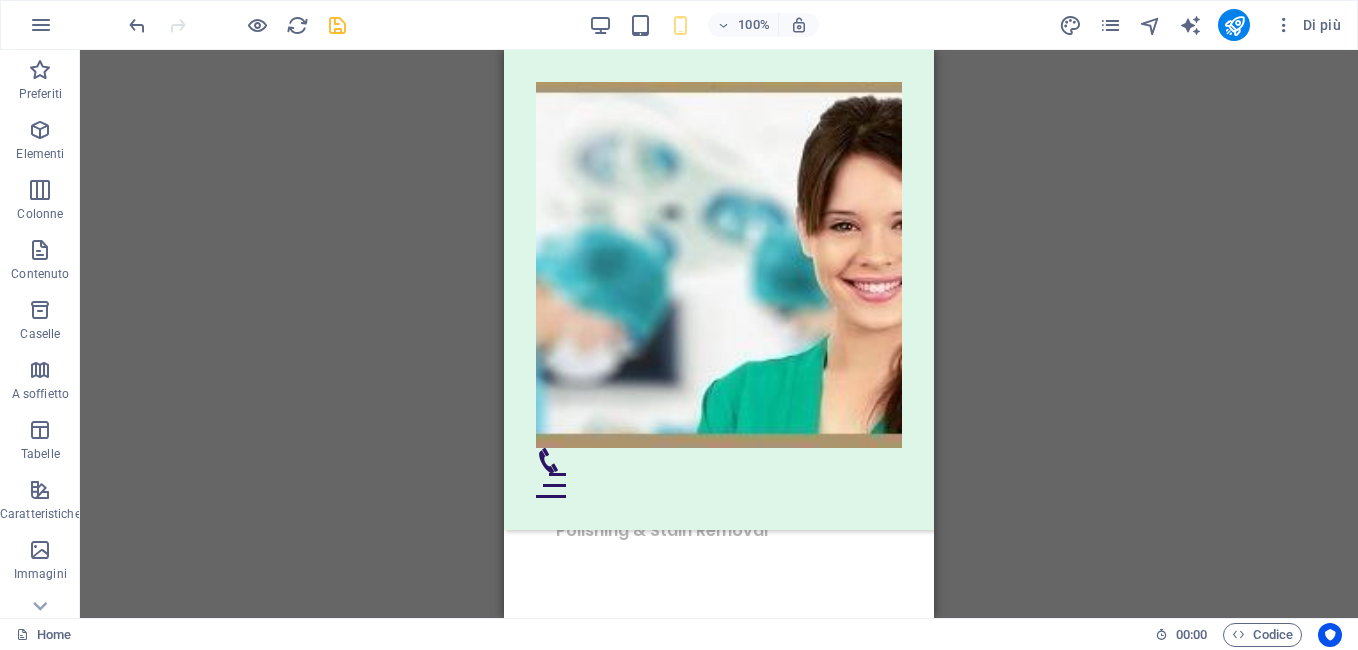 scroll, scrollTop: 5158, scrollLeft: 0, axis: vertical 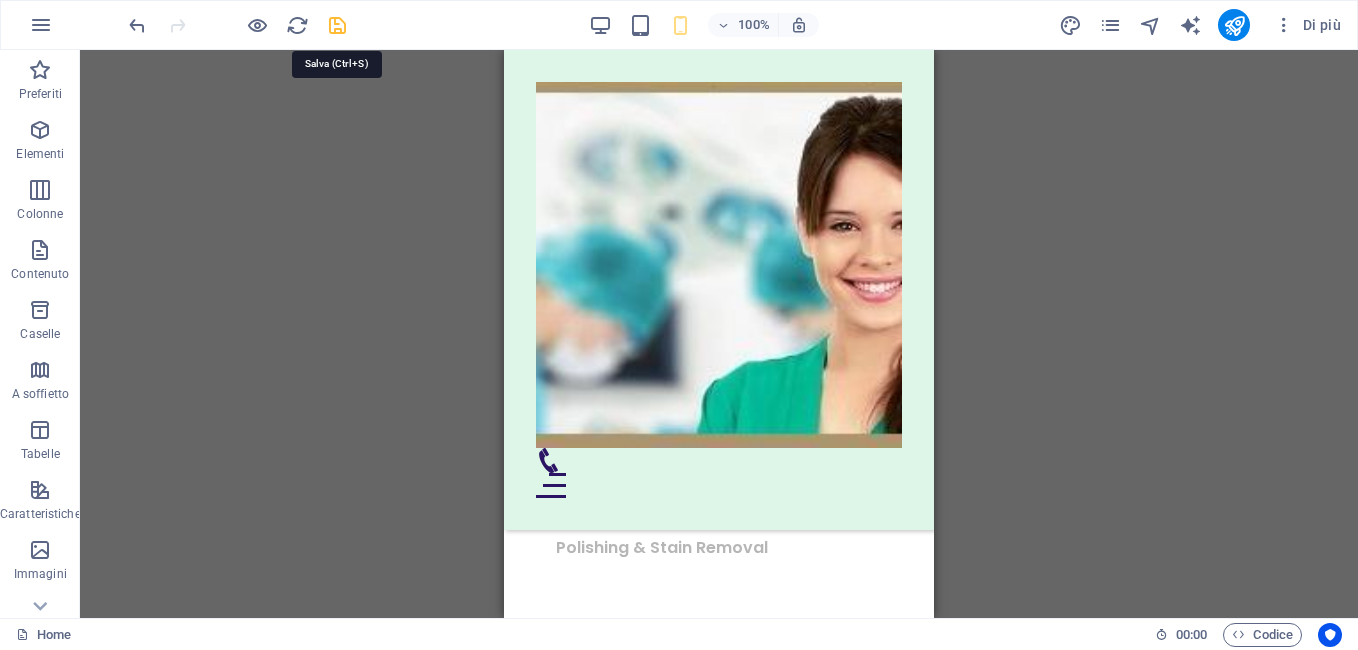click at bounding box center (337, 25) 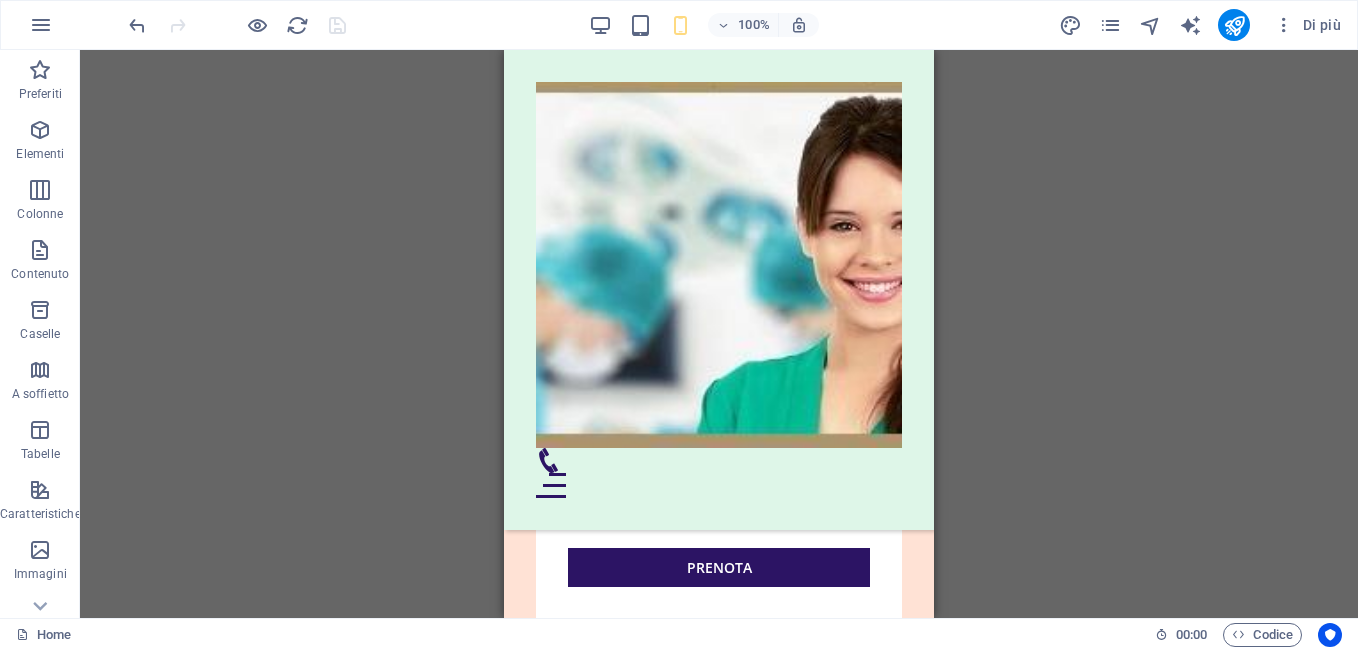 scroll, scrollTop: 6813, scrollLeft: 0, axis: vertical 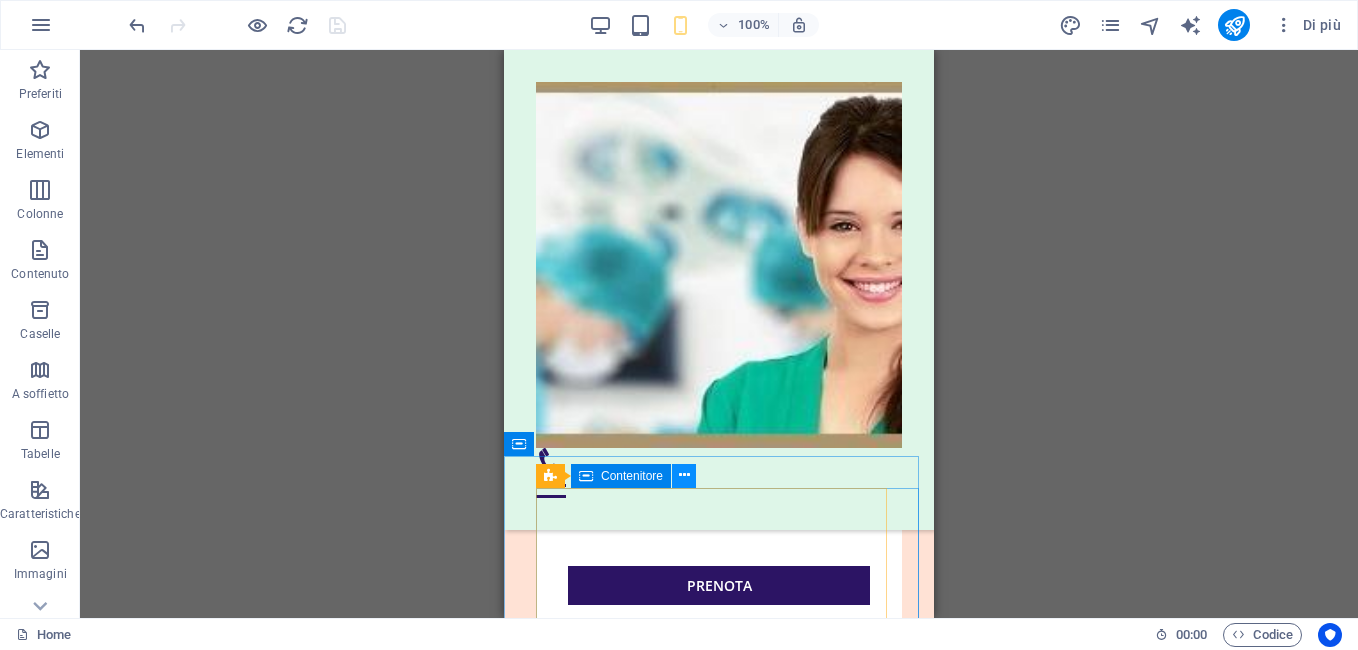 click at bounding box center (684, 475) 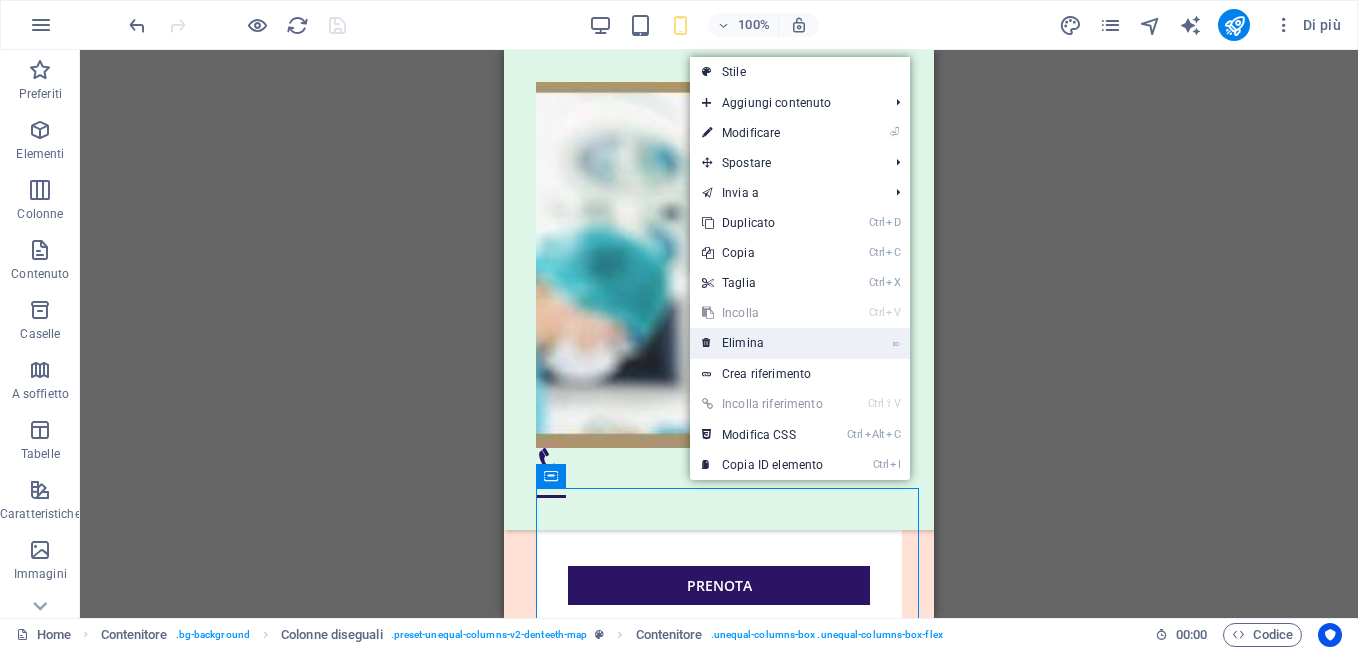 click on "⌦  Elimina" at bounding box center [762, 343] 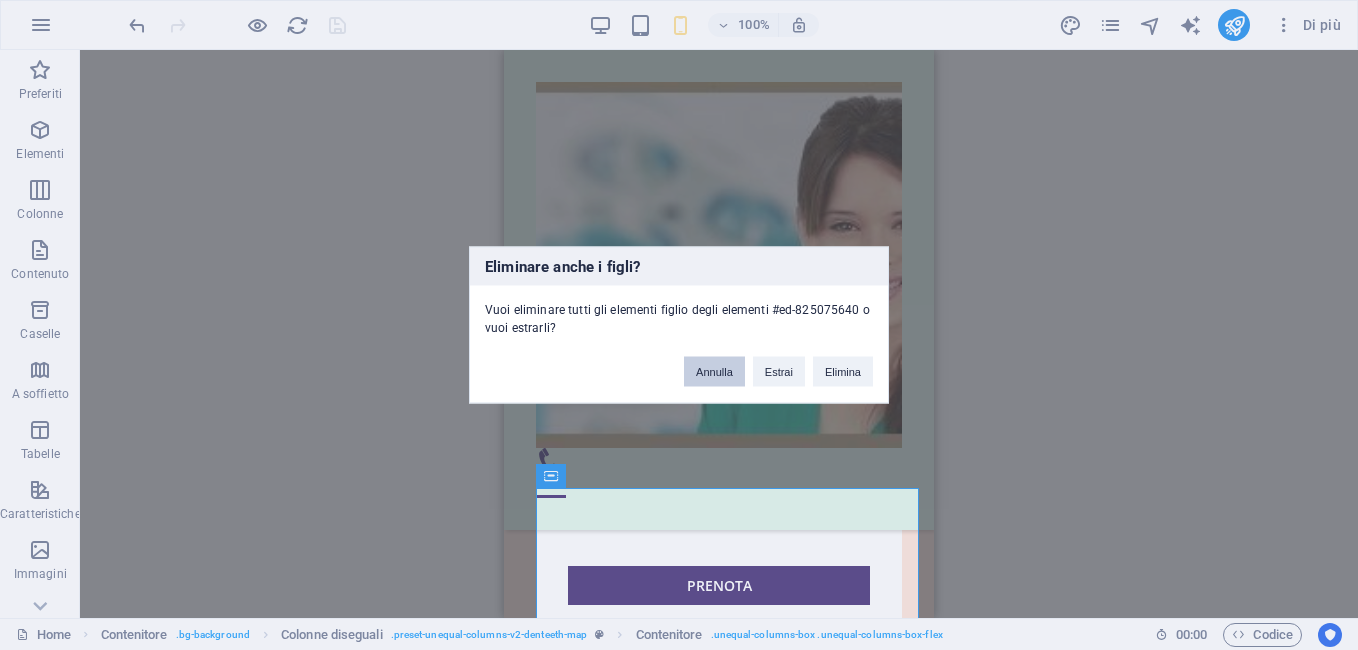 click on "Annulla" at bounding box center (714, 372) 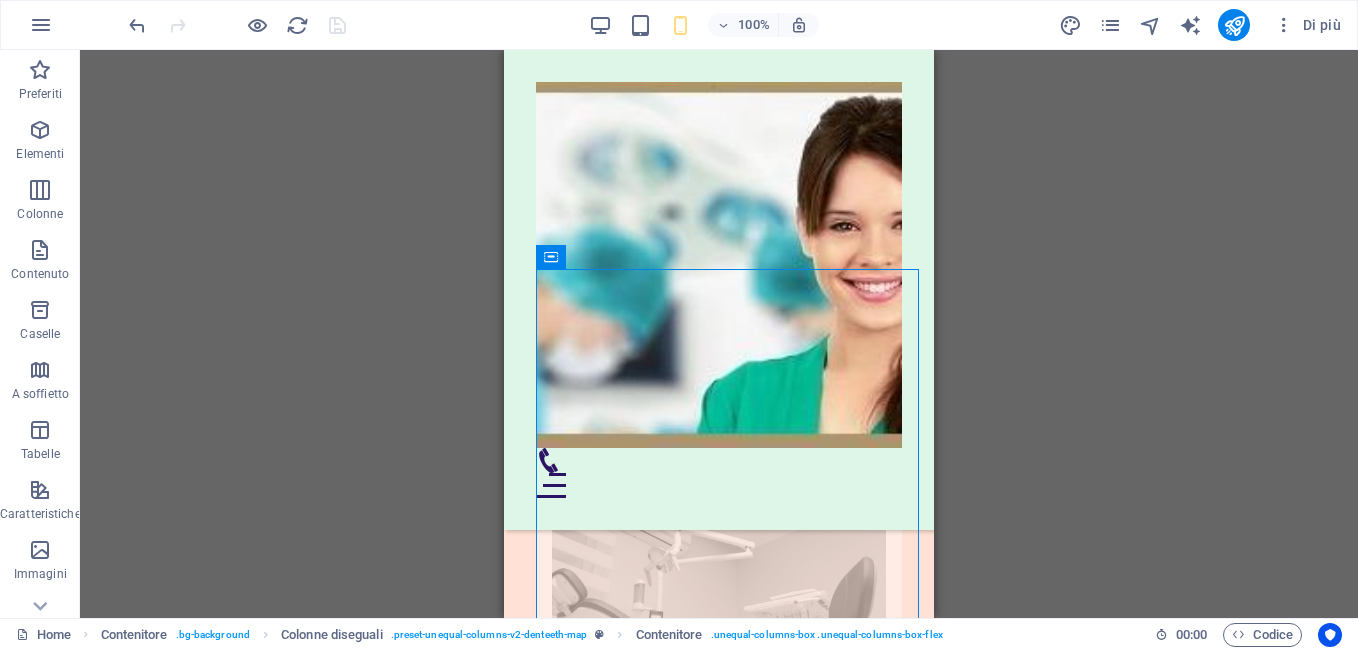 scroll, scrollTop: 6943, scrollLeft: 0, axis: vertical 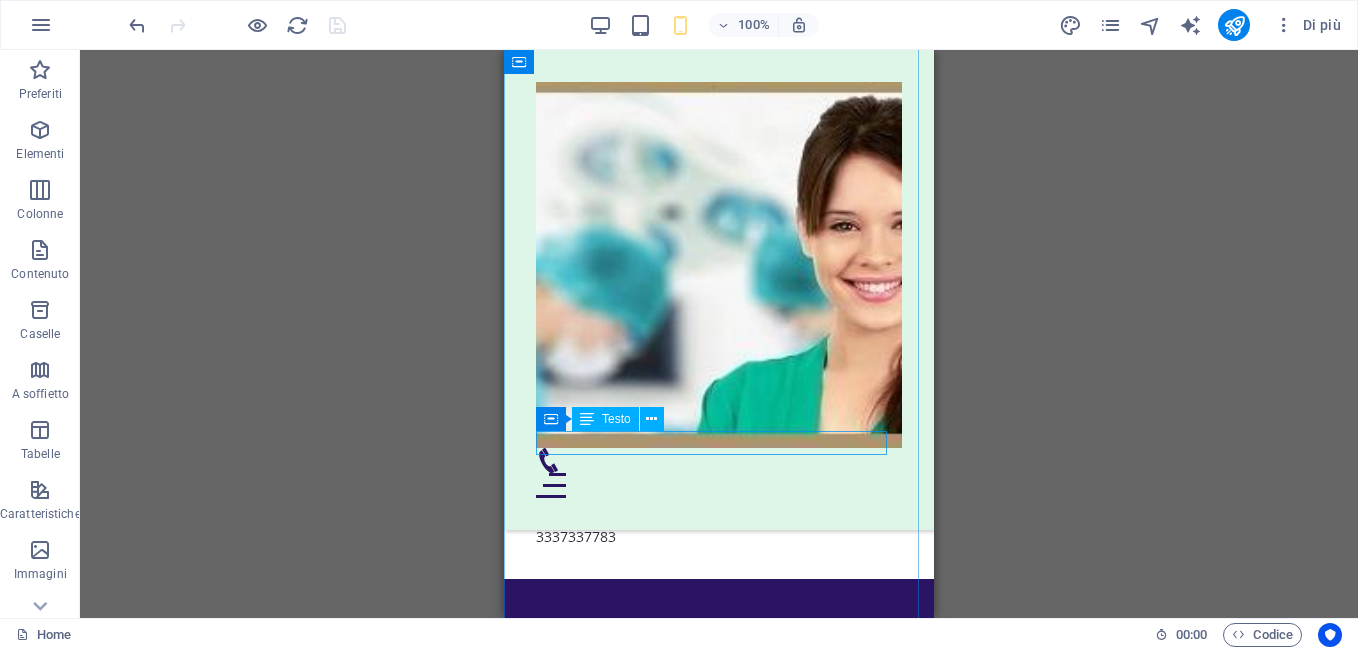 click on "Studio Dentistico x Tutti" at bounding box center [700, 1128] 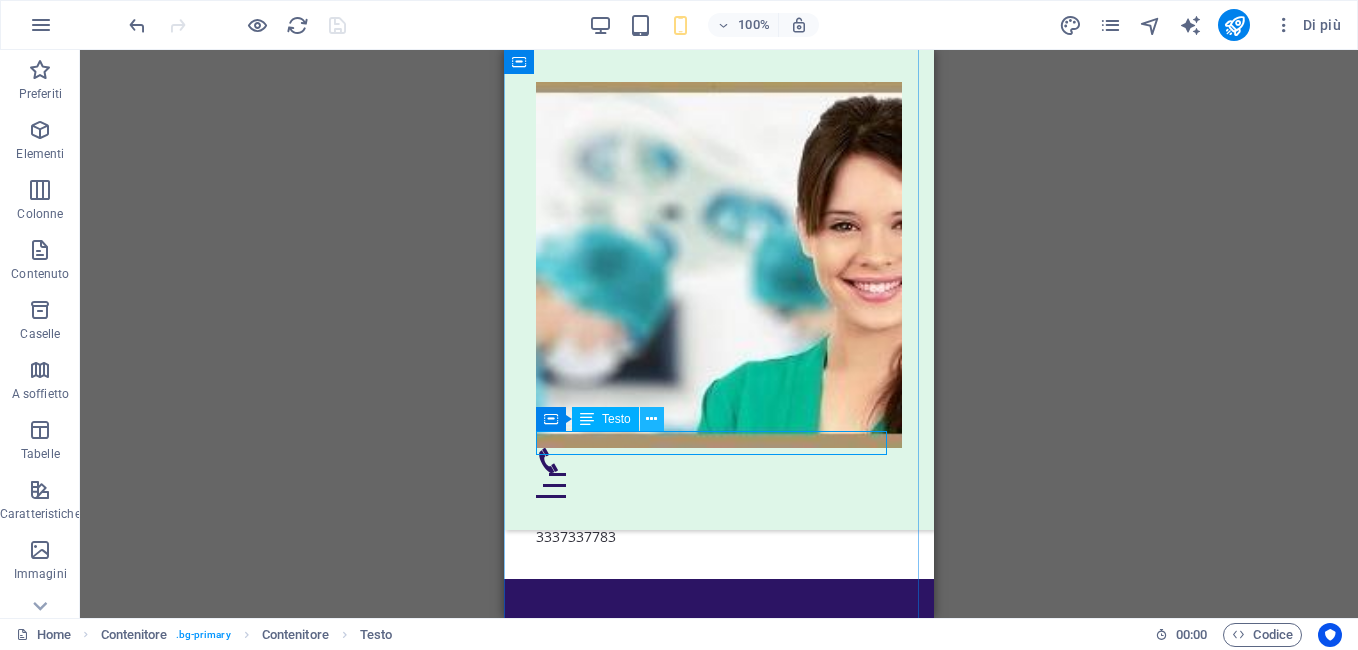 click at bounding box center [651, 419] 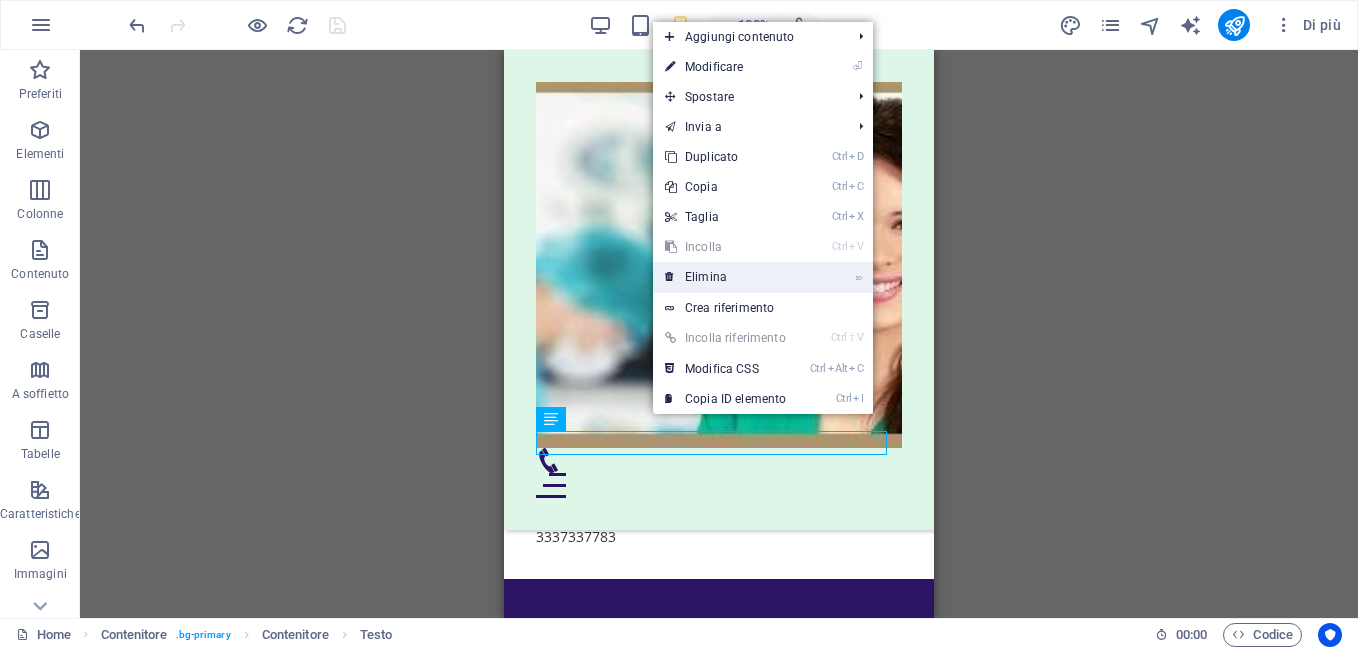 click on "⌦  Elimina" at bounding box center [725, 277] 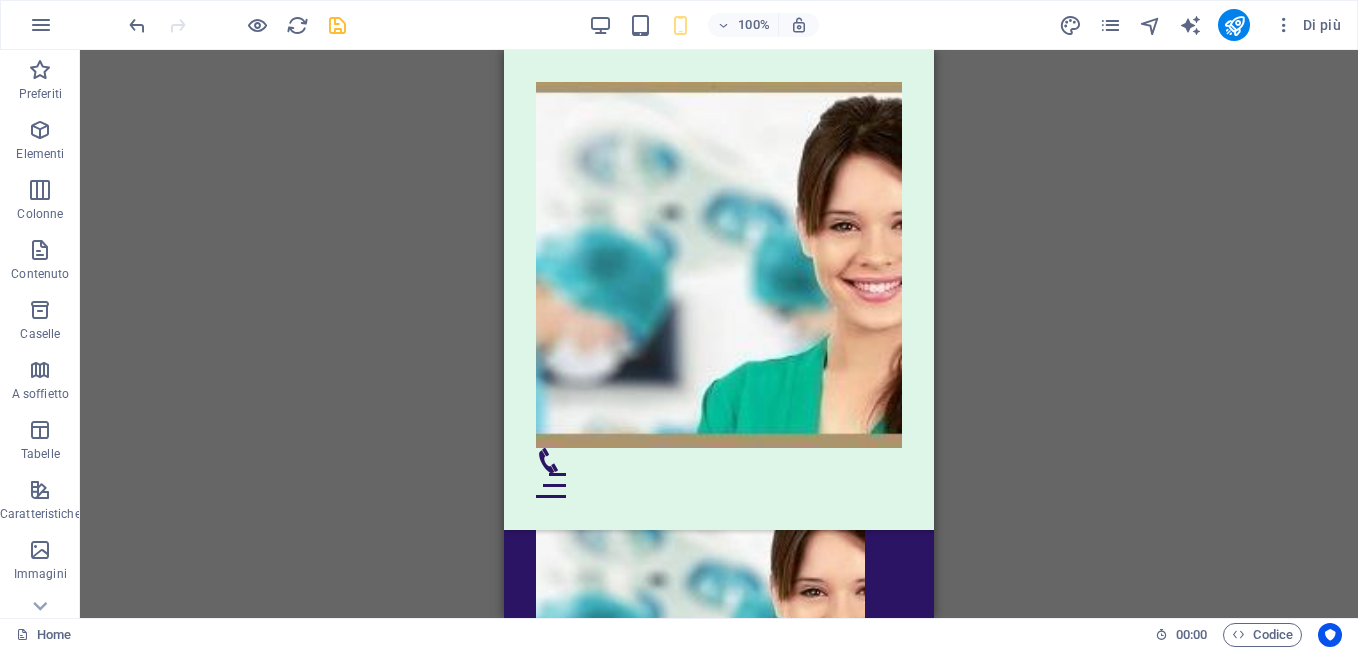 scroll, scrollTop: 8296, scrollLeft: 0, axis: vertical 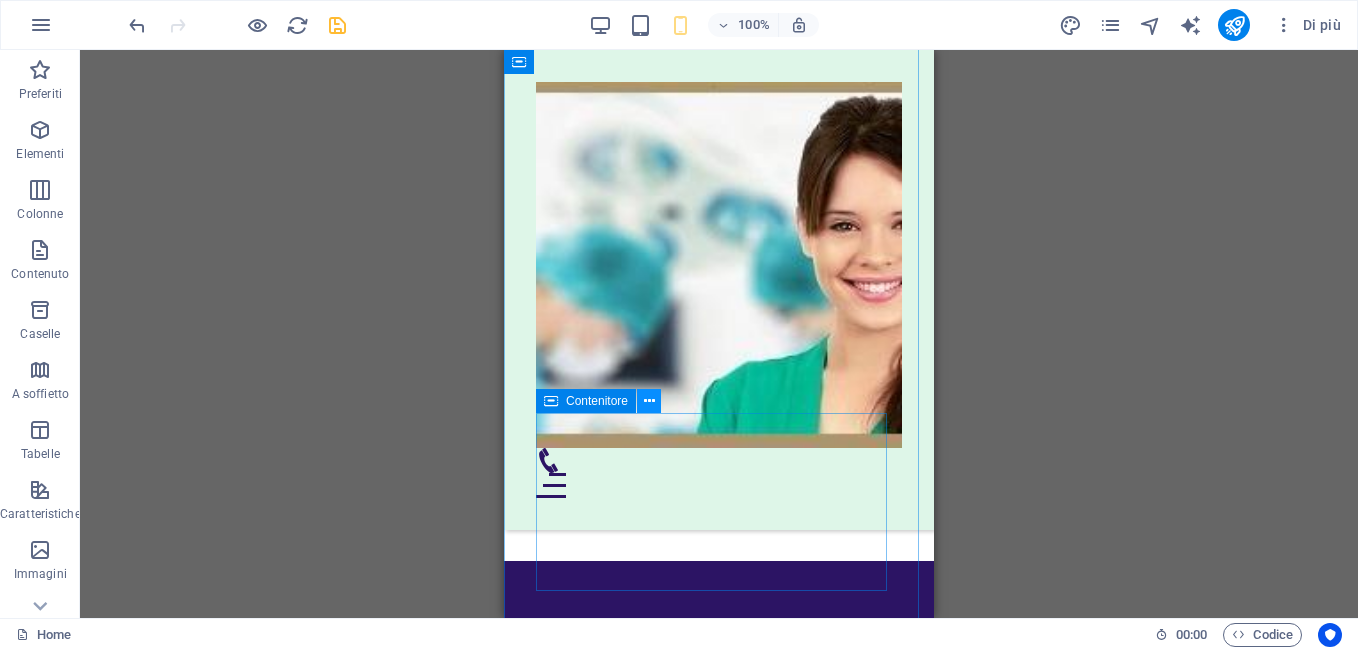 click at bounding box center [649, 401] 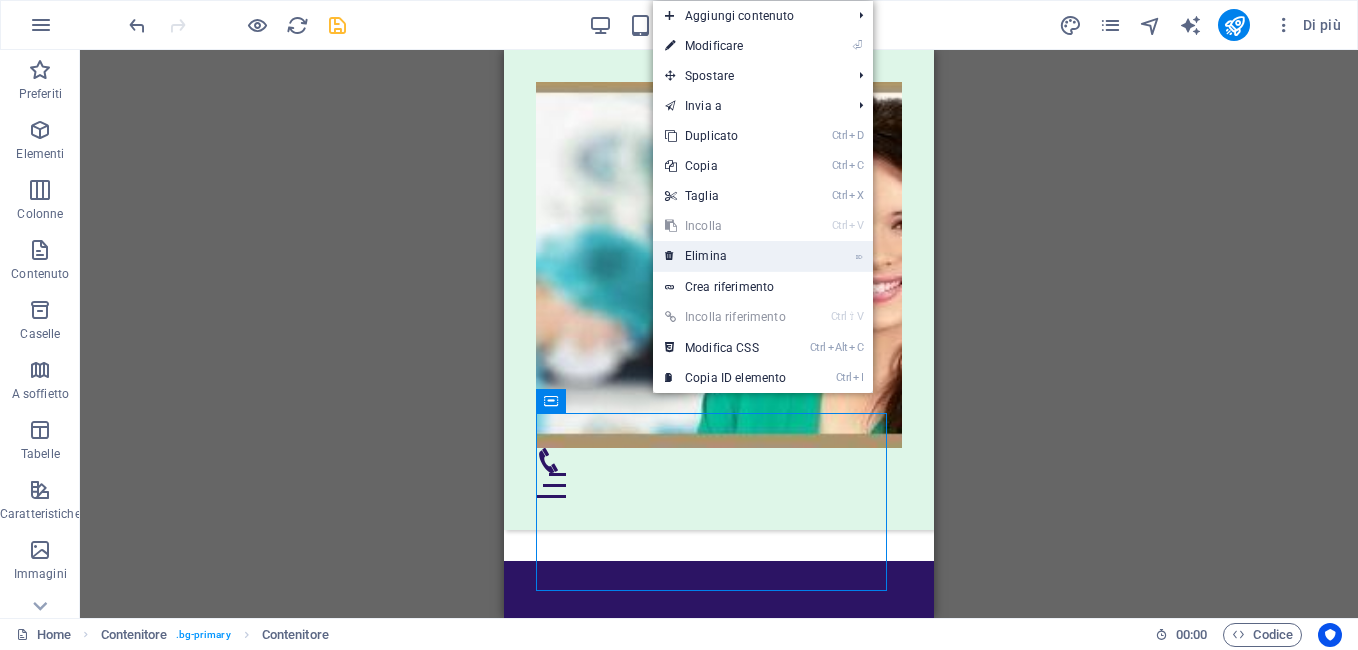 click on "⌦  Elimina" at bounding box center (725, 256) 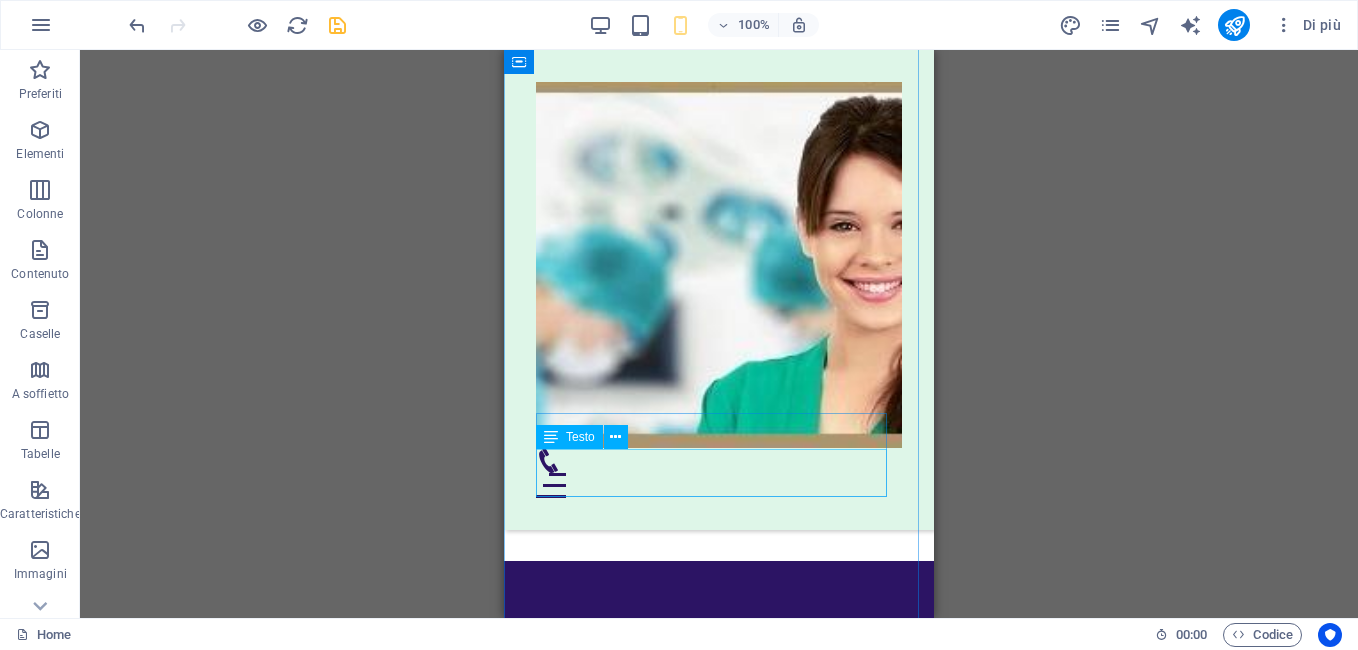 click on "roma@dentistaxtutti.com 3337337783" at bounding box center [710, 1158] 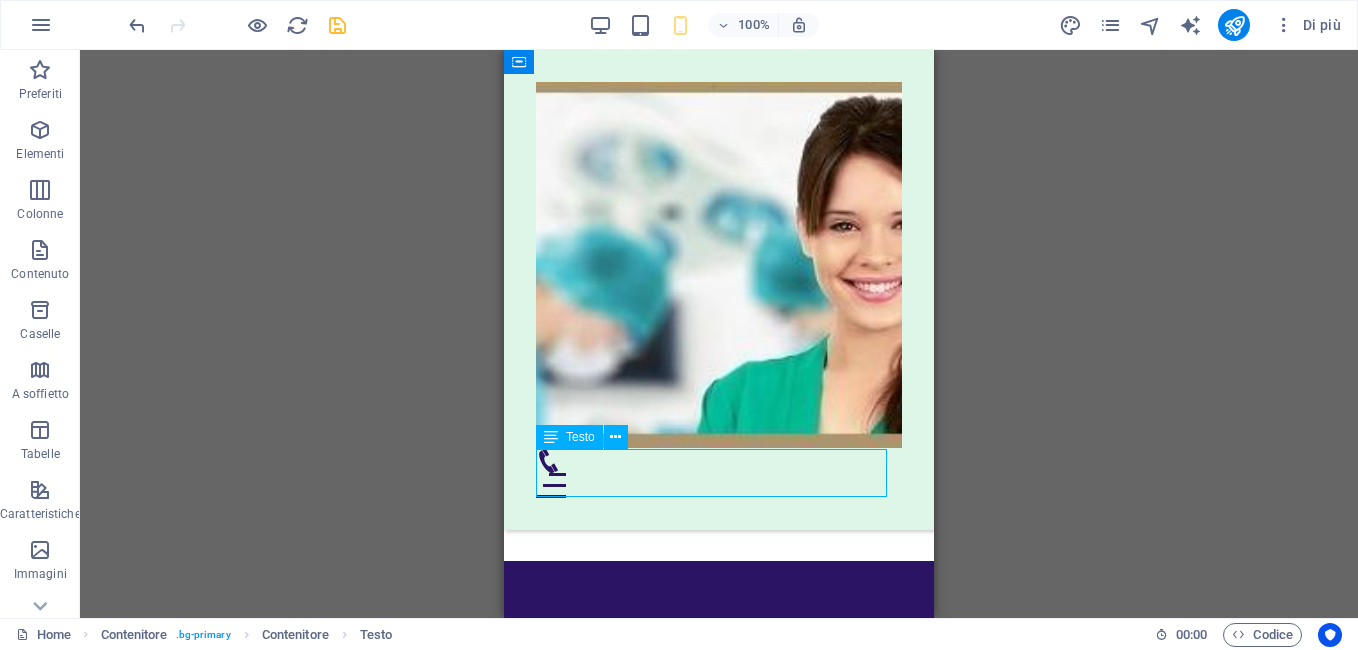 click on "roma@dentistaxtutti.com 3337337783" at bounding box center [710, 1158] 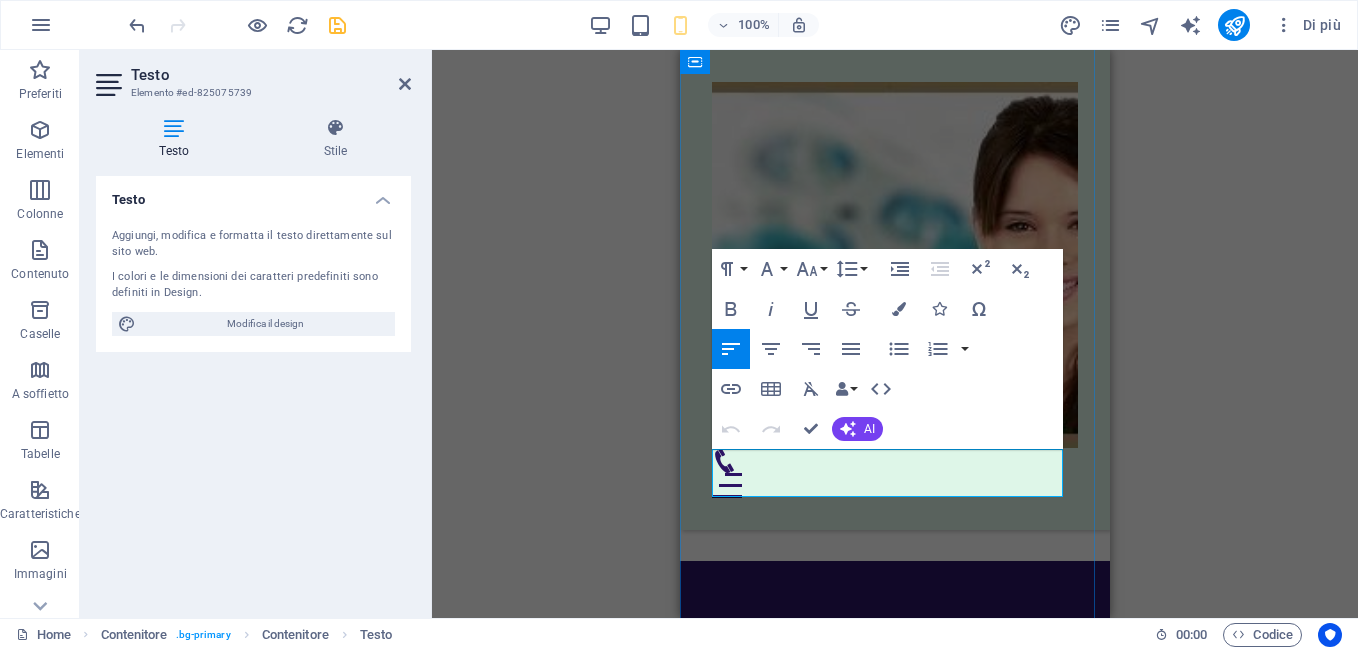 click on "3337337783" at bounding box center (752, 1170) 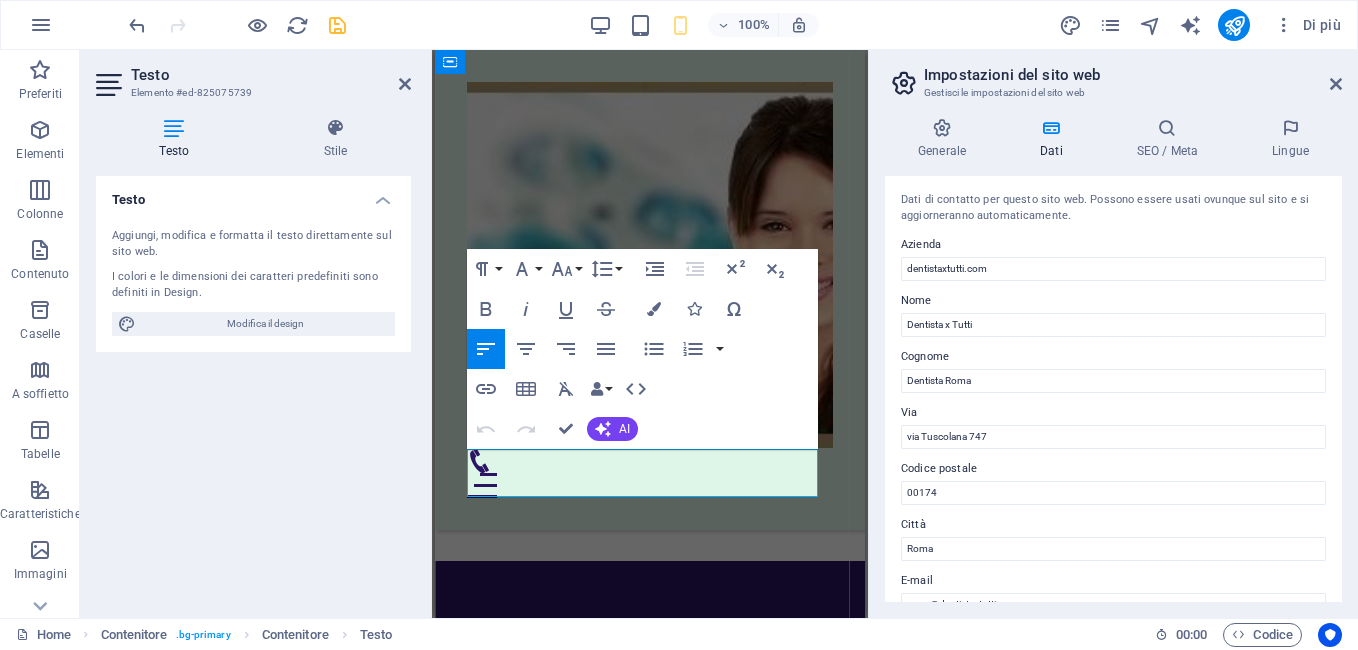 type 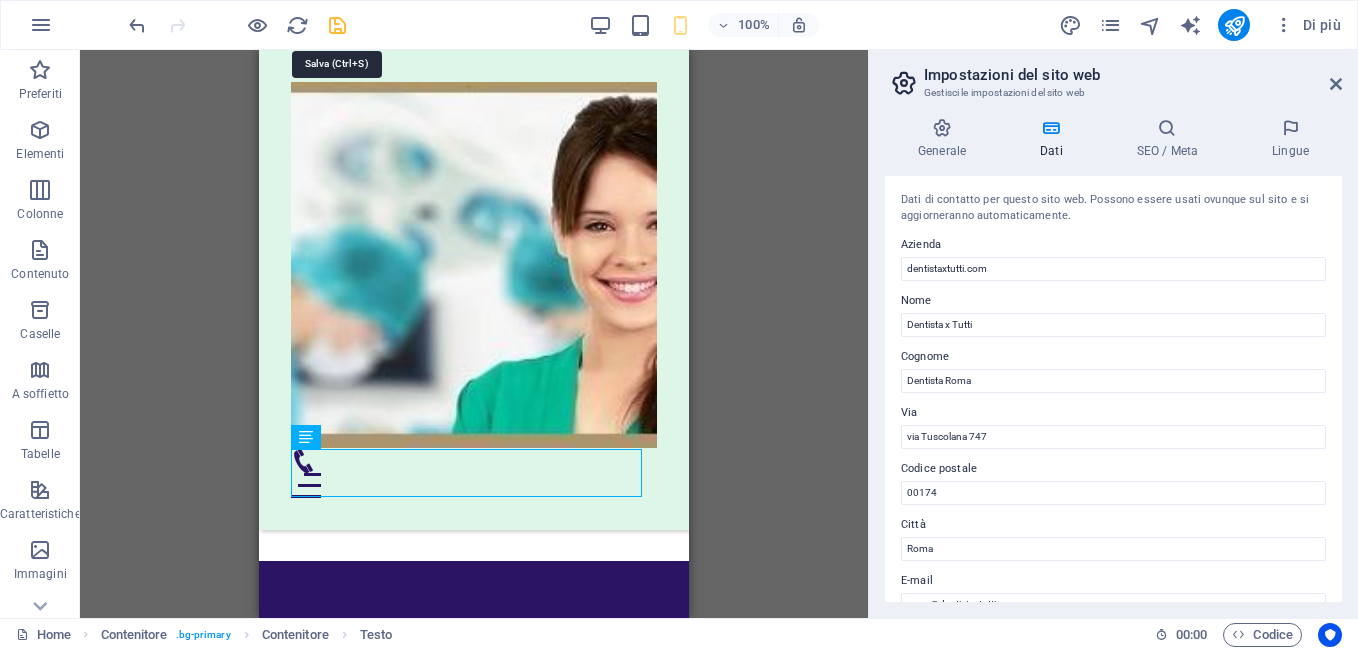 click at bounding box center [337, 25] 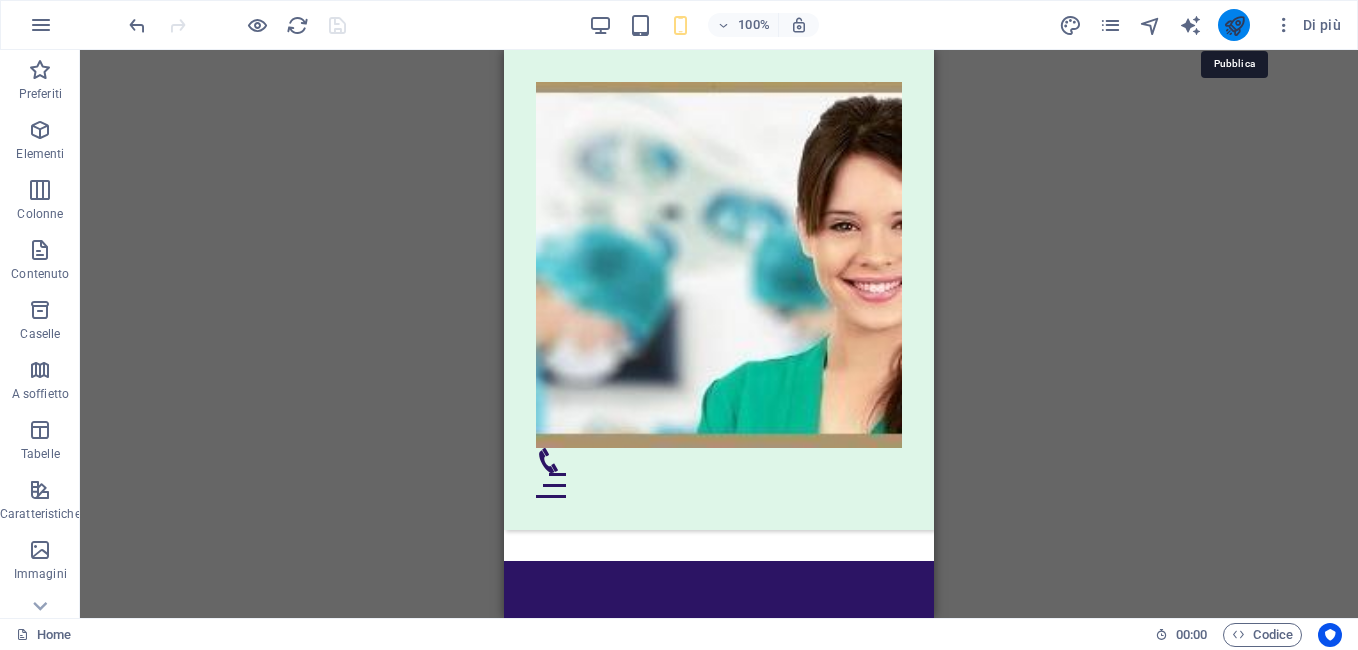 click at bounding box center [1234, 25] 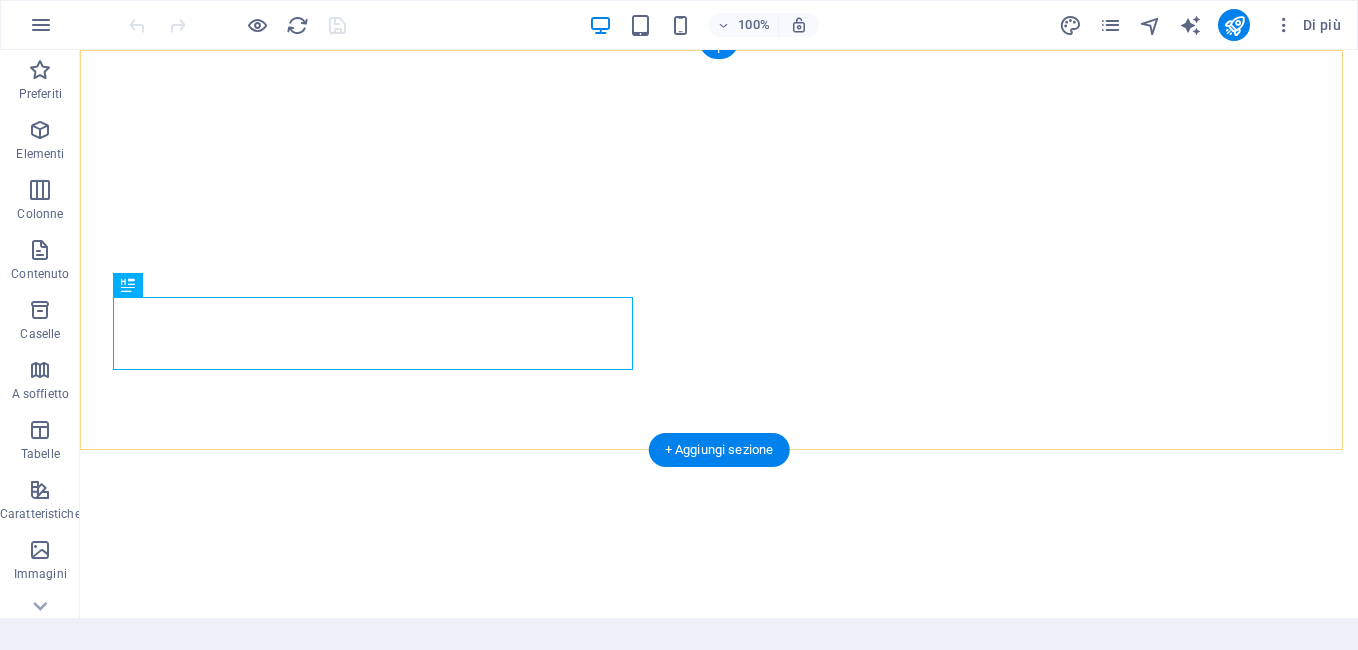 scroll, scrollTop: 0, scrollLeft: 0, axis: both 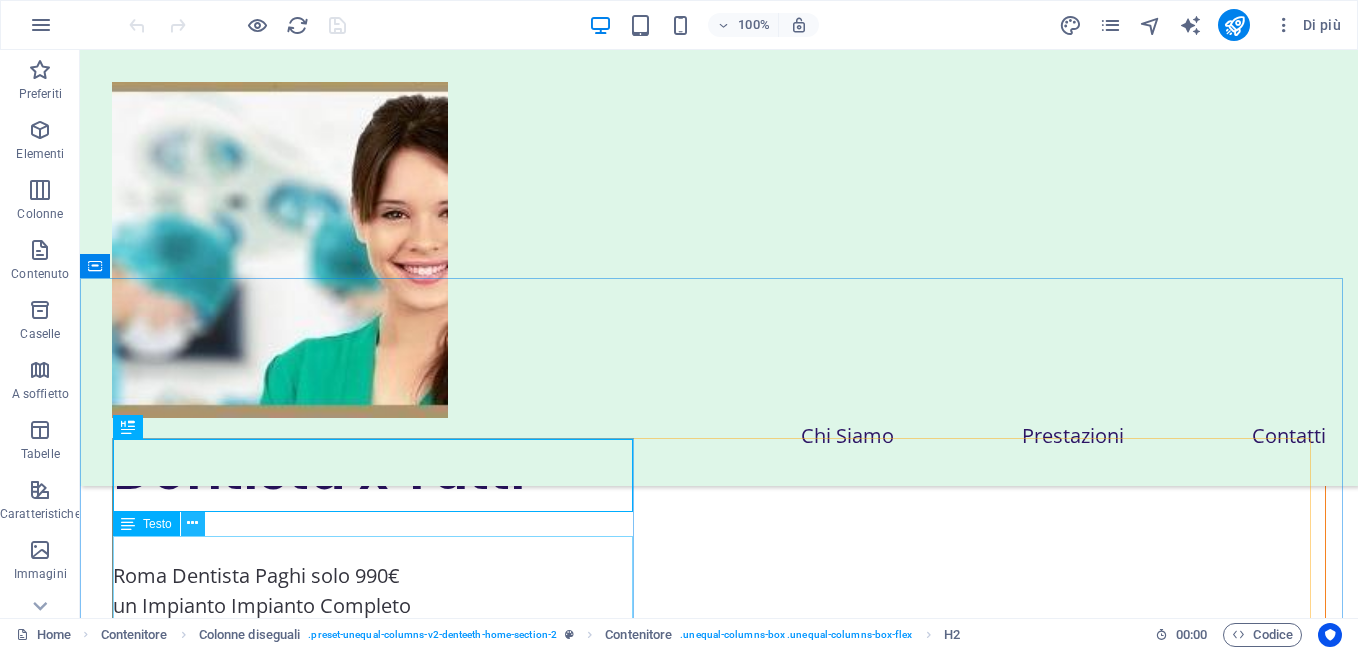 click at bounding box center (192, 523) 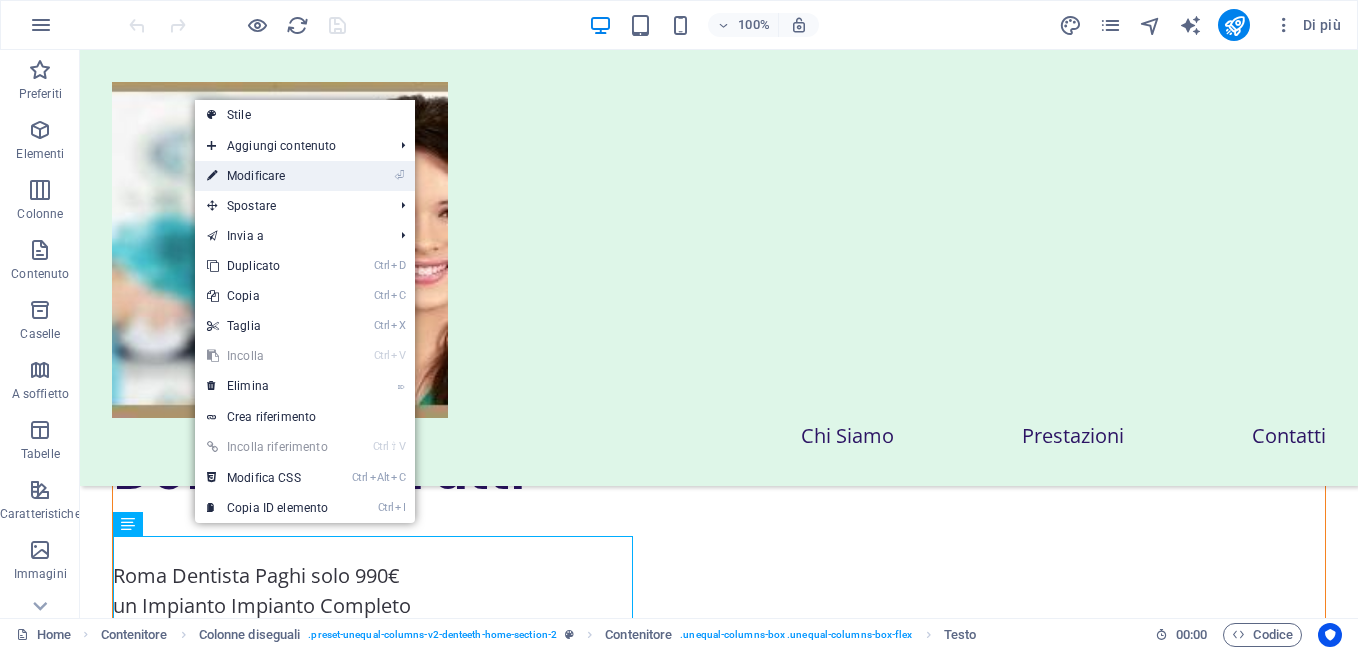 click on "⏎  Modificare" at bounding box center (267, 176) 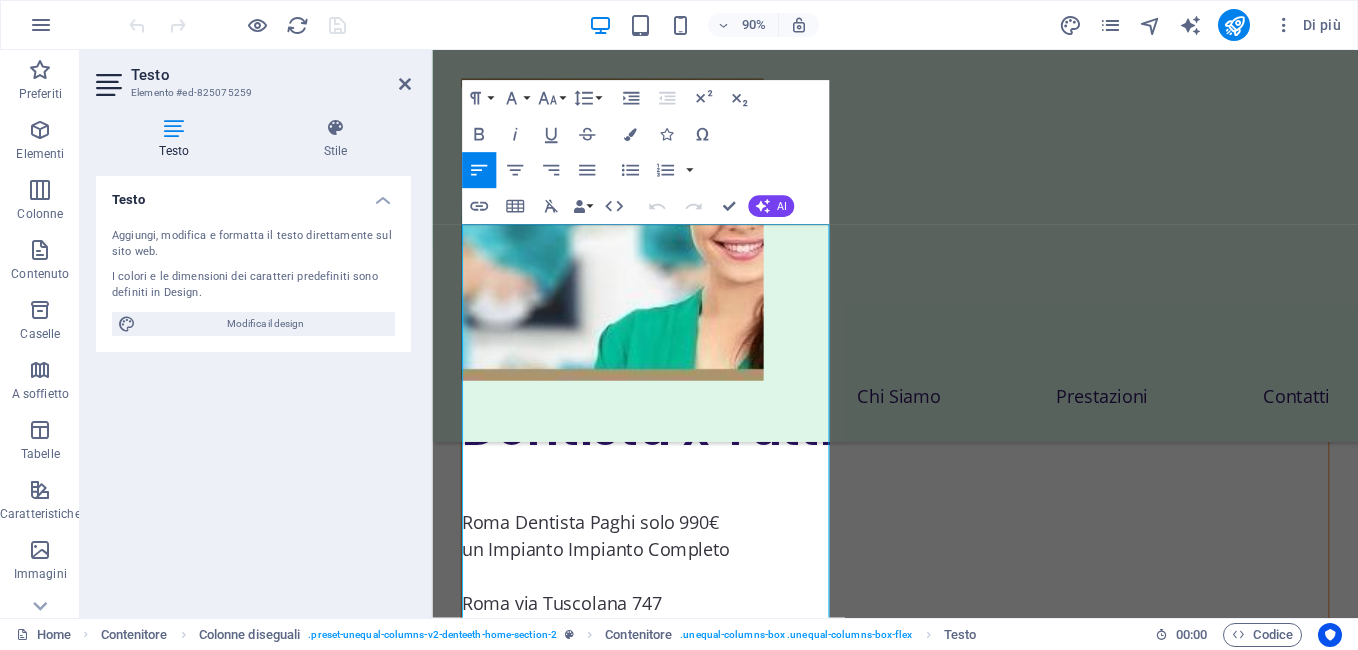 scroll, scrollTop: 1718, scrollLeft: 0, axis: vertical 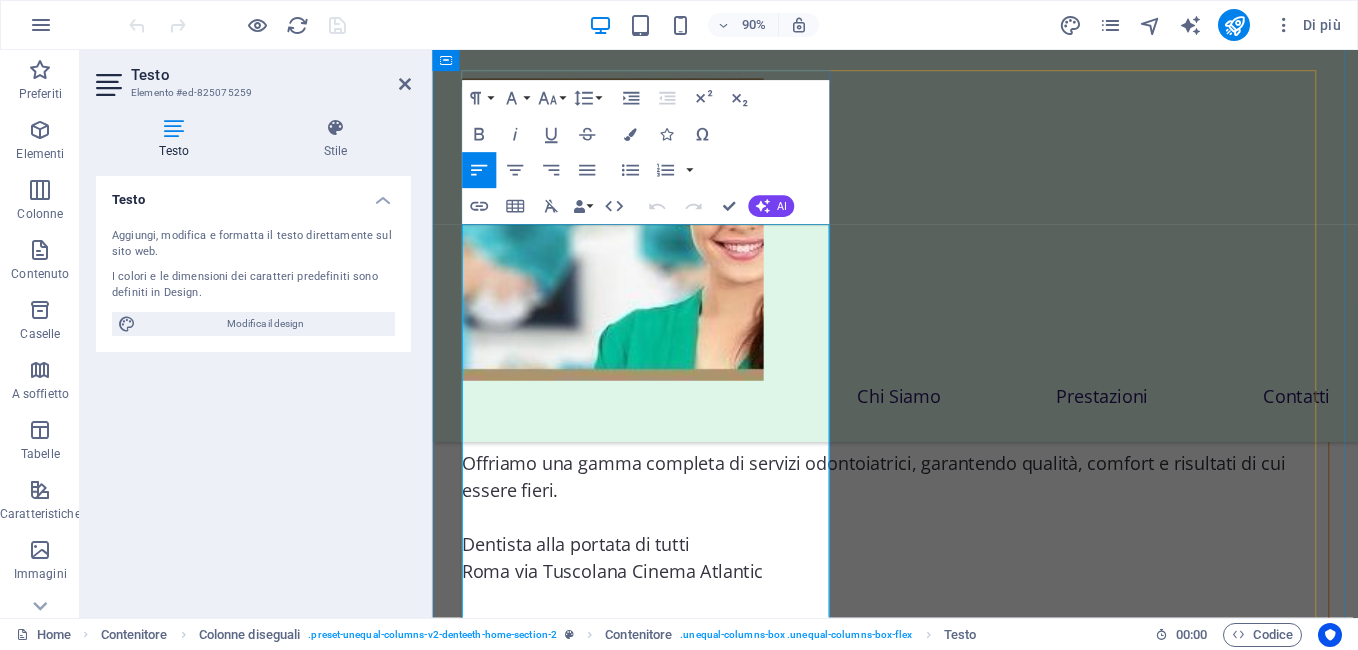 click on "Paghi a rate, paghi il giusto" at bounding box center (946, 271) 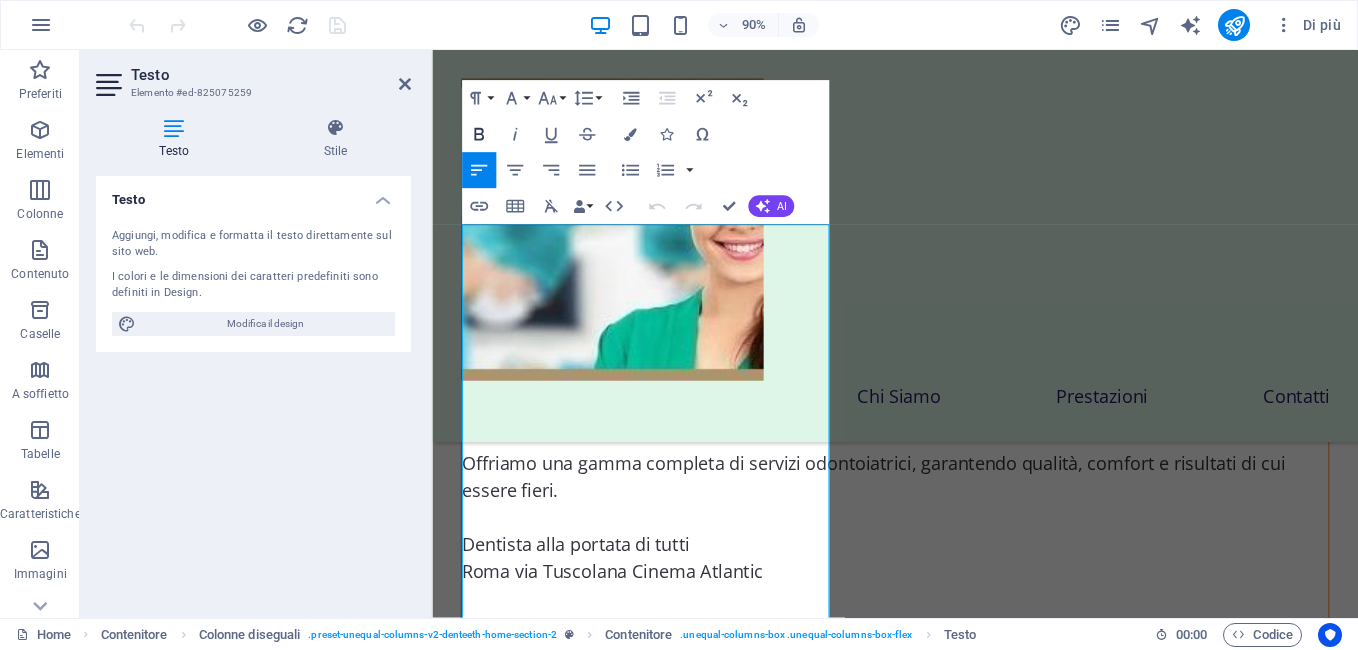 click 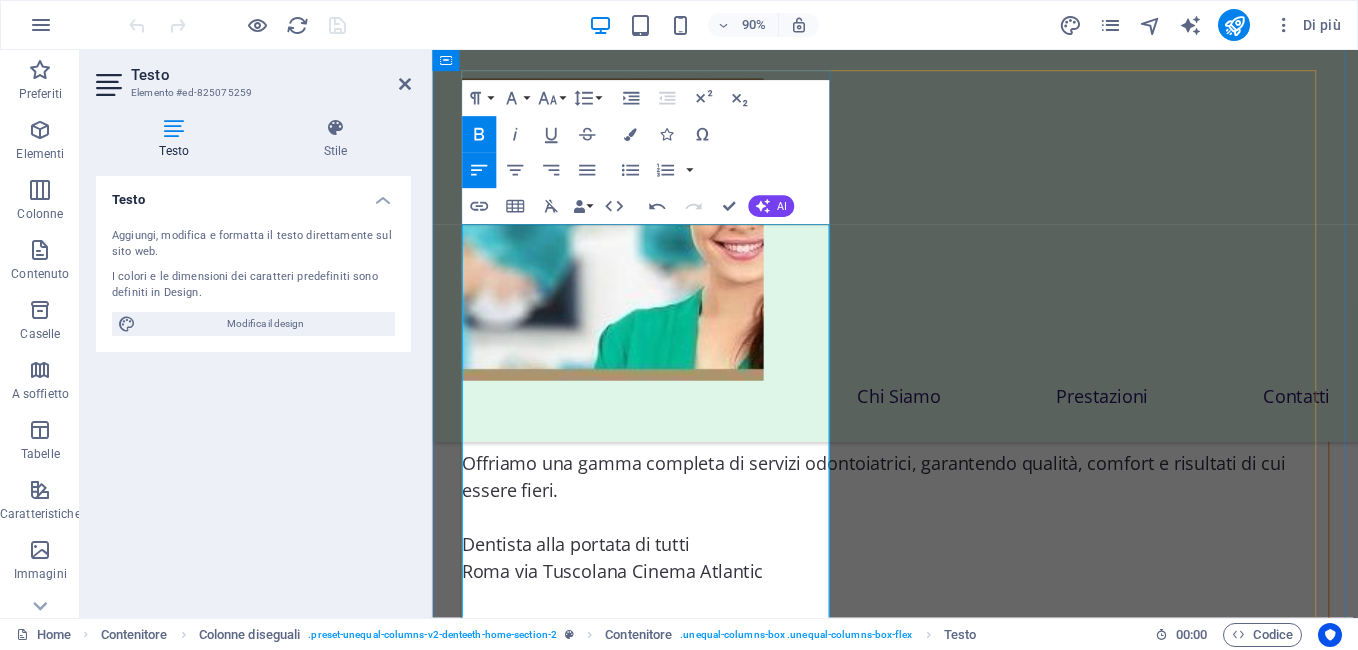 click on "Paghi a rate, paghi il giusto" at bounding box center (946, 271) 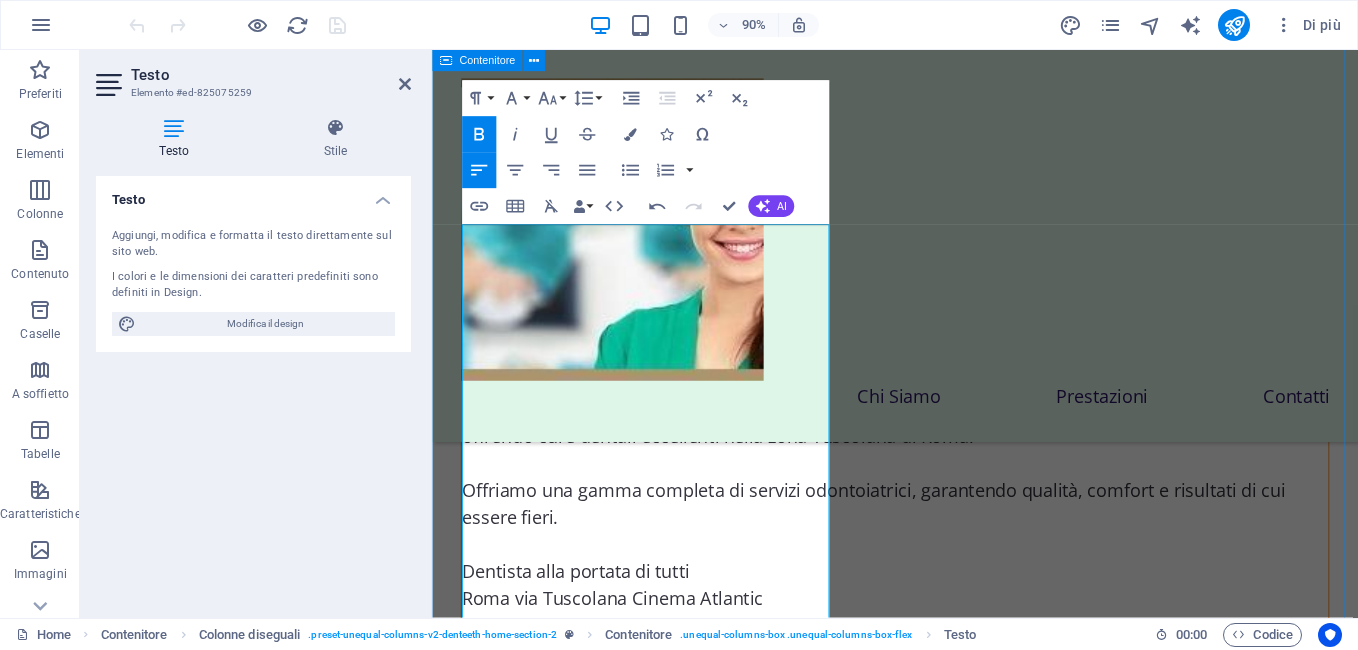 drag, startPoint x: 670, startPoint y: 588, endPoint x: 461, endPoint y: 593, distance: 209.0598 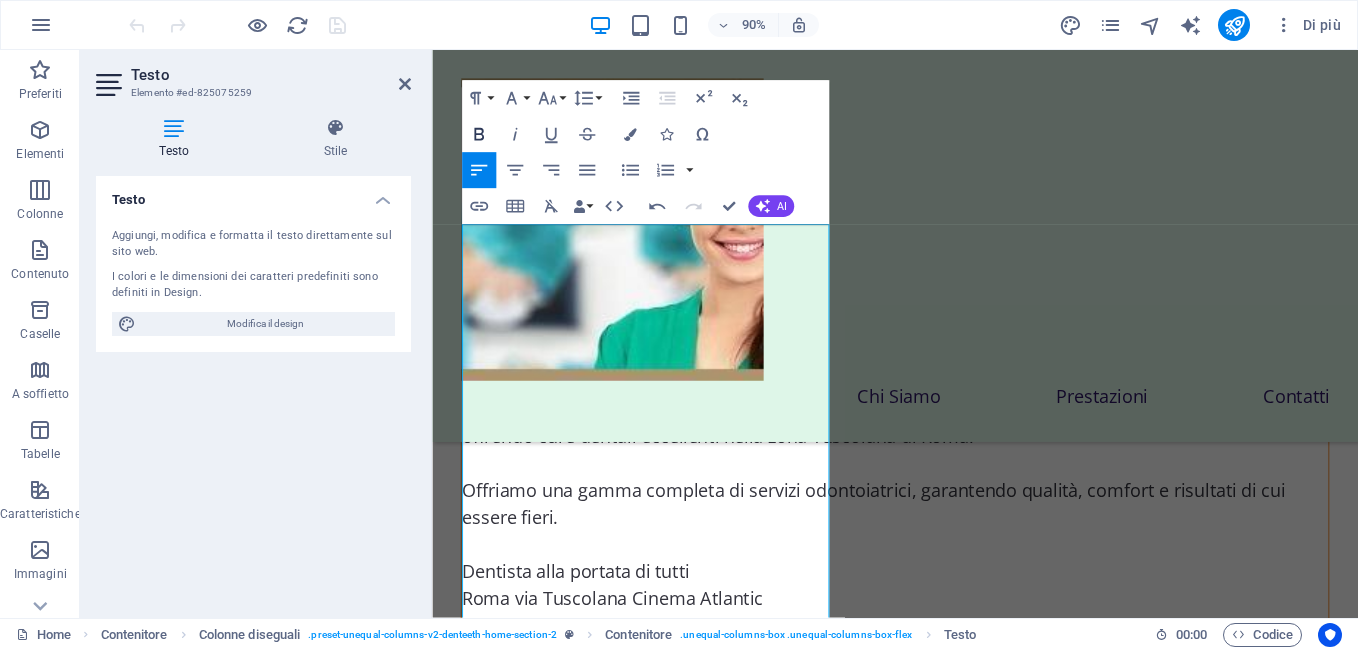 click 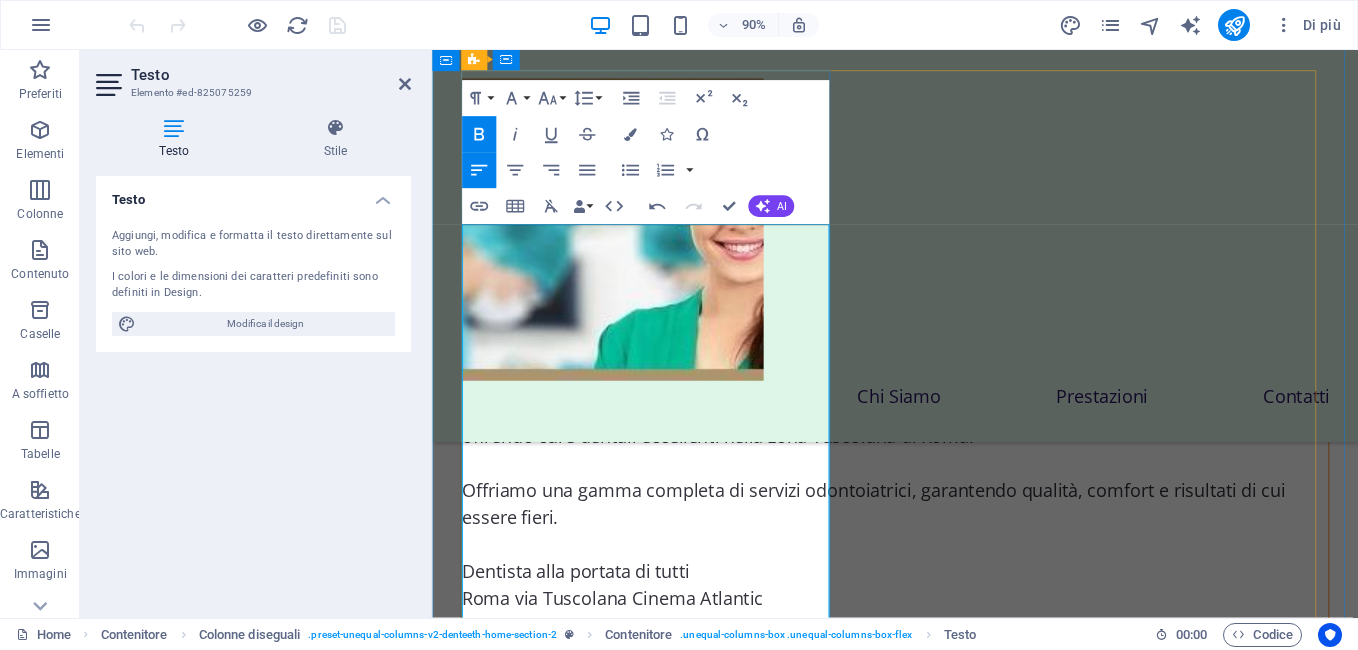 click on "Chiama [PHONE]" at bounding box center (946, 331) 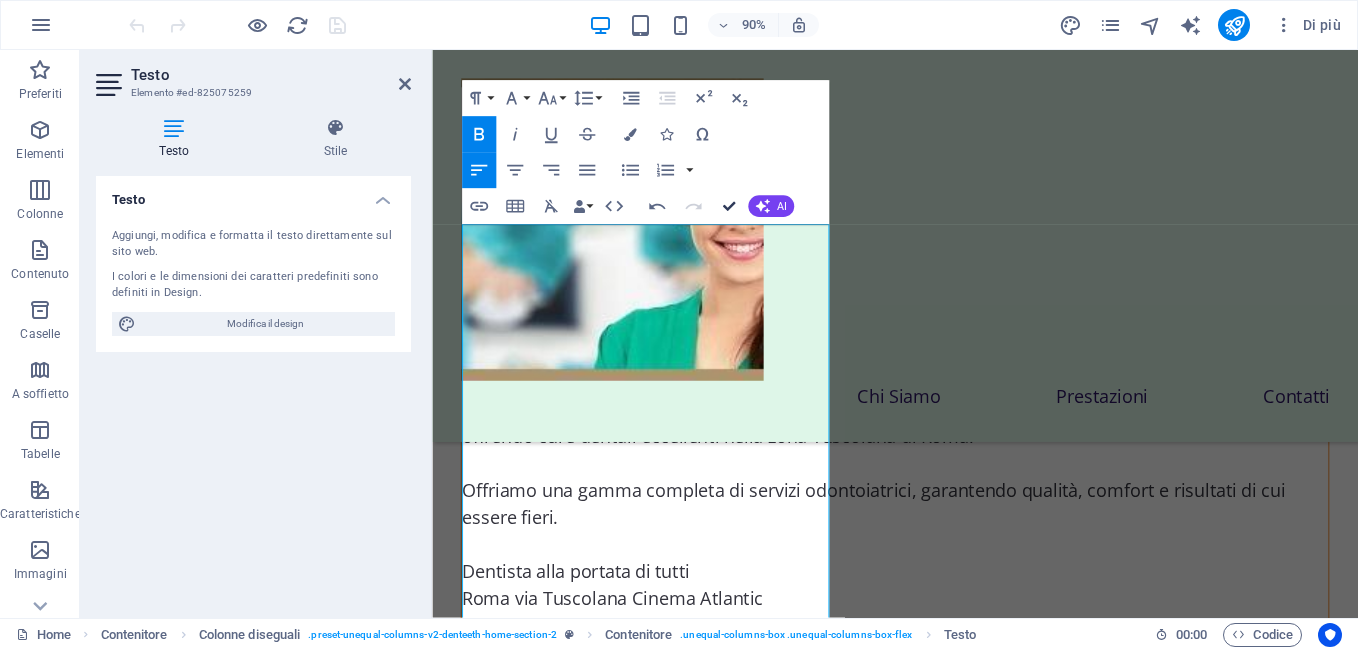 scroll, scrollTop: 1465, scrollLeft: 0, axis: vertical 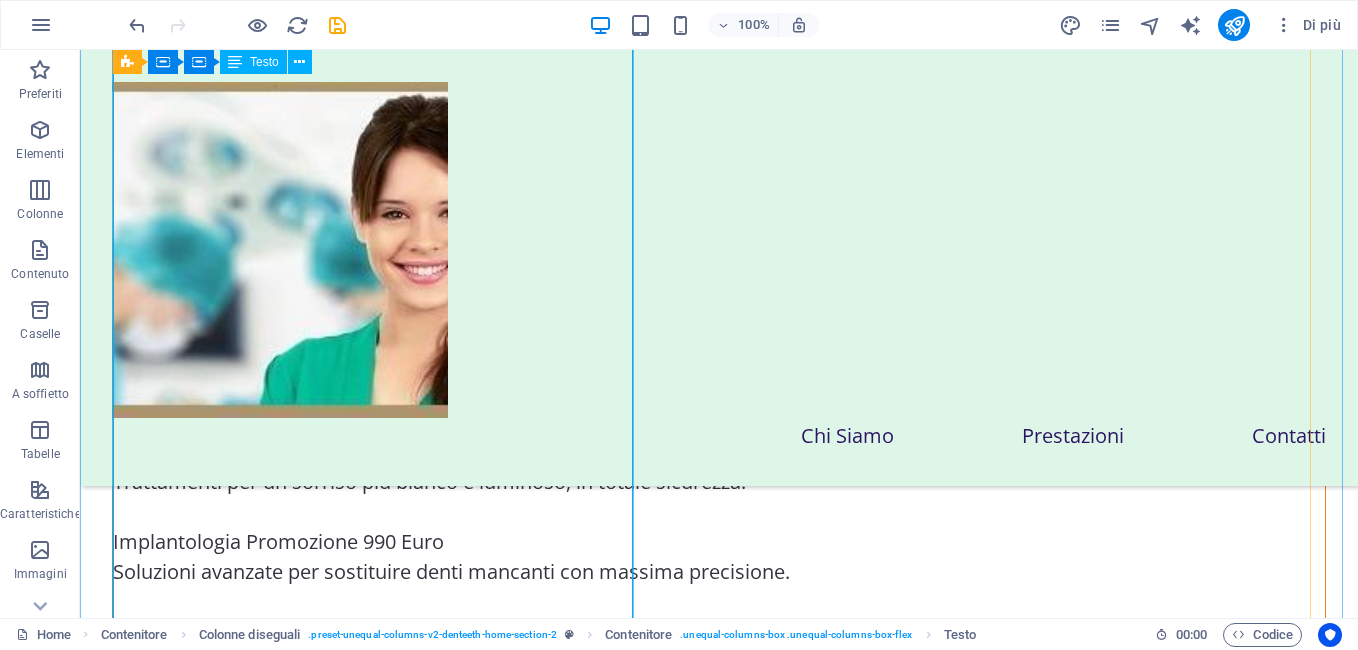 click on "Roma Dentista Paghi solo 990€  un Impianto Impianto Completo Roma via Tuscolana 747 Telefono ☎️ 333 733 7783 Il tuo sorriso è la nostra priorità. Paghi a rate, paghi il giusto Chiama 333 733 7783 Da noi di Roma Dentista paghi a rate di 40 euro al mese. Il nostro studio dentistico è guidato da professionalità, passione e attenzione al benessere dei pazienti, offrendo cure dentali eccellenti nella zona Tuscolana di Roma. Offriamo una gamma completa di servizi odontoiatrici, garantendo qualità, comfort e risultati di cui essere fieri. Dentista alla portata di tutti Roma via Tuscolana Cinema Atlantic Vieni e scopri i nostri servizi dentali di alta qualità, pensati per il tuo benessere. Igiene Orale Promozione 40 Euro Un servizio accurato per mantenere denti sani e prevenire problemi futuri. Sbiancamento Dentale Promozione 160 Euro Trattamenti per un sorriso più bianco e luminoso, in totale sicurezza. Implantologia Promozione 990 Euro Cosa offriamo Tecnologie Avanzate Attenzione Personalizzata" at bounding box center [719, 467] 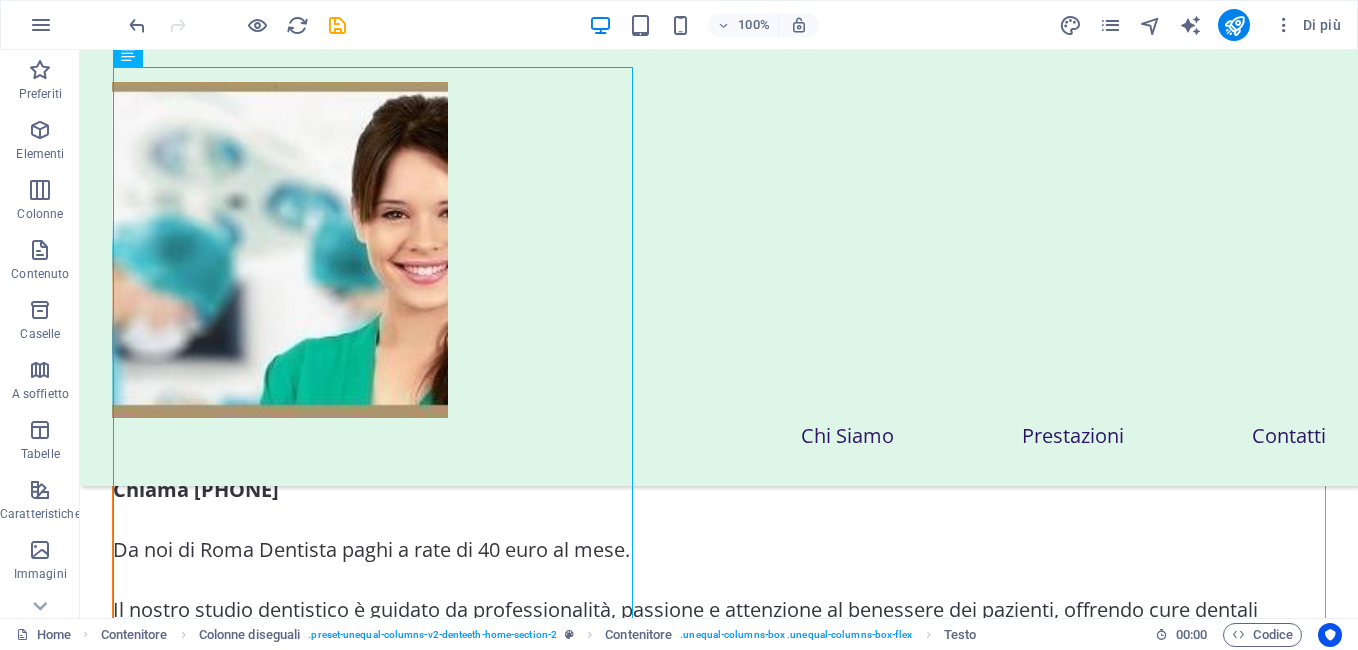 scroll, scrollTop: 1543, scrollLeft: 0, axis: vertical 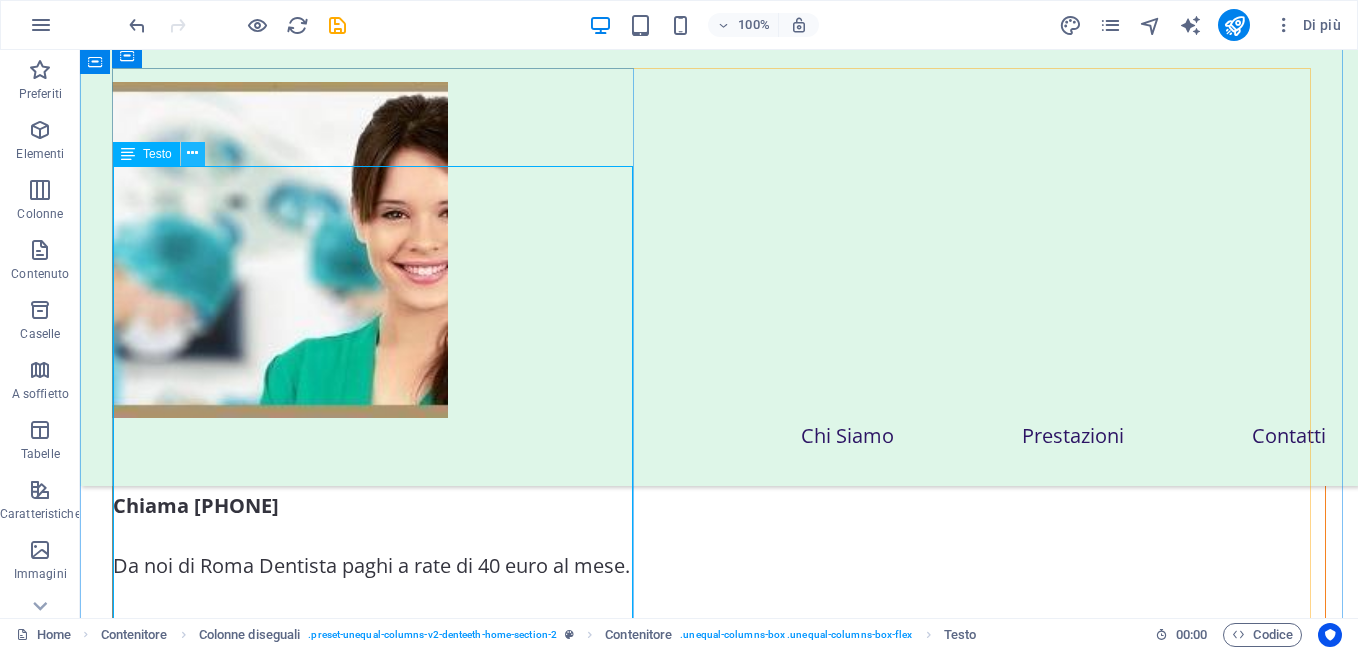 click at bounding box center (192, 153) 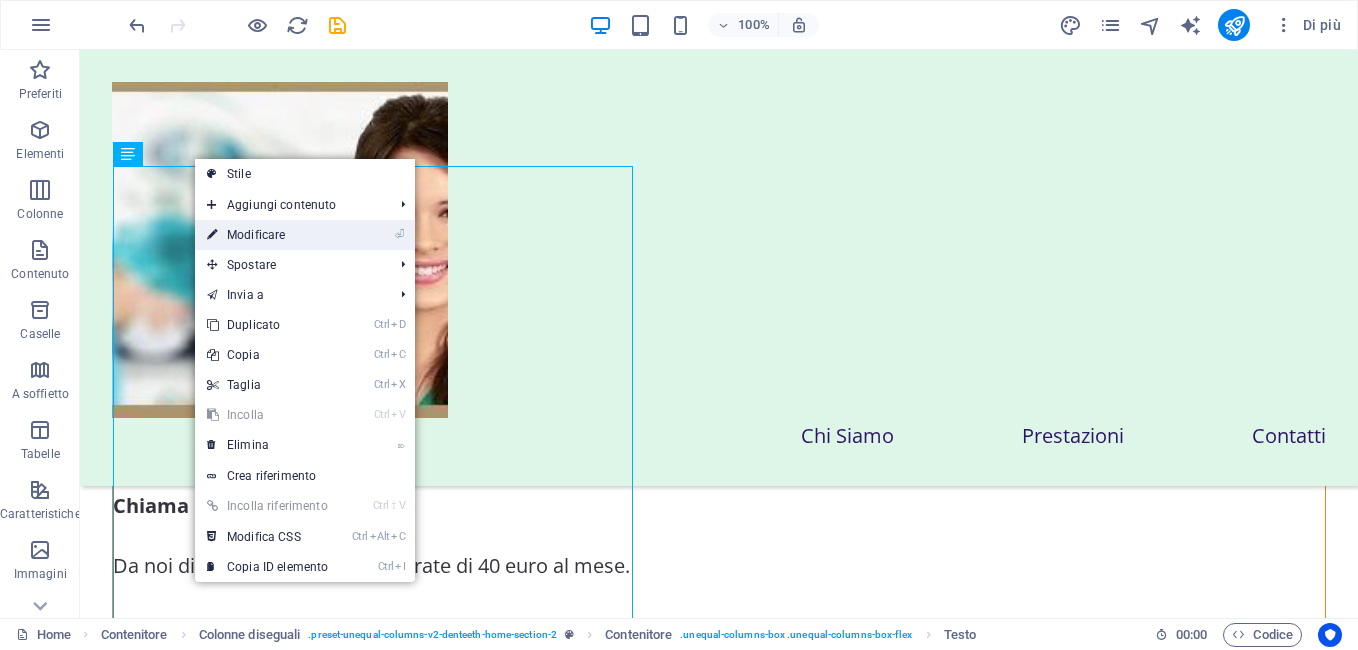 click on "⏎  Modificare" at bounding box center (267, 235) 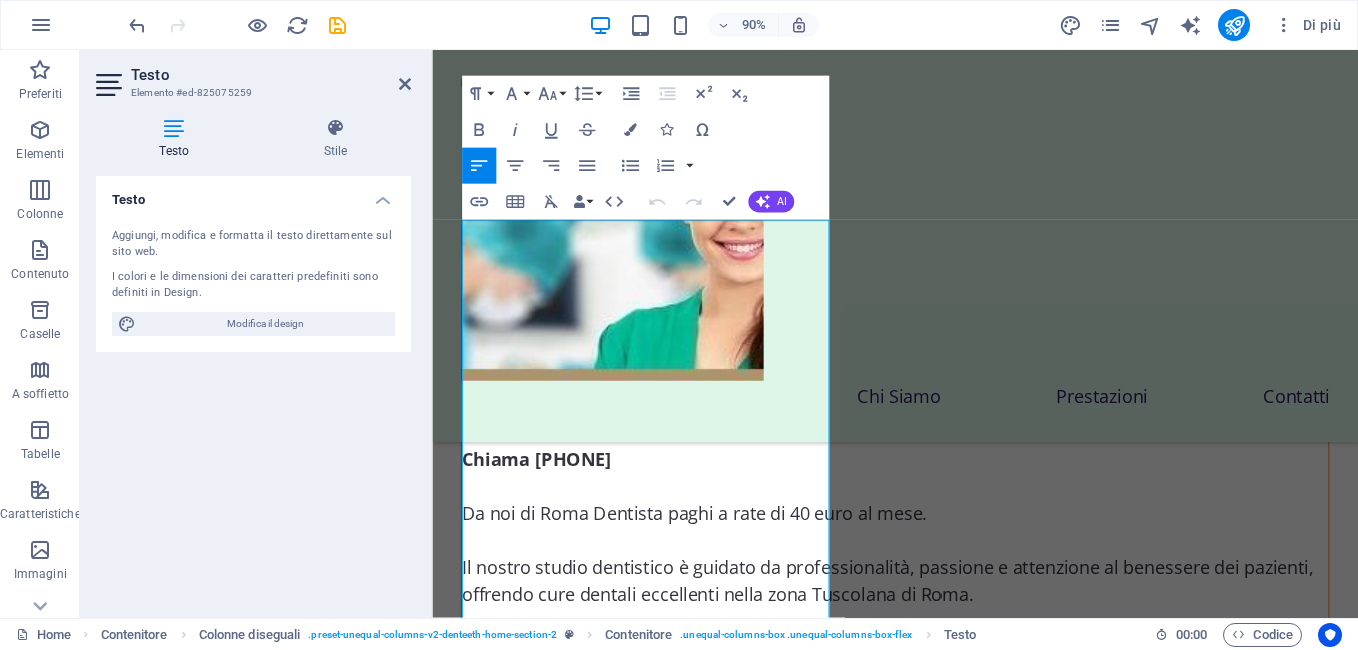 scroll, scrollTop: 1723, scrollLeft: 0, axis: vertical 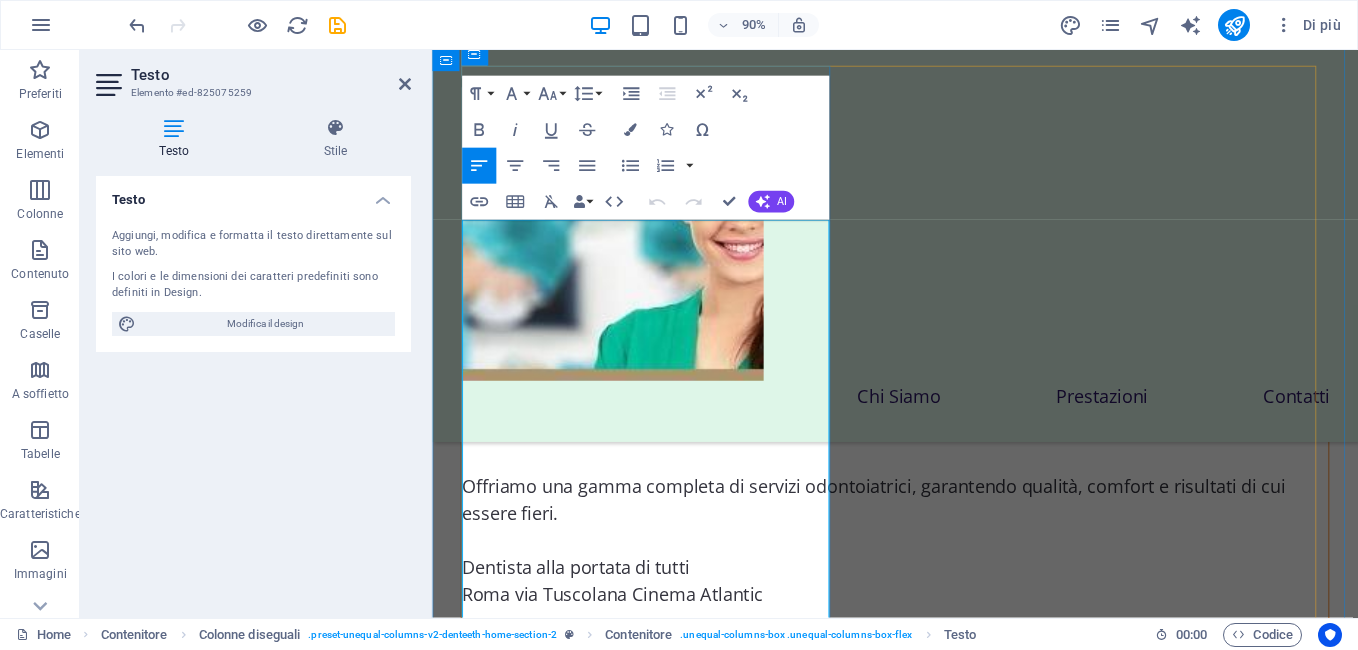 click on "Da noi di Roma Dentista paghi a rate di 40 euro al mese." at bounding box center [946, 386] 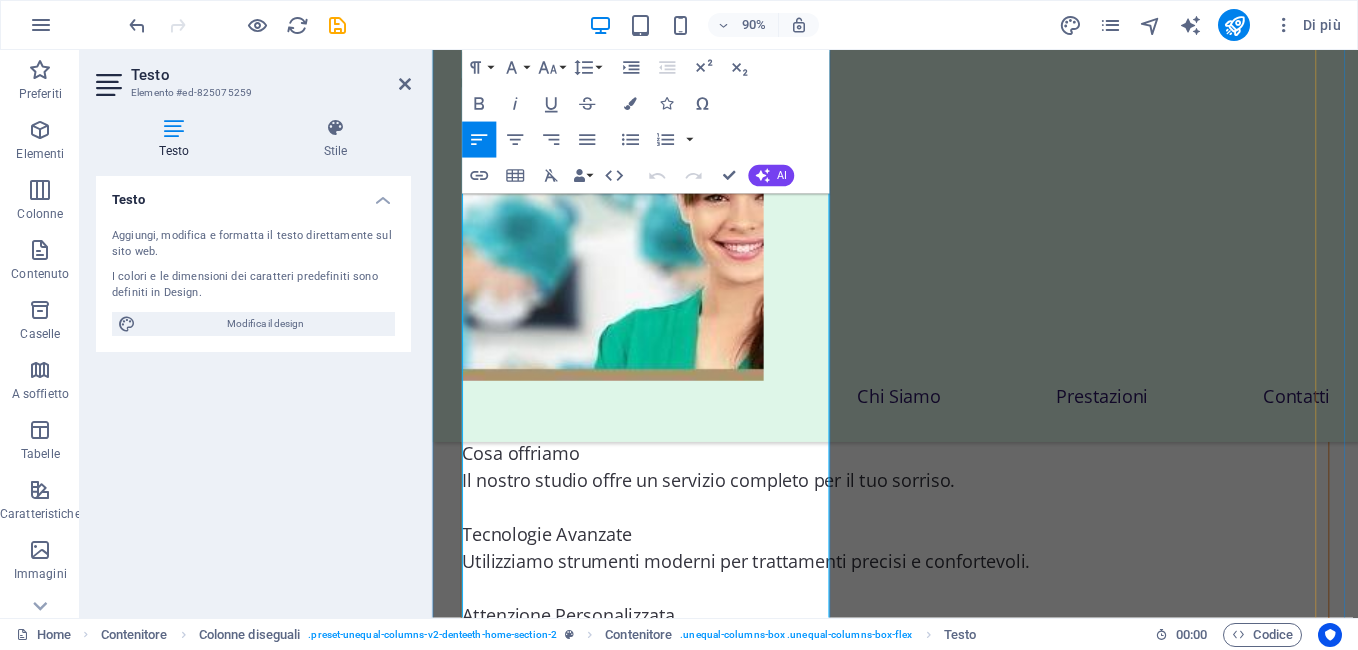 scroll, scrollTop: 2329, scrollLeft: 0, axis: vertical 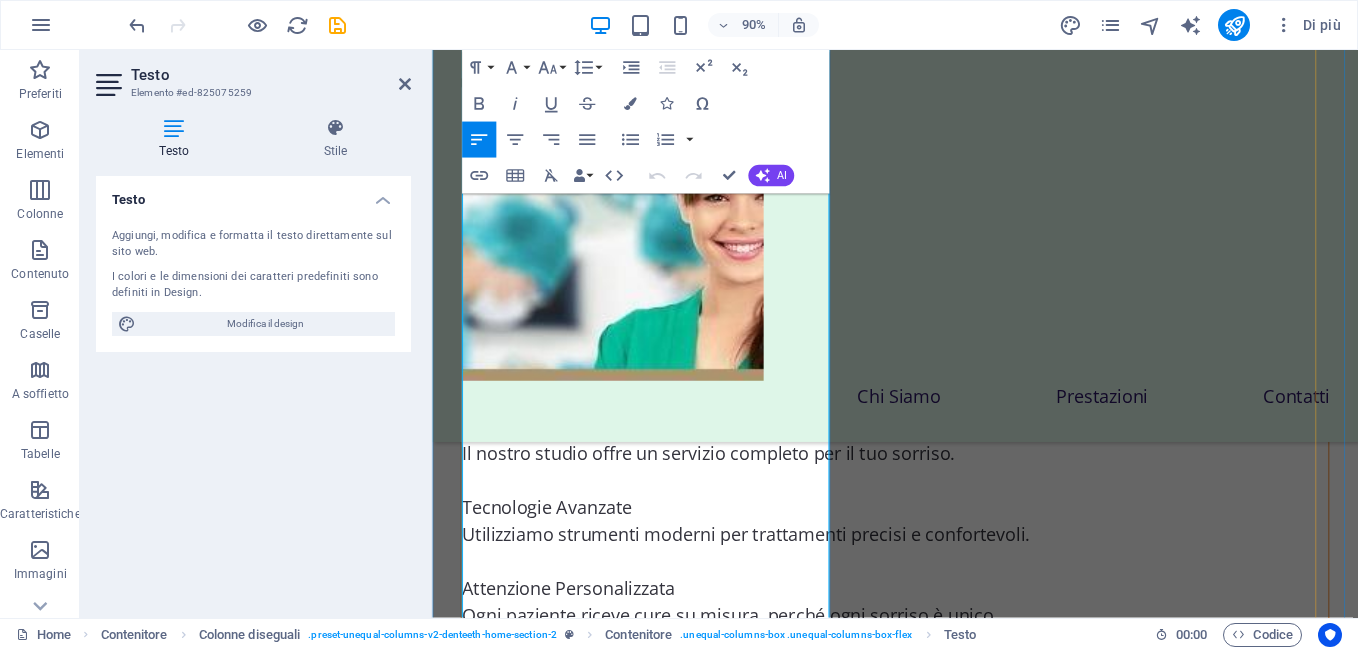 click on "Igiene Orale Promozione 40 Euro" at bounding box center (946, 170) 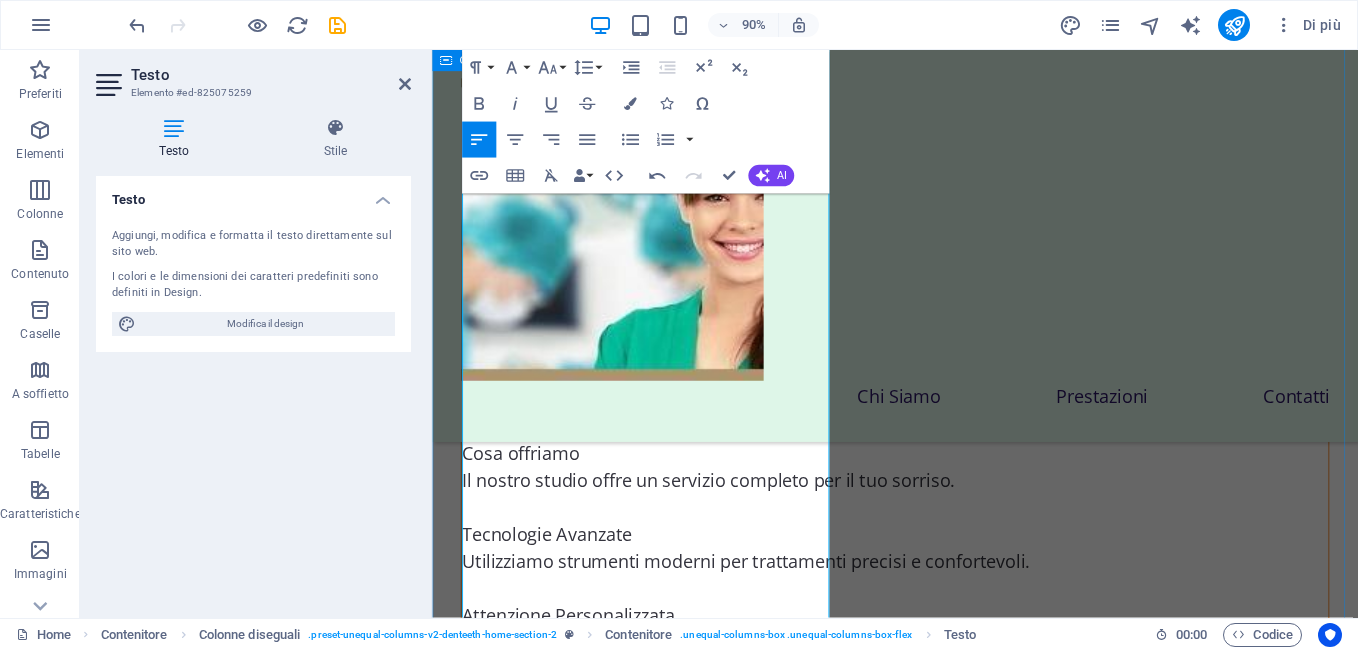 drag, startPoint x: 780, startPoint y: 609, endPoint x: 459, endPoint y: 612, distance: 321.014 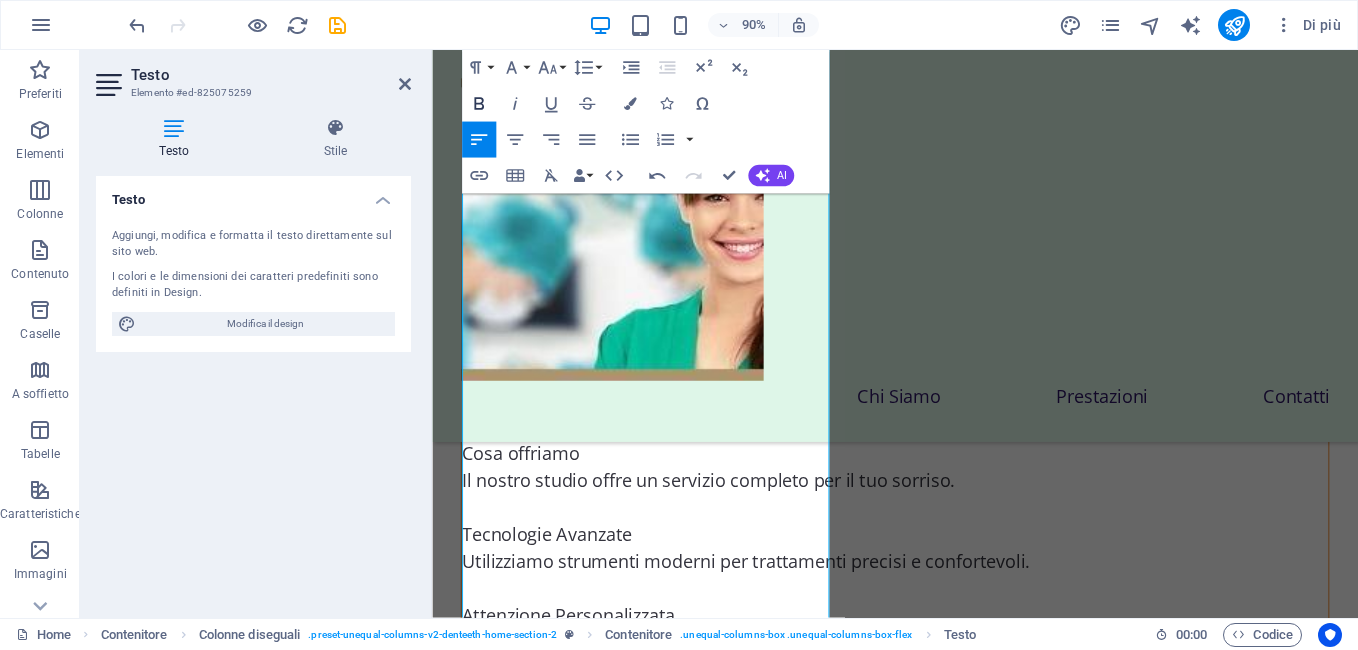 click 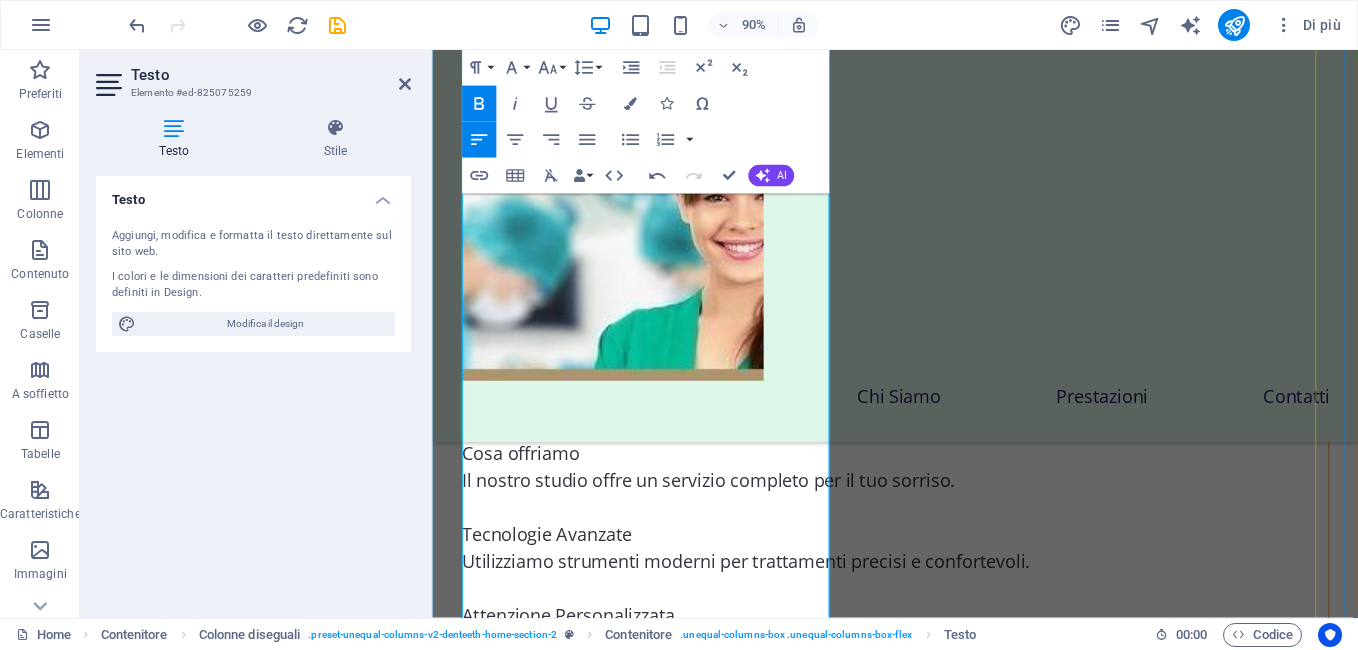 click on "Igiene Orale Promozione 40 Euro" at bounding box center [946, 170] 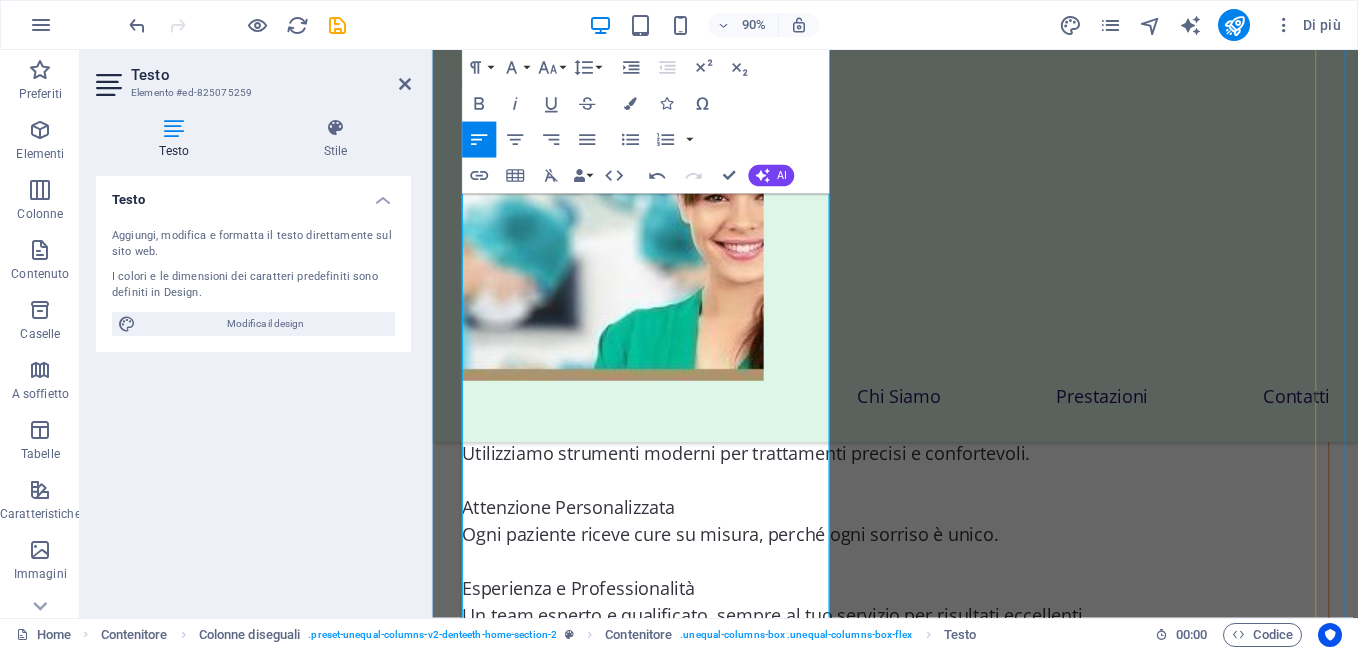 scroll, scrollTop: 2479, scrollLeft: 0, axis: vertical 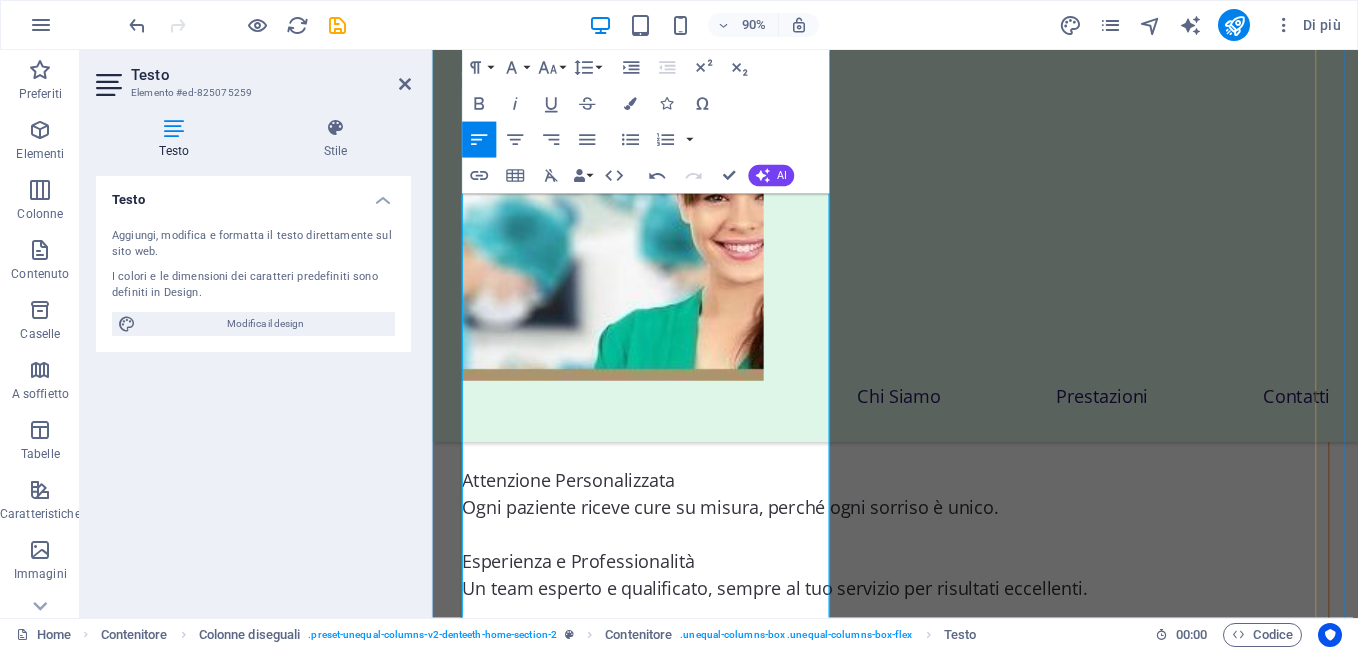 drag, startPoint x: 528, startPoint y: 635, endPoint x: 463, endPoint y: 608, distance: 70.38466 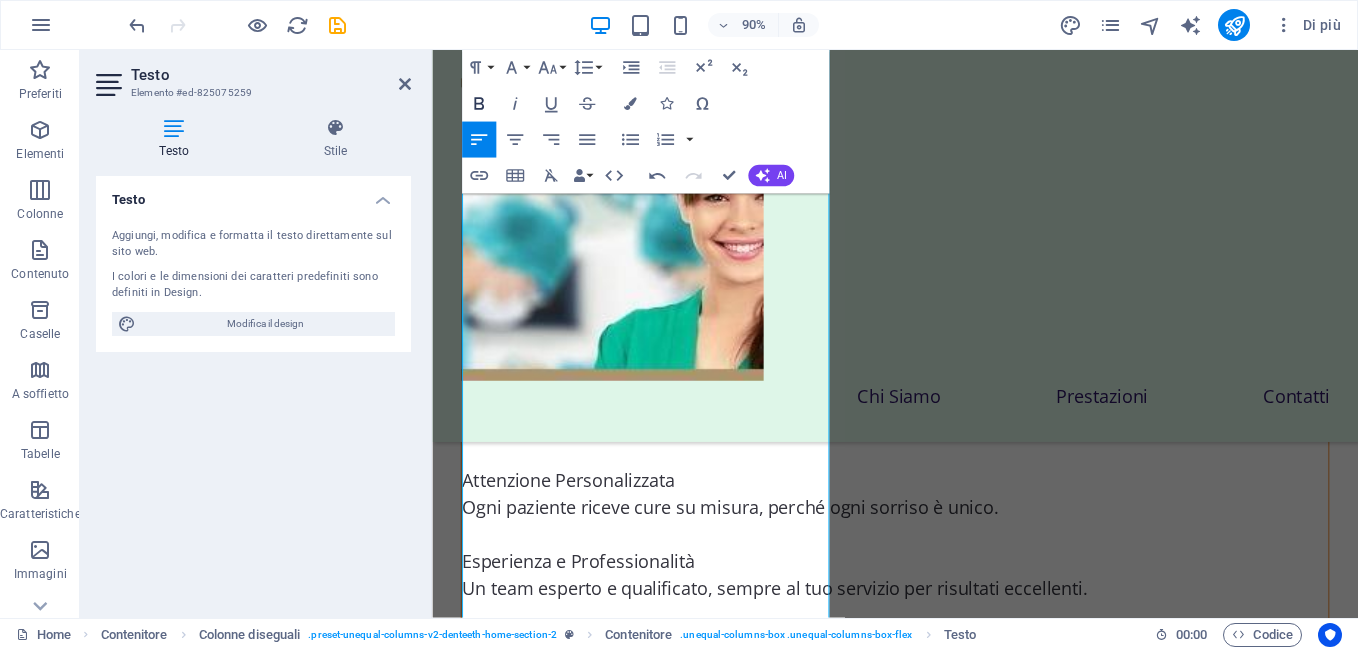 click 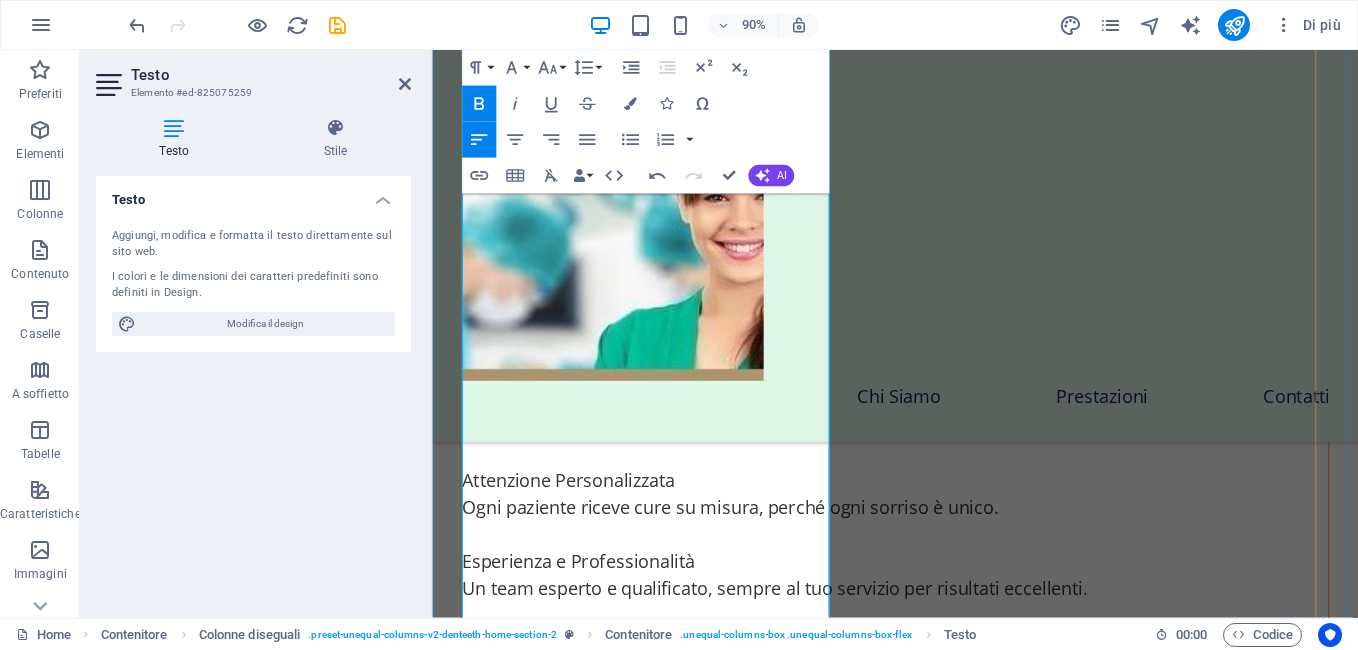 click on "Sbiancamento Dentale Promozione 160 Euro" at bounding box center [946, 140] 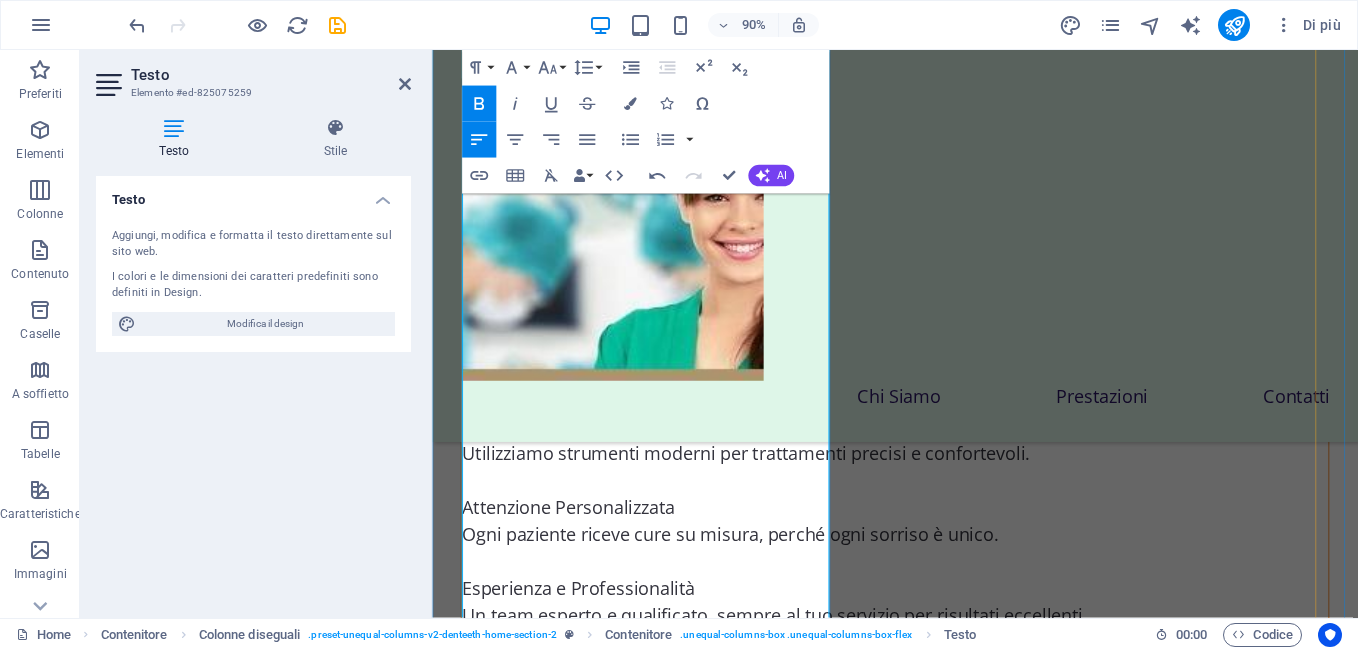 click on "Sbiancamento Dentale Promozione 160 Euro" at bounding box center (684, 139) 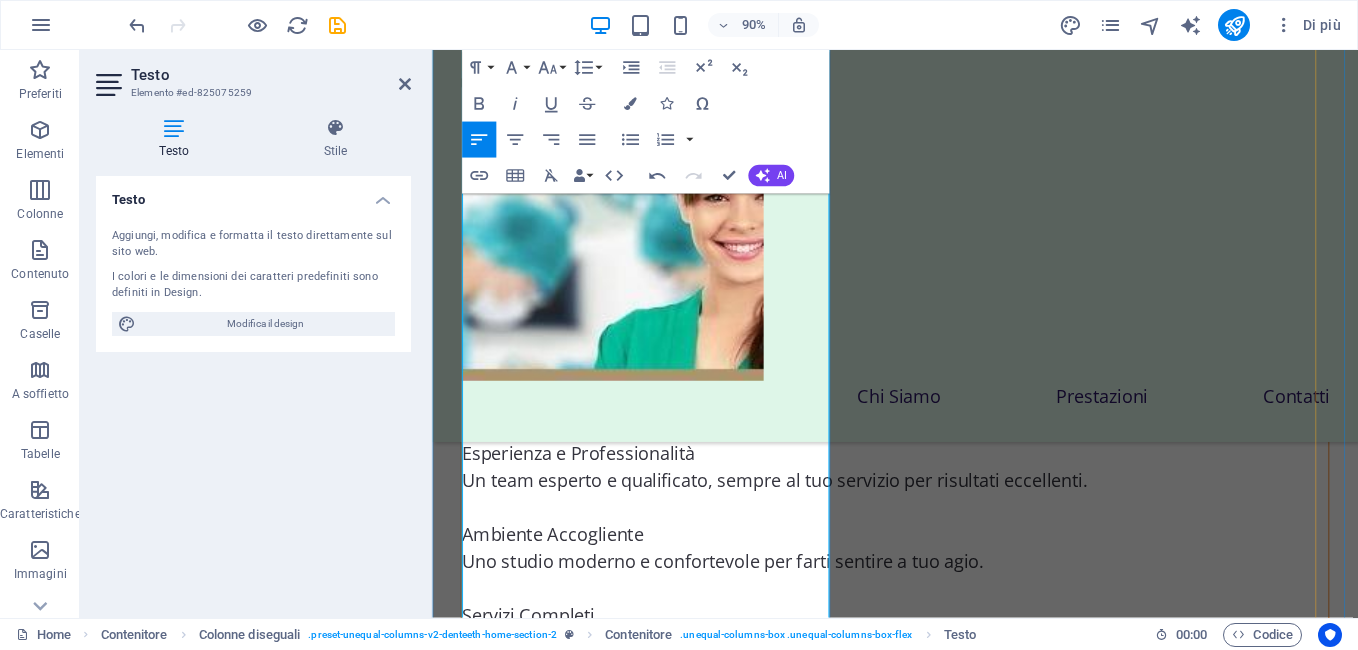 scroll, scrollTop: 2659, scrollLeft: 0, axis: vertical 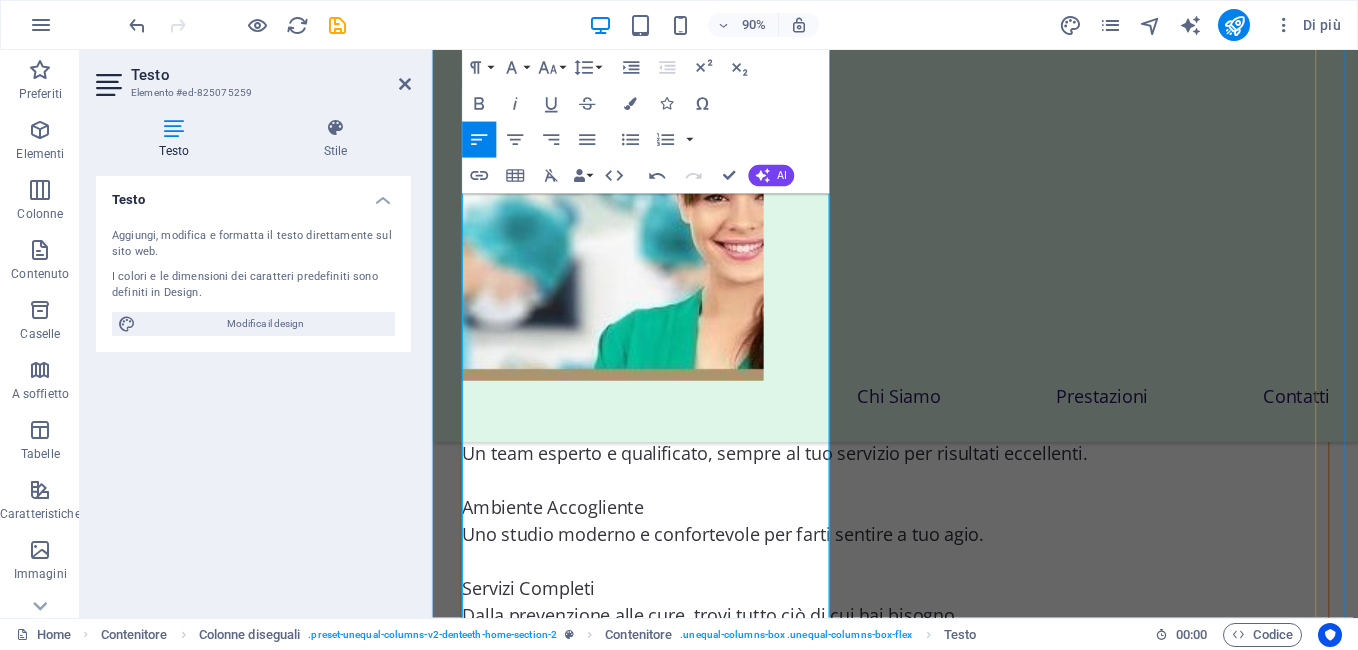 click on "Implantologia Promozione 990 Euro" at bounding box center (946, 80) 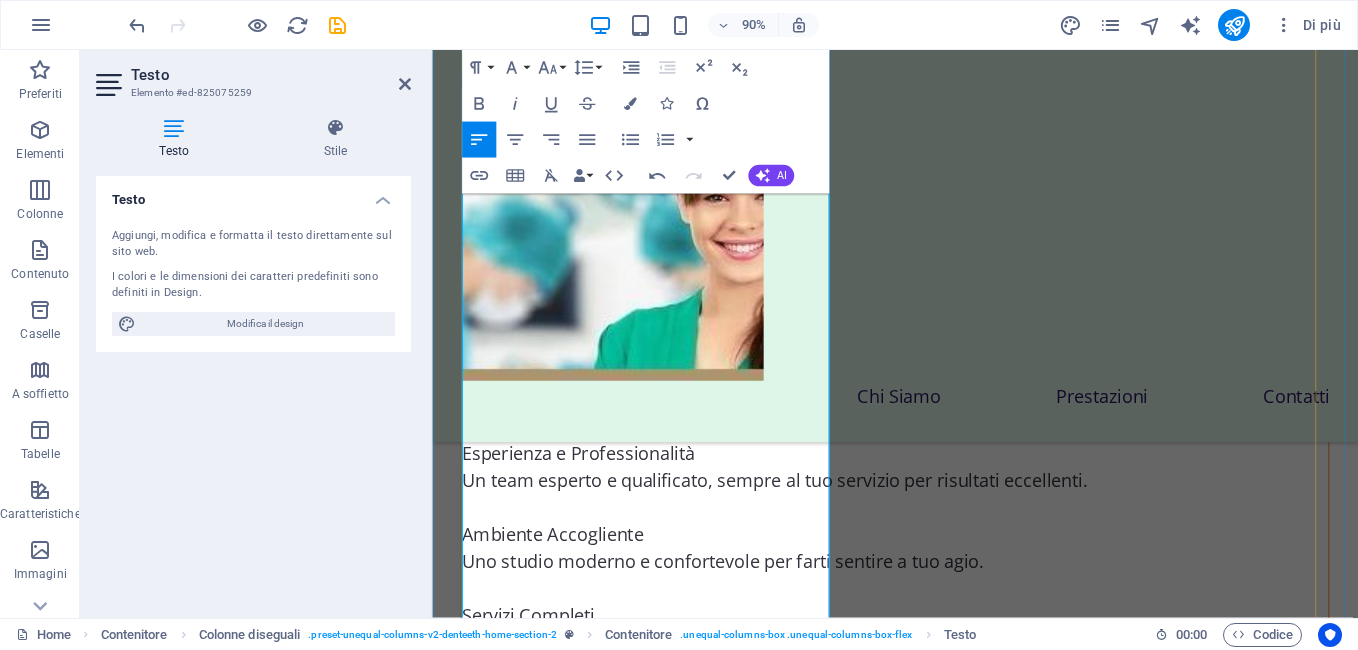 drag, startPoint x: 811, startPoint y: 572, endPoint x: 465, endPoint y: 569, distance: 346.013 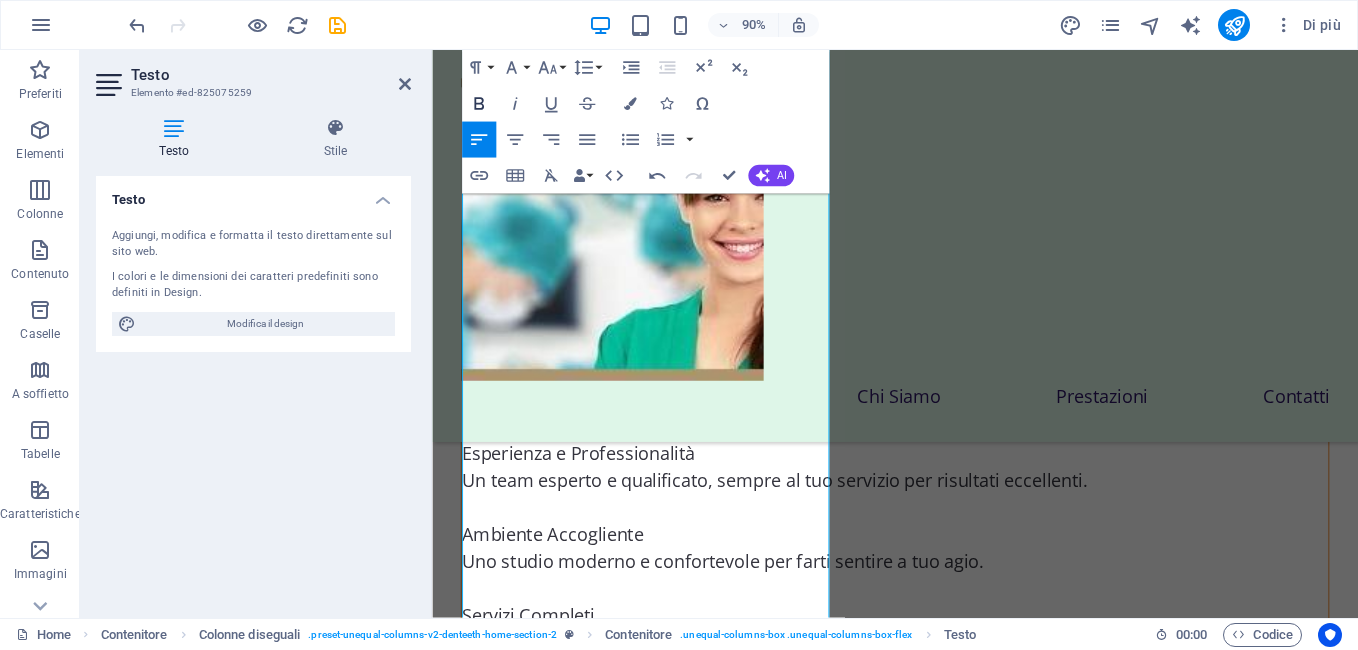 click 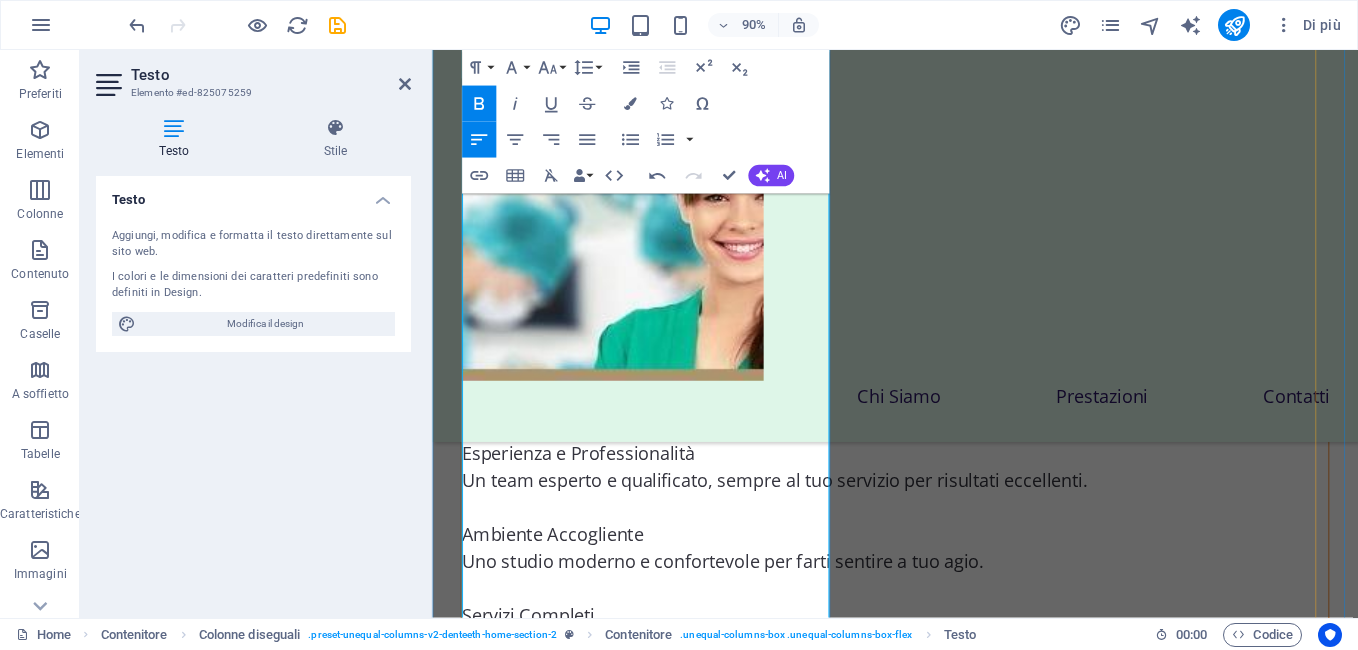 click at bounding box center (946, 110) 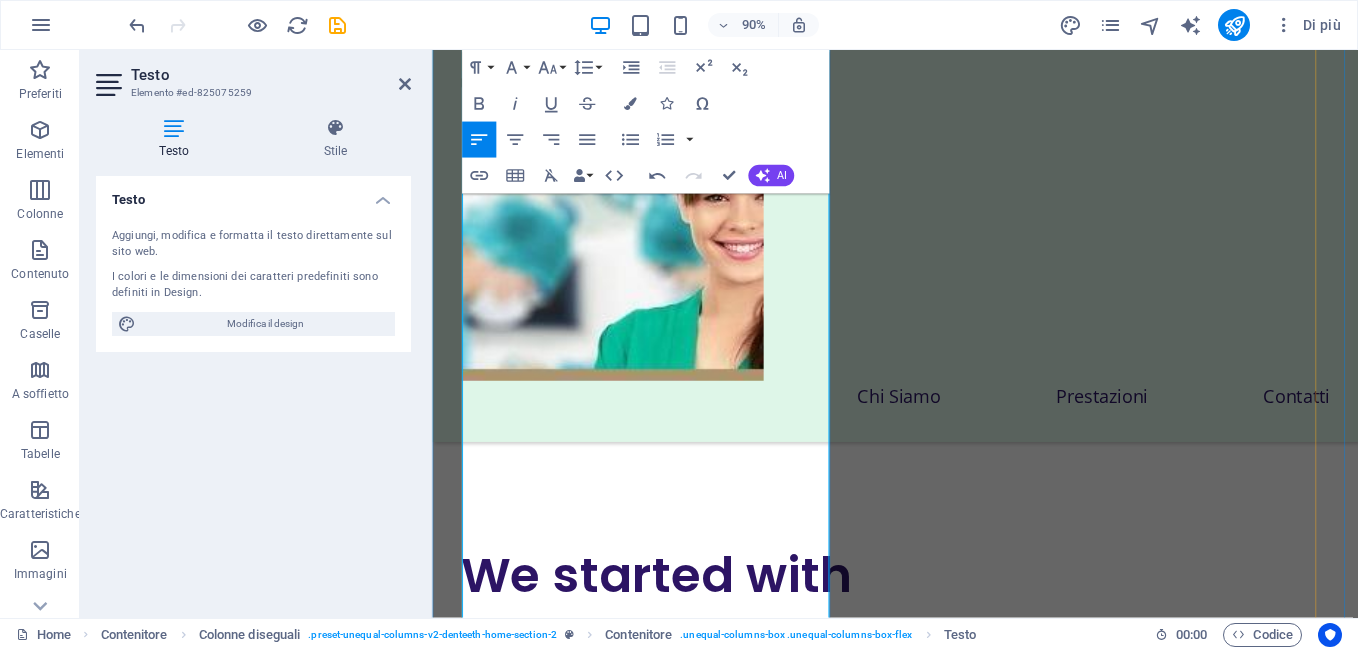 scroll, scrollTop: 3679, scrollLeft: 0, axis: vertical 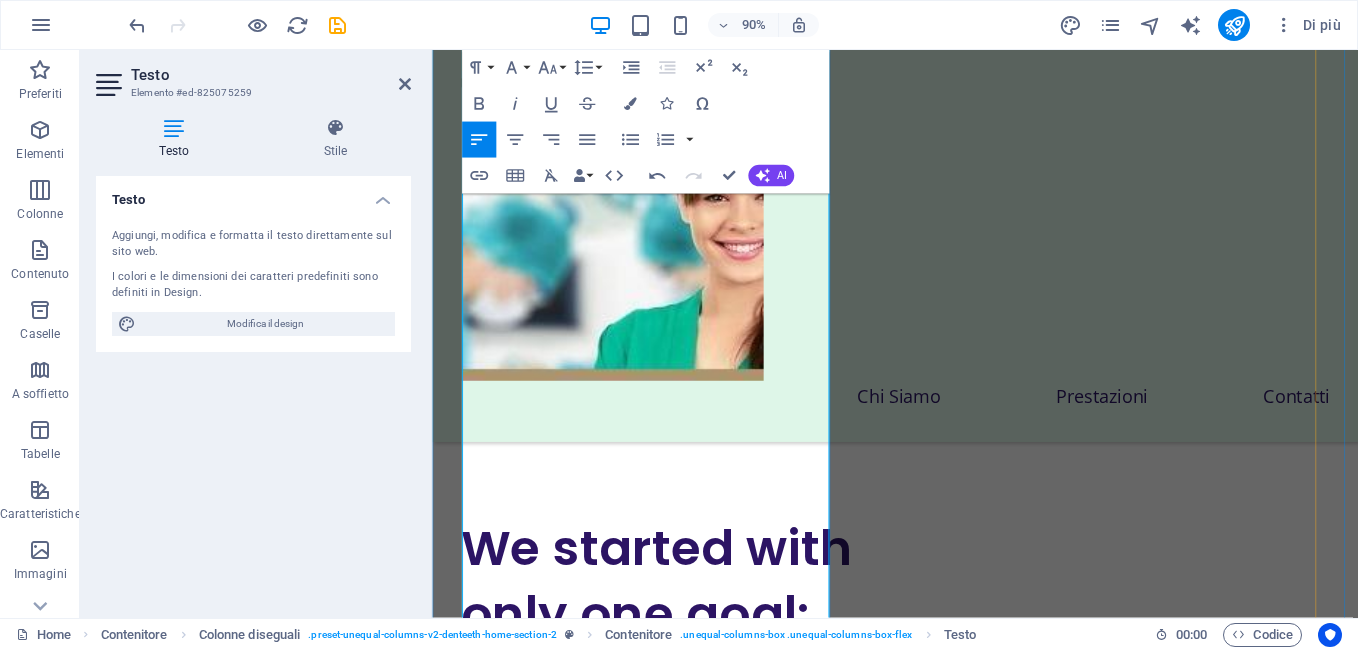 click on "Prenota ora una visita e scopri i vantaggi di un sorriso sano. Contattaci per fissare un appuntamento o per ricevere maggiori informazioni sui nostri servizi." at bounding box center (946, -205) 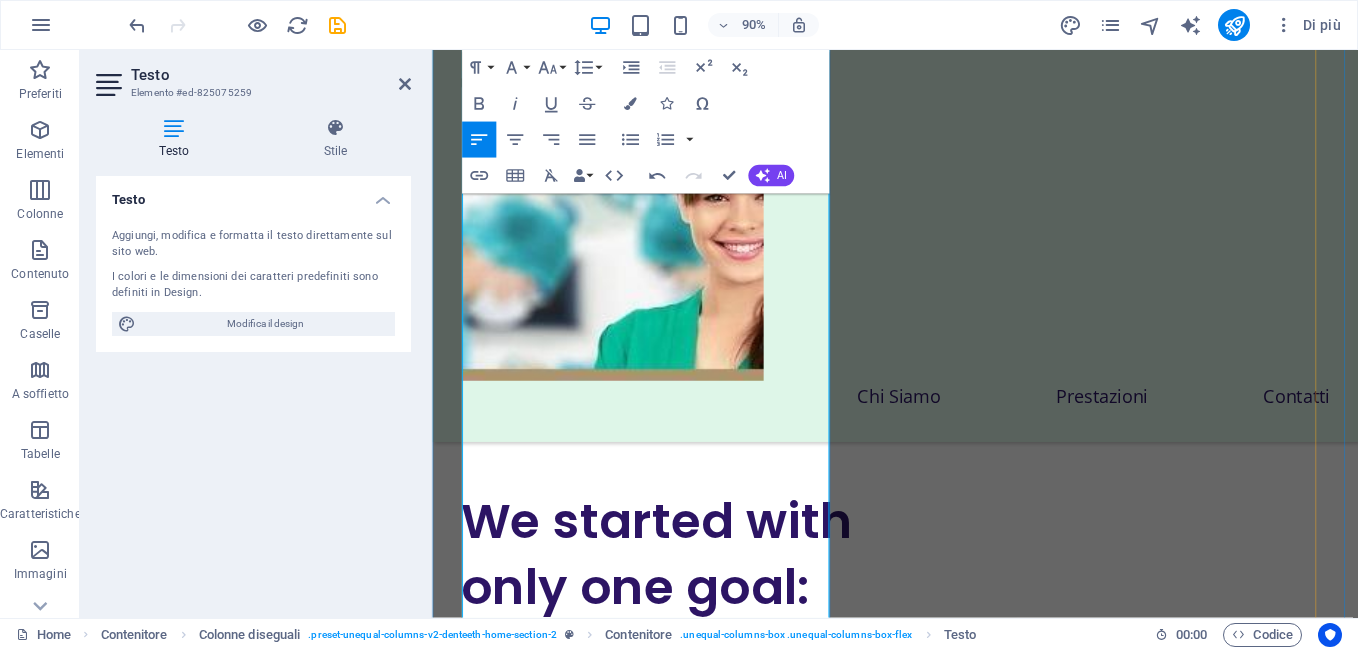 drag, startPoint x: 567, startPoint y: 662, endPoint x: 469, endPoint y: 642, distance: 100.02 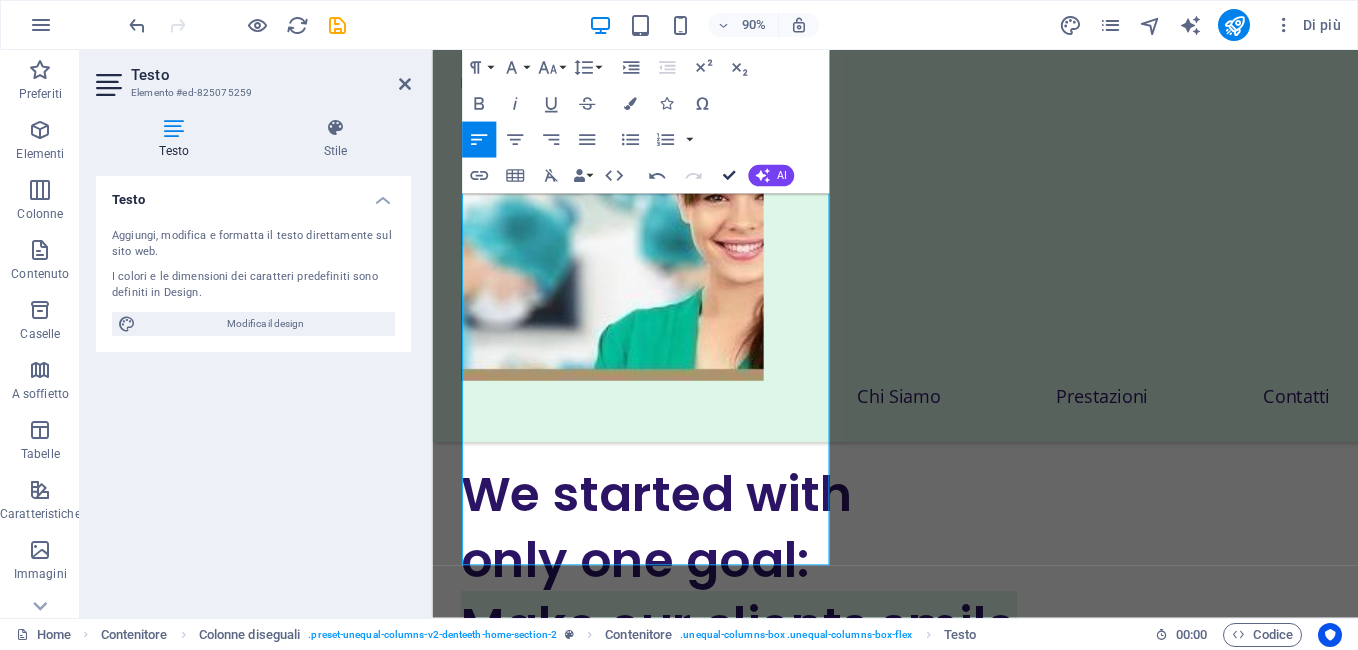 scroll, scrollTop: 3486, scrollLeft: 0, axis: vertical 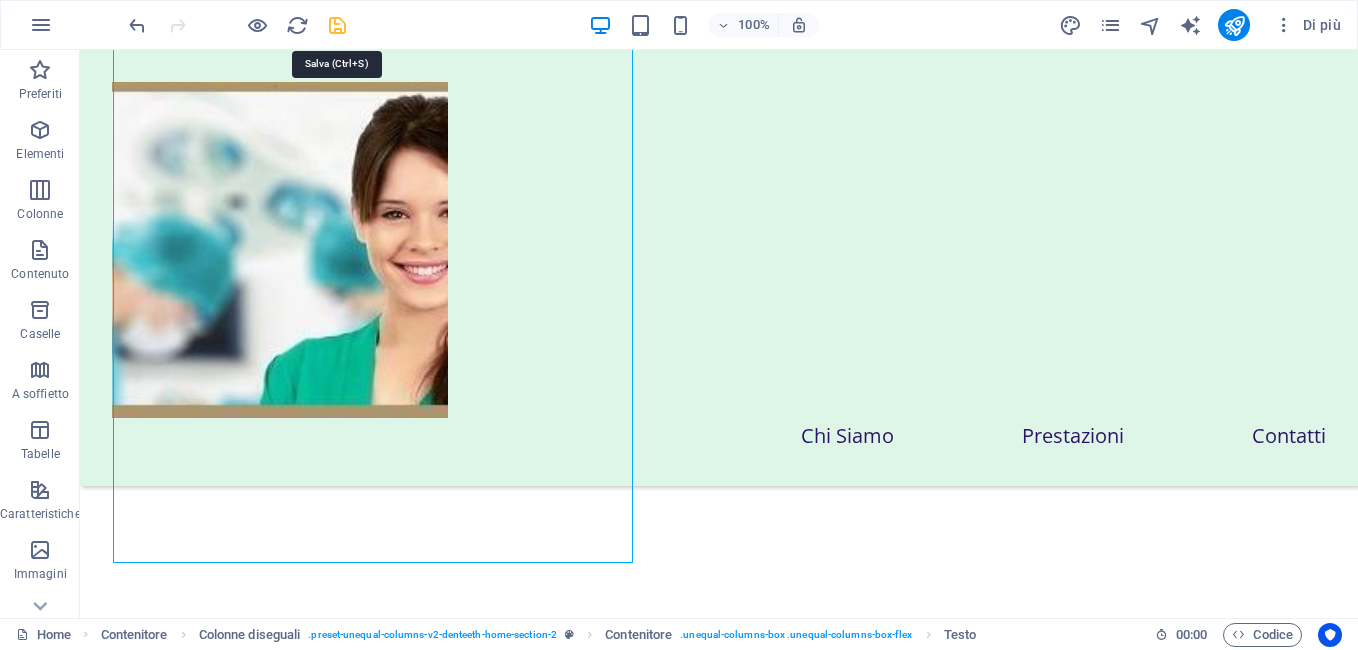 click at bounding box center (337, 25) 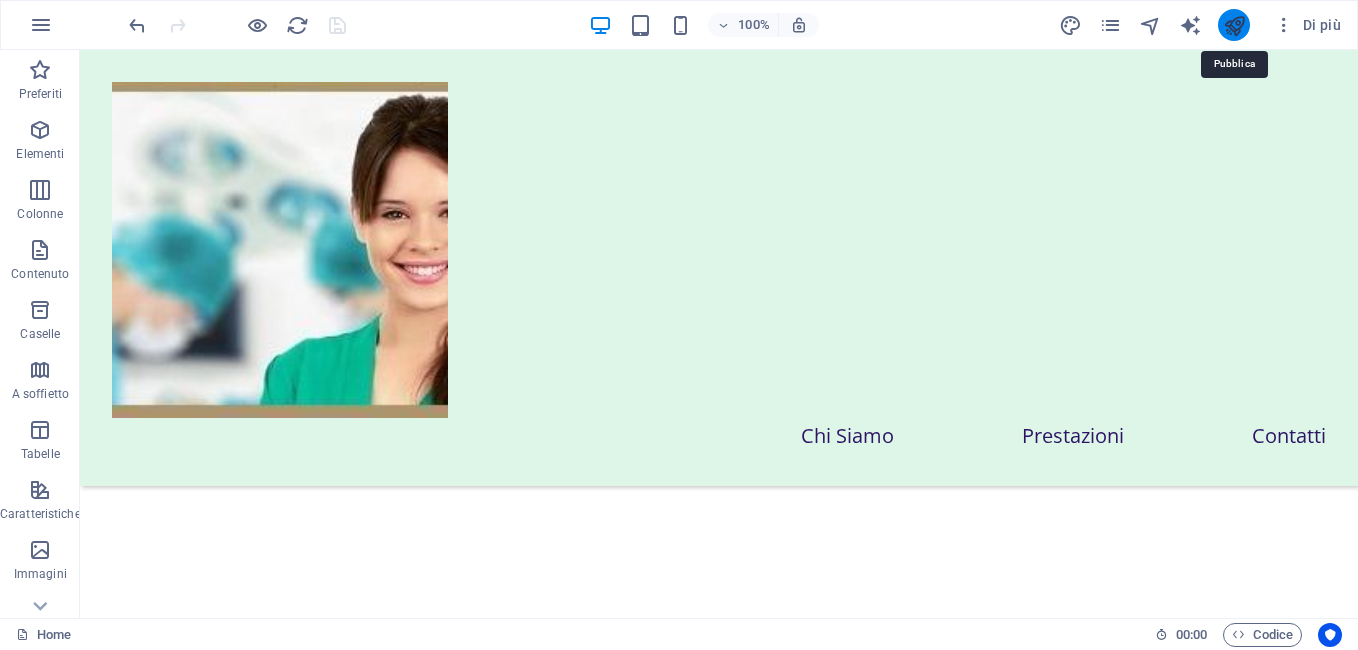 click at bounding box center [1234, 25] 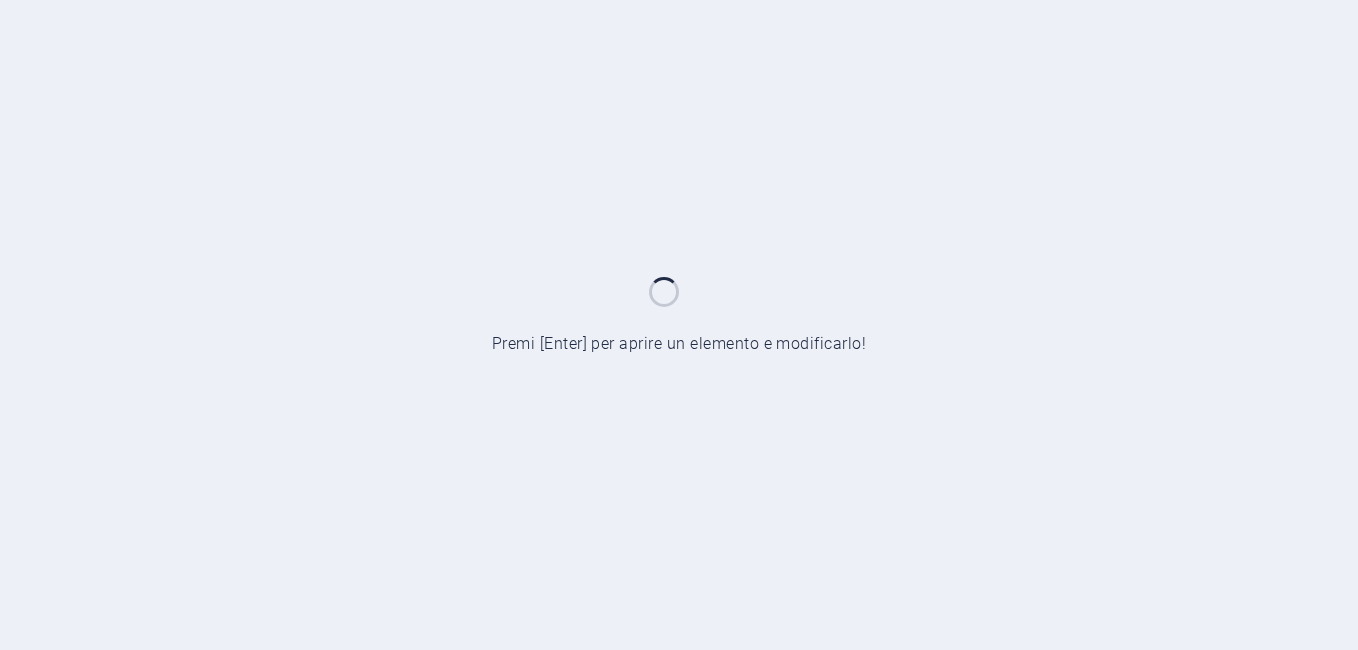 scroll, scrollTop: 0, scrollLeft: 0, axis: both 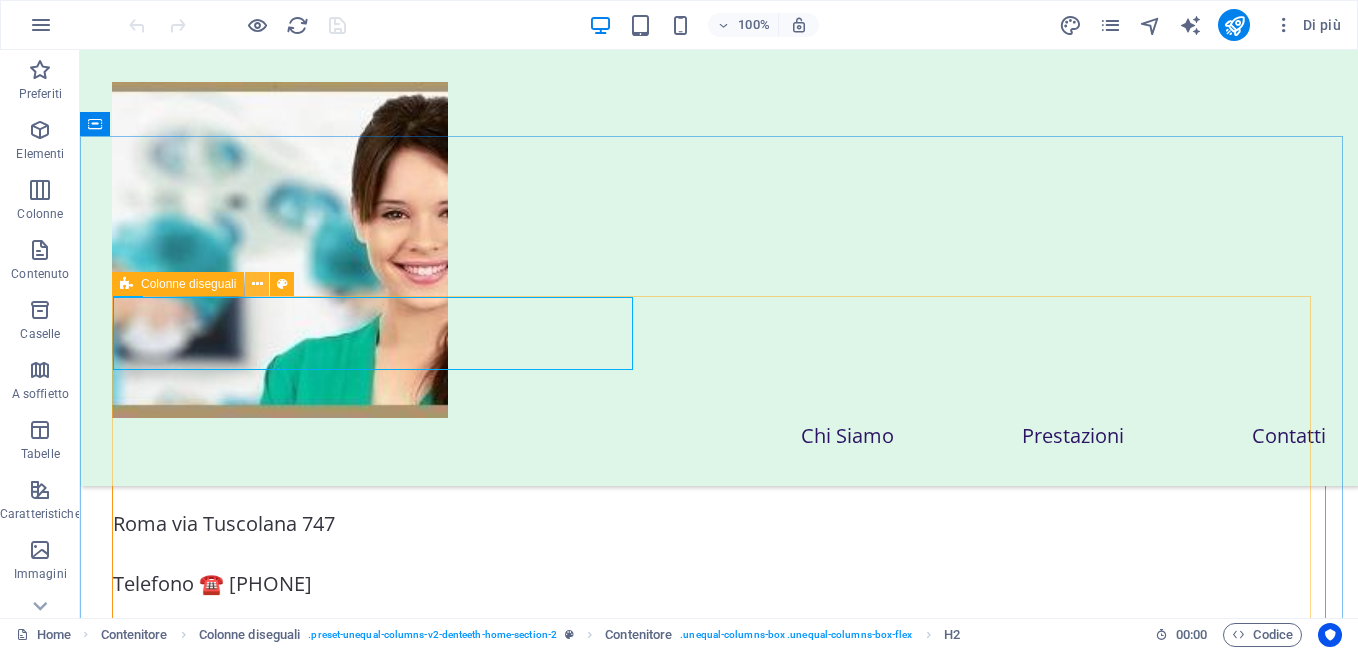 click at bounding box center [257, 284] 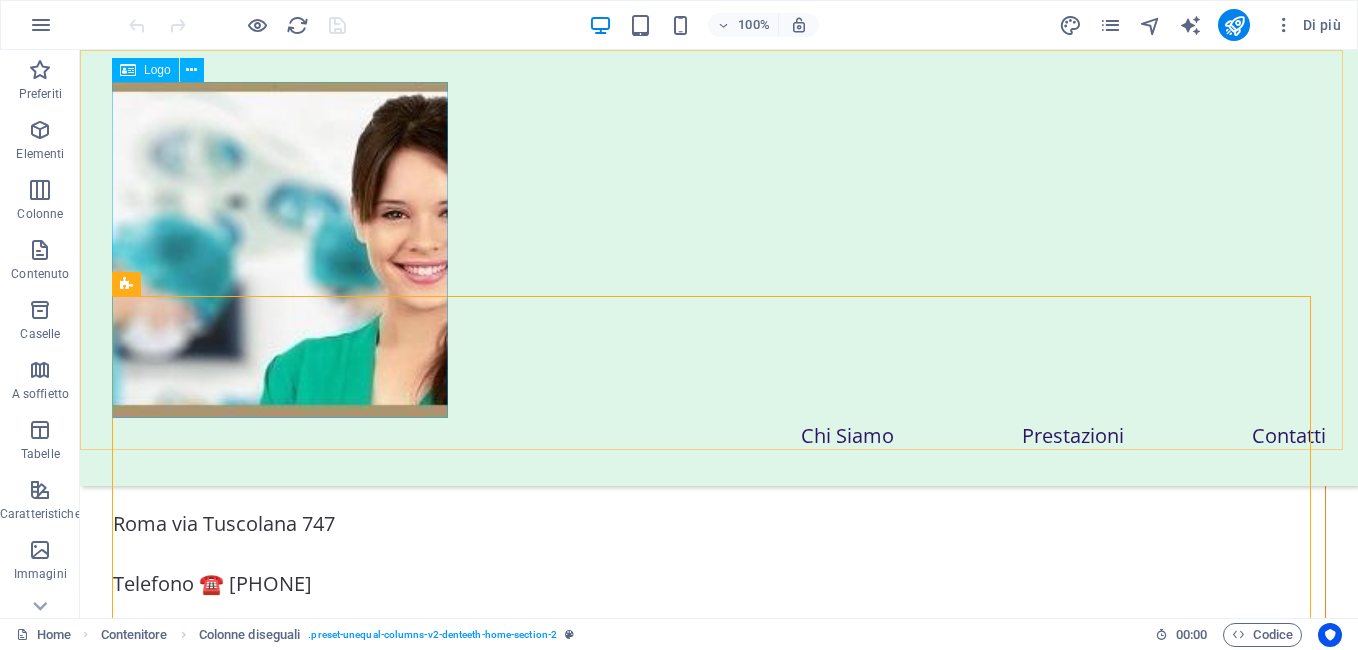 click at bounding box center [719, 250] 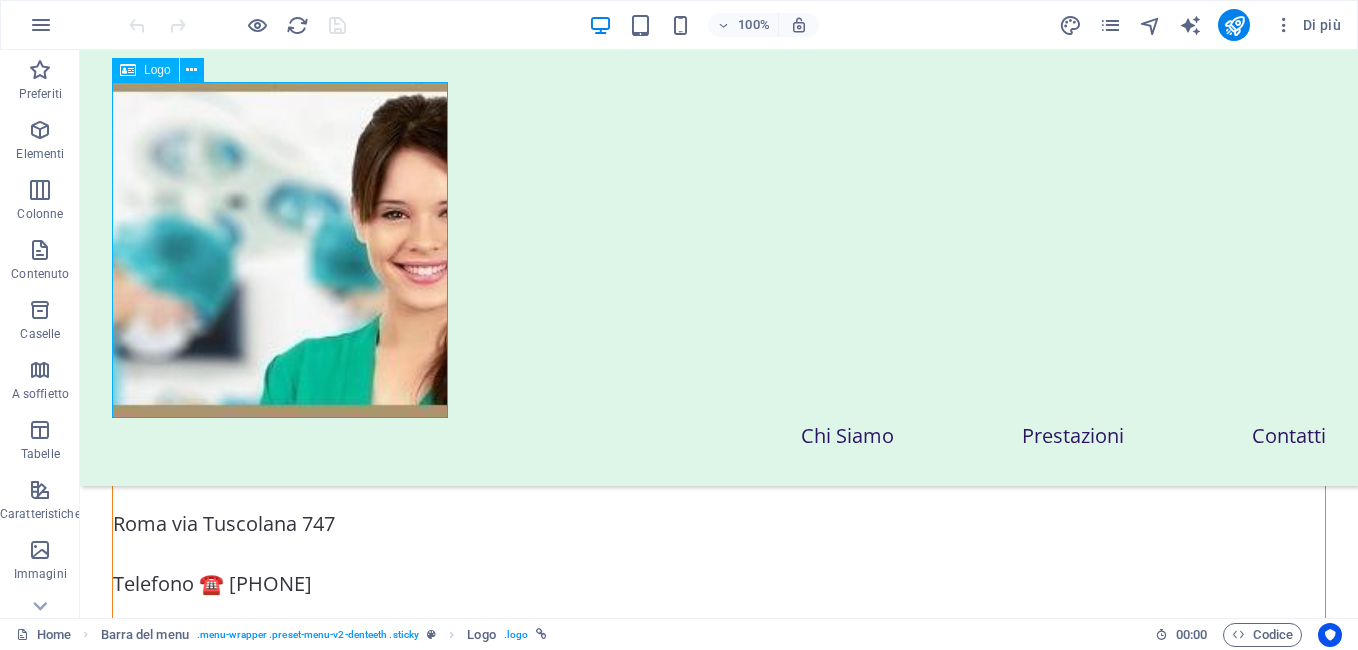click at bounding box center [719, 250] 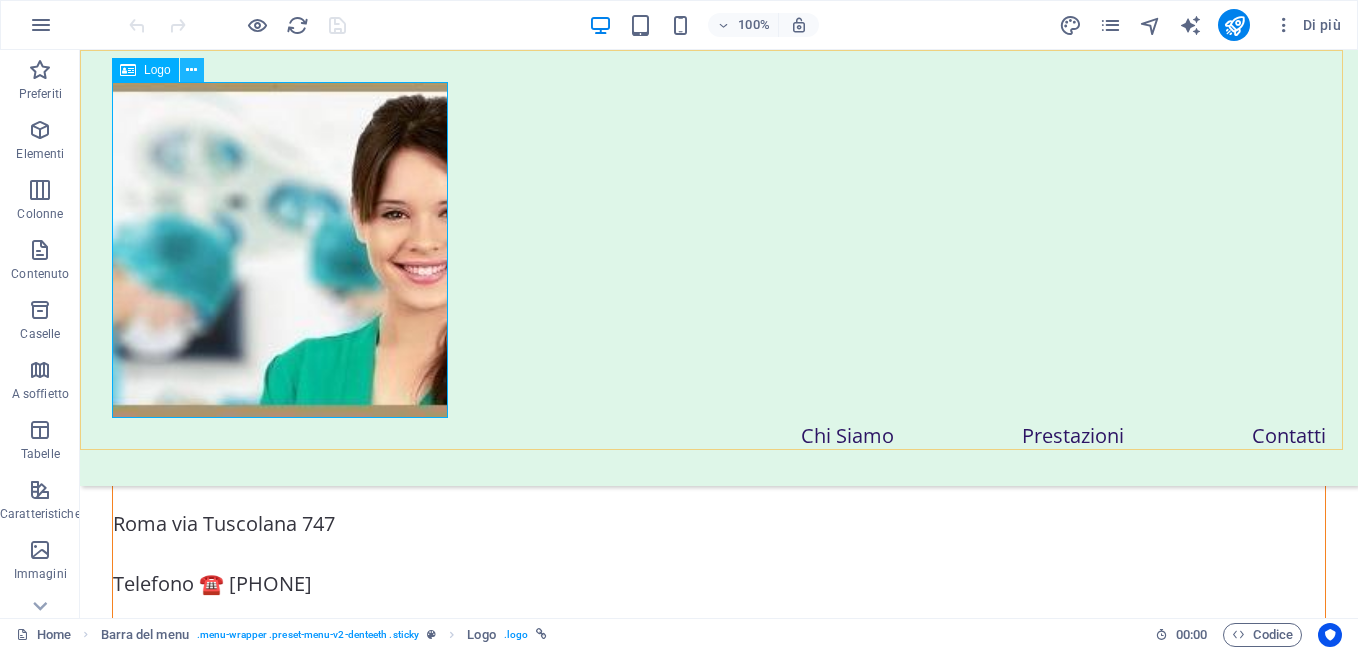 click at bounding box center [192, 70] 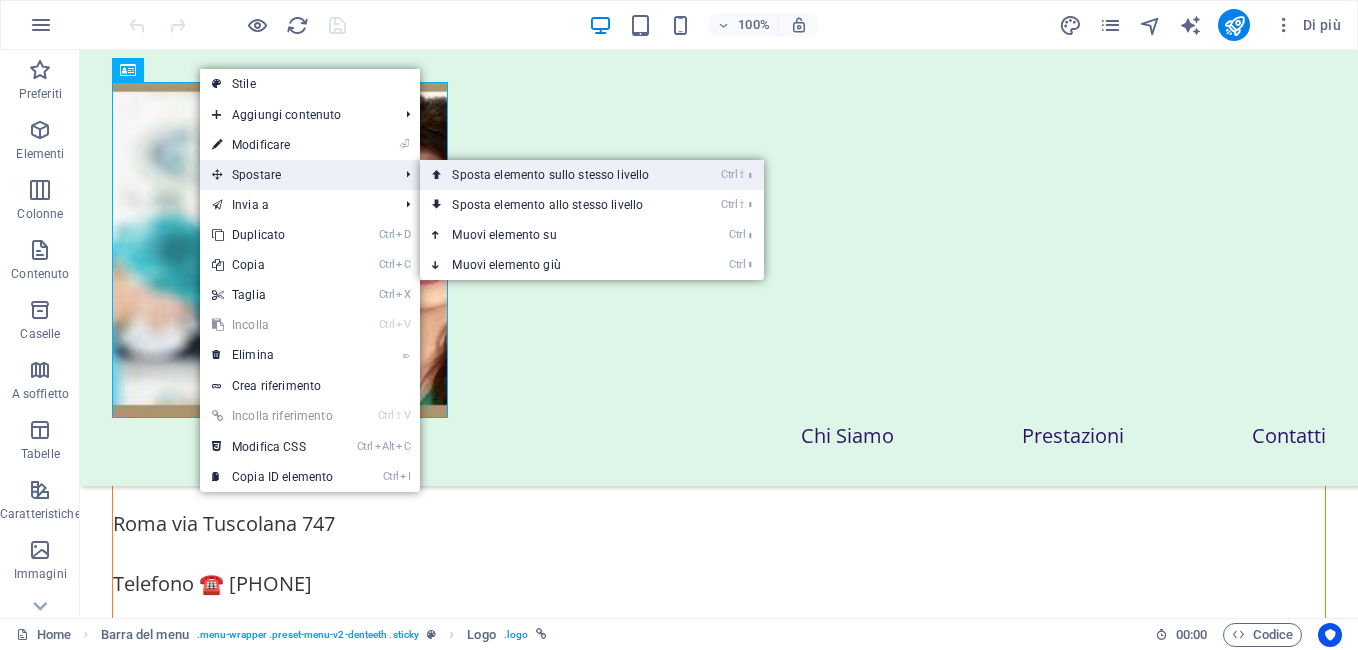 click on "Ctrl ⇧ ⬆  Sposta elemento sullo stesso livello" at bounding box center [554, 175] 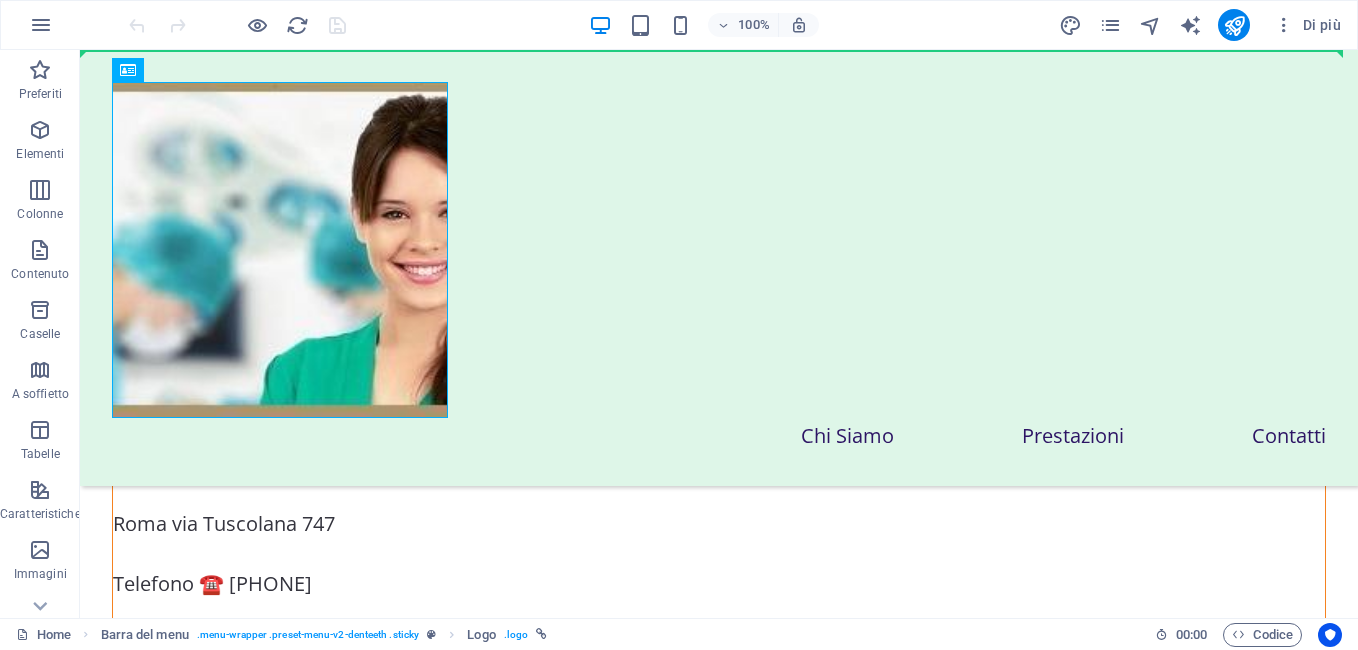 drag, startPoint x: 375, startPoint y: 169, endPoint x: 542, endPoint y: 188, distance: 168.07736 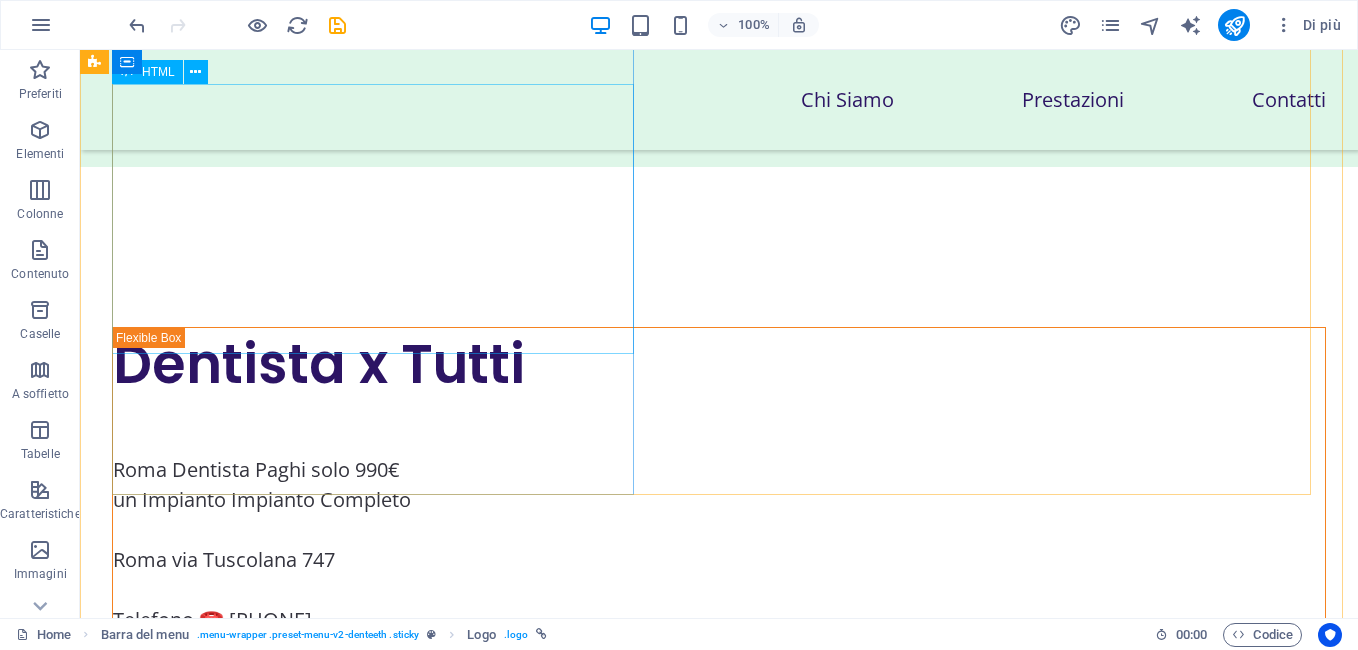 scroll, scrollTop: 0, scrollLeft: 0, axis: both 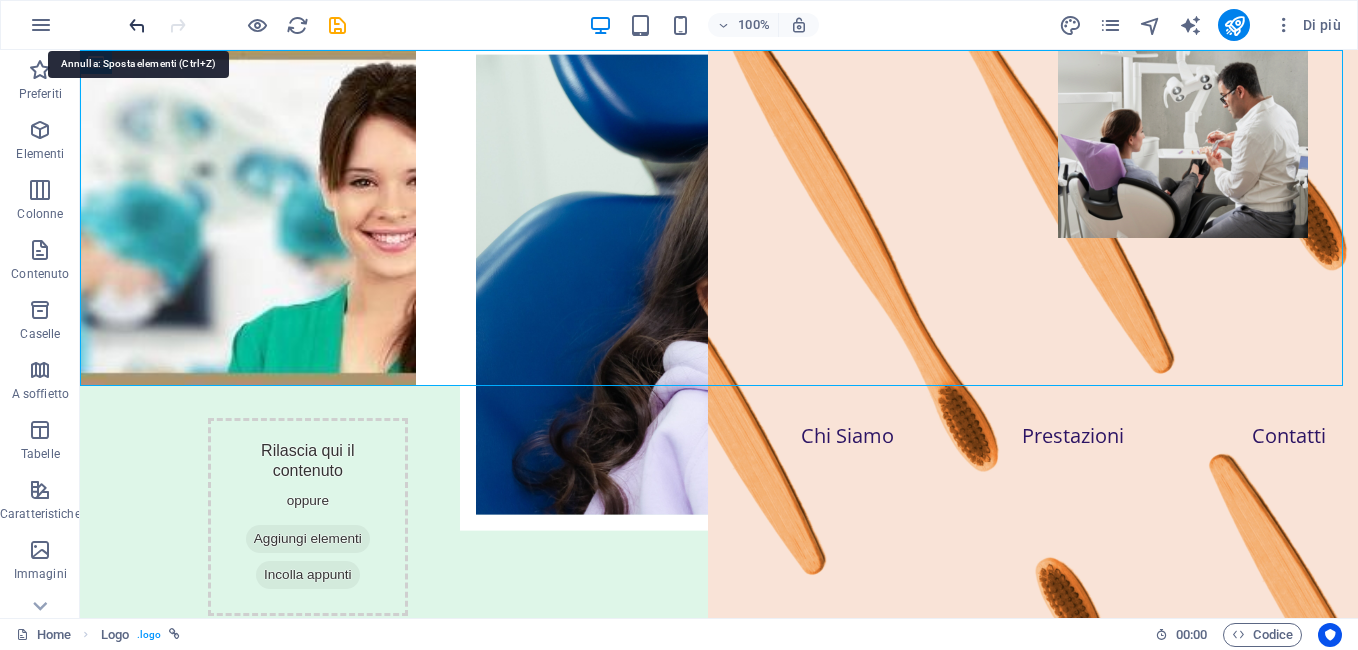 click at bounding box center [137, 25] 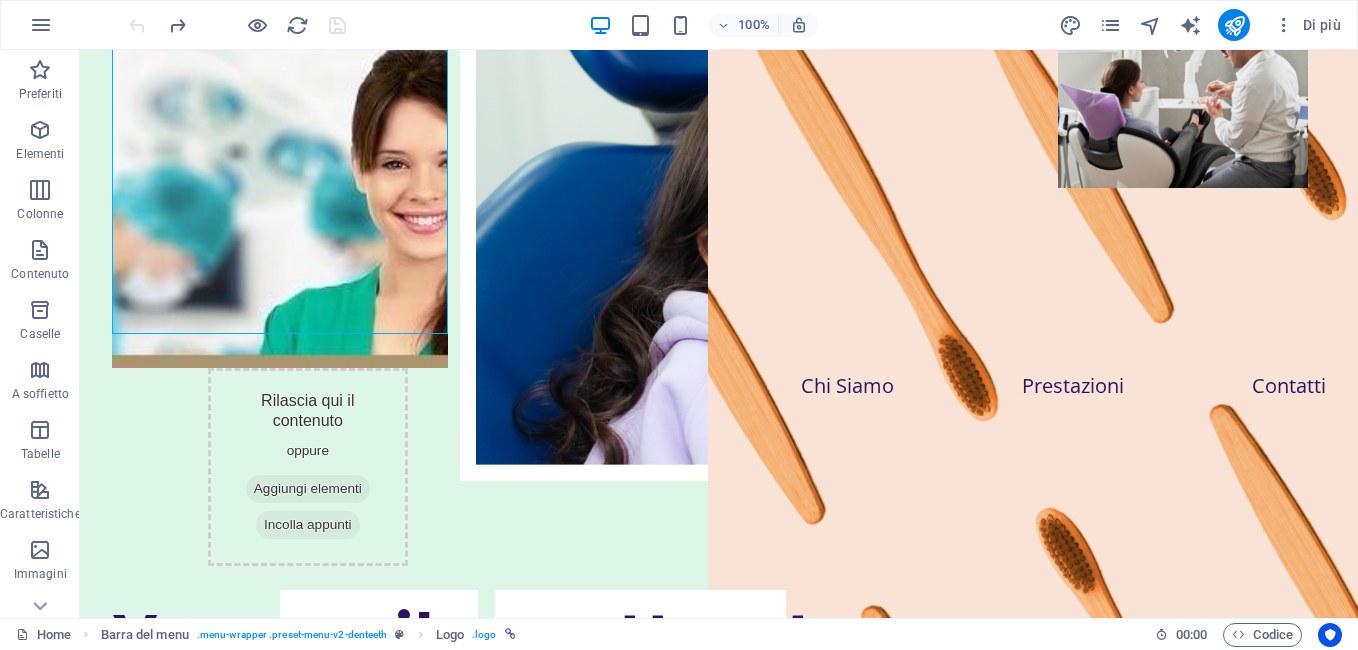 scroll, scrollTop: 34, scrollLeft: 0, axis: vertical 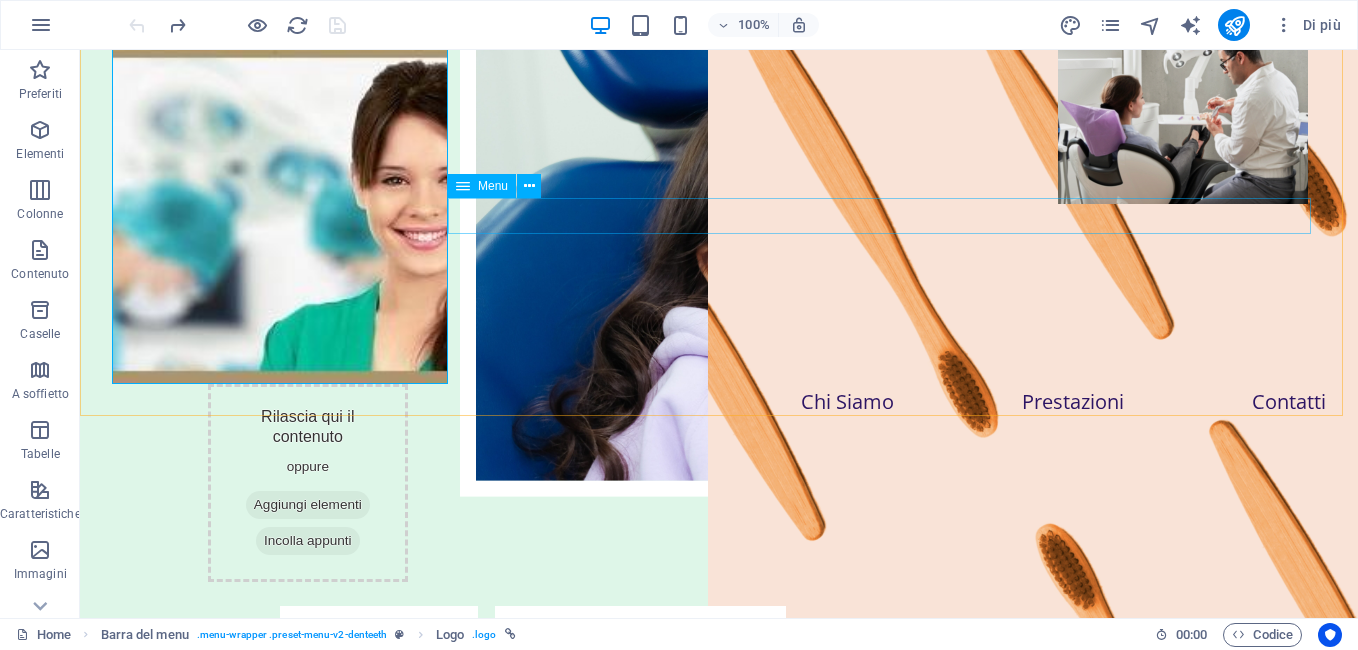click at bounding box center [463, 186] 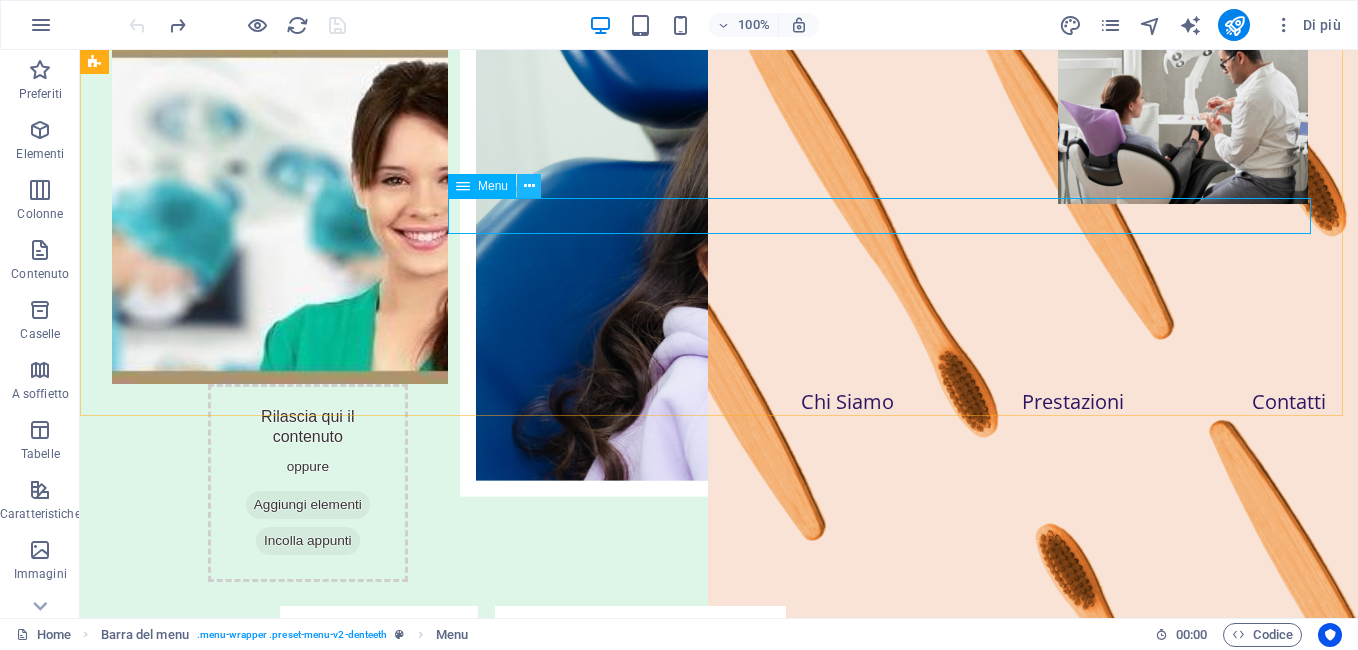 click at bounding box center [529, 186] 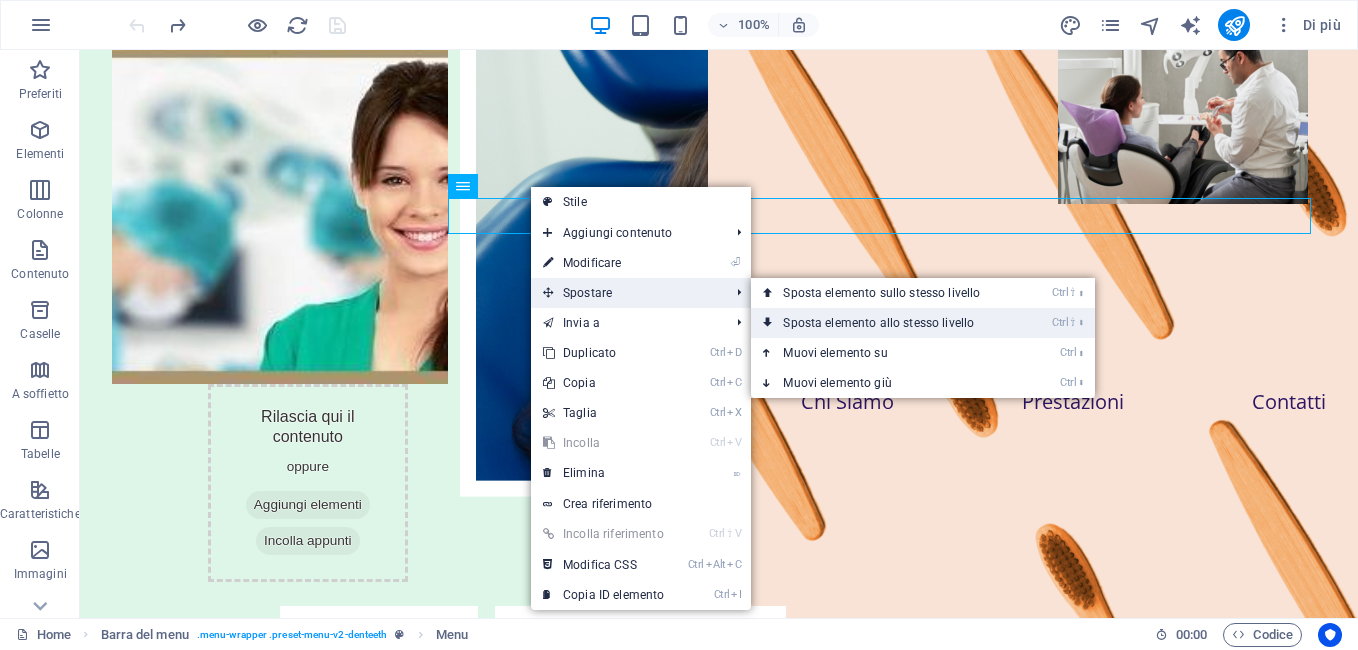 click on "Ctrl ⇧ ⬇  Sposta elemento allo stesso livello" at bounding box center (885, 323) 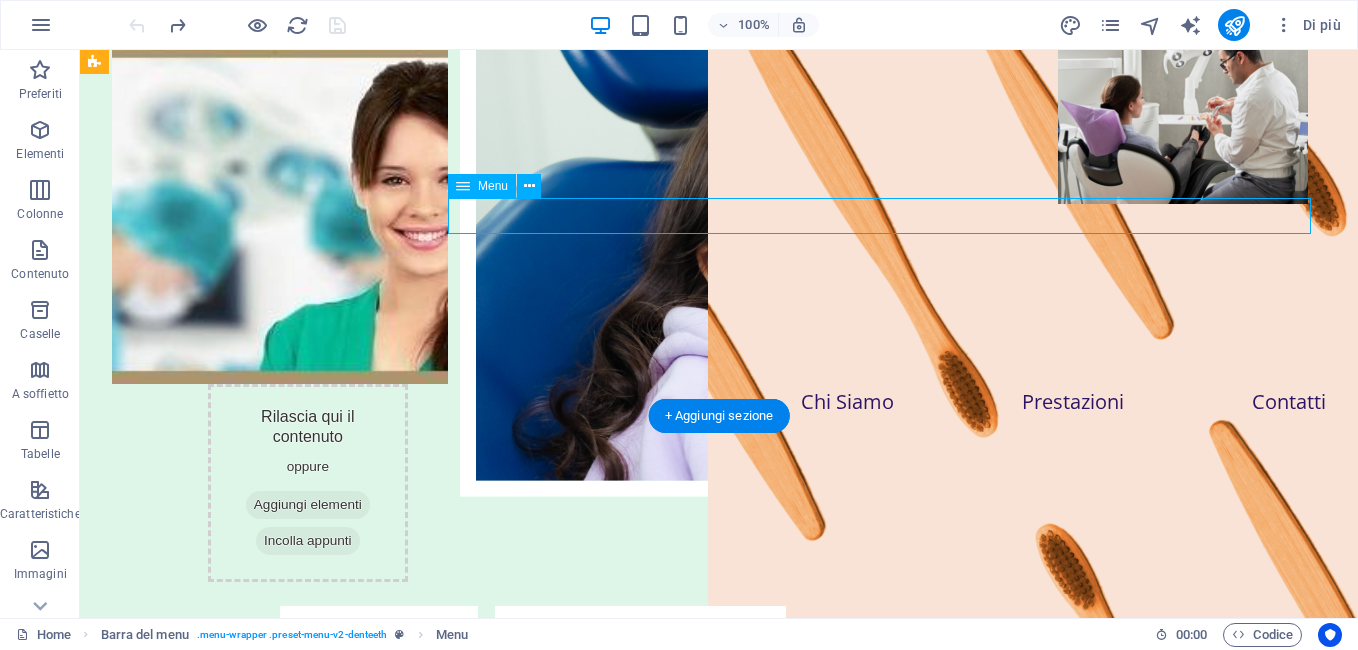 drag, startPoint x: 547, startPoint y: 214, endPoint x: 633, endPoint y: 218, distance: 86.09297 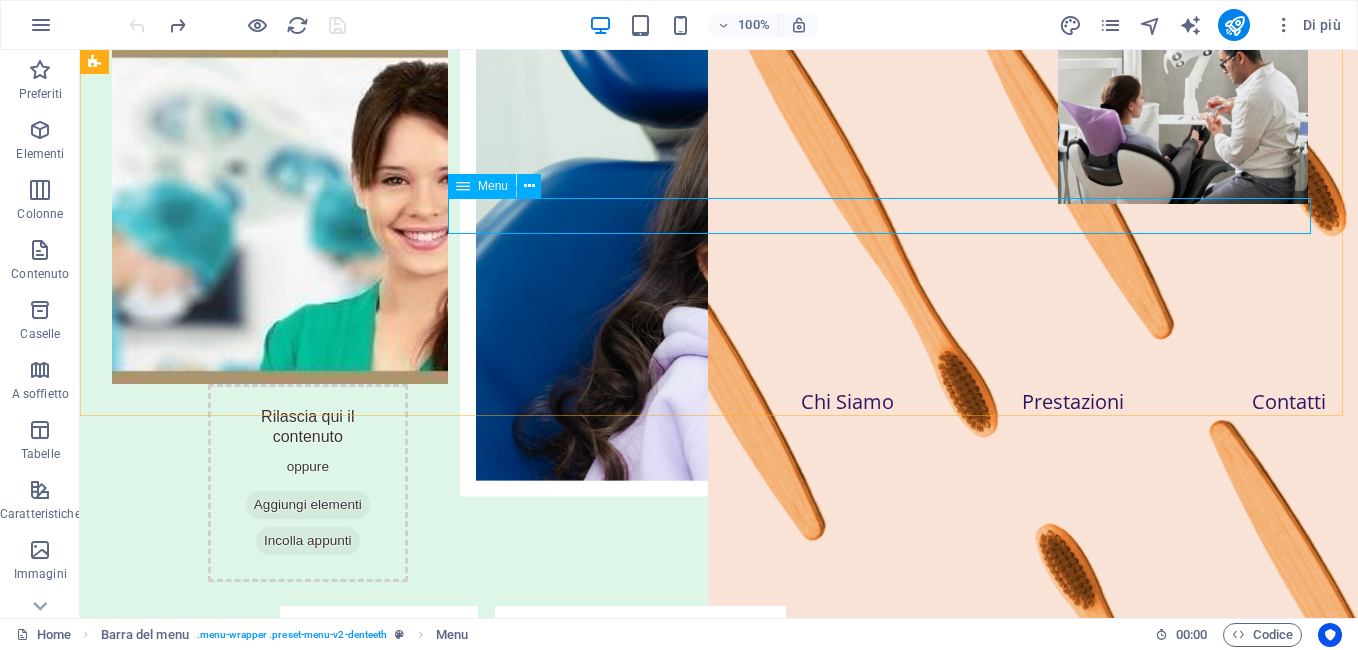 click at bounding box center [463, 186] 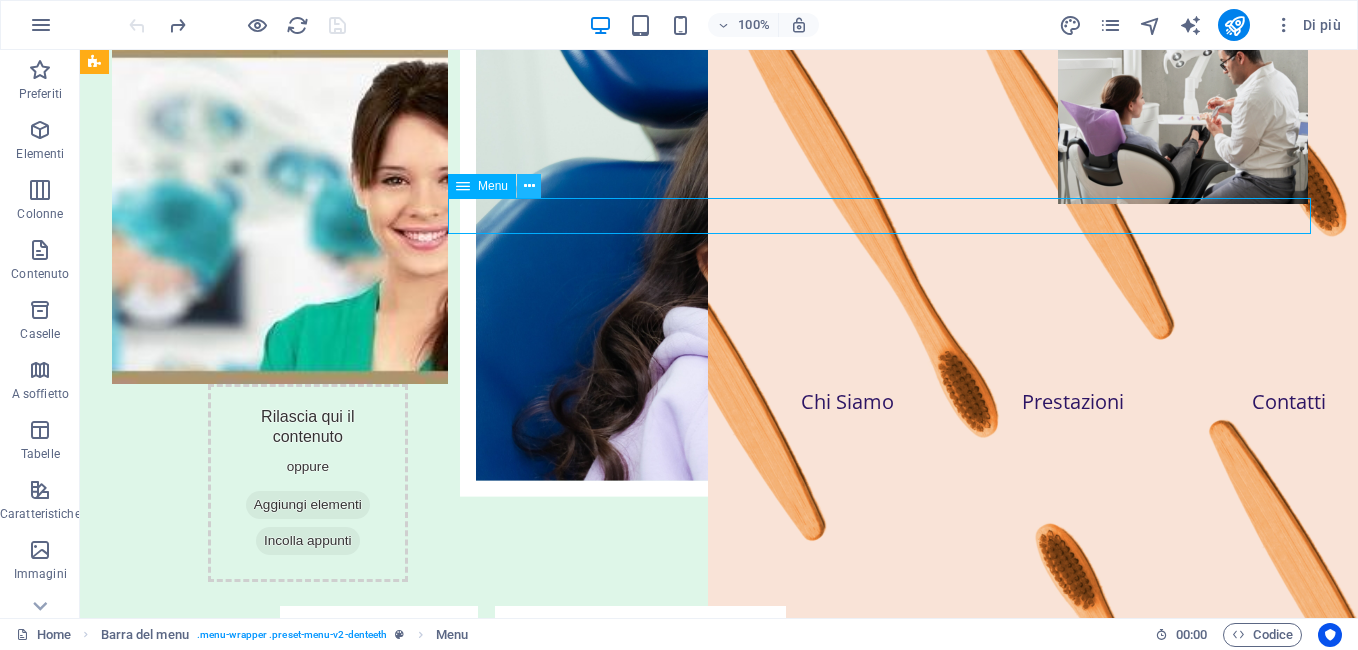 drag, startPoint x: 467, startPoint y: 186, endPoint x: 539, endPoint y: 183, distance: 72.06247 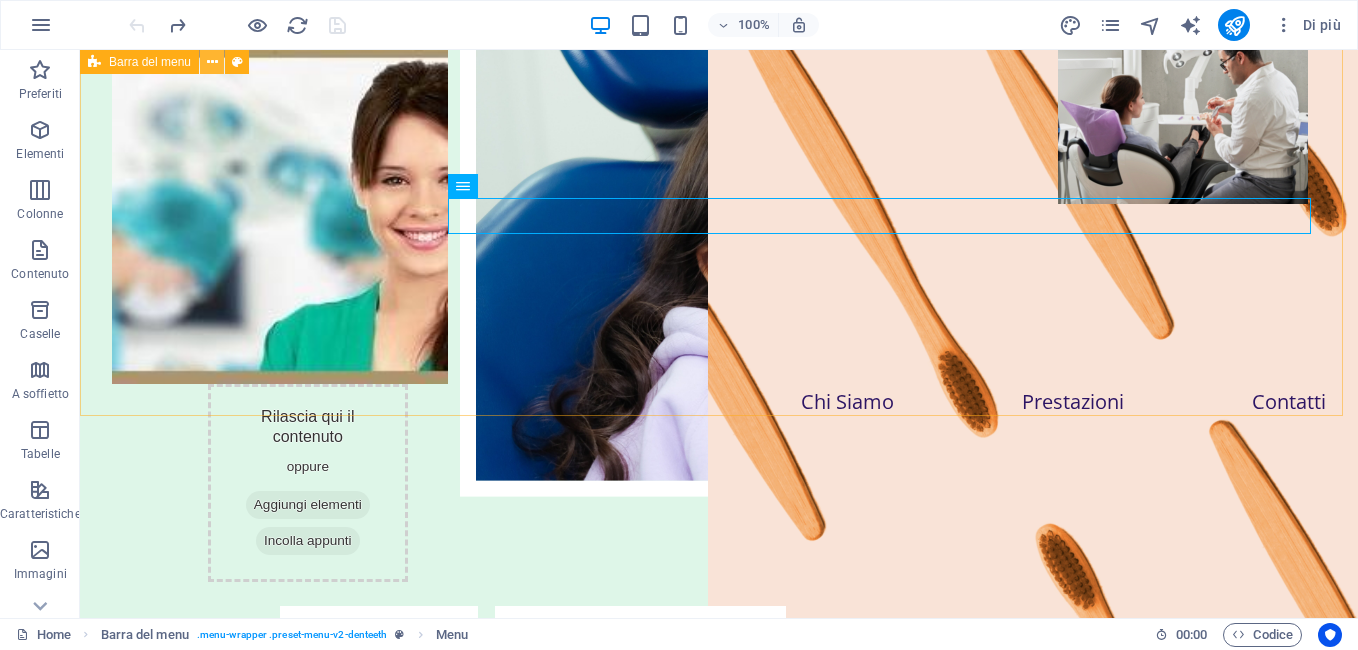 click at bounding box center [212, 62] 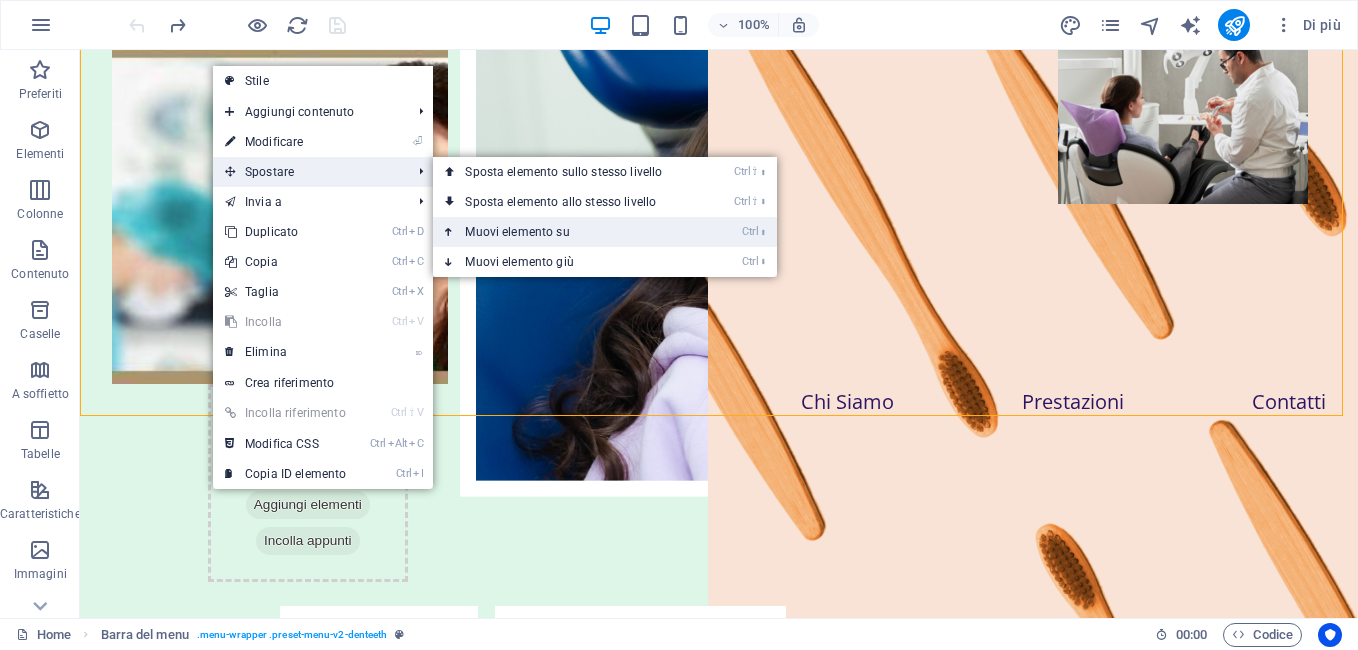 click on "Ctrl ⬆  Muovi elemento su" at bounding box center (567, 232) 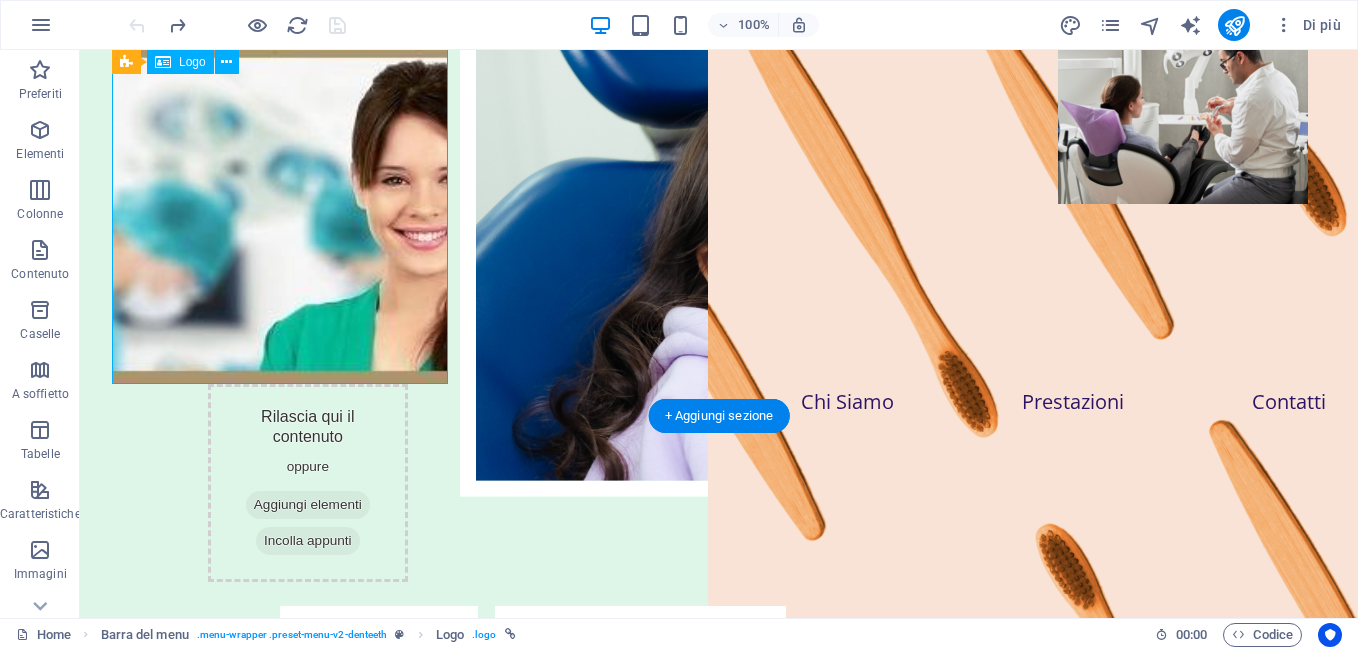 drag, startPoint x: 279, startPoint y: 194, endPoint x: 276, endPoint y: 271, distance: 77.05842 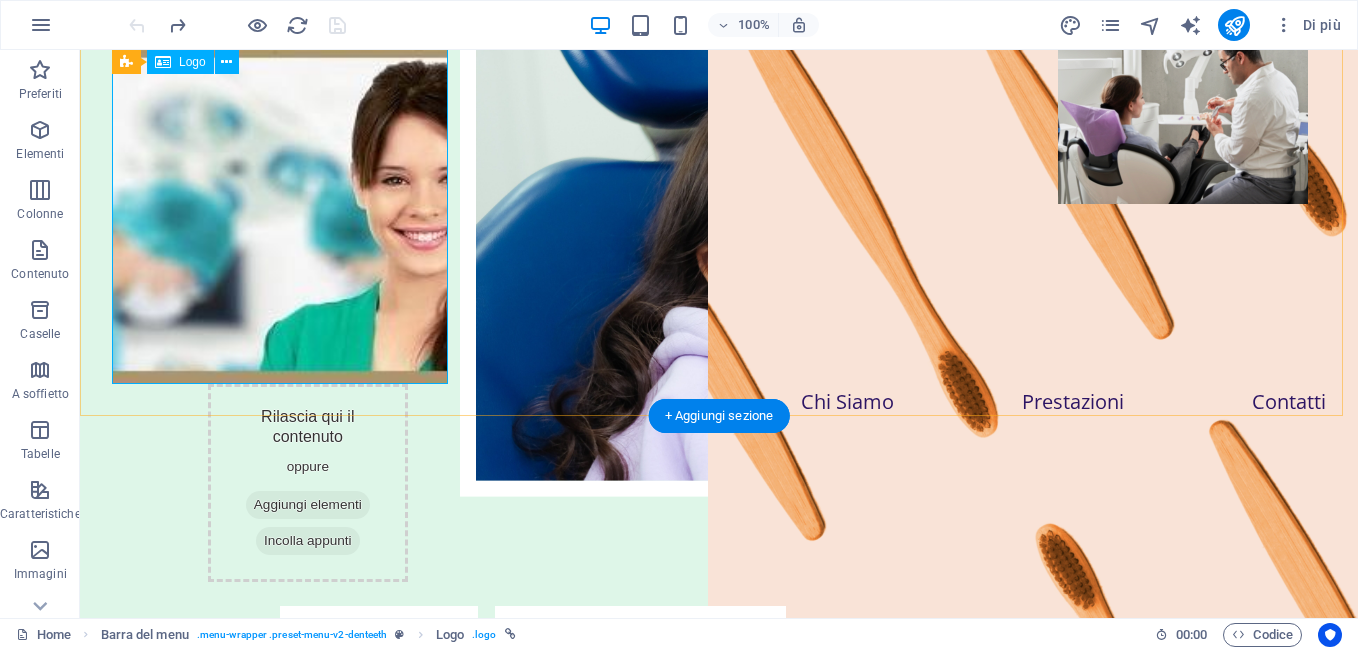 scroll, scrollTop: 0, scrollLeft: 0, axis: both 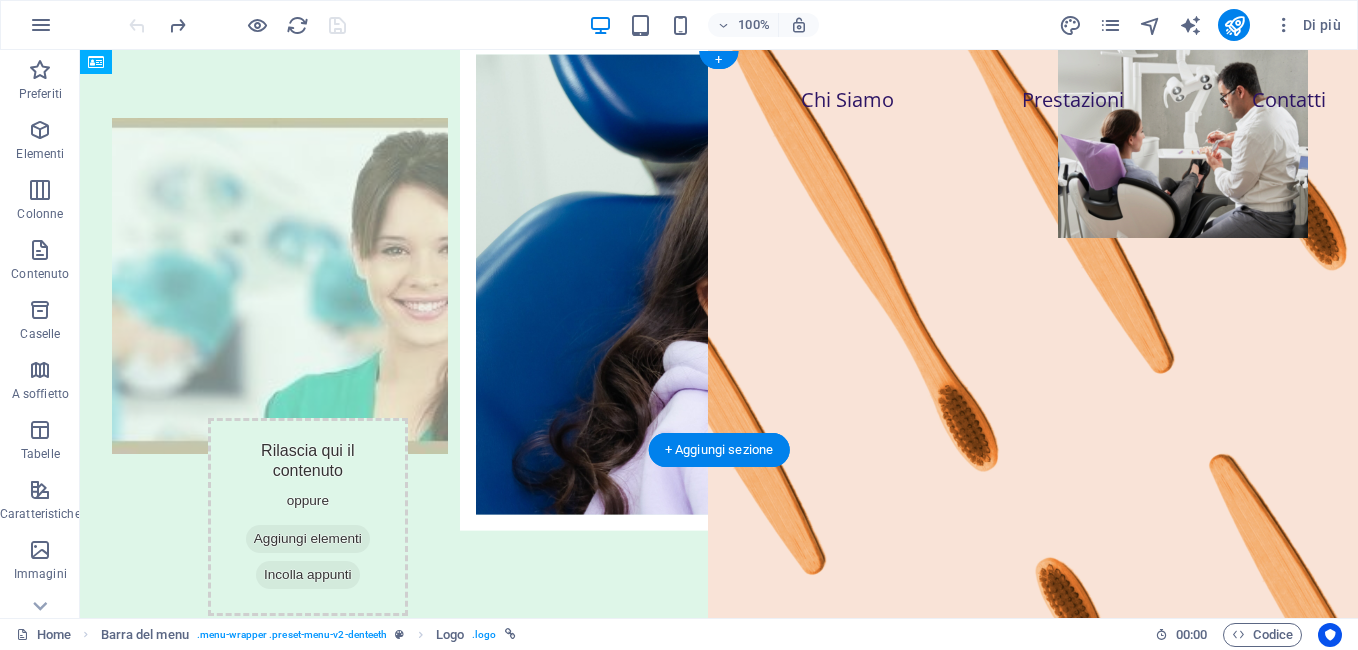 drag, startPoint x: 393, startPoint y: 95, endPoint x: 485, endPoint y: 249, distance: 179.38785 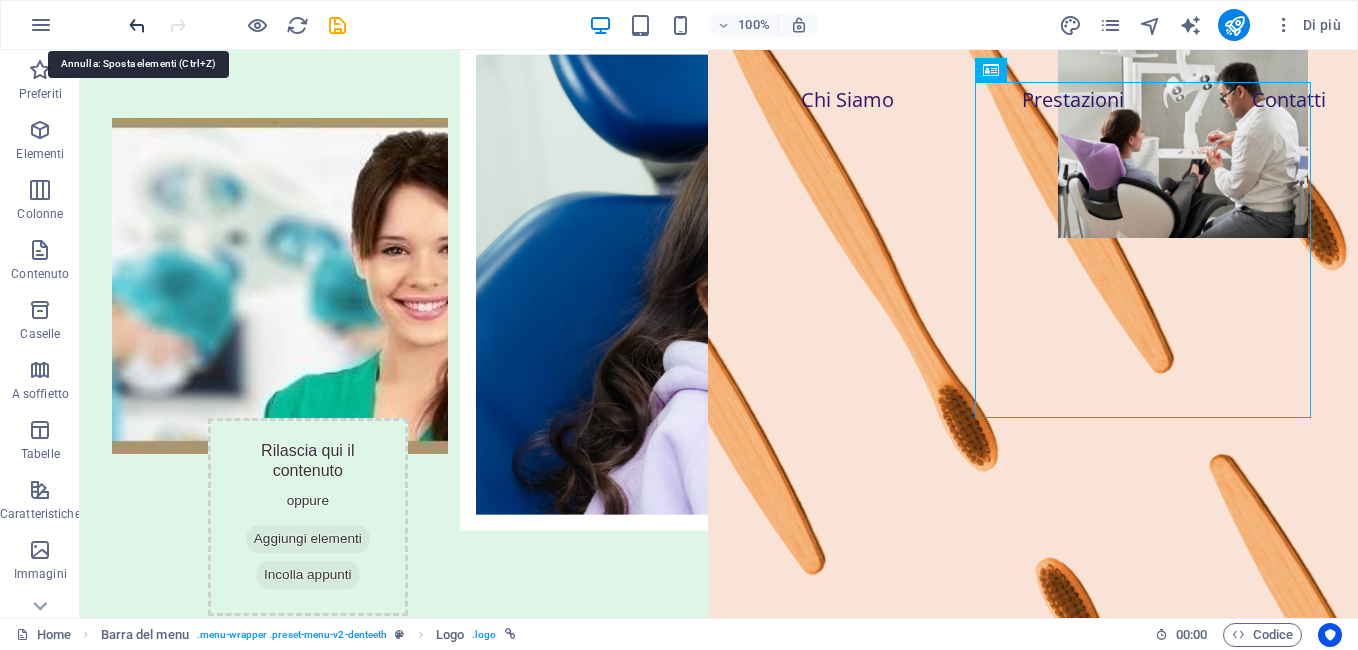 click at bounding box center (137, 25) 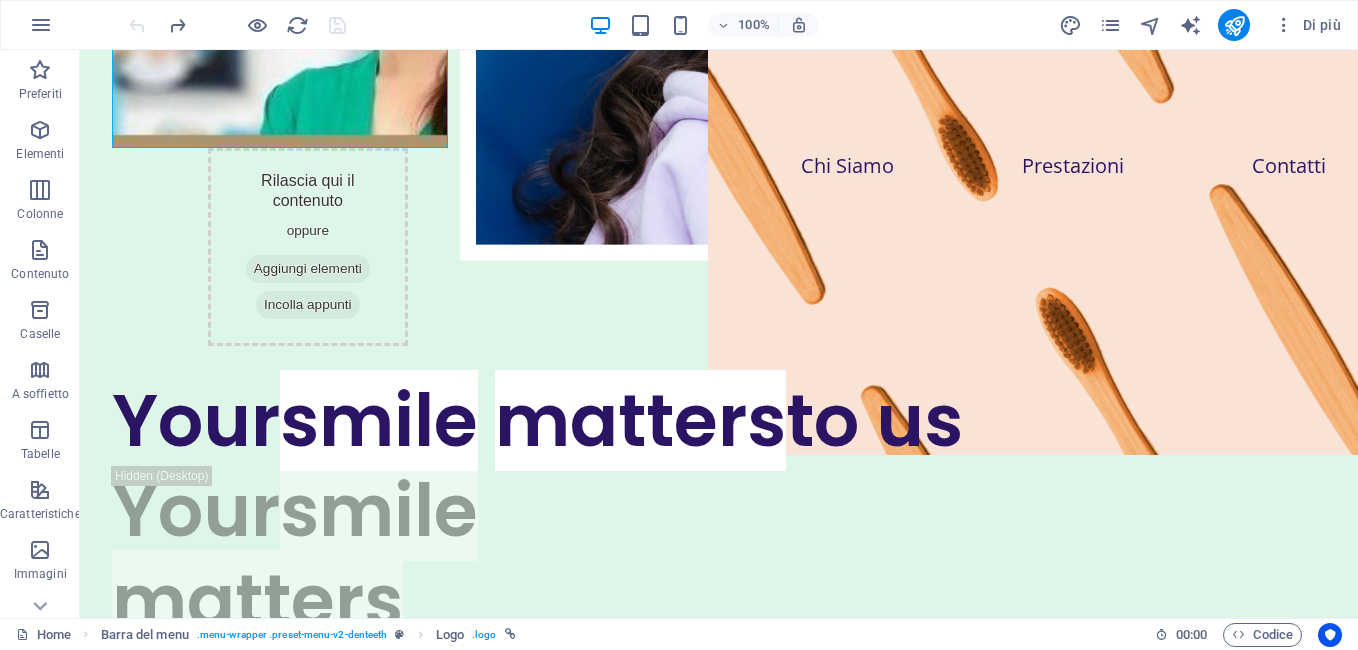 scroll, scrollTop: 354, scrollLeft: 0, axis: vertical 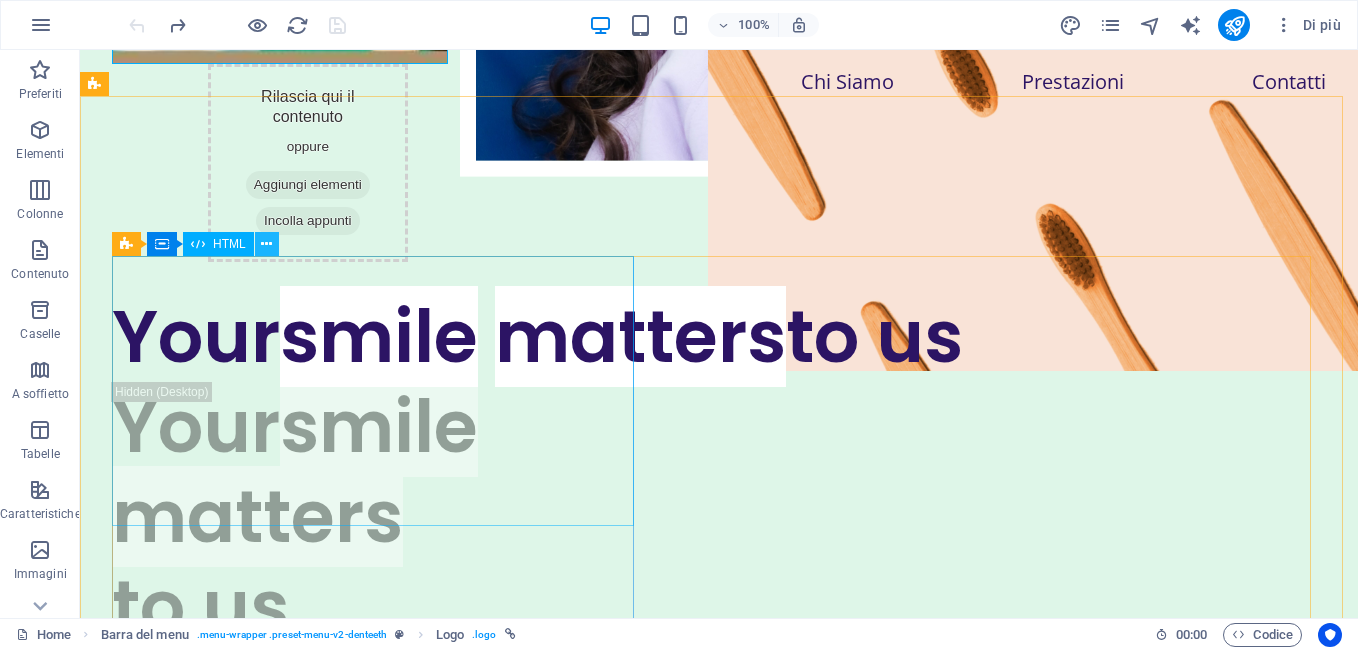 click at bounding box center [266, 244] 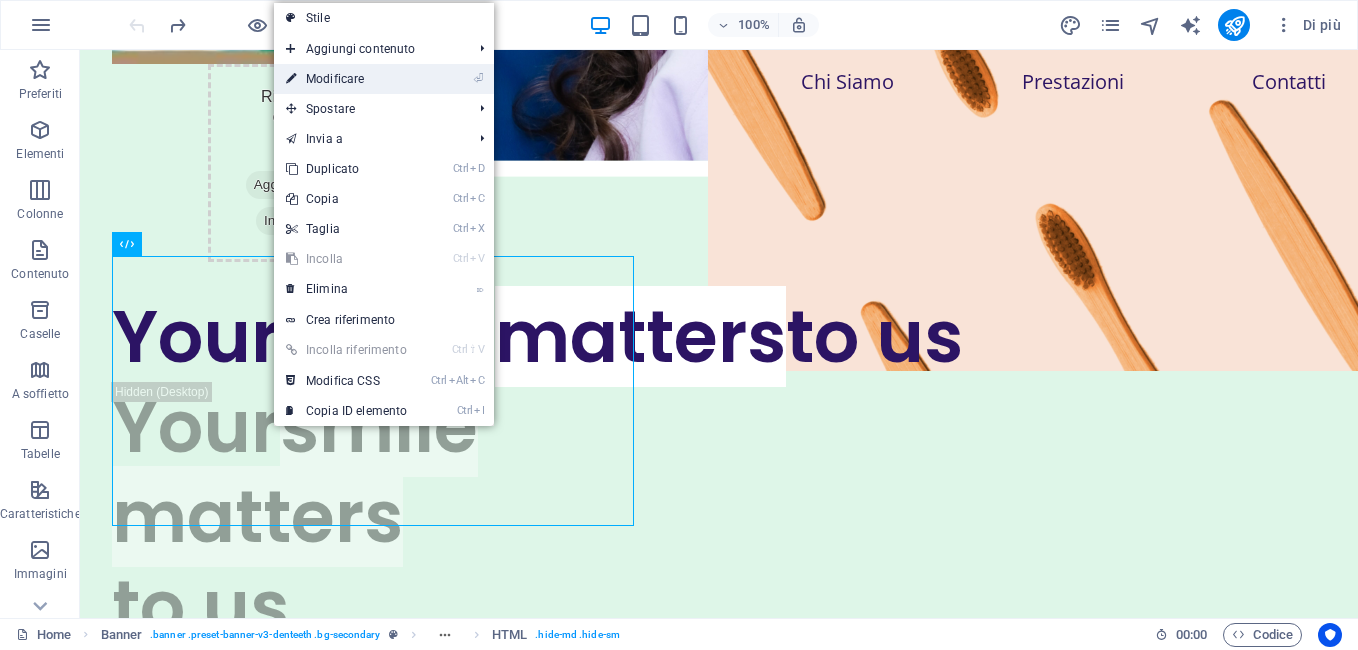 click on "⏎  Modificare" at bounding box center (346, 79) 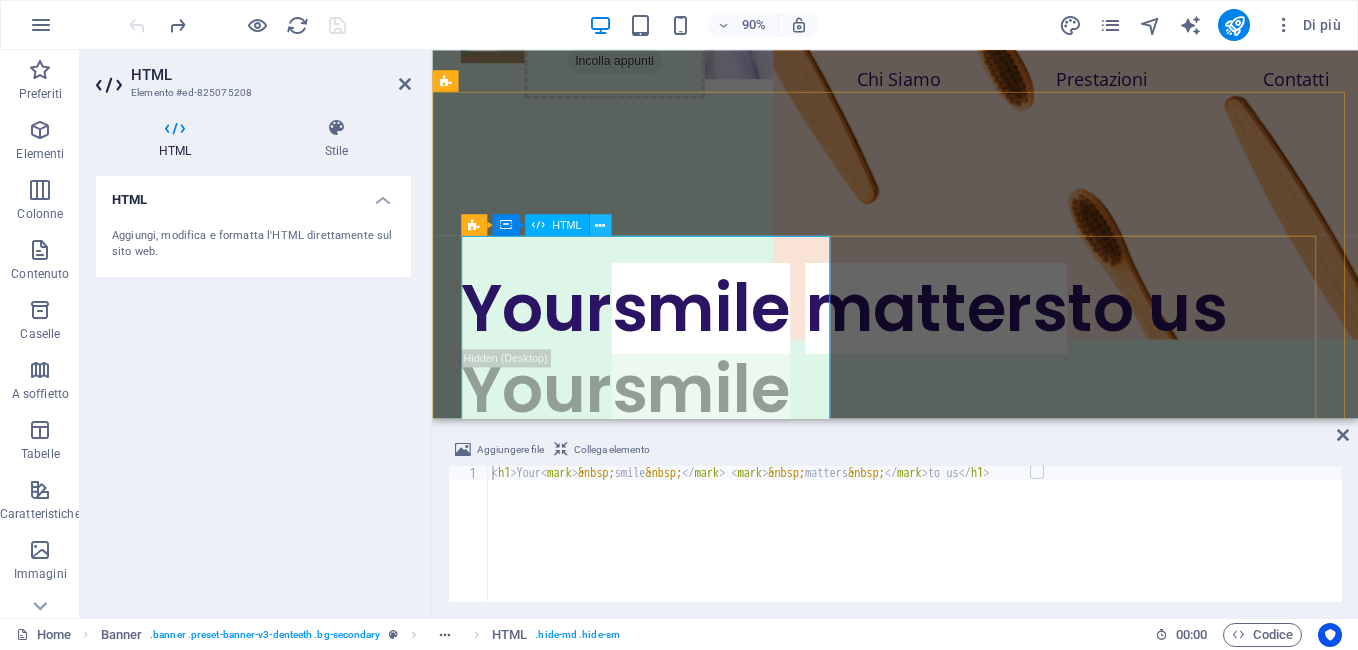 click at bounding box center [600, 224] 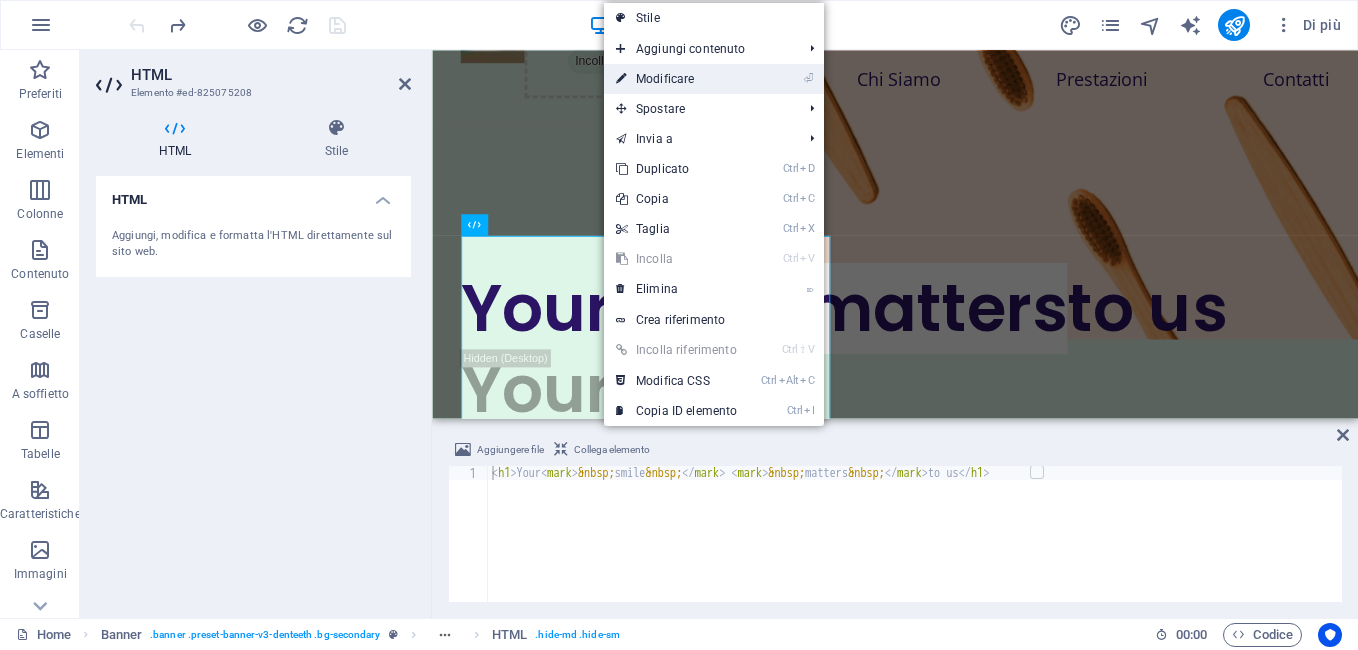 click on "⏎  Modificare" at bounding box center (676, 79) 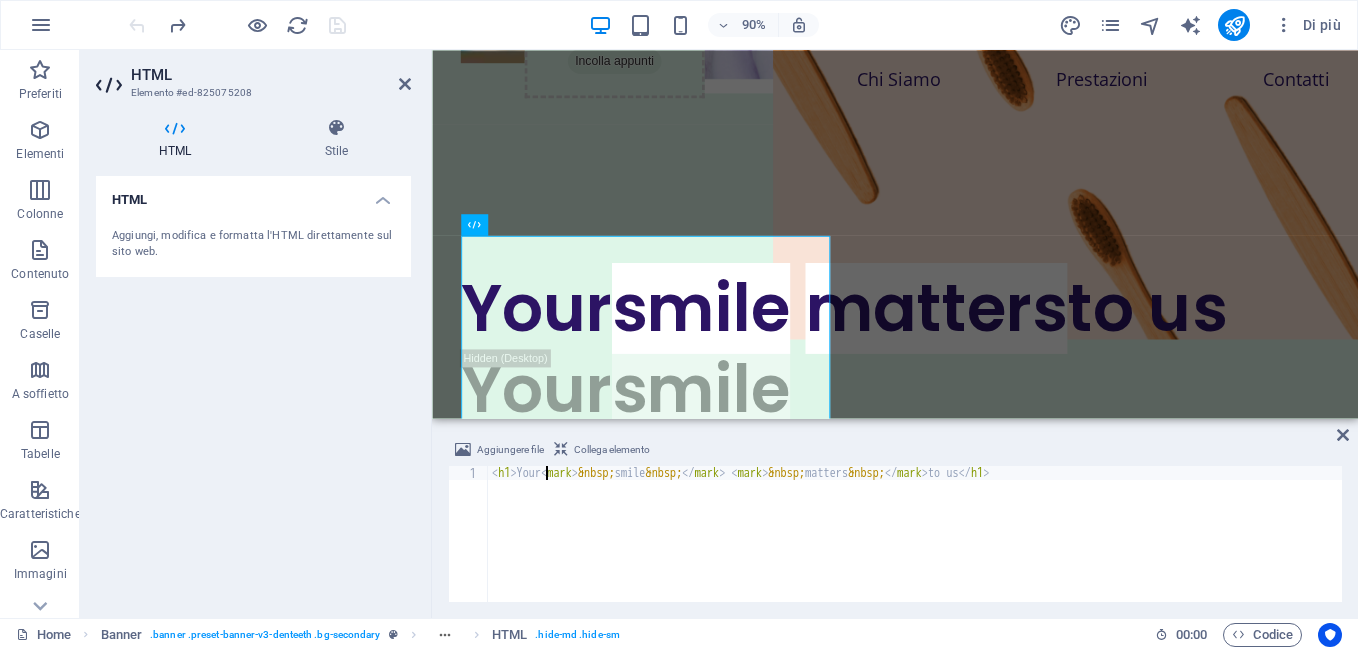 click on "< h1 > Your  < mark > &nbsp; smile &nbsp; </ mark >   < mark > &nbsp; matters &nbsp; </ mark >  to us </ h1 >" at bounding box center [915, 548] 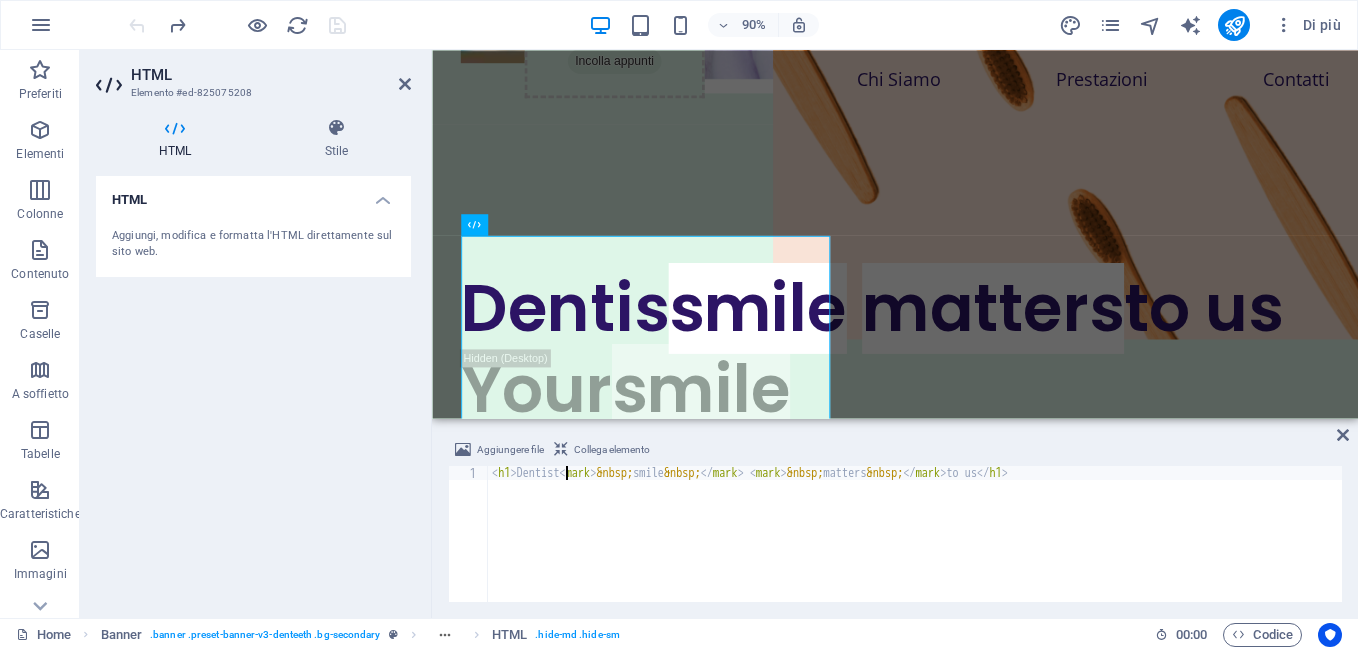 scroll, scrollTop: 0, scrollLeft: 6, axis: horizontal 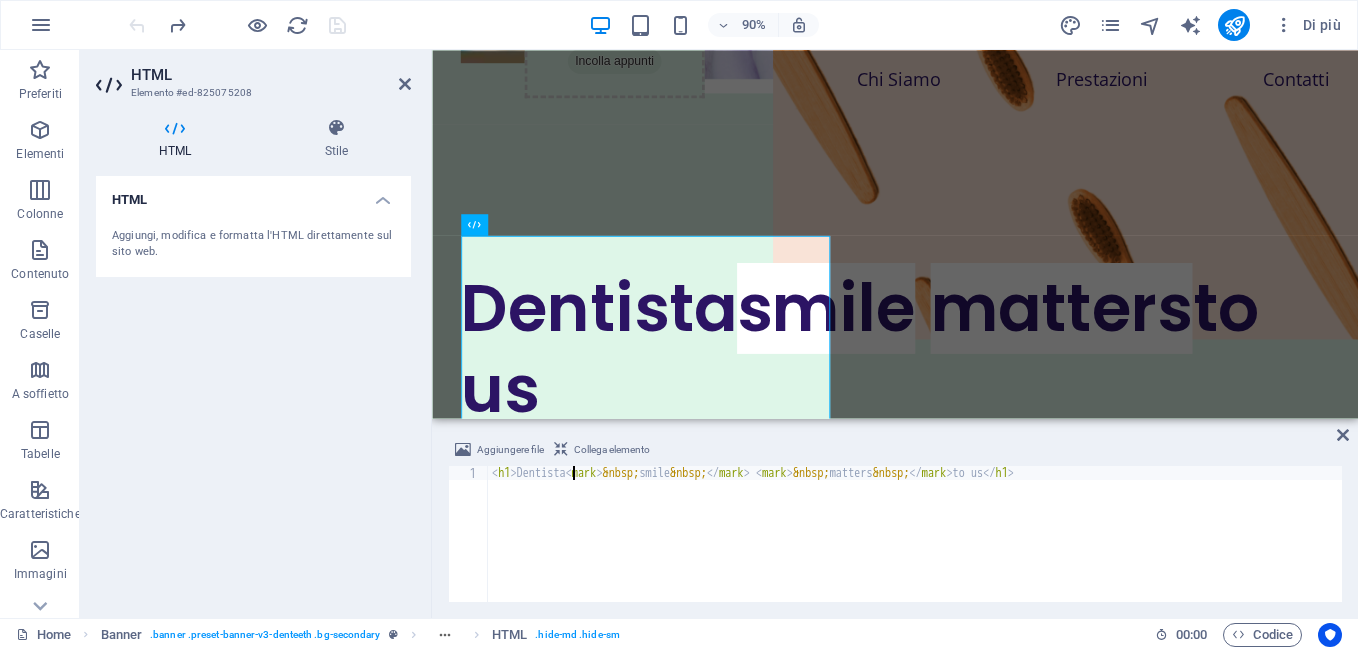 click on "< h1 > Dentista  < mark > &nbsp; smile &nbsp; </ mark >   < mark > &nbsp; matters &nbsp; </ mark >  to us </ h1 >" at bounding box center (915, 548) 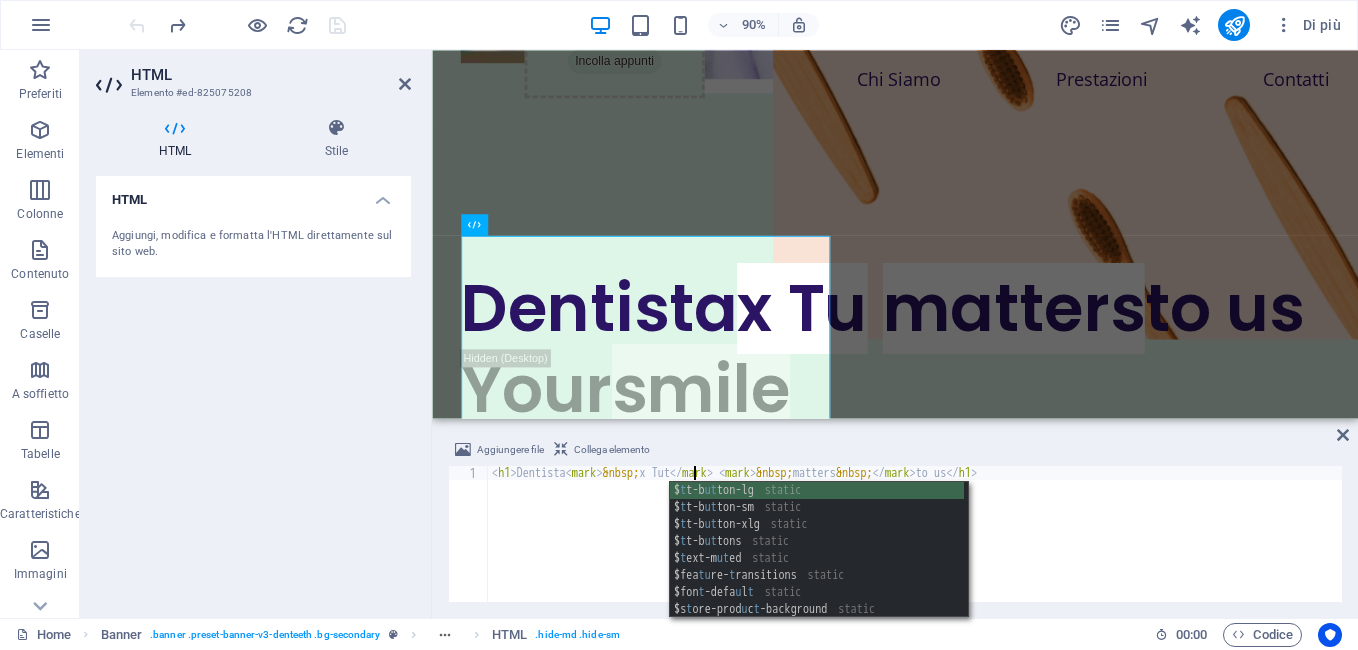 scroll, scrollTop: 0, scrollLeft: 17, axis: horizontal 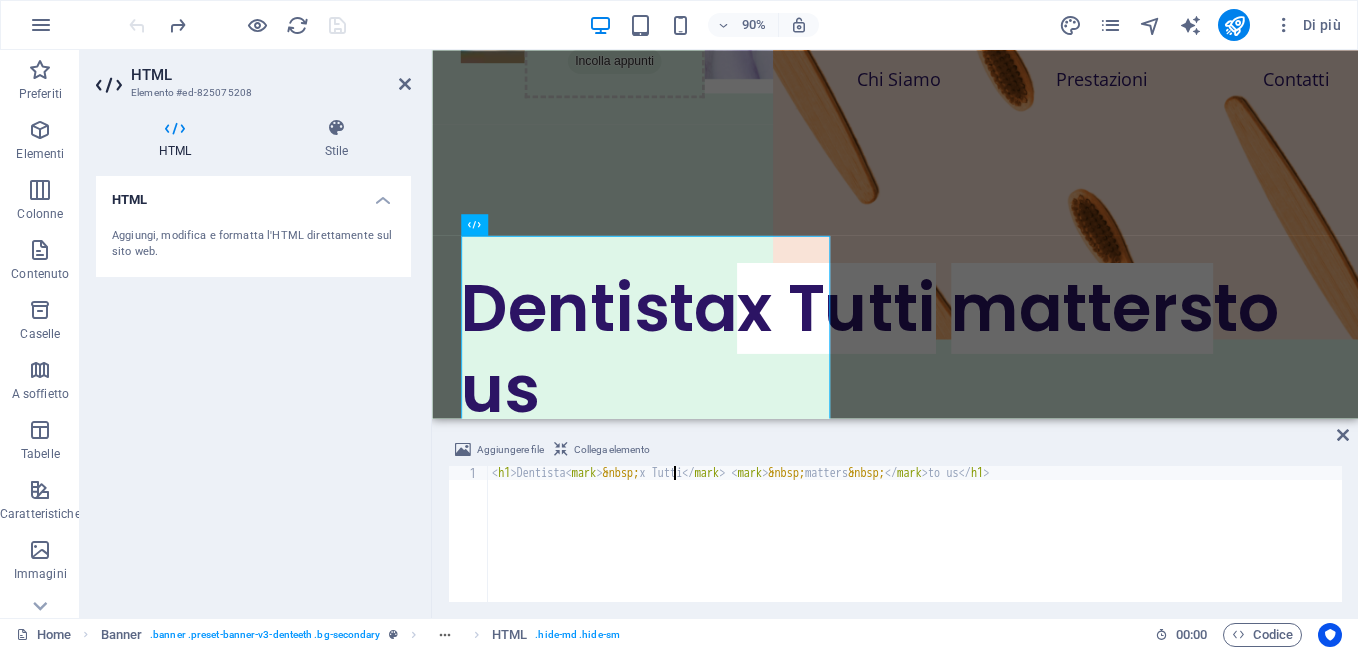 click on "< h1 > Dentista  < mark > &nbsp; x Tutti </ mark >   < mark > &nbsp; matters &nbsp; </ mark >  to us </ h1 >" at bounding box center [915, 548] 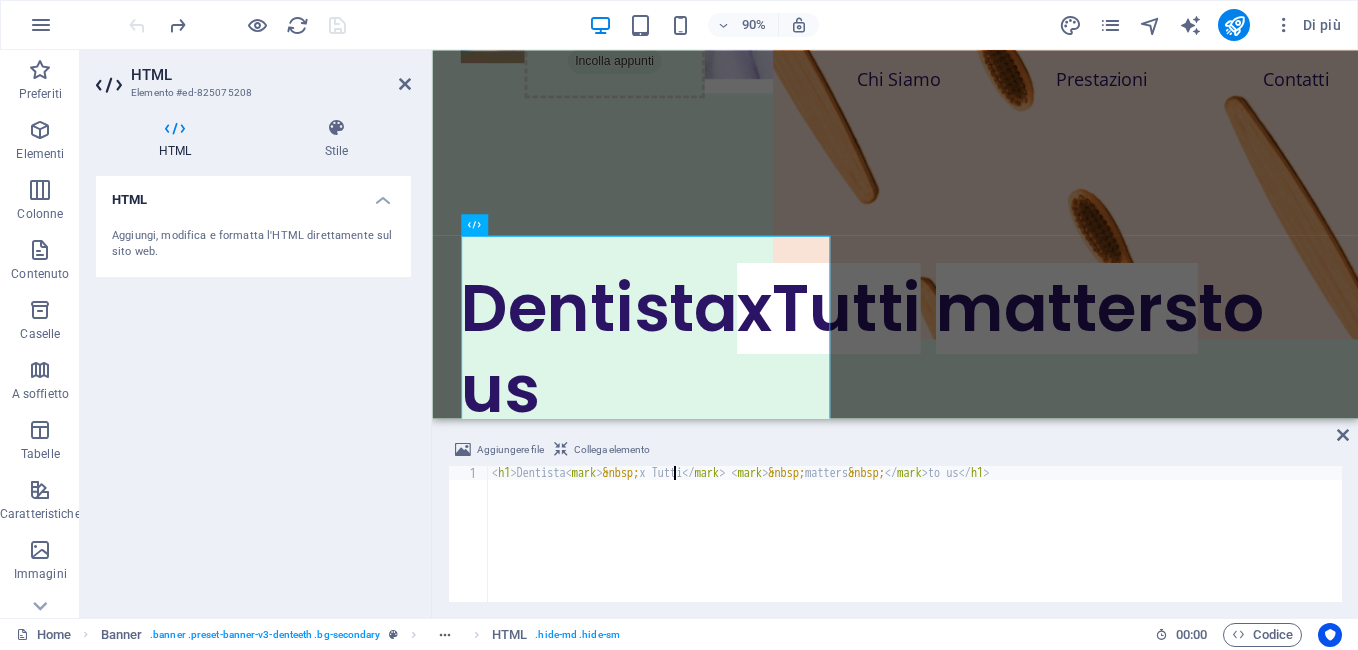 scroll, scrollTop: 0, scrollLeft: 15, axis: horizontal 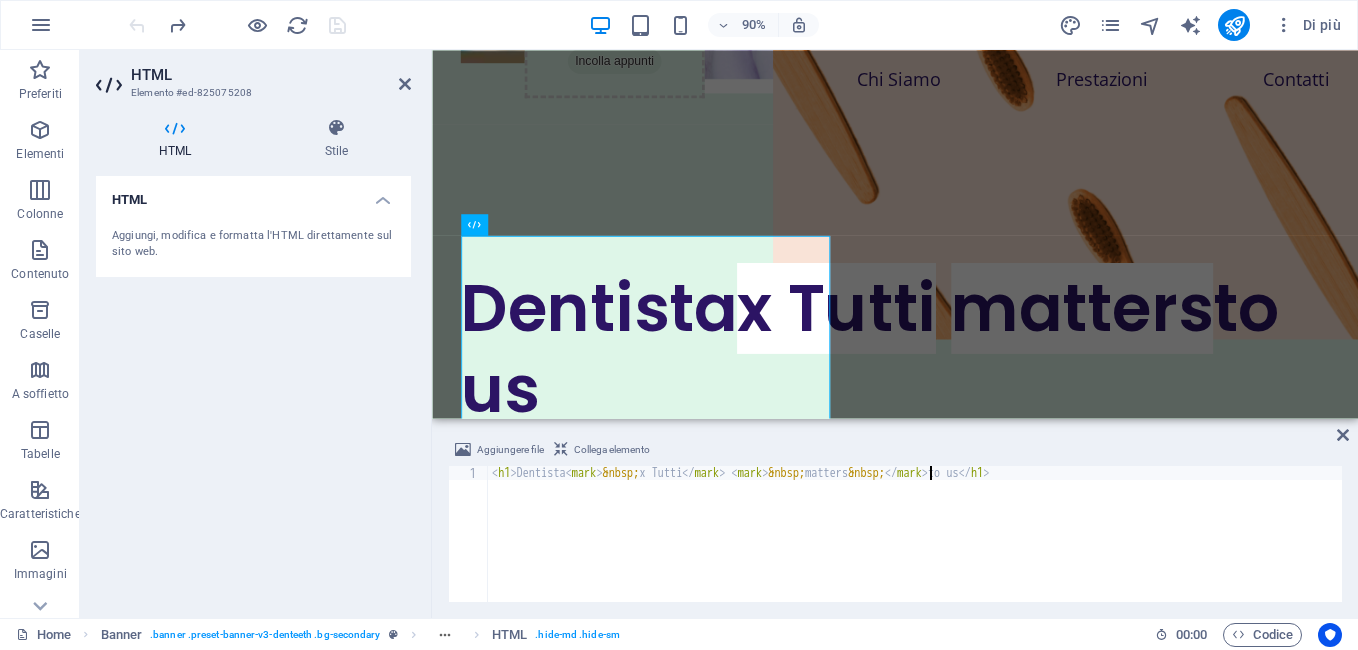 click on "< h1 > Dentista  < mark > &nbsp; x Tutti </ mark >   < mark > &nbsp; matters &nbsp; </ mark >  to us </ h1 >" at bounding box center (915, 548) 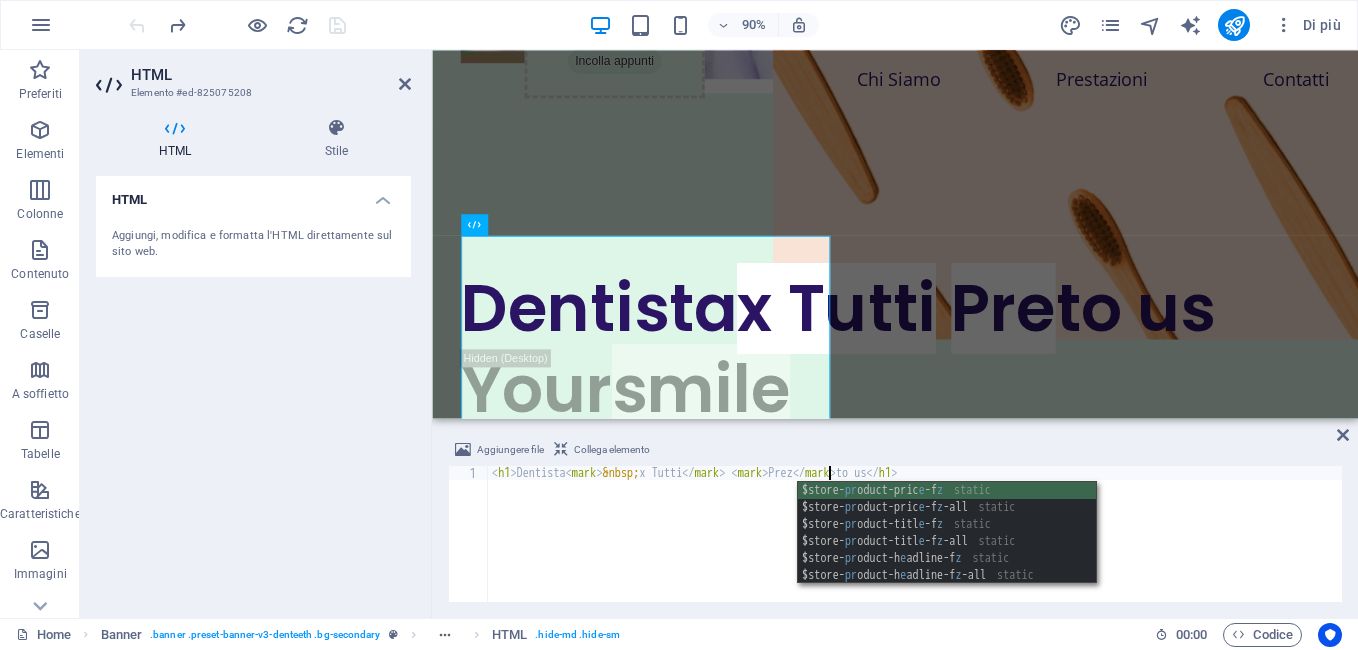 scroll, scrollTop: 0, scrollLeft: 28, axis: horizontal 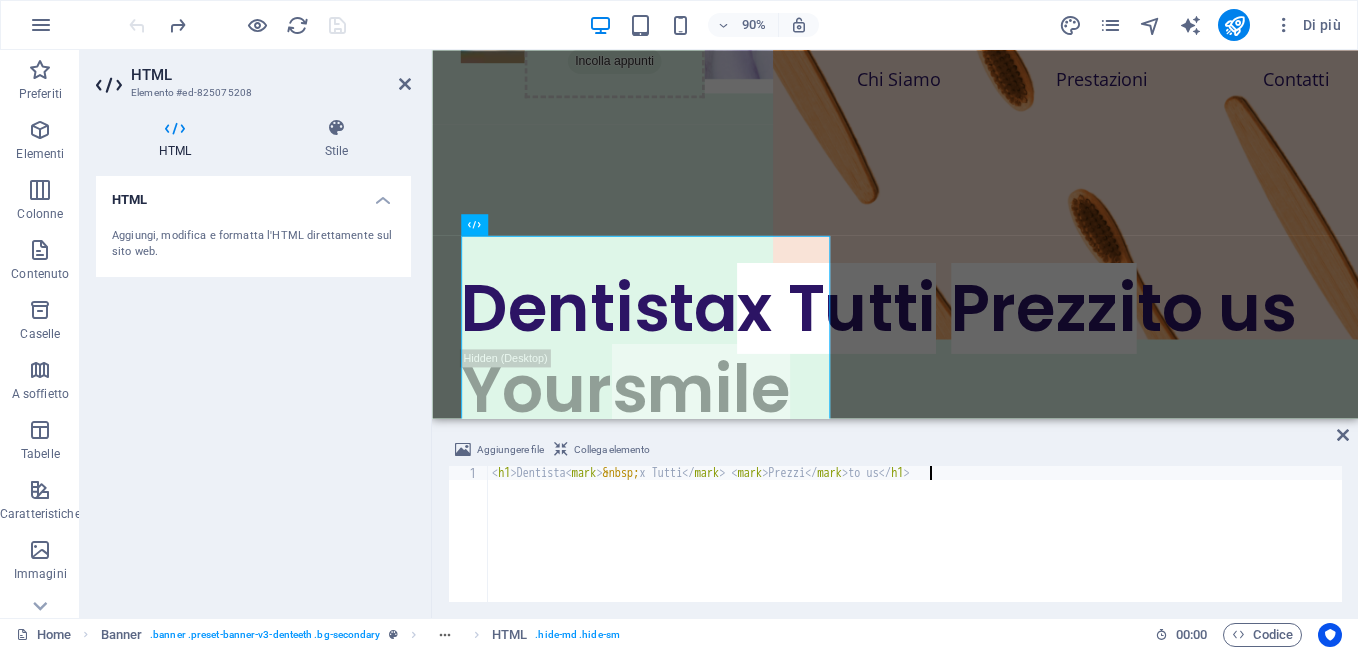 click on "< h1 > Dentista  < mark > &nbsp; x Tutti </ mark >   < mark > Prezzi </ mark >  to us </ h1 >" at bounding box center (915, 548) 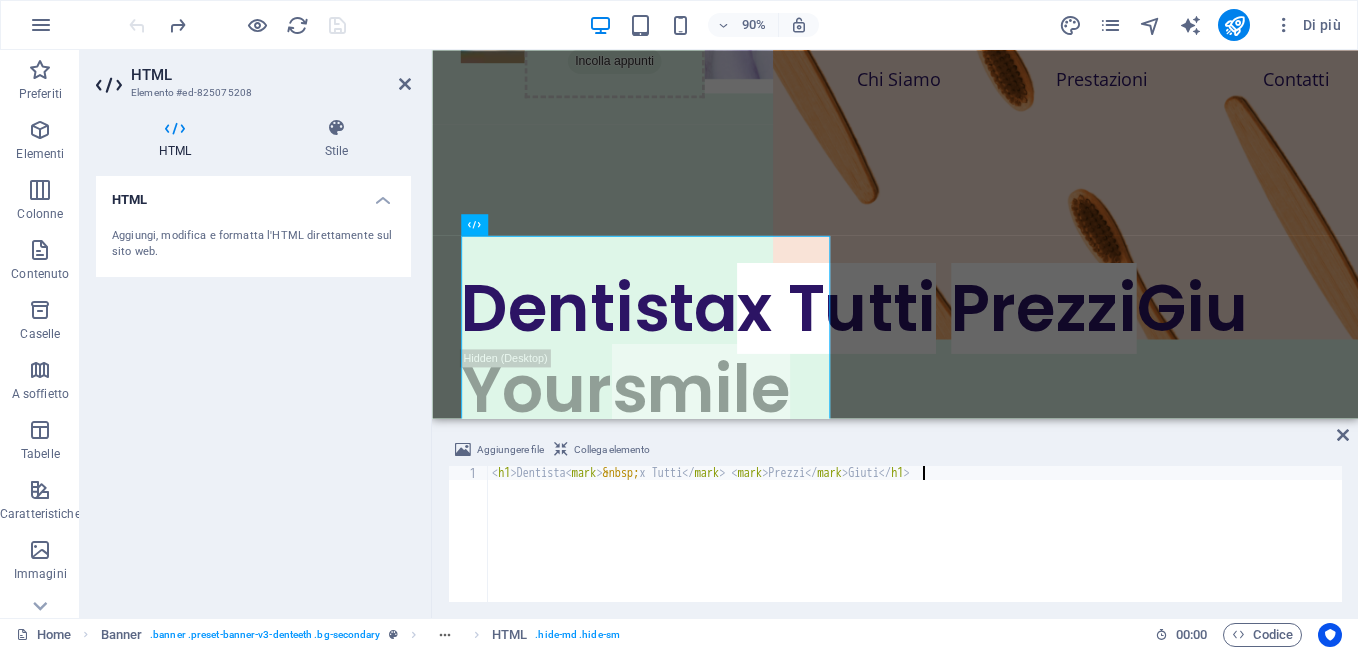 scroll, scrollTop: 0, scrollLeft: 35, axis: horizontal 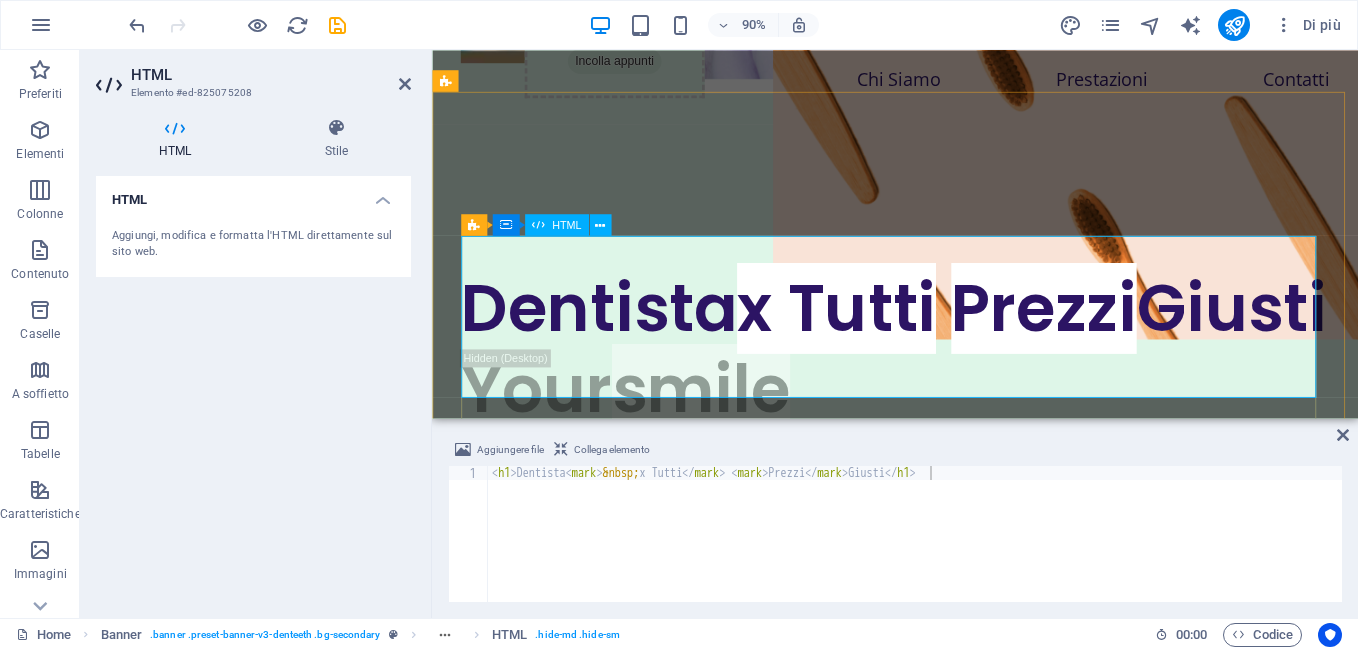 click on "Dentista   x Tutti   Prezzi Giusti" at bounding box center [946, 337] 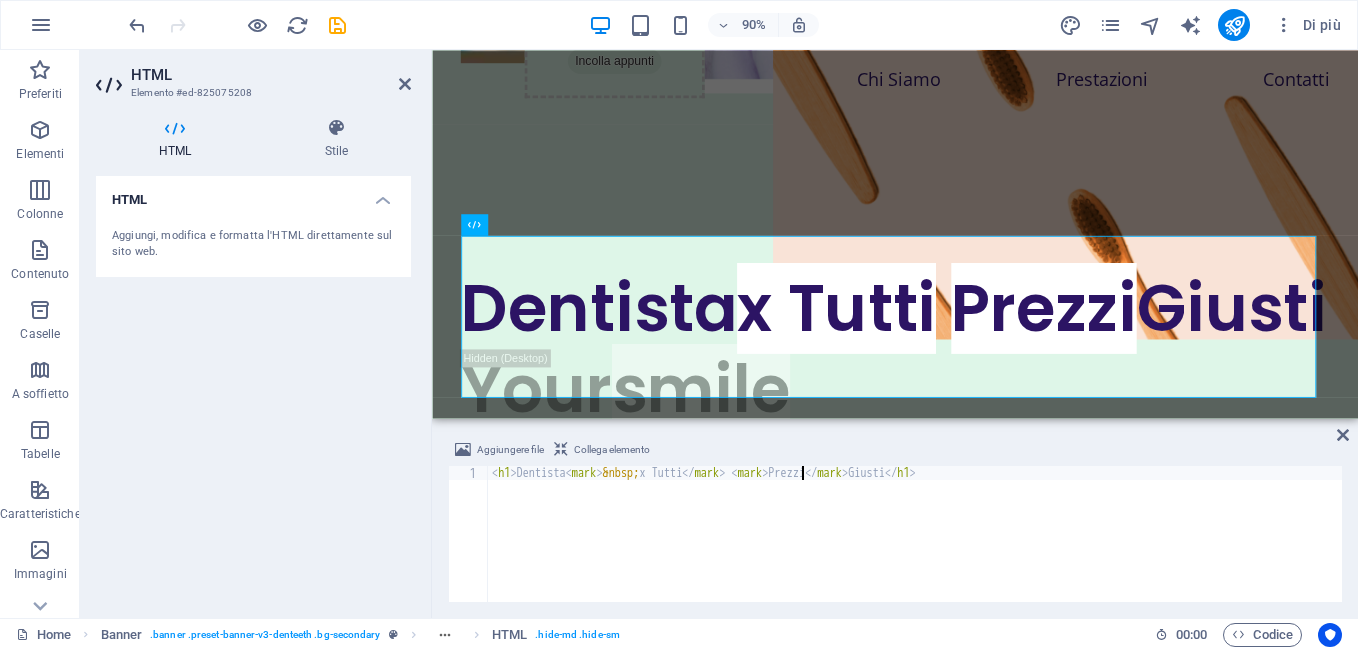 click on "< h1 > Dentista  < mark > &nbsp; x Tutti </ mark >   < mark > Prezzi </ mark > Giusti </ h1 >" at bounding box center (915, 548) 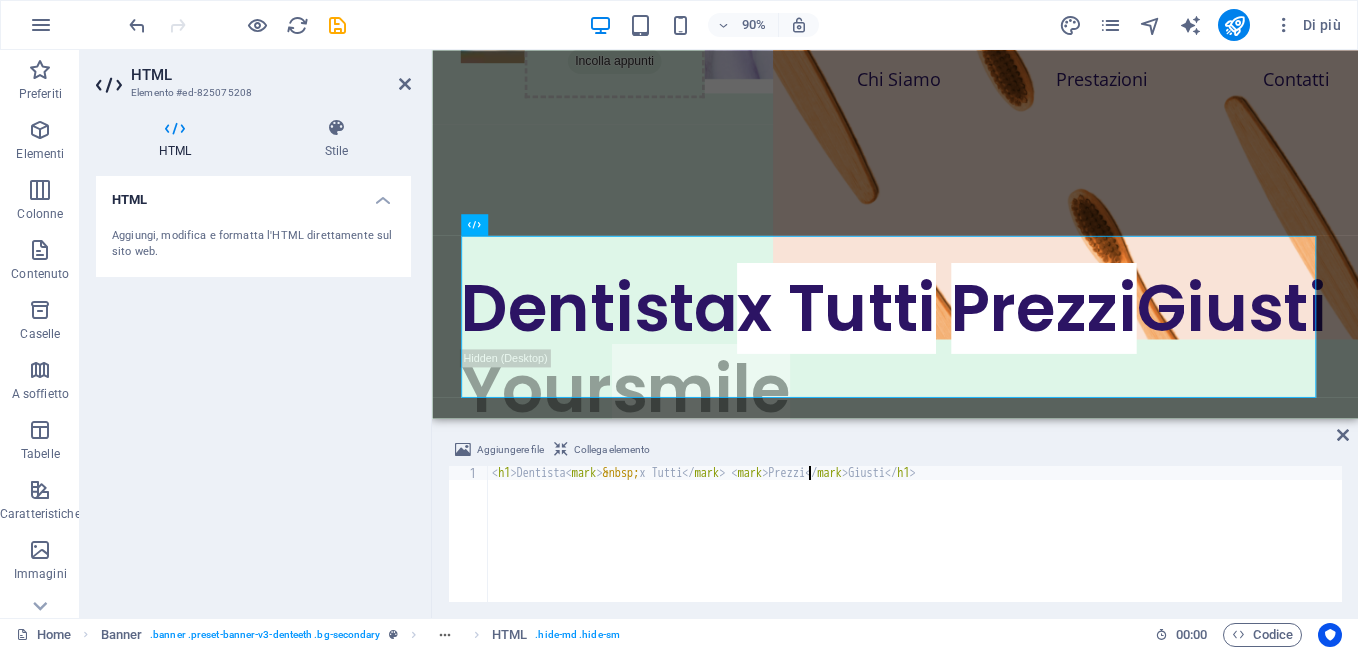 scroll, scrollTop: 0, scrollLeft: 26, axis: horizontal 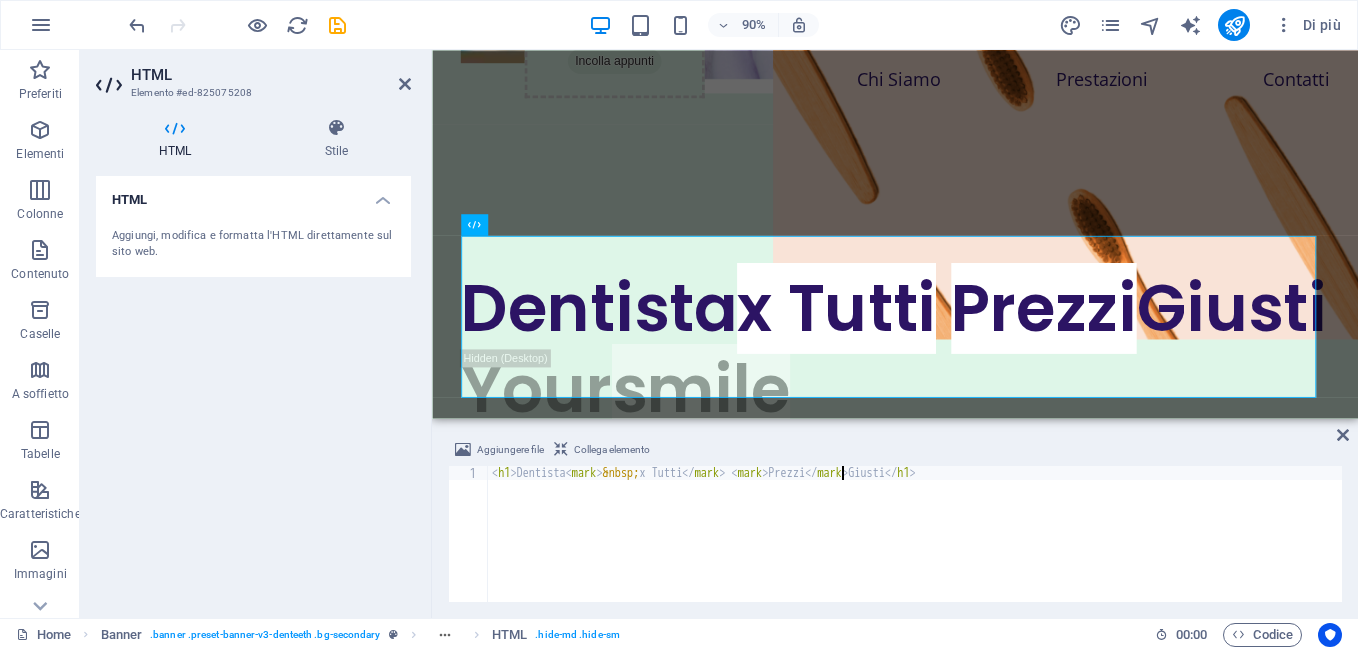 click on "< h1 > Dentista  < mark > &nbsp; x Tutti </ mark >   < mark > Prezzi </ mark > Giusti </ h1 >" at bounding box center [915, 548] 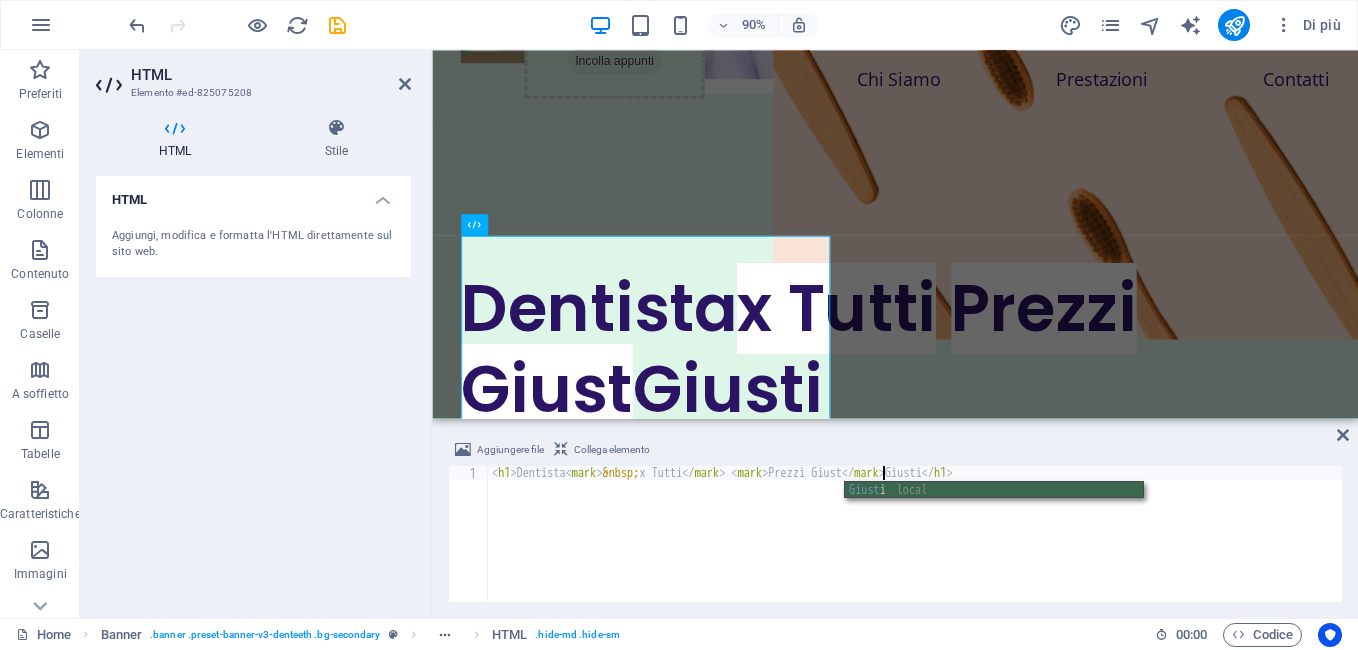 scroll, scrollTop: 0, scrollLeft: 32, axis: horizontal 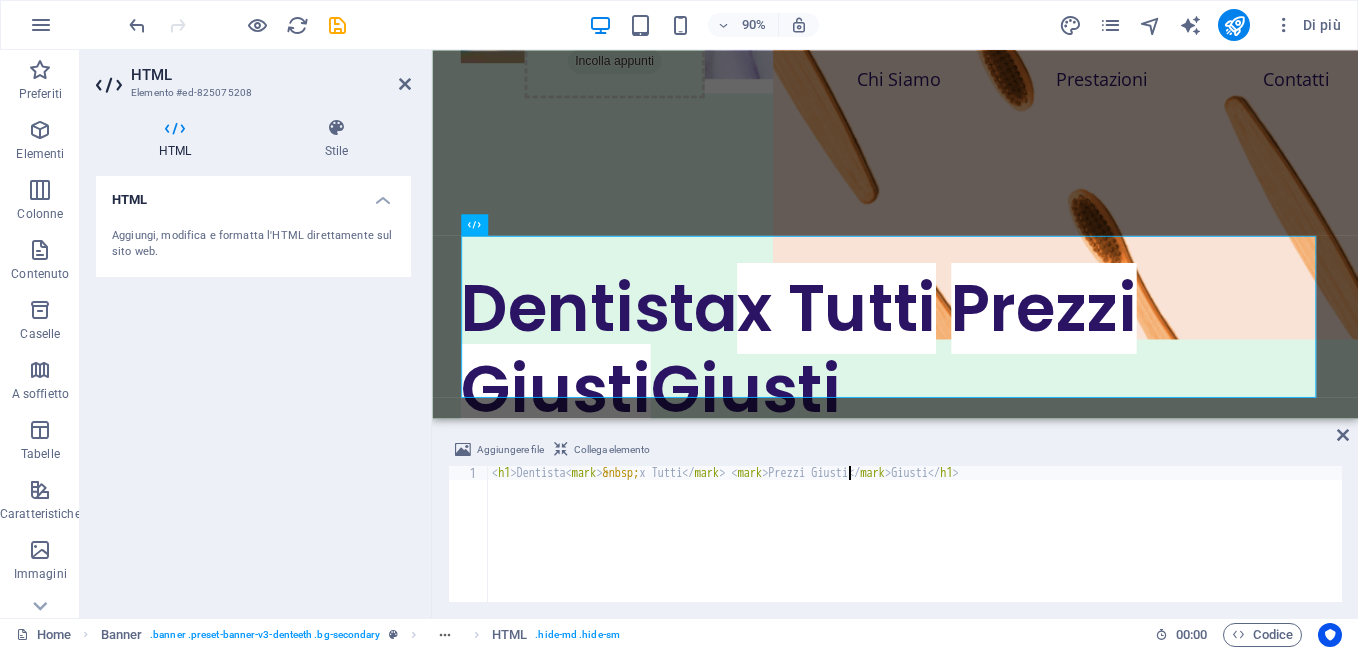 click on "< h1 > Dentista  < mark > &nbsp; x Tutti </ mark >   < mark > Prezzi Giusti </ mark > Giusti </ h1 >" at bounding box center [915, 548] 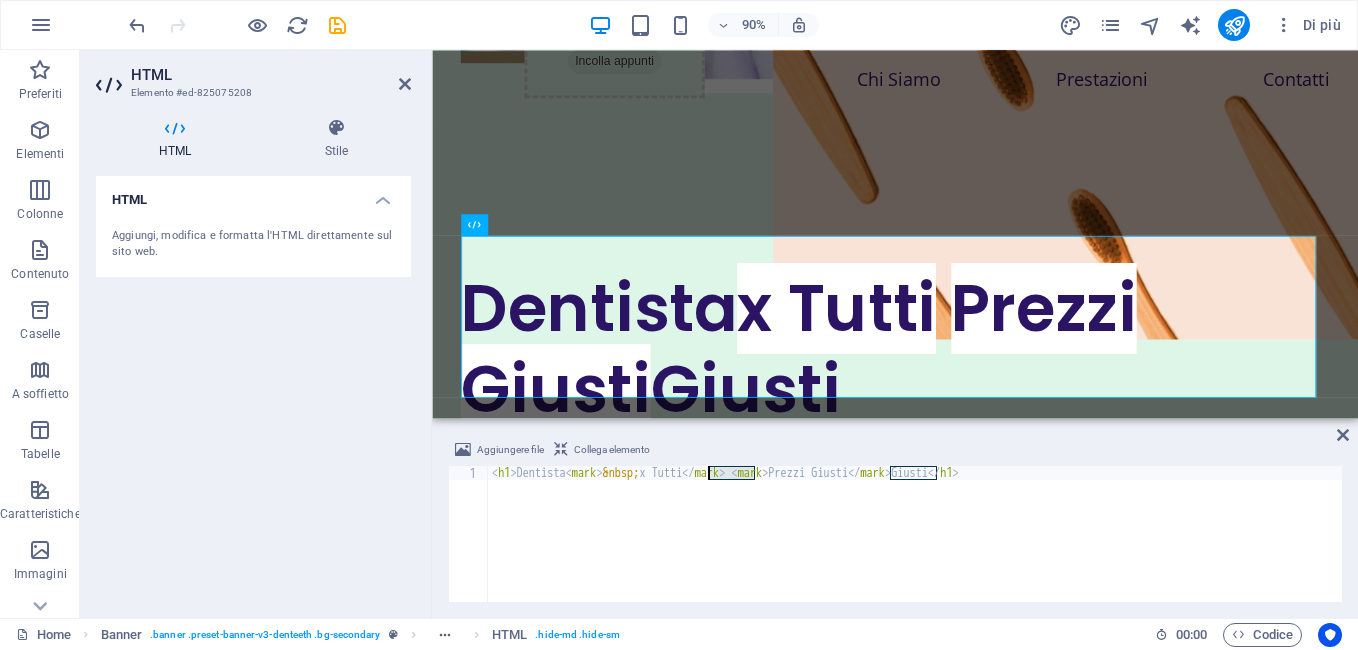 drag, startPoint x: 756, startPoint y: 471, endPoint x: 710, endPoint y: 474, distance: 46.09772 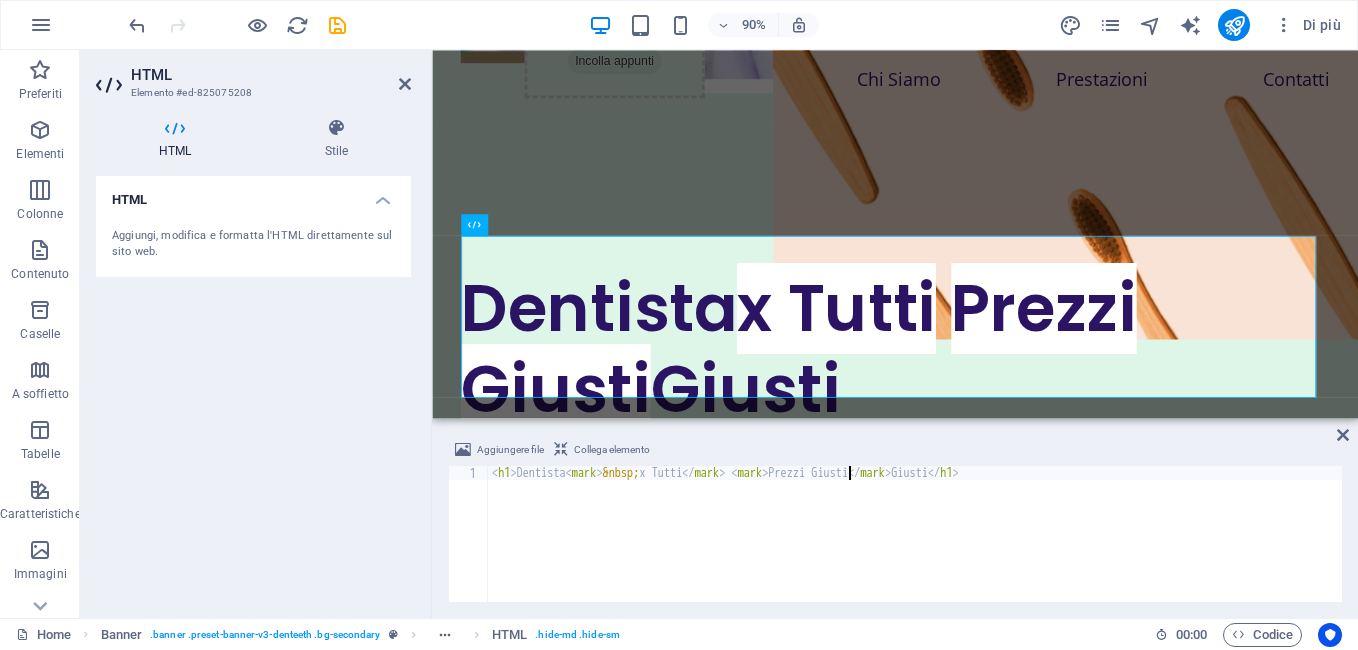 click on "< h1 > Dentista  < mark > &nbsp; x Tutti </ mark >   < mark > Prezzi Giusti </ mark > Giusti </ h1 >" at bounding box center (915, 548) 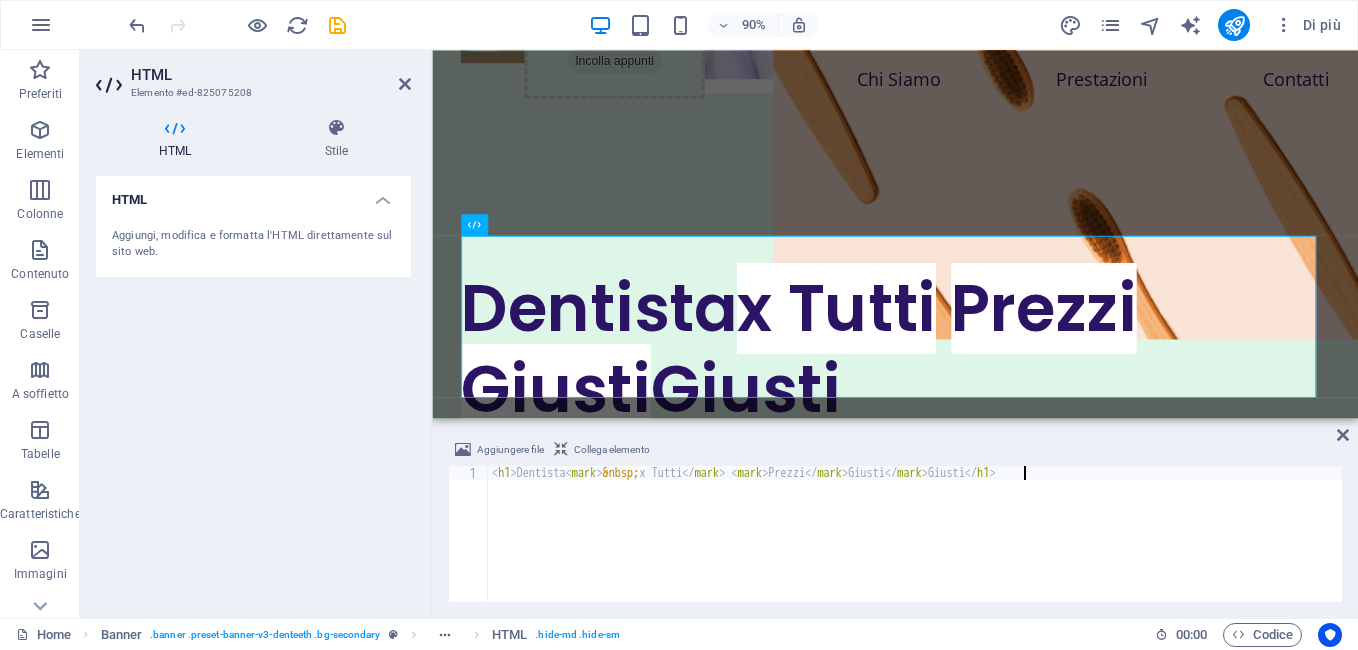 click on "< h1 > Dentista  < mark > &nbsp; x Tutti </ mark >   < mark > Prezzi  </ mark > Giusti </ mark > Giusti </ h1 >" at bounding box center [915, 548] 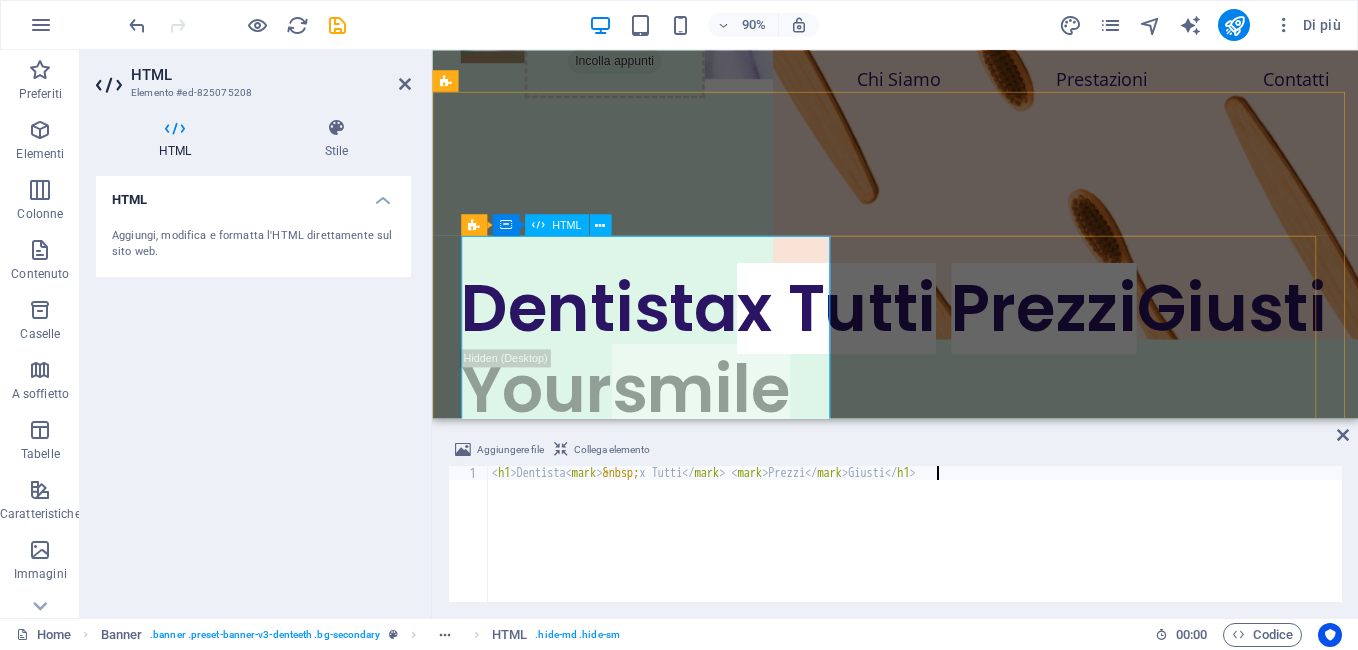 type on "<h1>Dentista <mark>&nbsp;x Tutti</mark> <mark>Prezzi </mark>Giusti</h1>" 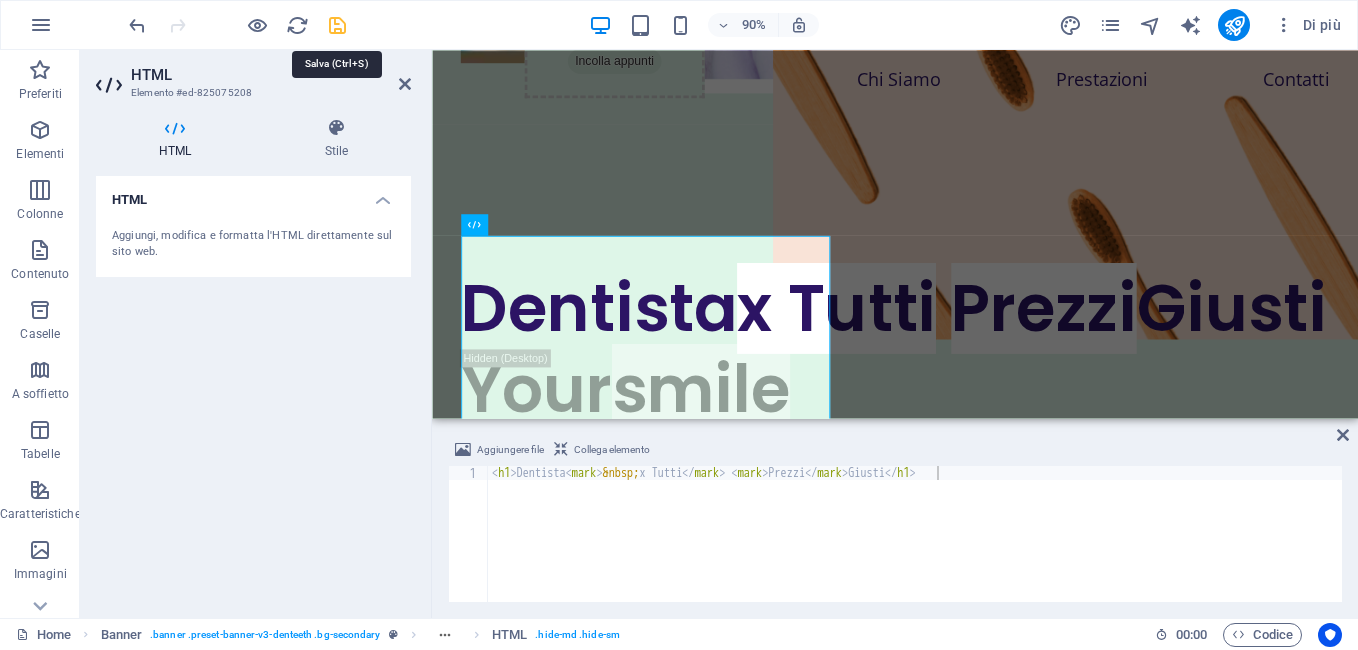 click at bounding box center [337, 25] 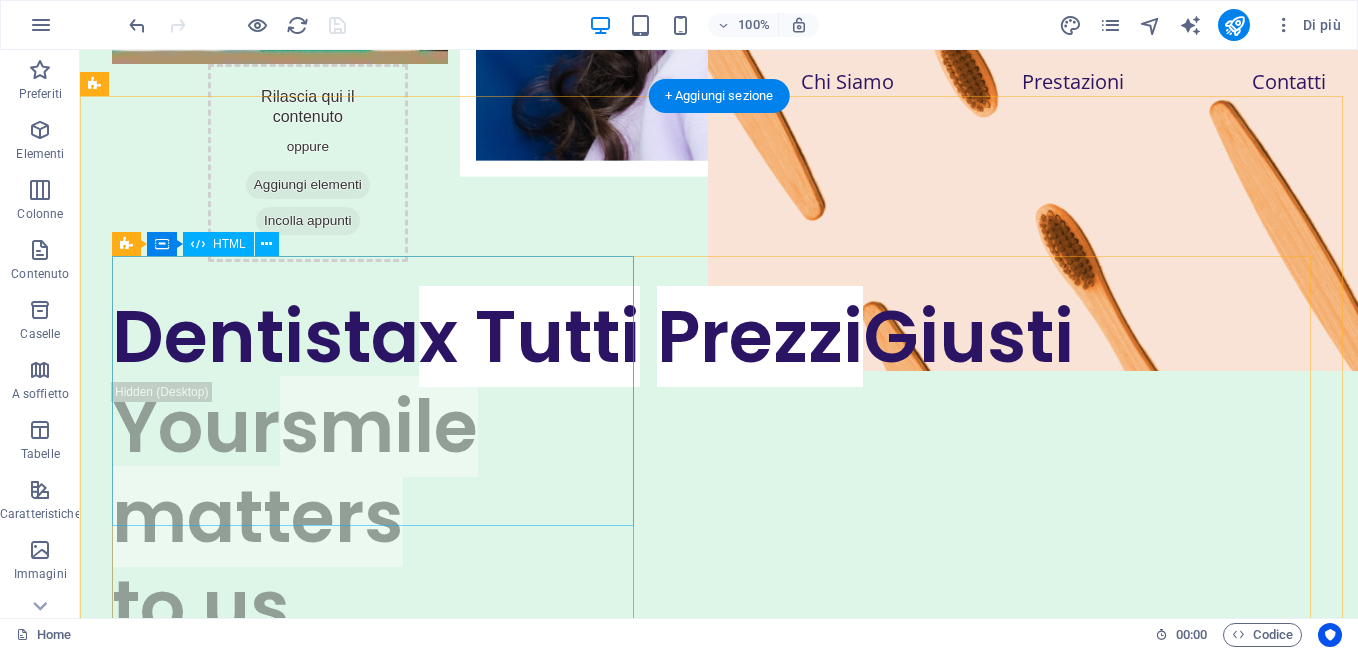click on "Dentista   x Tutti   Prezzi  Giusti" at bounding box center [719, 337] 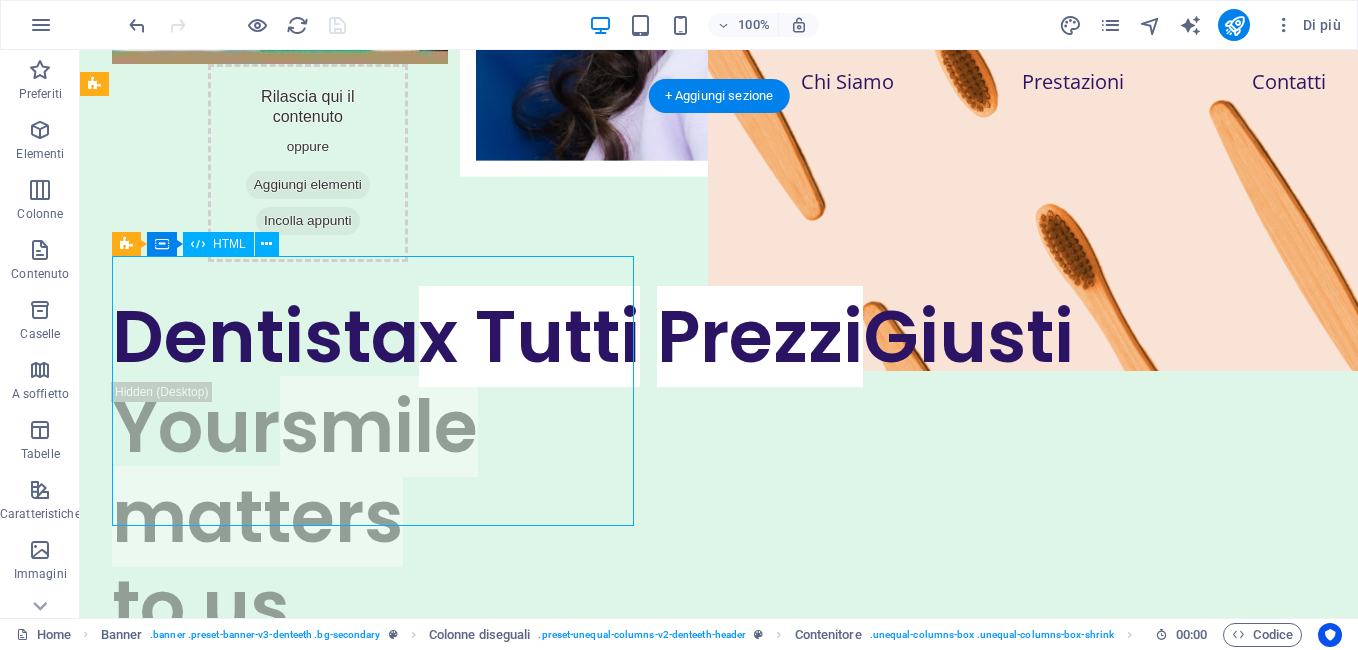 click on "Dentista   x Tutti   Prezzi  Giusti" at bounding box center (719, 337) 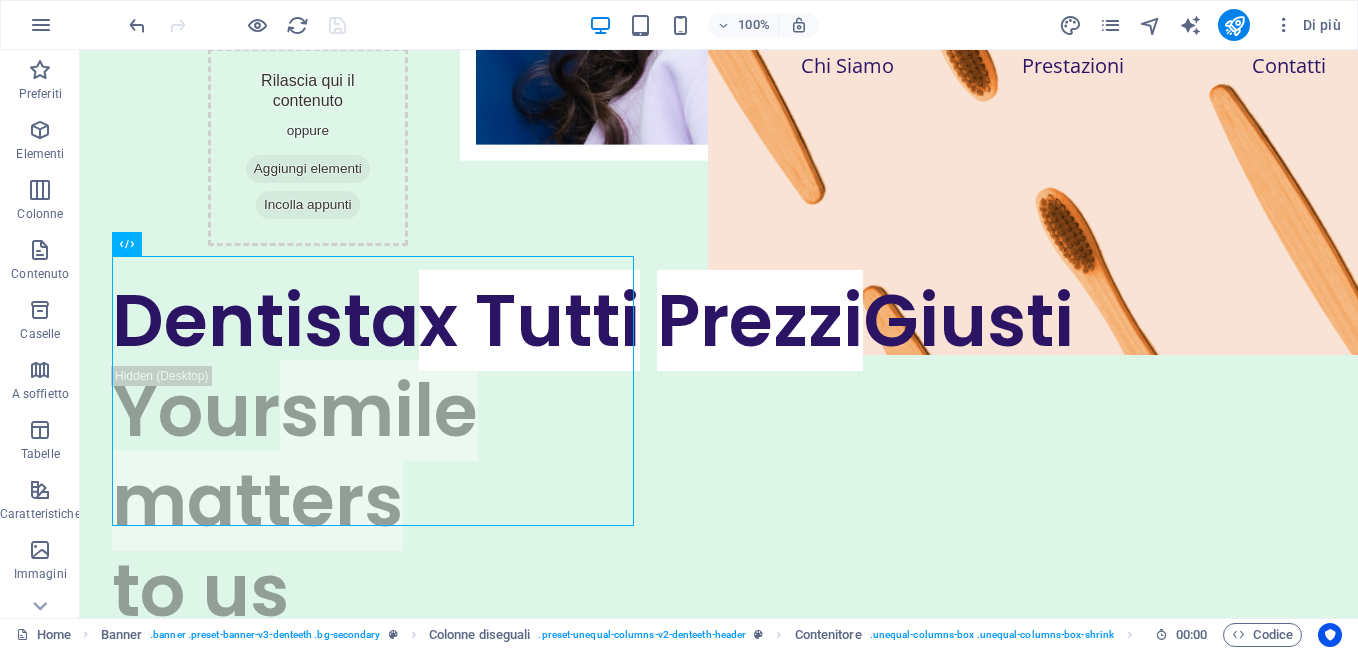 scroll, scrollTop: 387, scrollLeft: 0, axis: vertical 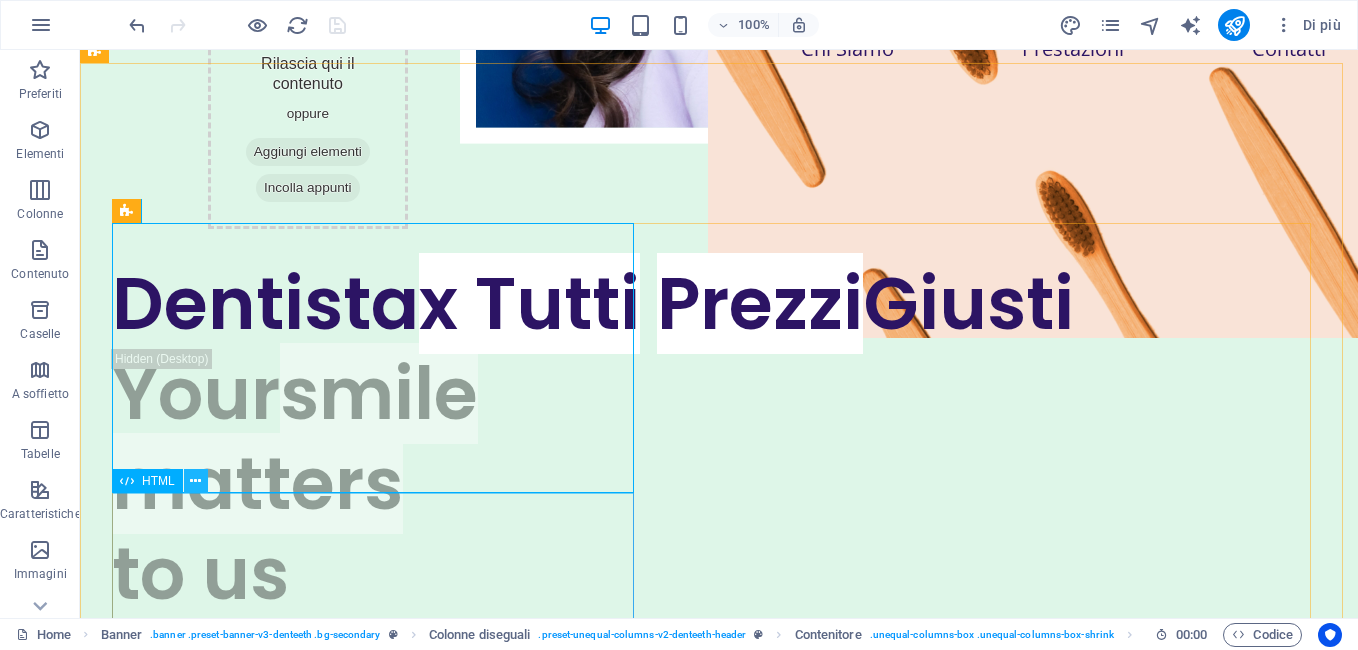 click at bounding box center [195, 481] 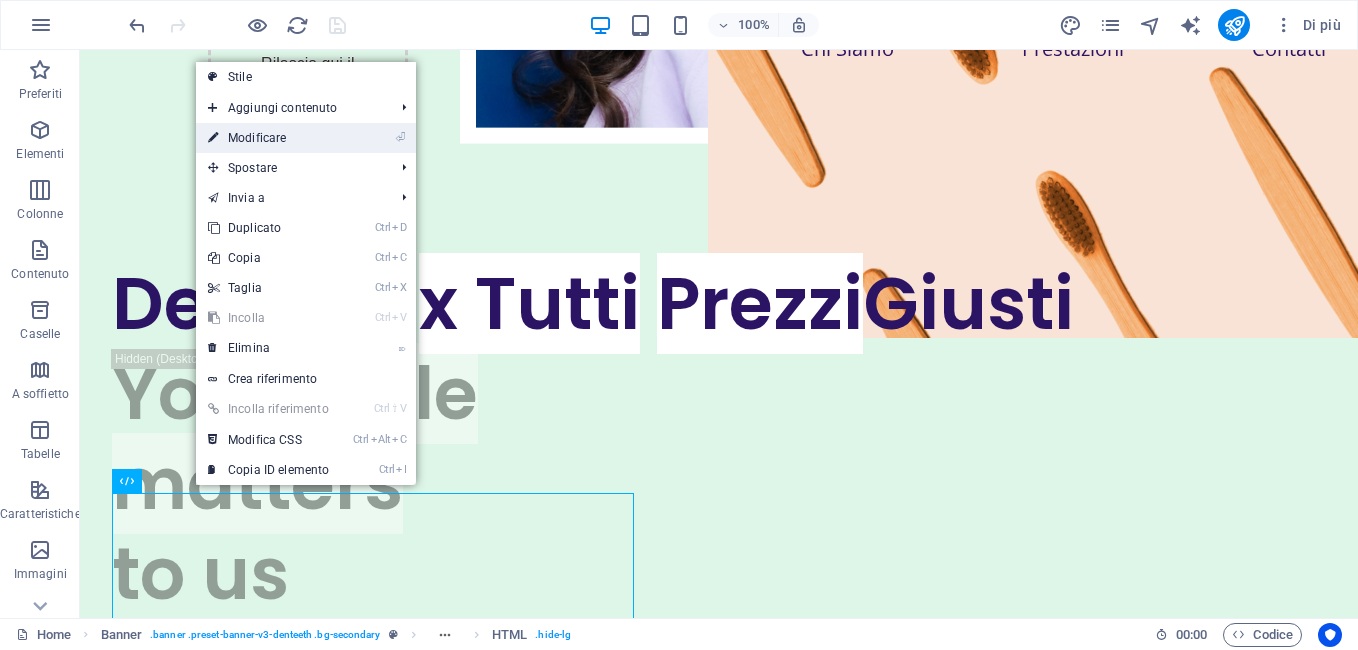 click on "⏎  Modificare" at bounding box center (268, 138) 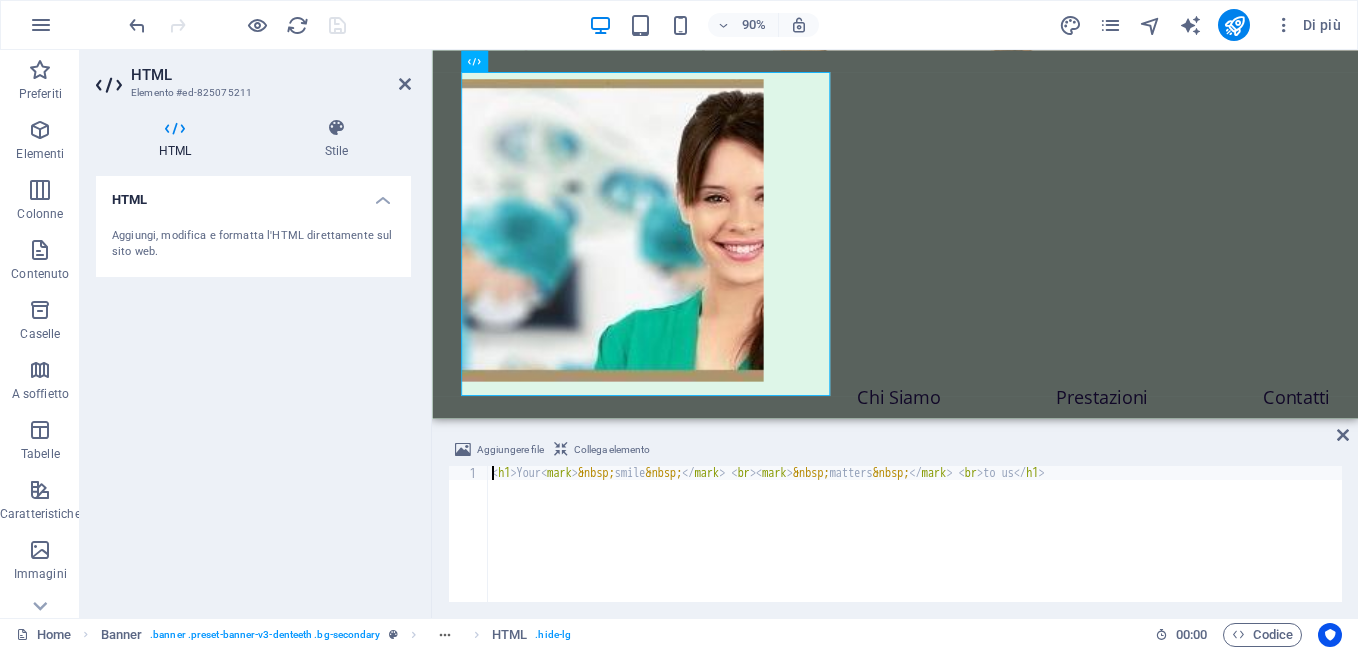 scroll, scrollTop: 806, scrollLeft: 0, axis: vertical 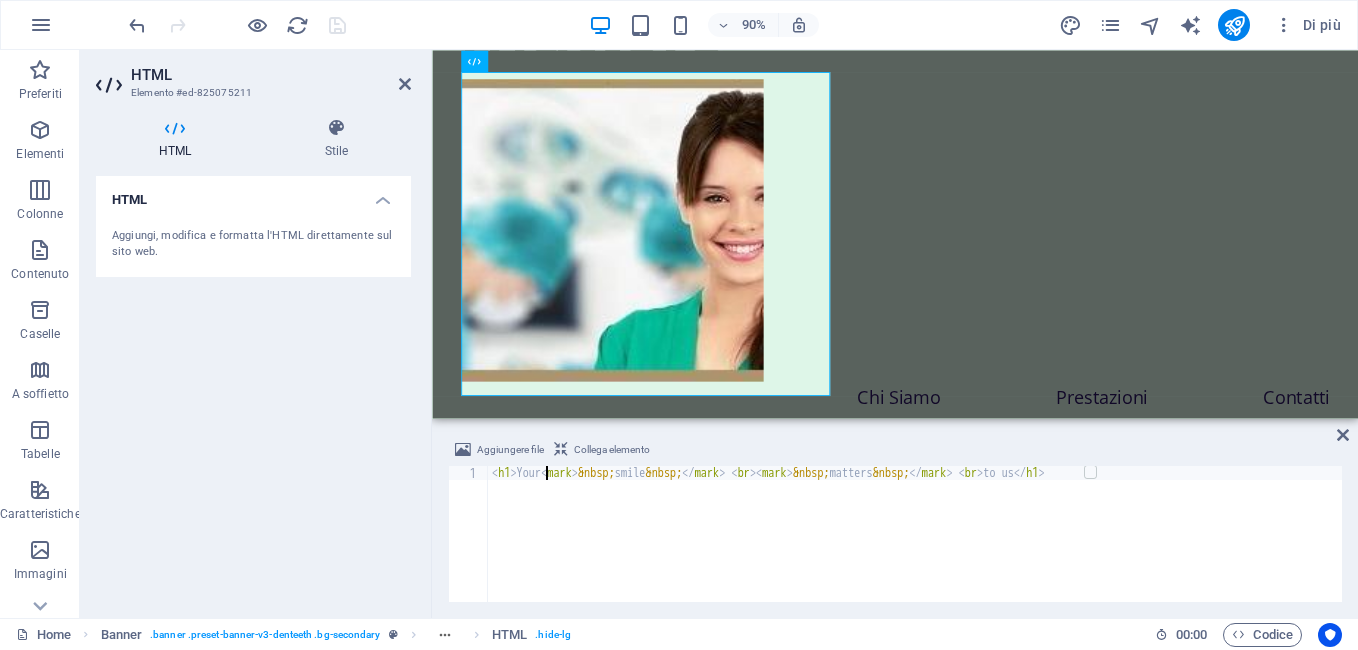 click on "< h1 > Your  < mark > &nbsp; smile &nbsp; </ mark >   < br > < mark > &nbsp; matters &nbsp; </ mark >   < br > to us </ h1 >" at bounding box center [915, 548] 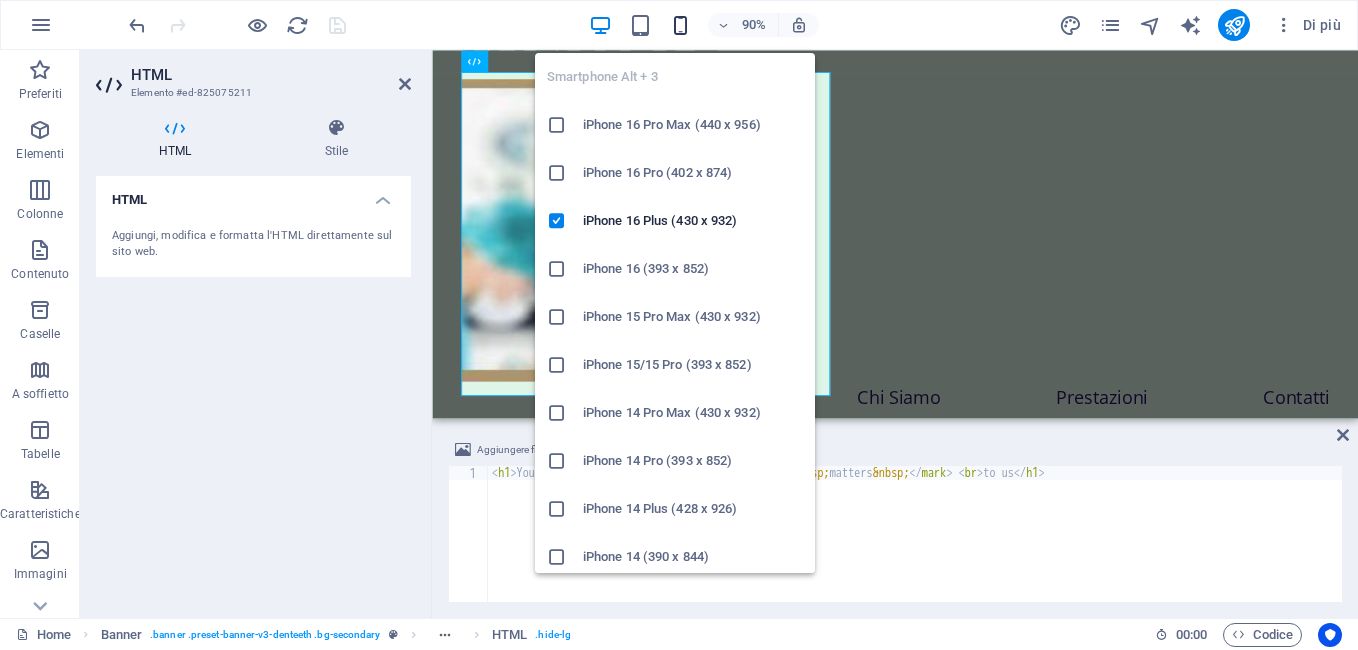 click at bounding box center (680, 25) 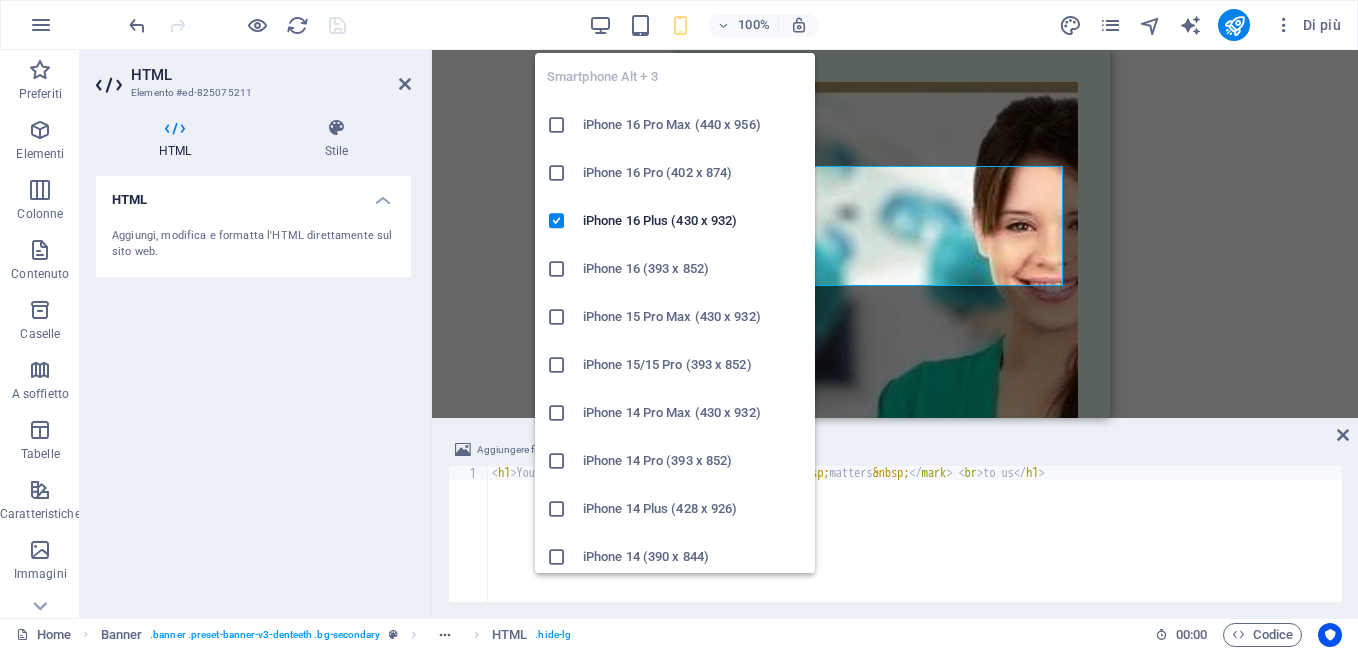 scroll, scrollTop: 378, scrollLeft: 0, axis: vertical 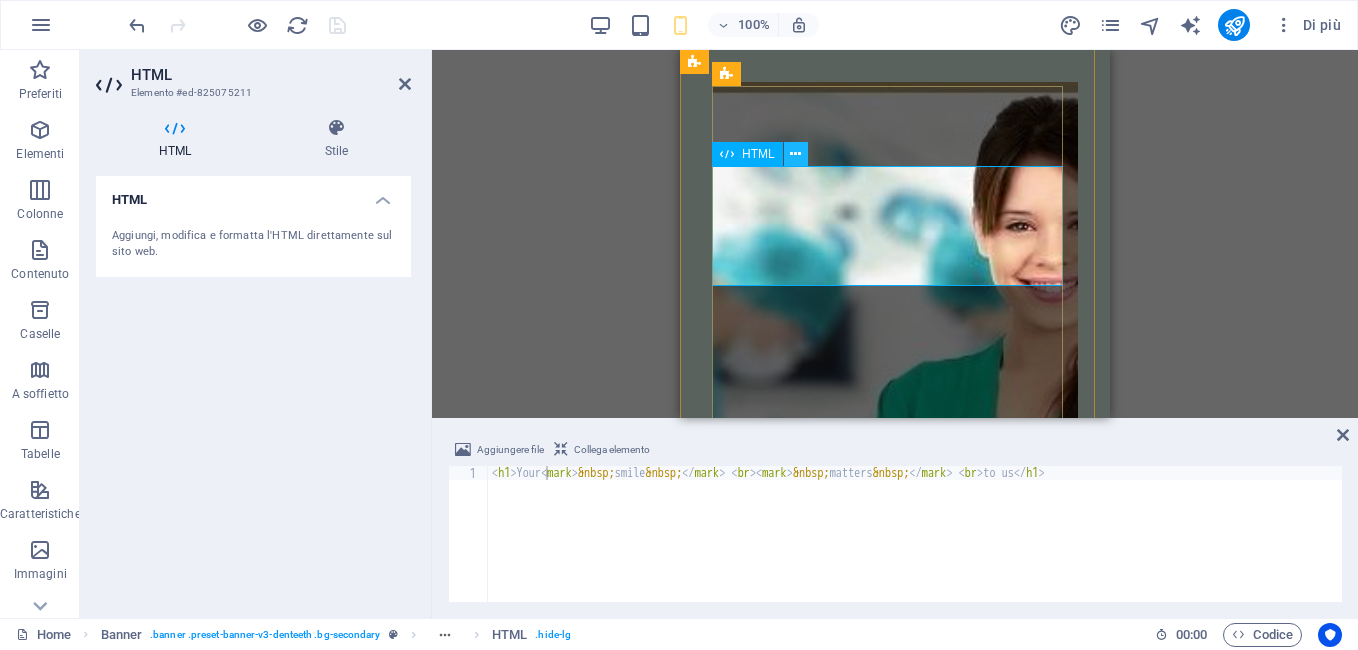 click at bounding box center [795, 154] 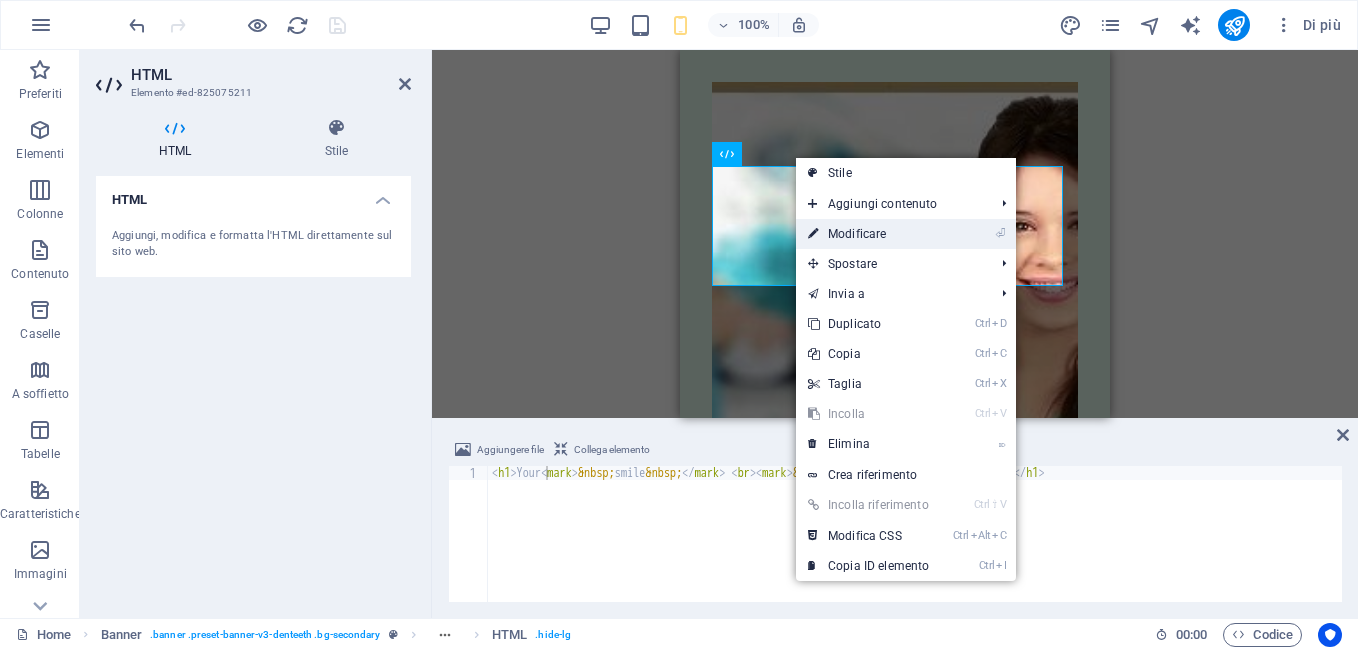 click on "⏎  Modificare" at bounding box center [868, 234] 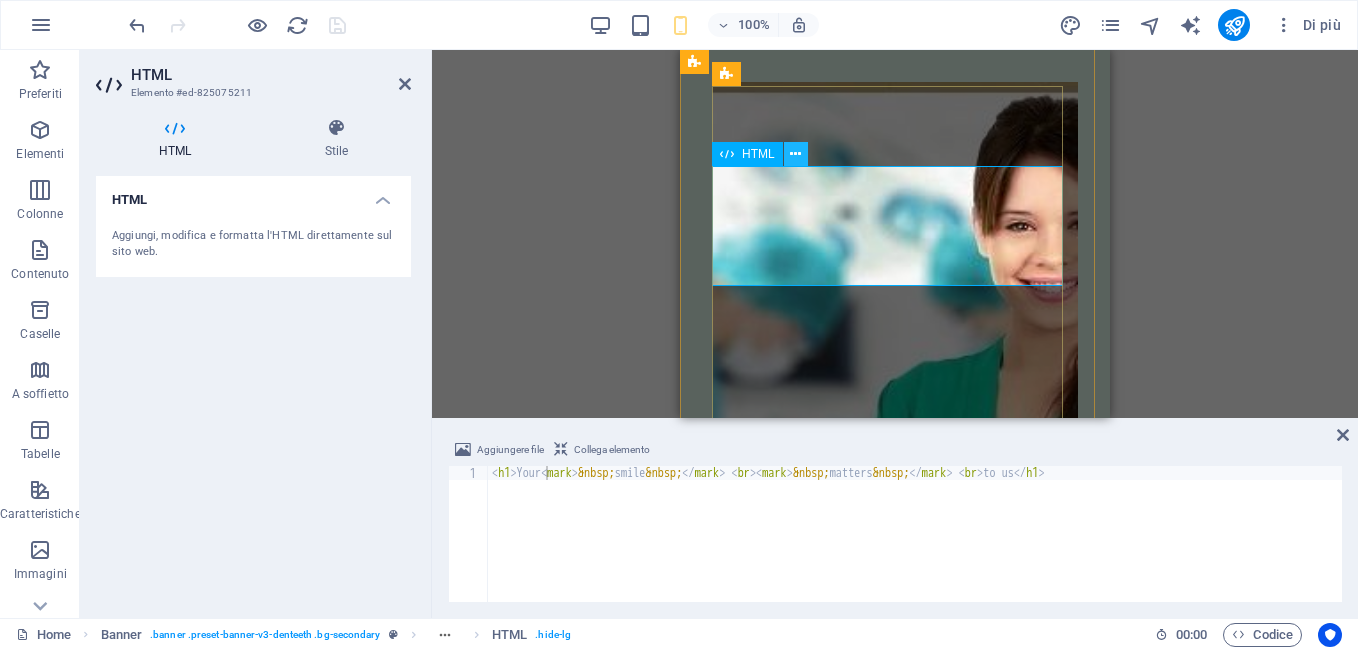 click at bounding box center [795, 154] 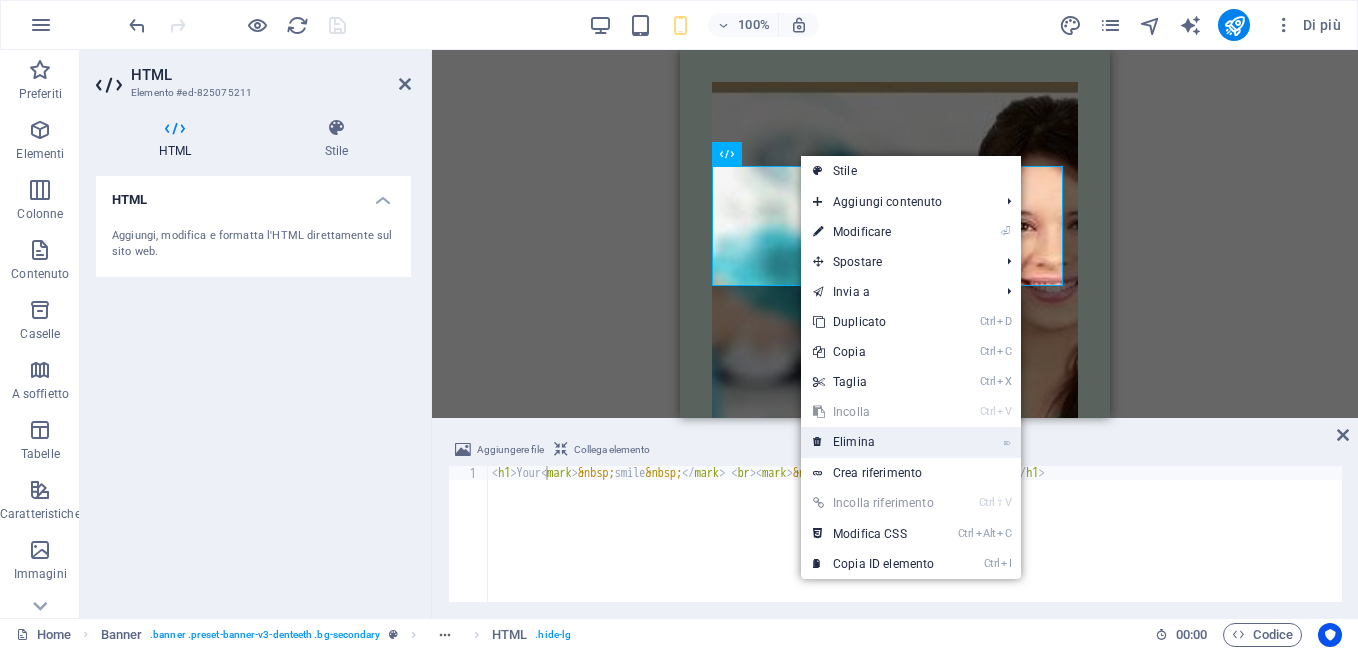 click on "⌦  Elimina" at bounding box center [873, 442] 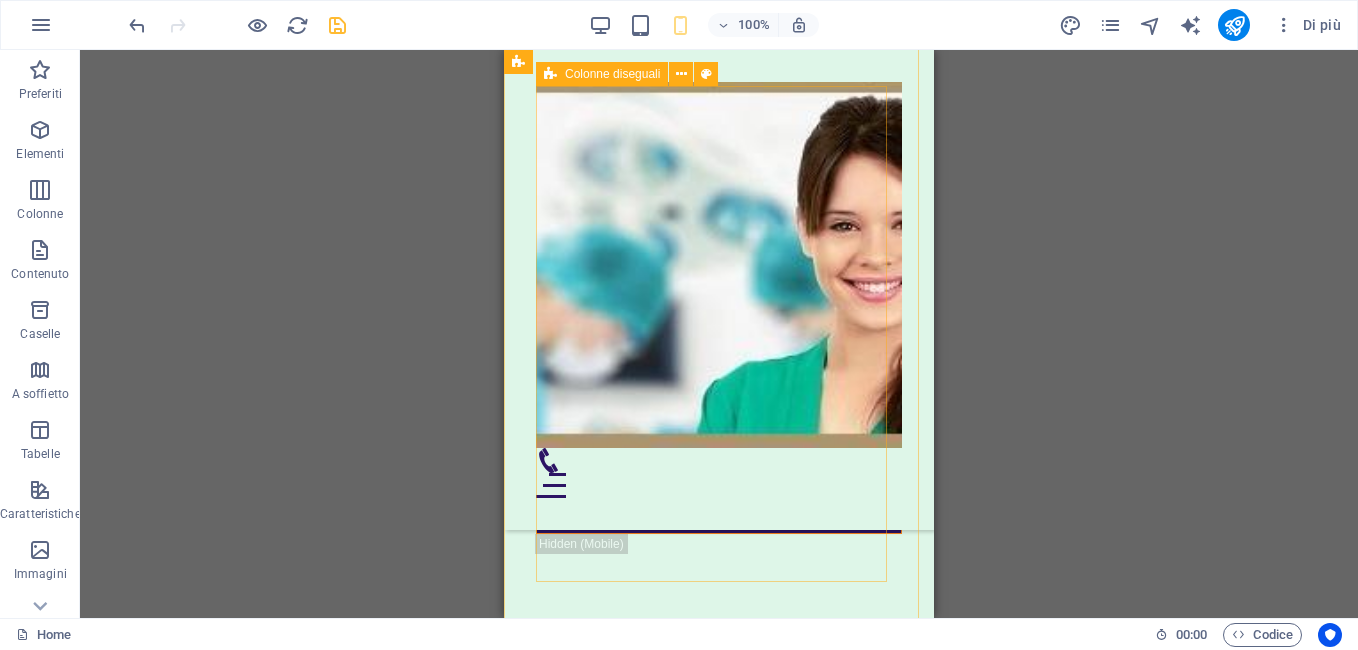 drag, startPoint x: 862, startPoint y: 376, endPoint x: 926, endPoint y: 563, distance: 197.64868 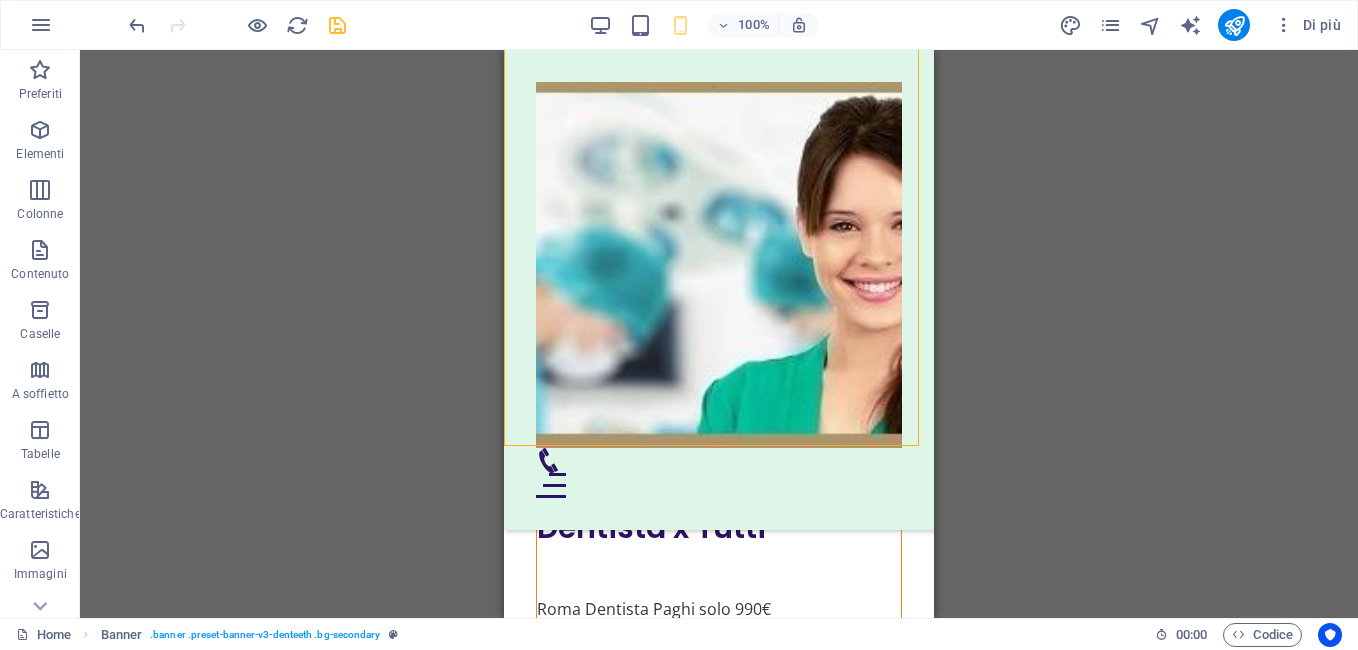 scroll, scrollTop: 698, scrollLeft: 0, axis: vertical 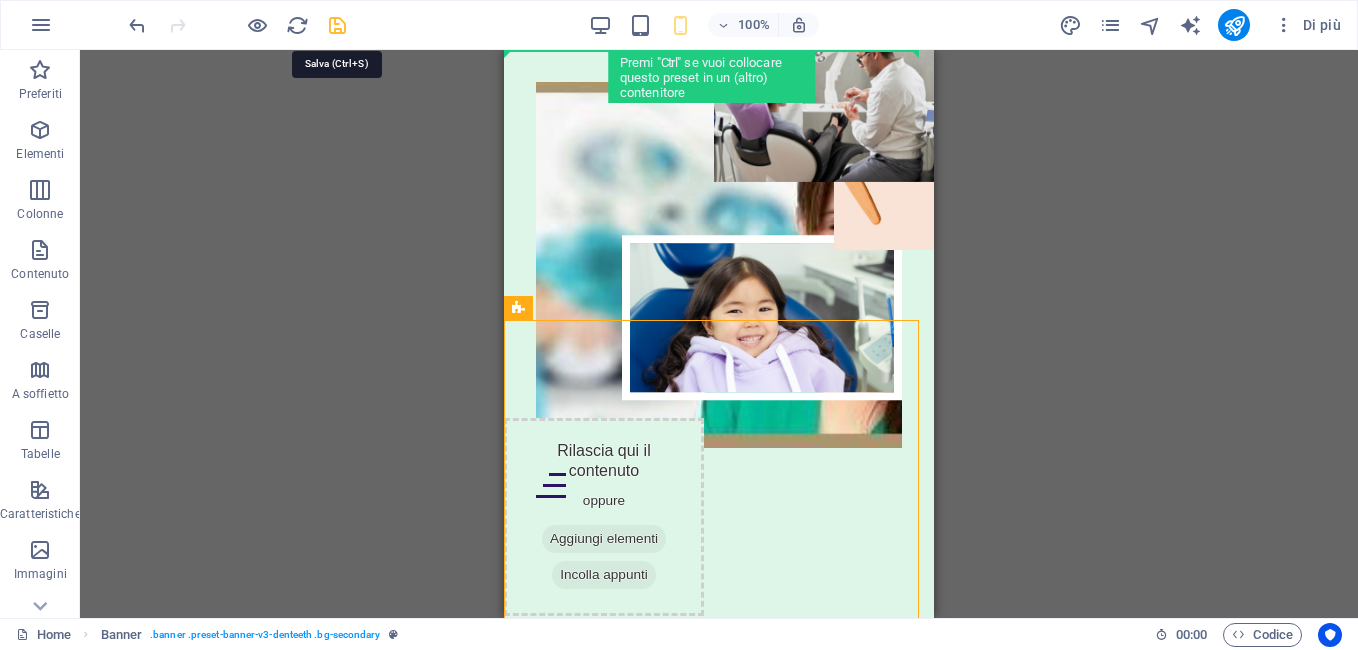 click at bounding box center [337, 25] 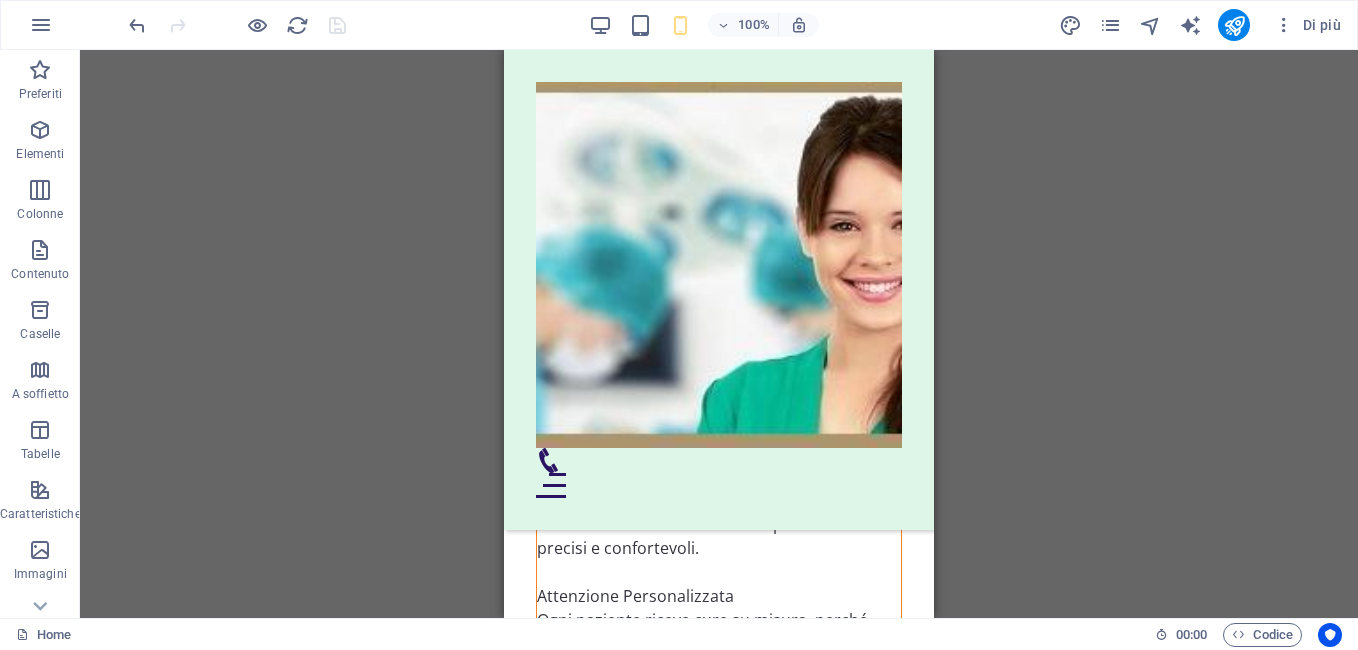 scroll, scrollTop: 2060, scrollLeft: 0, axis: vertical 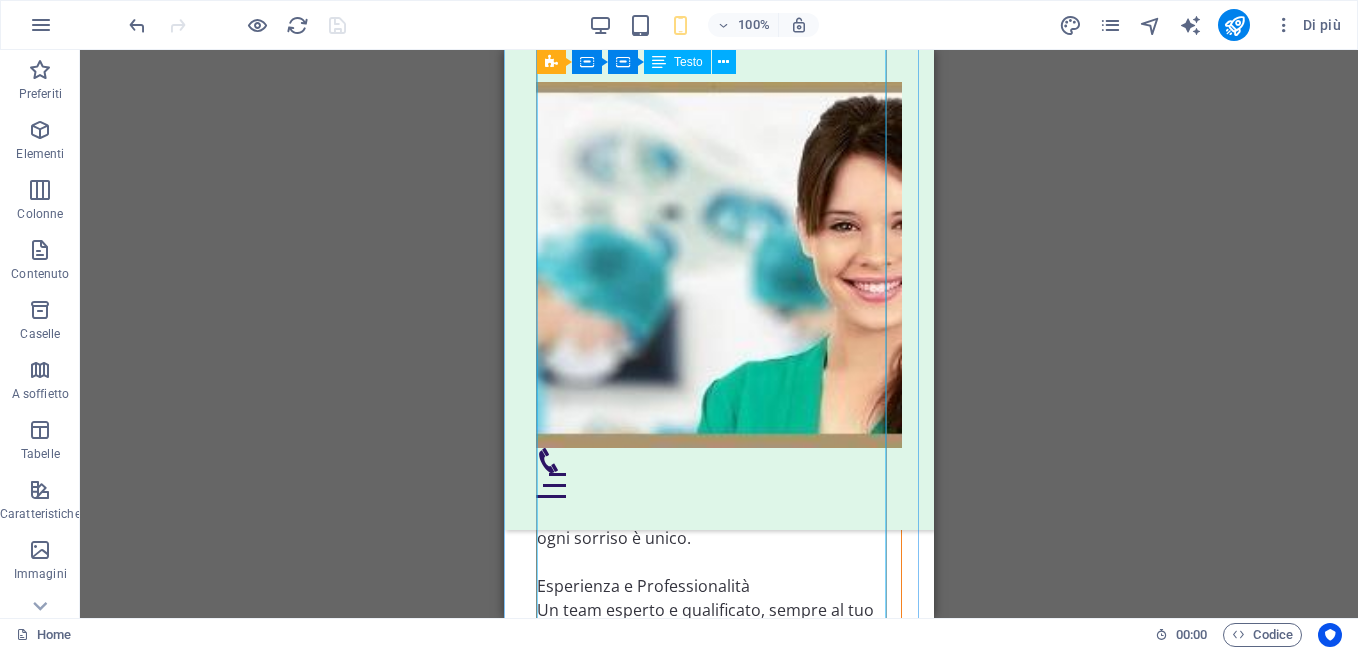 click on "Roma Dentista Paghi solo 990€  un Impianto Impianto Completo Roma via Tuscolana 747 Telefono ☎️ 333 733 7783 Il tuo sorriso è la nostra priorità. Paghi a rate, paghi il giusto Chiama 333 733 7783 Da noi di Roma Dentista paghi a rate di 40 euro al mese. Il nostro studio dentistico è guidato da professionalità, passione e attenzione al benessere dei pazienti, offrendo cure dentali eccellenti nella zona Tuscolana di Roma. Offriamo una gamma completa di servizi odontoiatrici, garantendo qualità, comfort e risultati di cui essere fieri. Dentista alla portata di tutti Roma via Tuscolana Cinema Atlantic Vieni e scopri i nostri servizi dentali di alta qualità, pensati per il tuo benessere. Igiene Orale Promozione 40 Euro Un servizio accurato per mantenere denti sani e prevenire problemi futuri. Sbiancamento Promozione 160 Euro Trattamenti per un sorriso più bianco e luminoso, in totale sicurezza. Implantologia Promozione 990 Euro Soluzioni avanzate per sostituire denti mancanti con massima precisione." at bounding box center (719, 94) 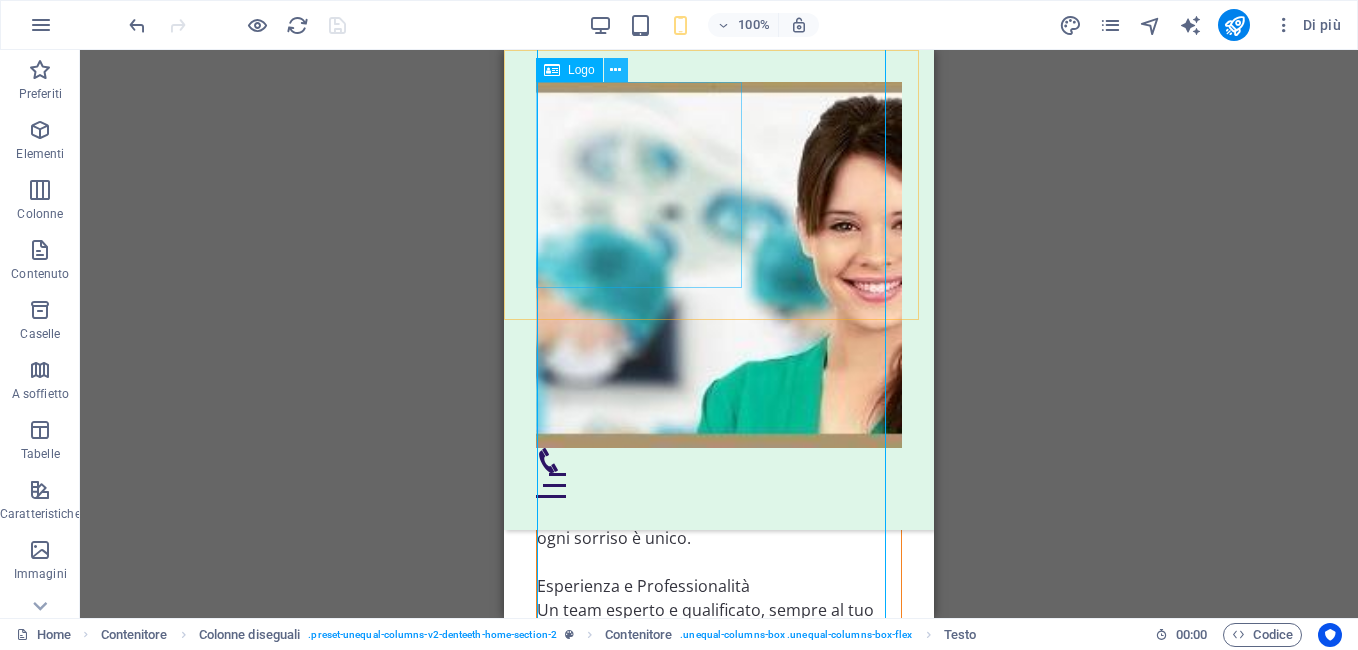 click at bounding box center (615, 70) 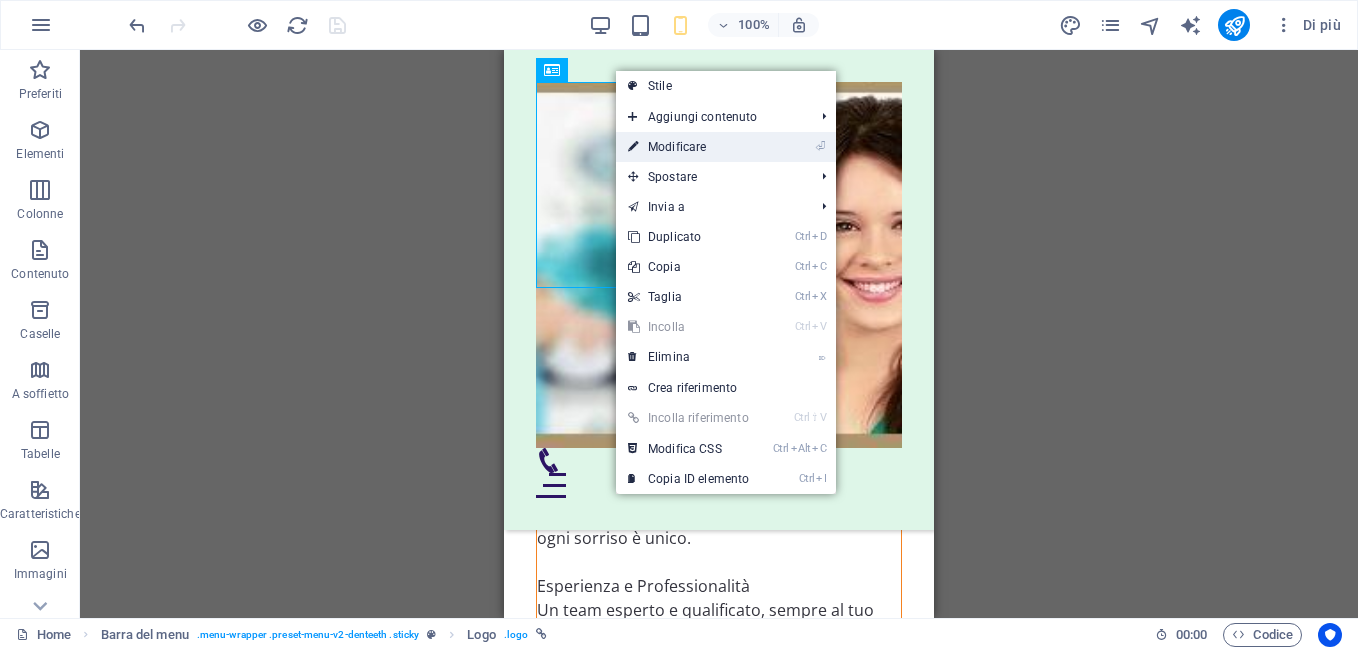click on "⏎  Modificare" at bounding box center (688, 147) 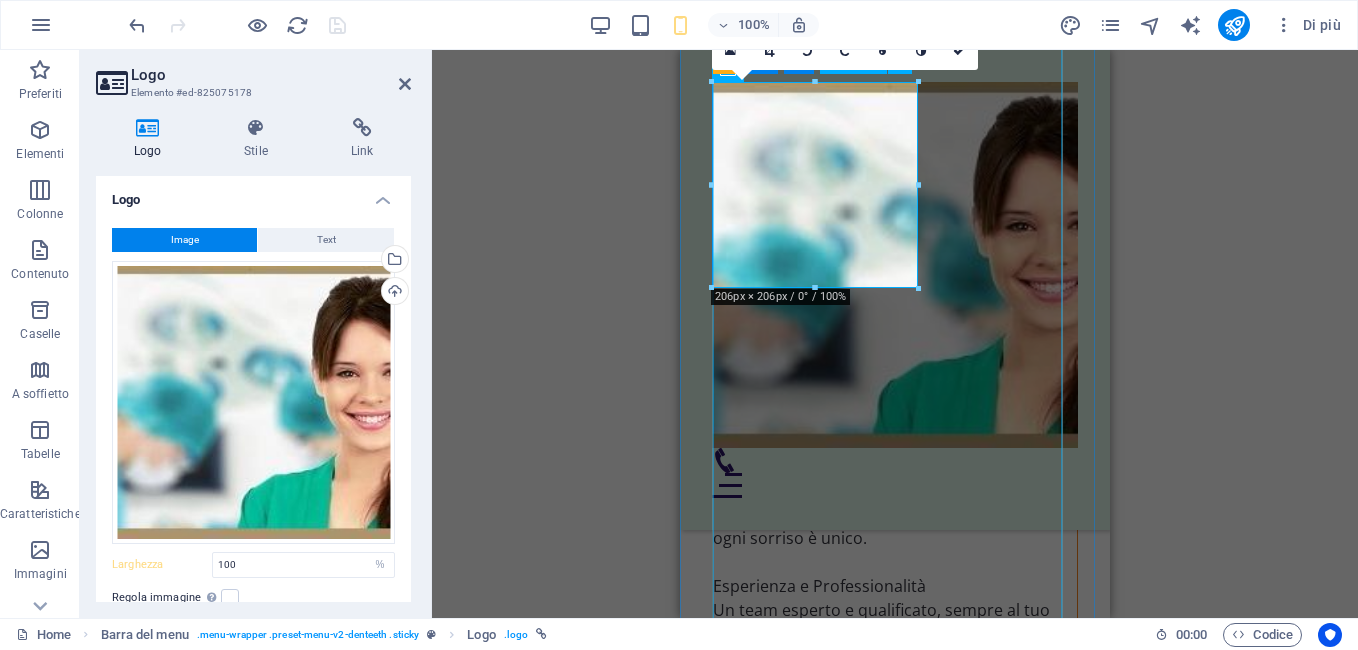 click on "Roma Dentista Paghi solo 990€  un Impianto Impianto Completo Roma via Tuscolana 747 Telefono ☎️ 333 733 7783 Il tuo sorriso è la nostra priorità. Paghi a rate, paghi il giusto Chiama 333 733 7783 Da noi di Roma Dentista paghi a rate di 40 euro al mese. Il nostro studio dentistico è guidato da professionalità, passione e attenzione al benessere dei pazienti, offrendo cure dentali eccellenti nella zona Tuscolana di Roma. Offriamo una gamma completa di servizi odontoiatrici, garantendo qualità, comfort e risultati di cui essere fieri. Dentista alla portata di tutti Roma via Tuscolana Cinema Atlantic Vieni e scopri i nostri servizi dentali di alta qualità, pensati per il tuo benessere. Igiene Orale Promozione 40 Euro Un servizio accurato per mantenere denti sani e prevenire problemi futuri. Sbiancamento Promozione 160 Euro Trattamenti per un sorriso più bianco e luminoso, in totale sicurezza. Implantologia Promozione 990 Euro Soluzioni avanzate per sostituire denti mancanti con massima precisione." at bounding box center [895, 94] 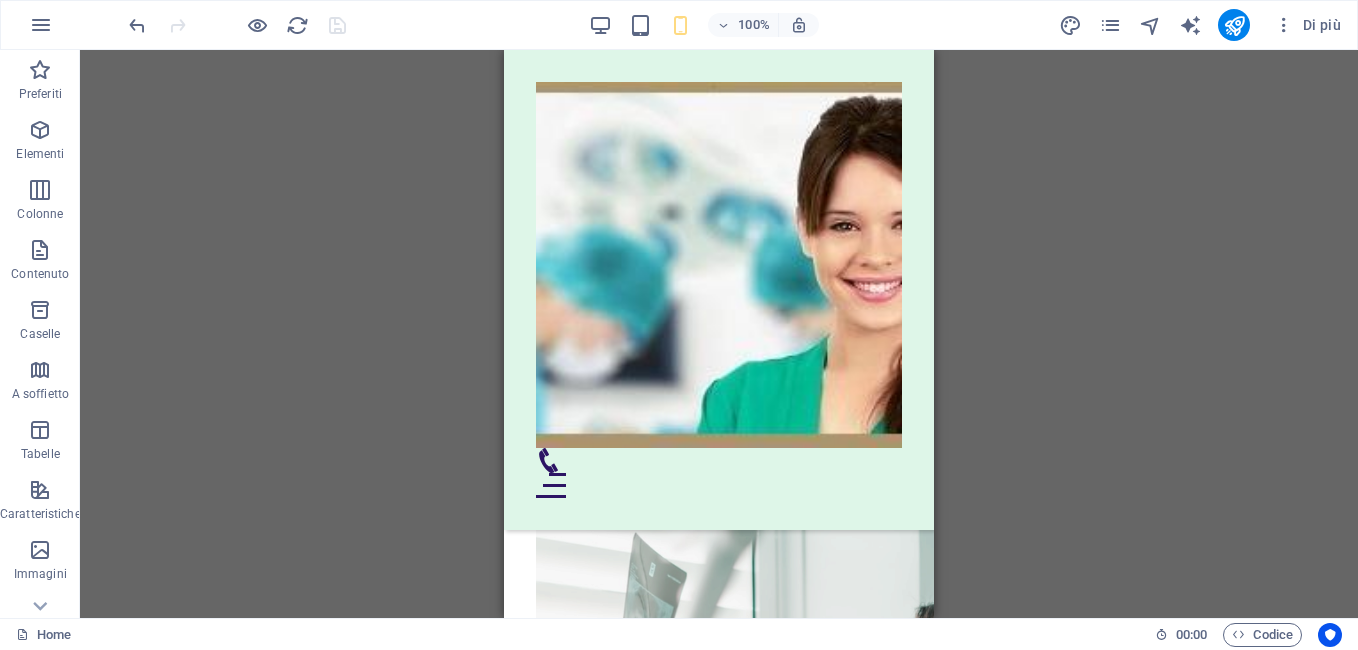 scroll, scrollTop: 3362, scrollLeft: 0, axis: vertical 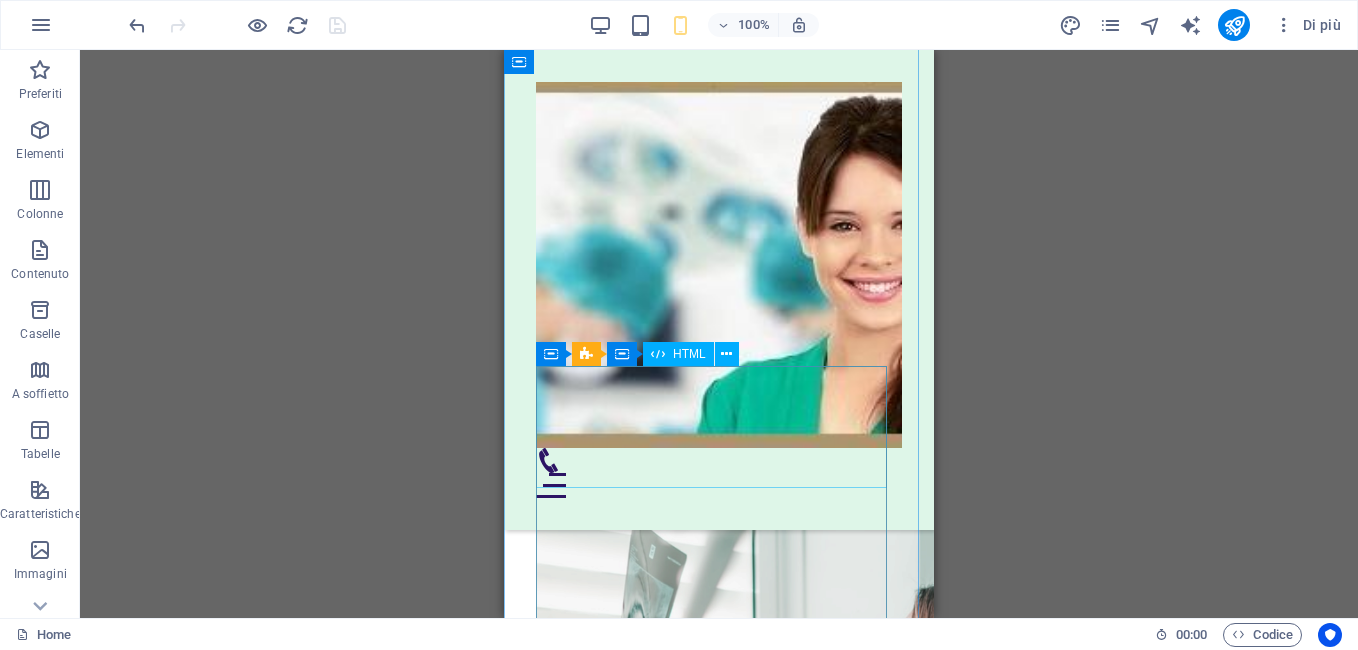 click on "We started with   only one goal:  Make our clients smile" at bounding box center [719, 395] 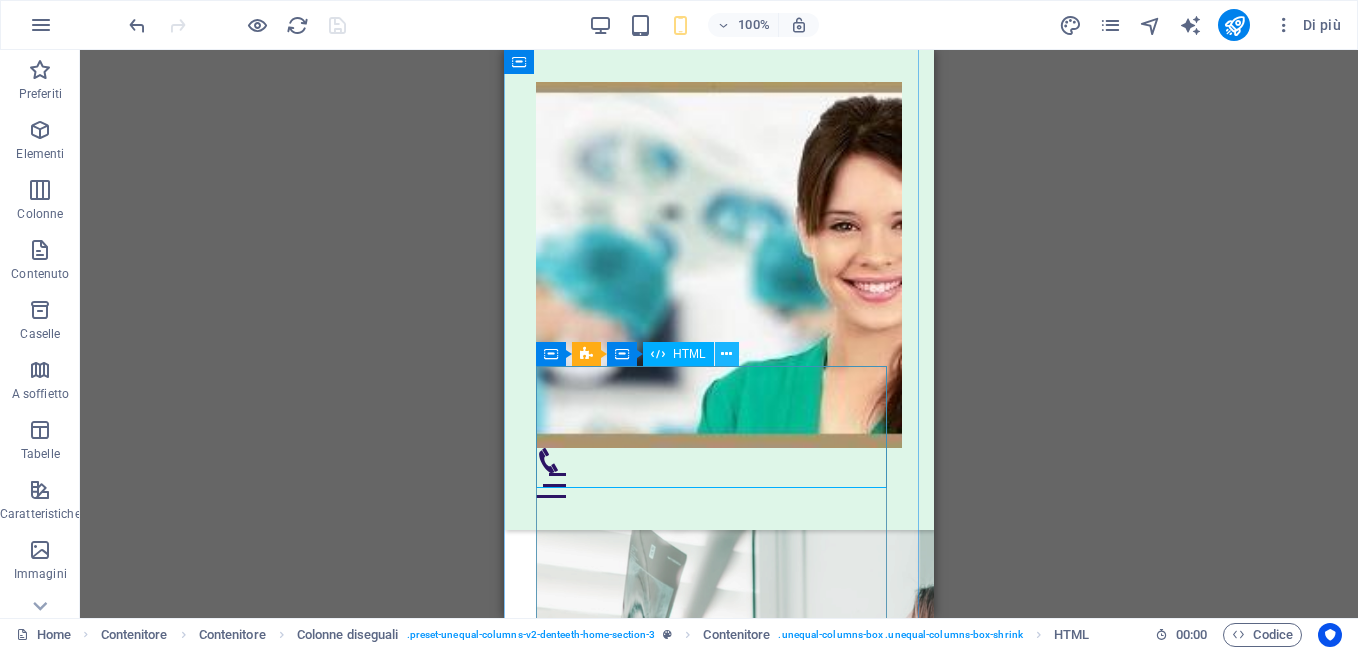 click at bounding box center (726, 354) 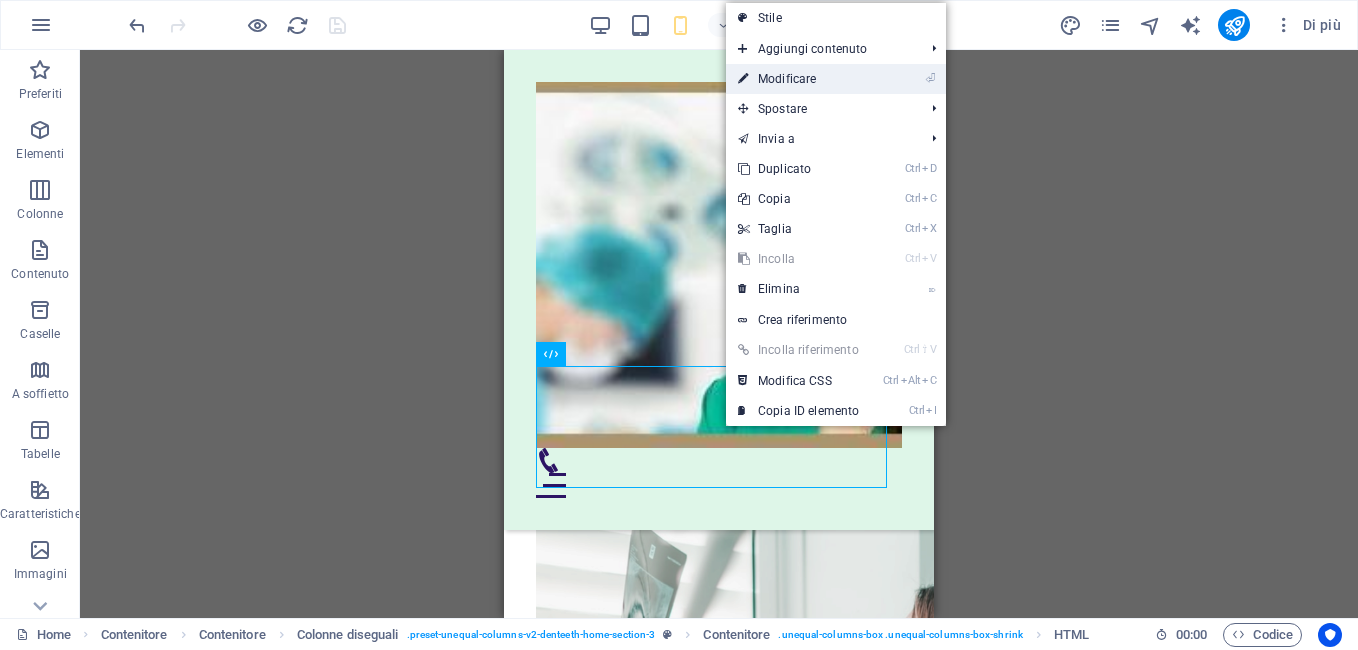 click on "⏎  Modificare" at bounding box center (798, 79) 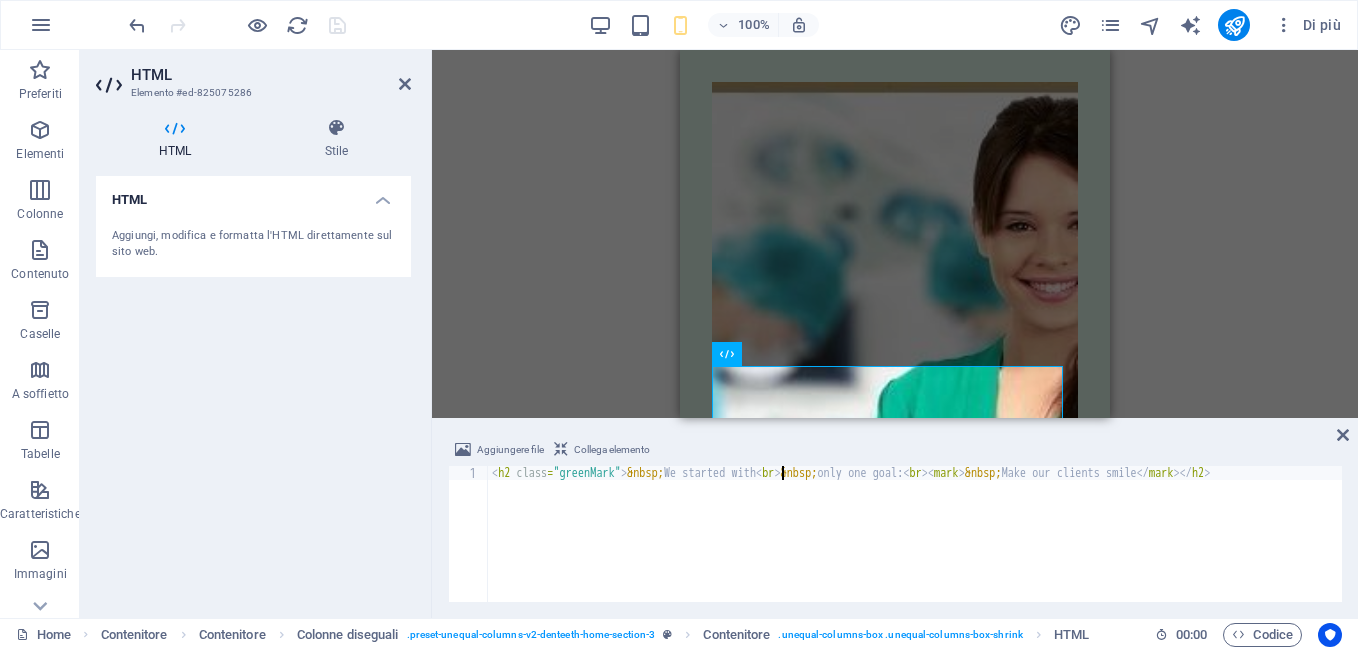 click on "< h2   class = "greenMark" > &nbsp; We started with  < br > &nbsp; only one goal: < br > < mark > &nbsp; Make our clients smile </ mark > </ h2 >" at bounding box center [915, 548] 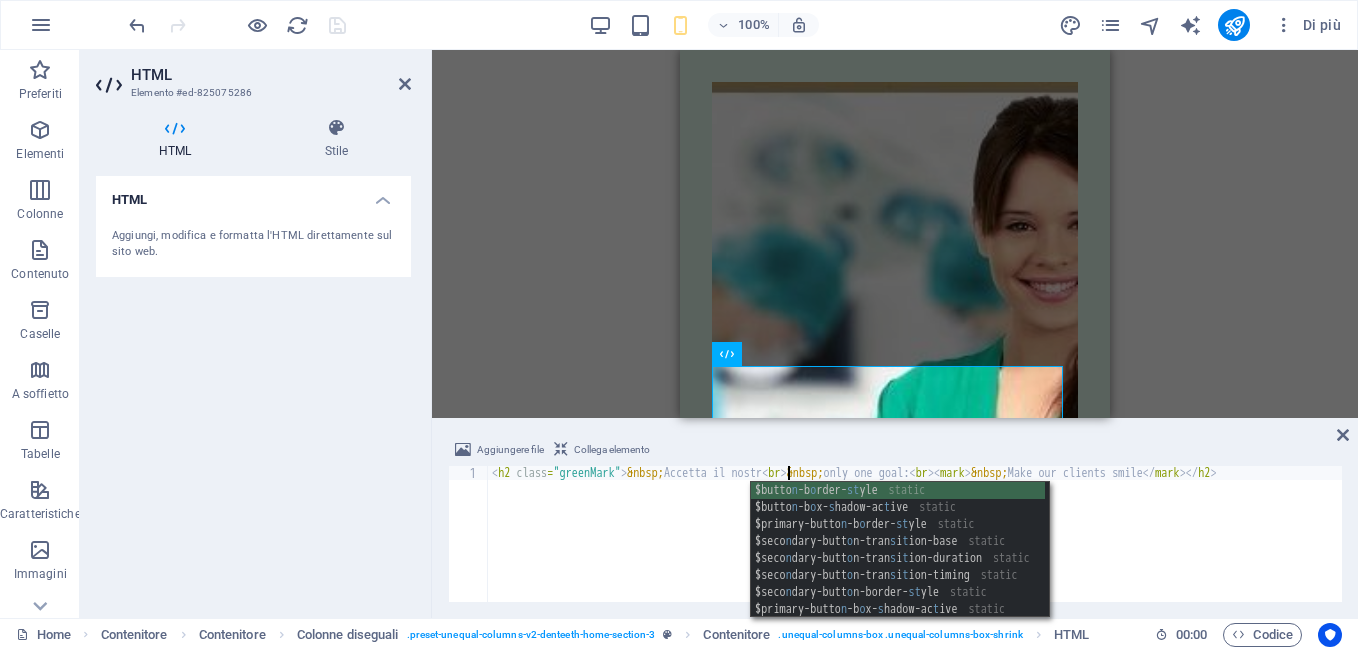 scroll, scrollTop: 0, scrollLeft: 24, axis: horizontal 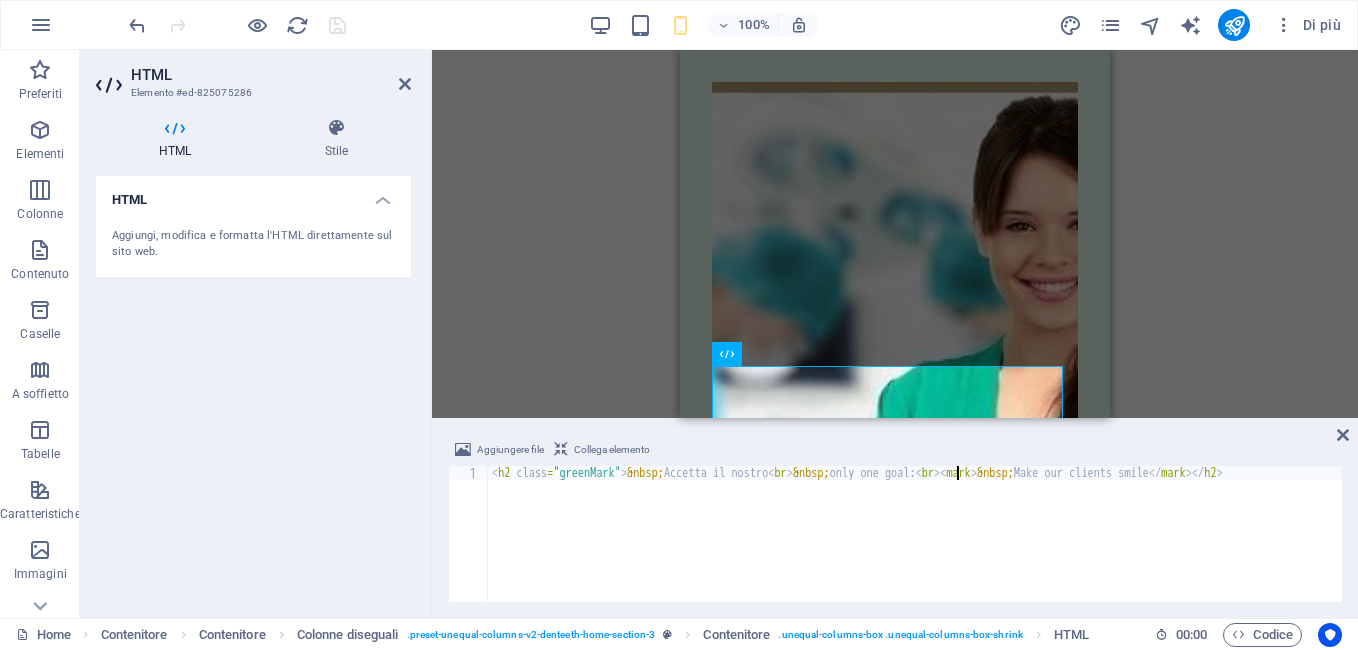 click on "< h2   class = "greenMark" > &nbsp; Accetta il nostro  < br > &nbsp; only one goal: < br > < mark > &nbsp; Make our clients smile </ mark > </ h2 >" at bounding box center [915, 548] 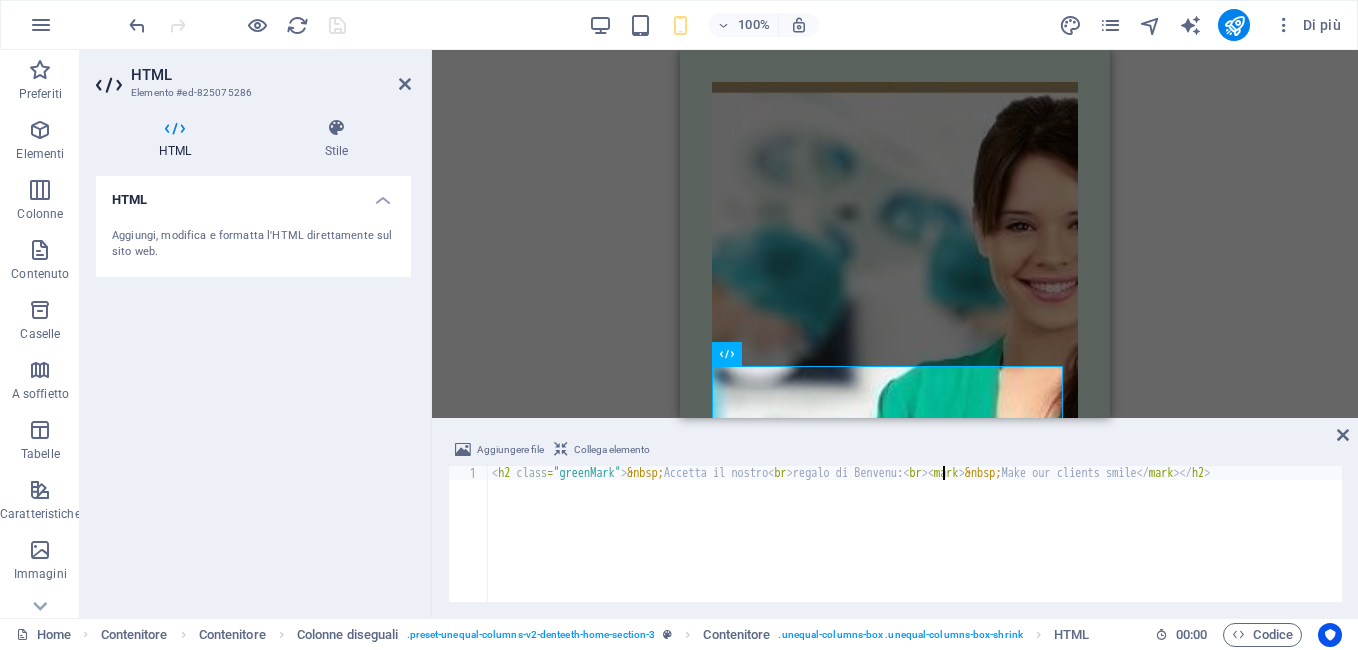 scroll, scrollTop: 0, scrollLeft: 37, axis: horizontal 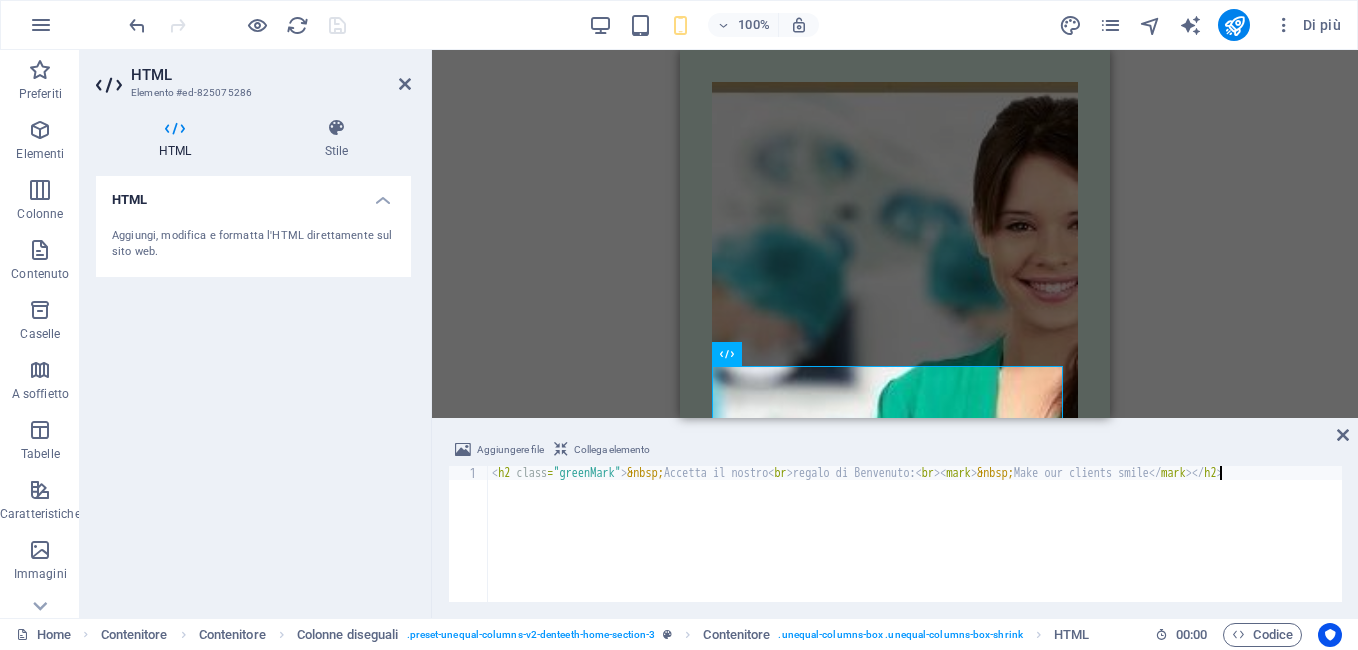 click on "< h2   class = "greenMark" > &nbsp; Accetta il nostro  < br > regalo di Benvenuto: < br > < mark > &nbsp; Make our clients smile </ mark > </ h2 >" at bounding box center [915, 548] 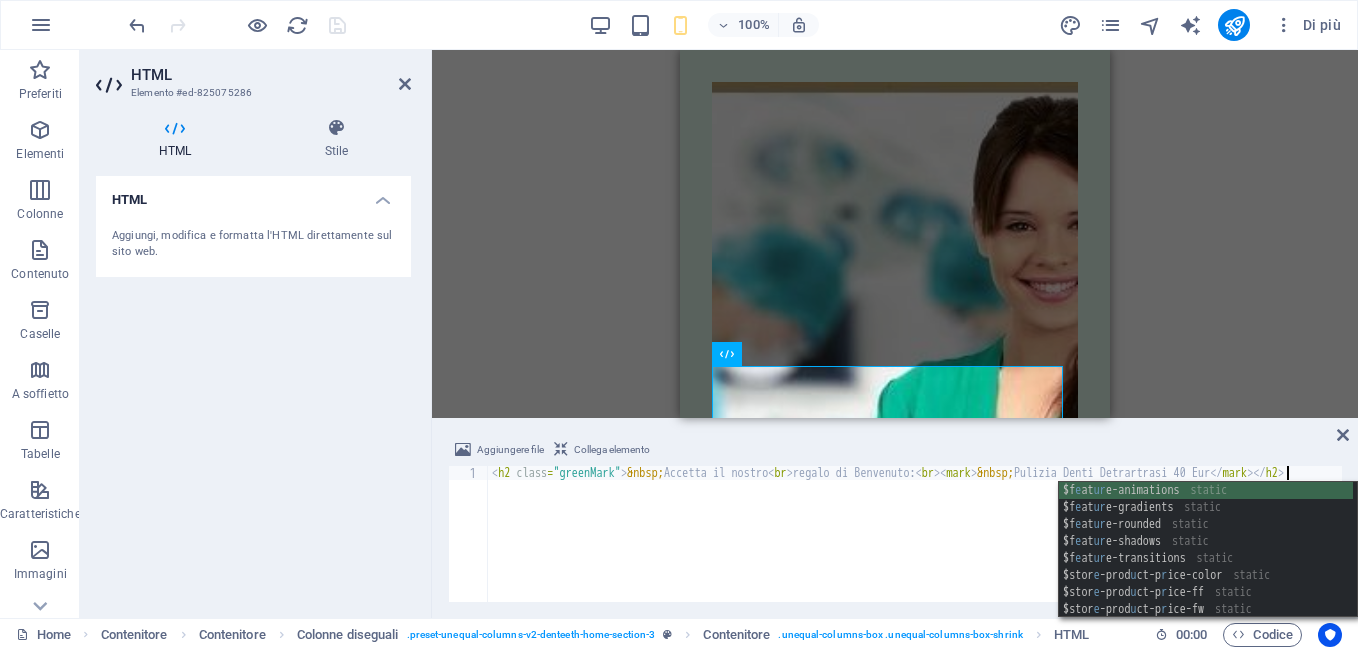 scroll, scrollTop: 0, scrollLeft: 65, axis: horizontal 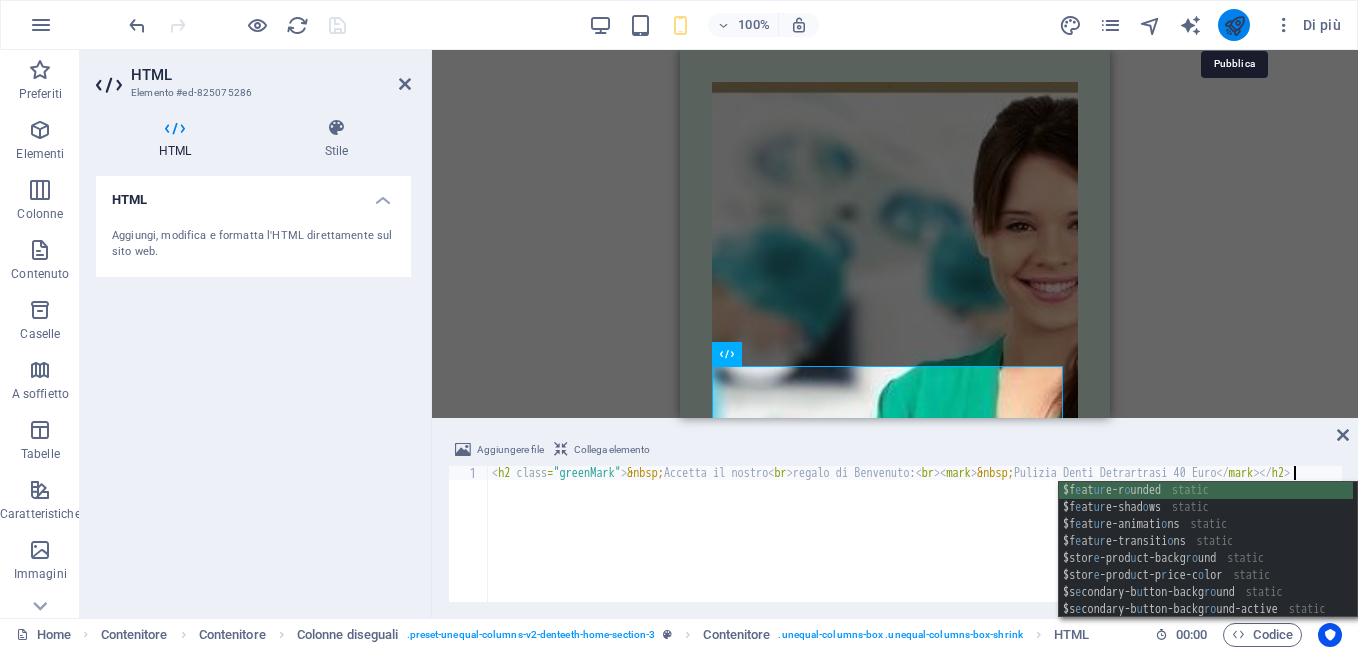 type on "<h2 class="greenMark">&nbsp;Accetta il nostro <br>regalo di Benvenuto:<br><mark>&nbsp;Pulizia Denti Detrartrasi 40 Euro</mark></h2>" 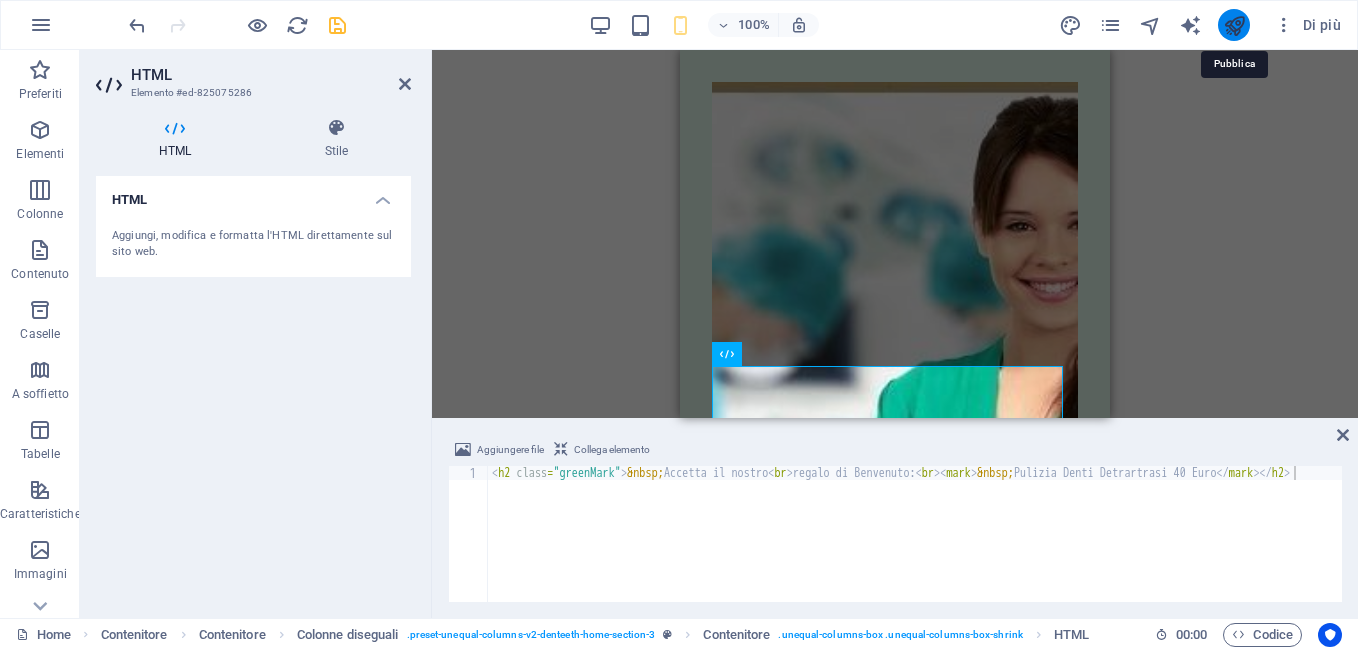 click at bounding box center (1234, 25) 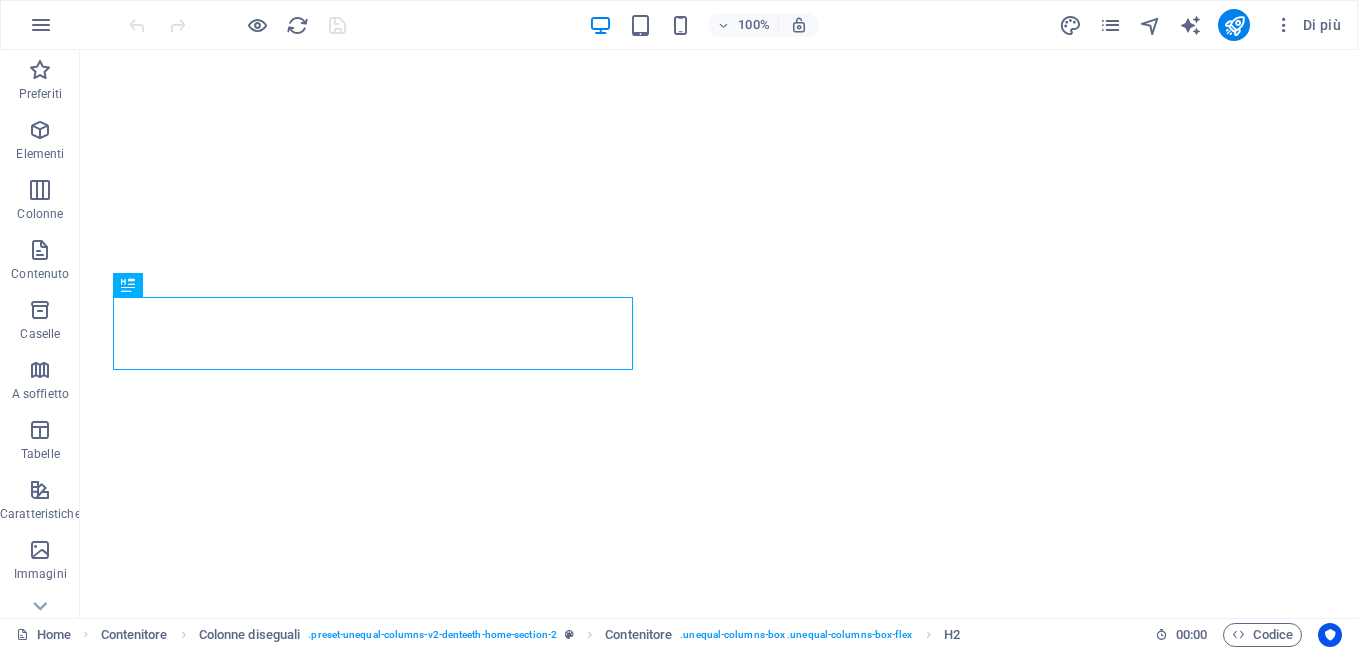 scroll, scrollTop: 0, scrollLeft: 0, axis: both 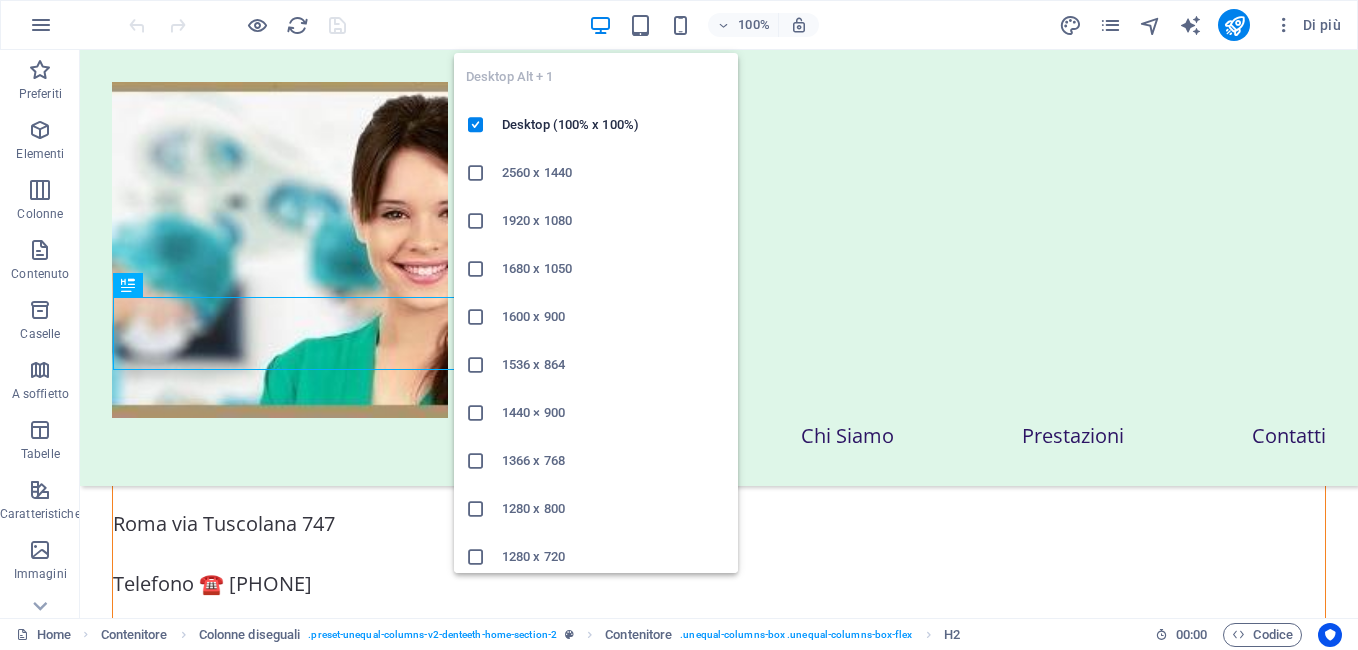 click at bounding box center [600, 25] 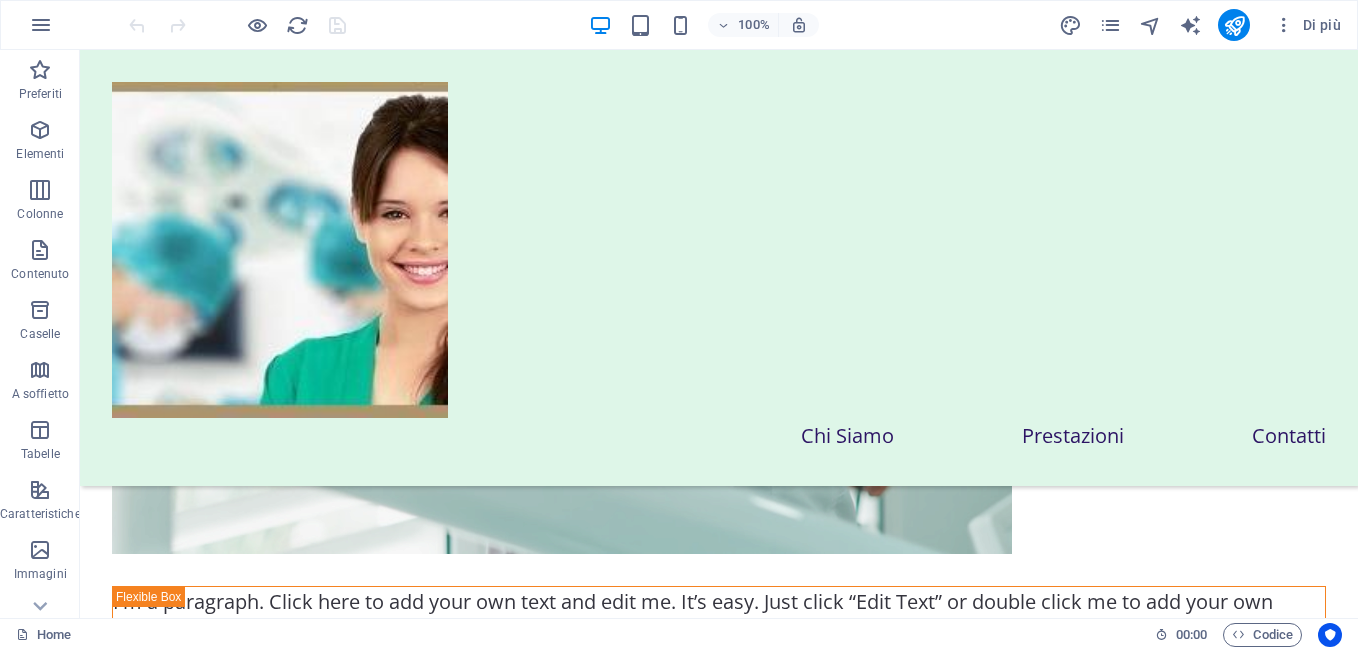 scroll, scrollTop: 4560, scrollLeft: 0, axis: vertical 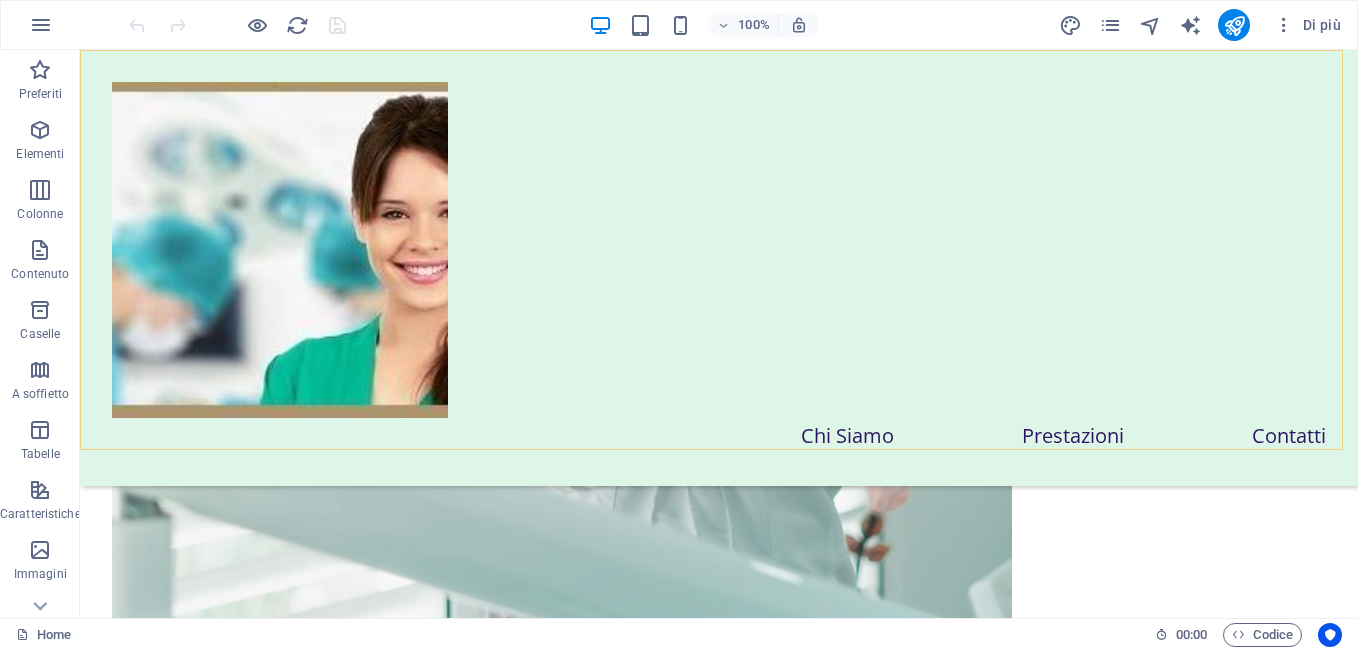 click on "Chi Siamo Prestazioni Contatti" at bounding box center (719, 268) 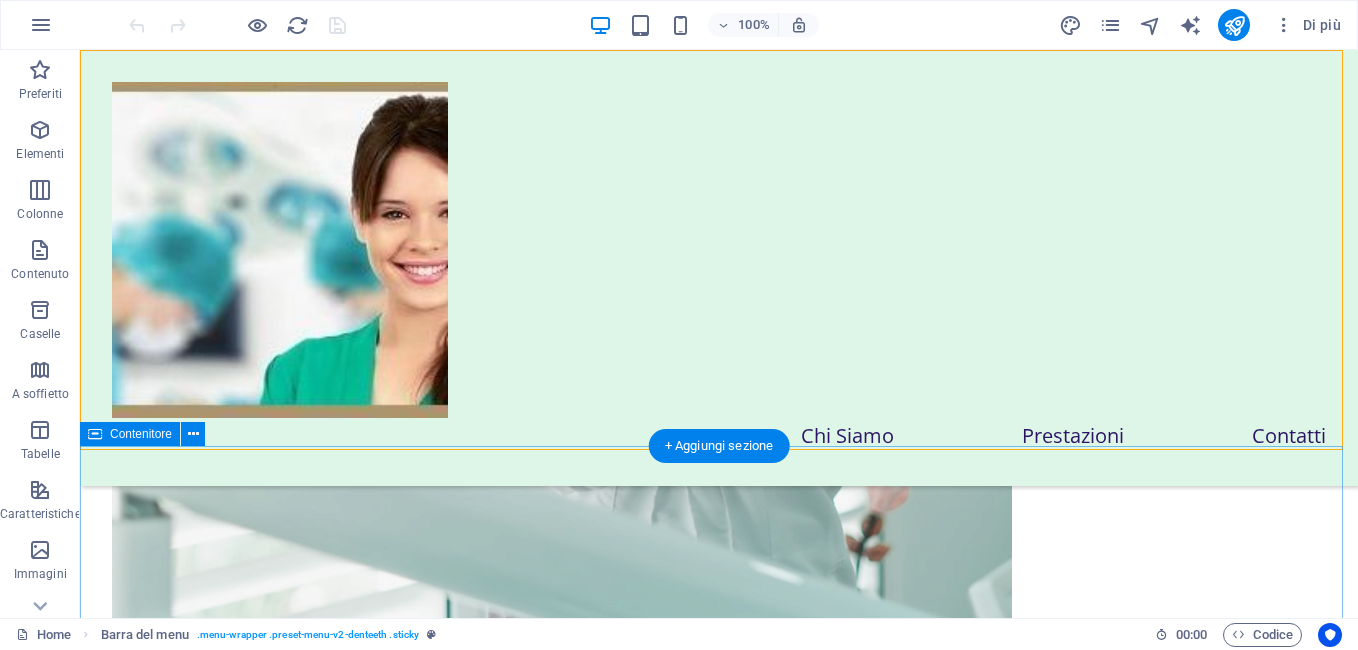 click on "Oral Assessment PULIZIA DENTI DETRARTRASI  .fa-secondary{opacity:.4} Sbiancamento Dentale  Children's Hygiene Polishing & Stain Removal Custom Sport Guards .fa-secondary{opacity:.4}" at bounding box center [719, 1672] 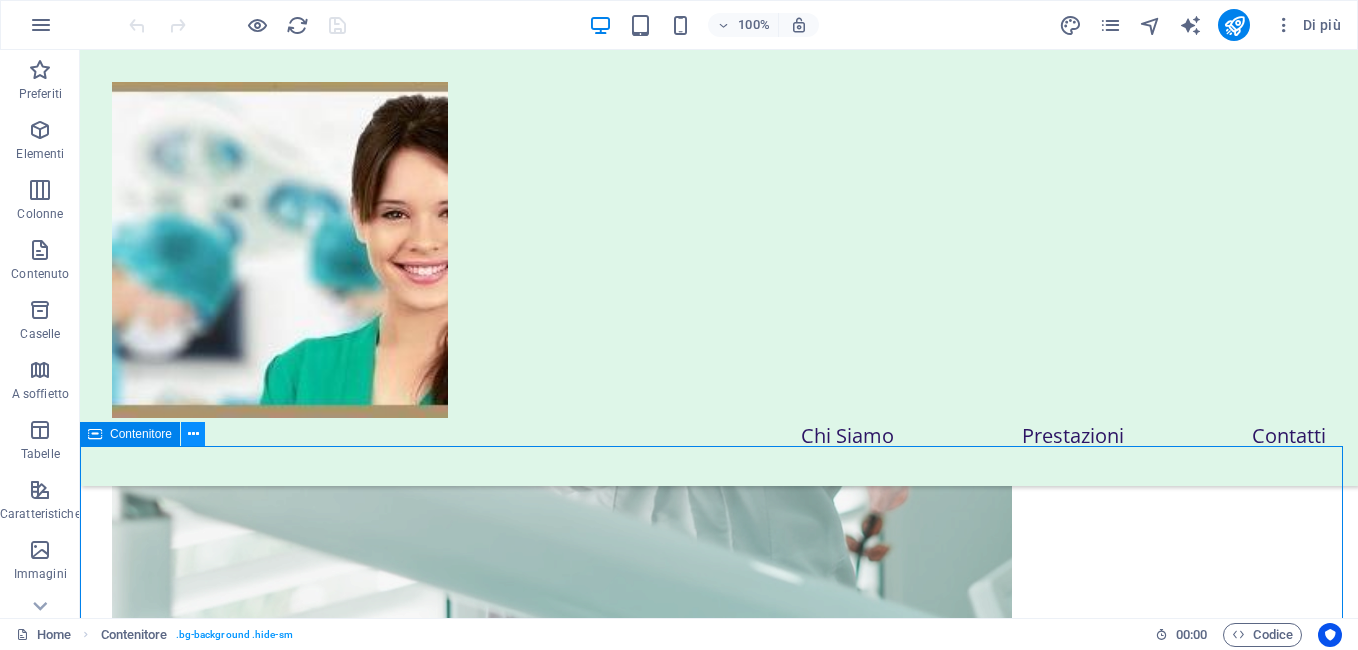 click at bounding box center (193, 434) 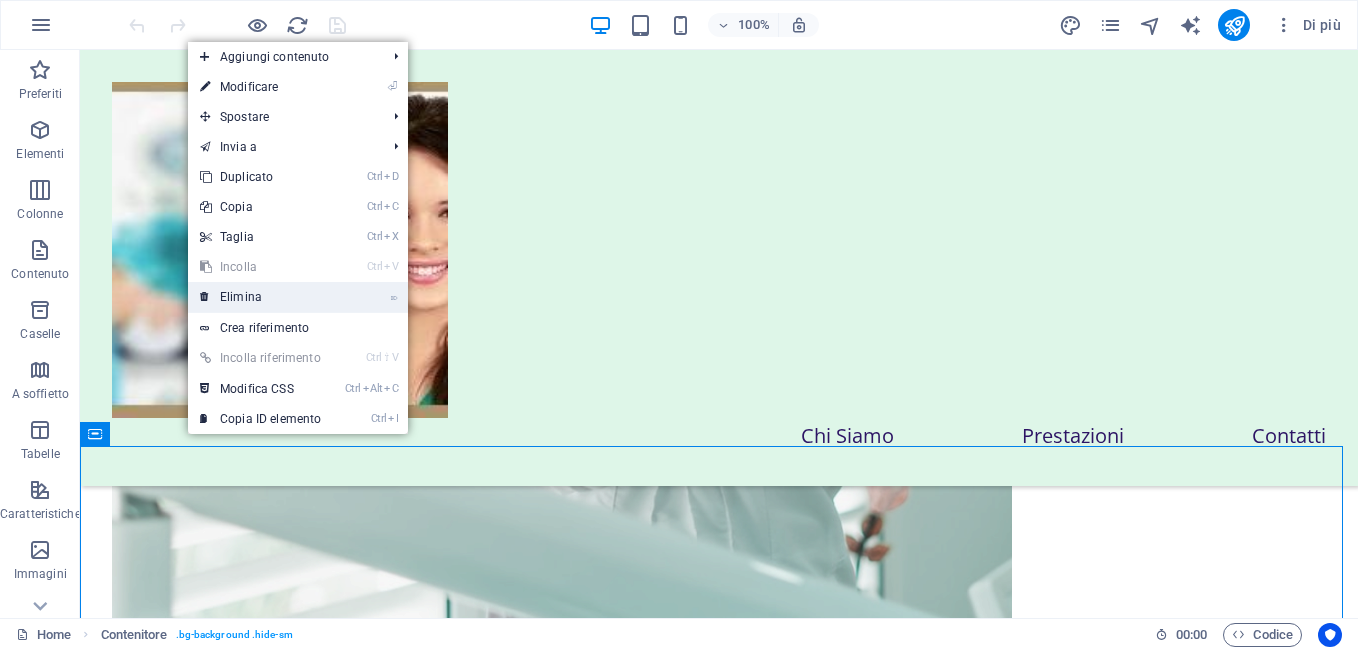 click on "⌦  Elimina" at bounding box center [260, 297] 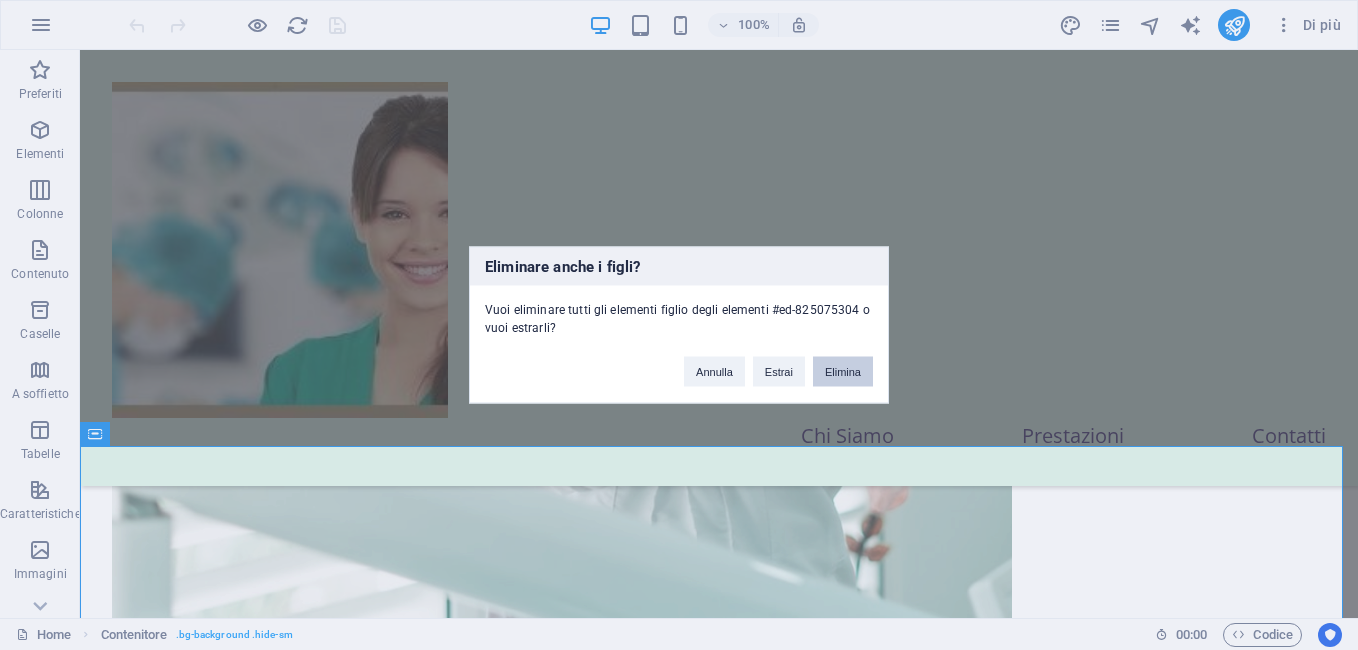 click on "Elimina" at bounding box center (843, 372) 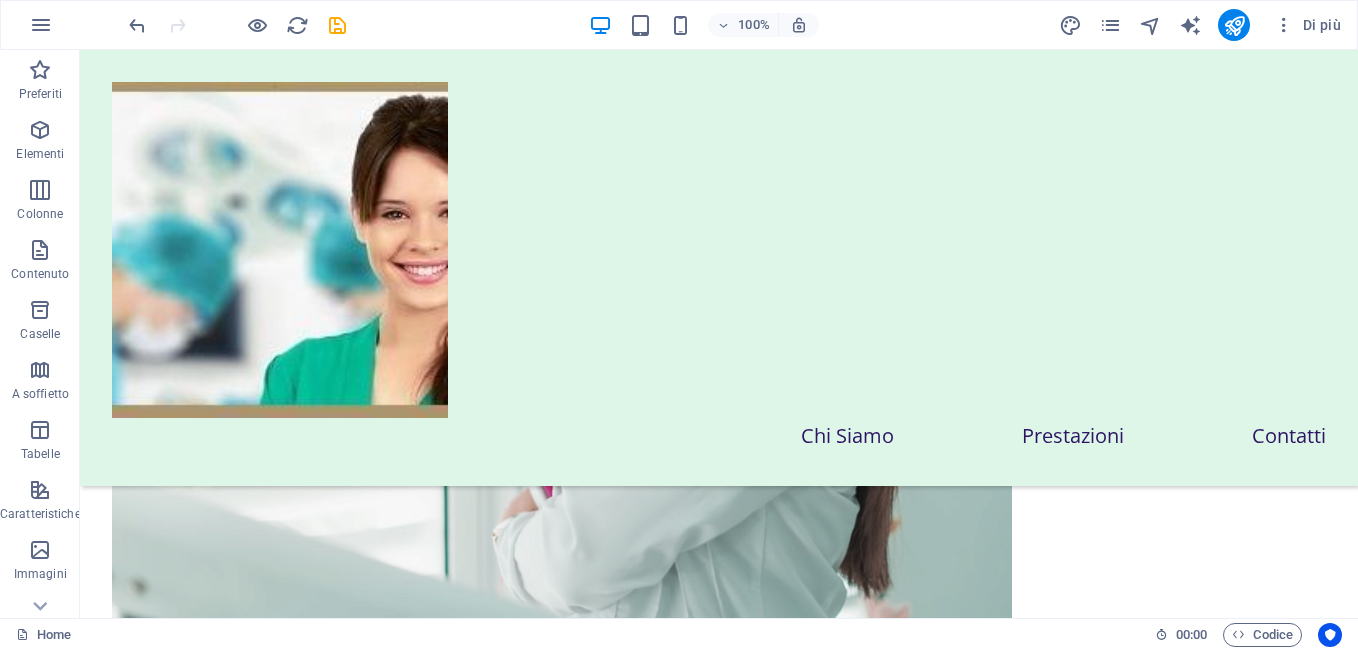 scroll, scrollTop: 4422, scrollLeft: 0, axis: vertical 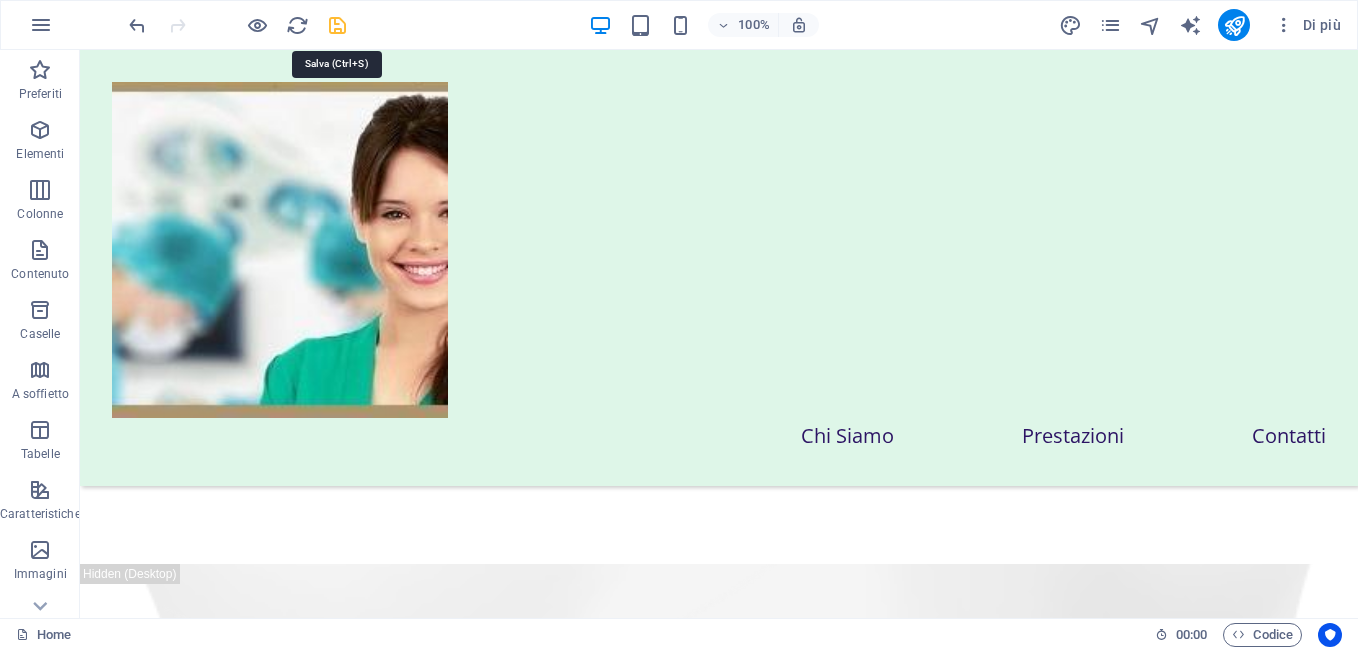 click at bounding box center [337, 25] 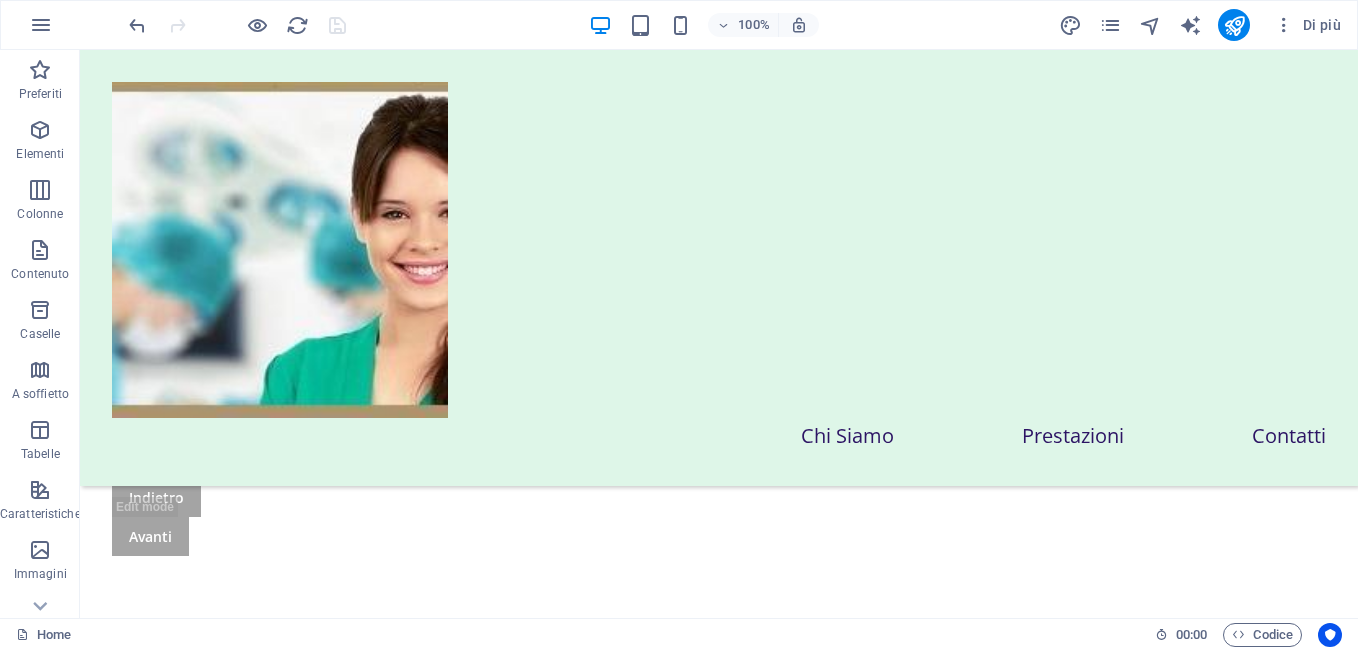 scroll, scrollTop: 5750, scrollLeft: 0, axis: vertical 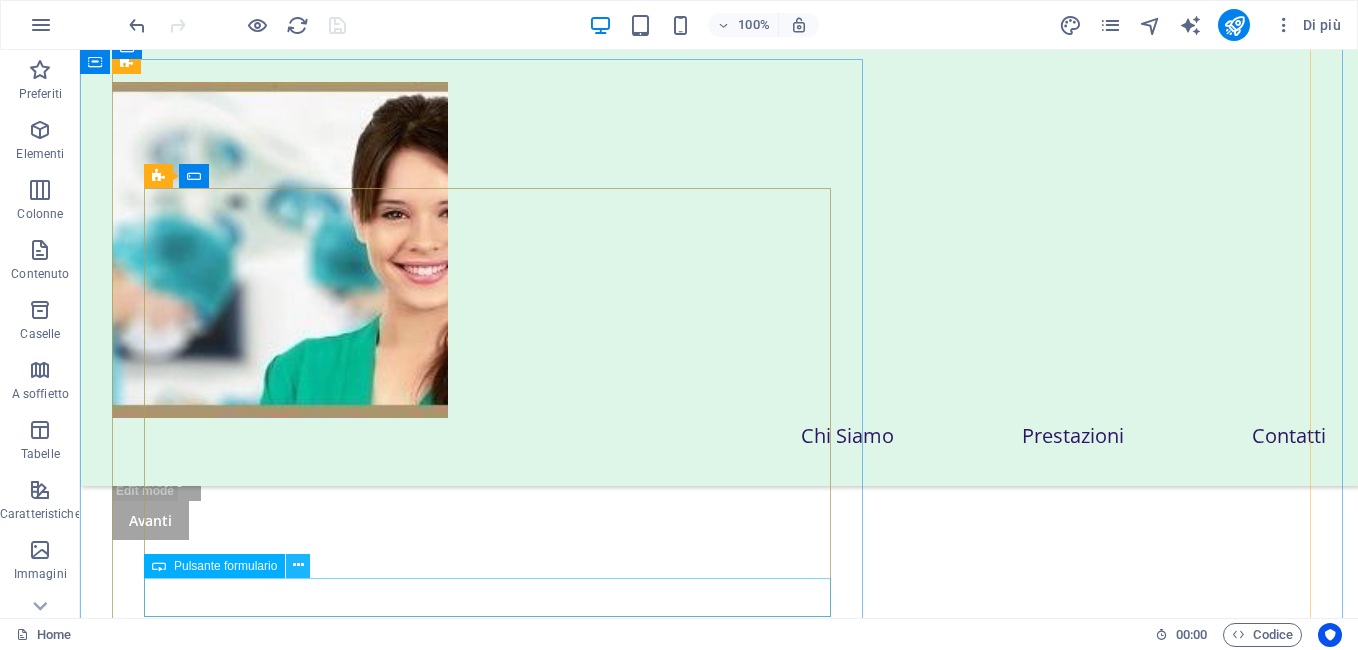 click at bounding box center (298, 565) 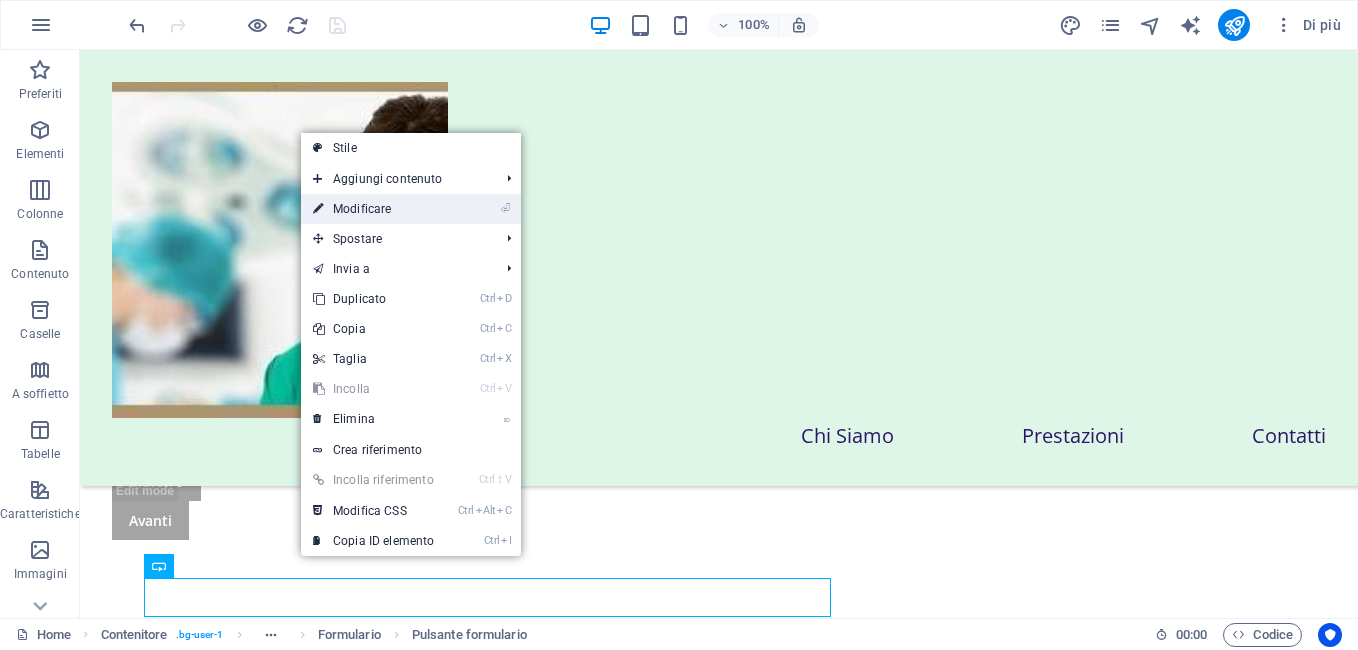 click on "⏎  Modificare" at bounding box center [373, 209] 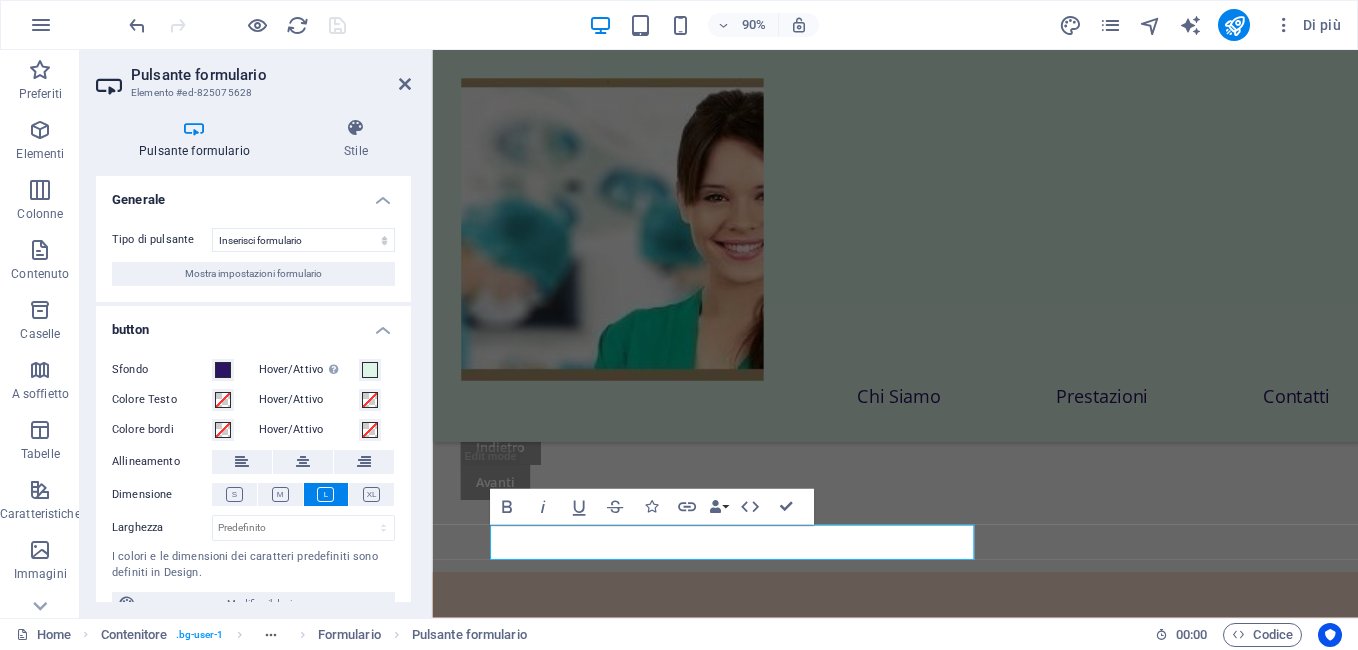 scroll, scrollTop: 5835, scrollLeft: 0, axis: vertical 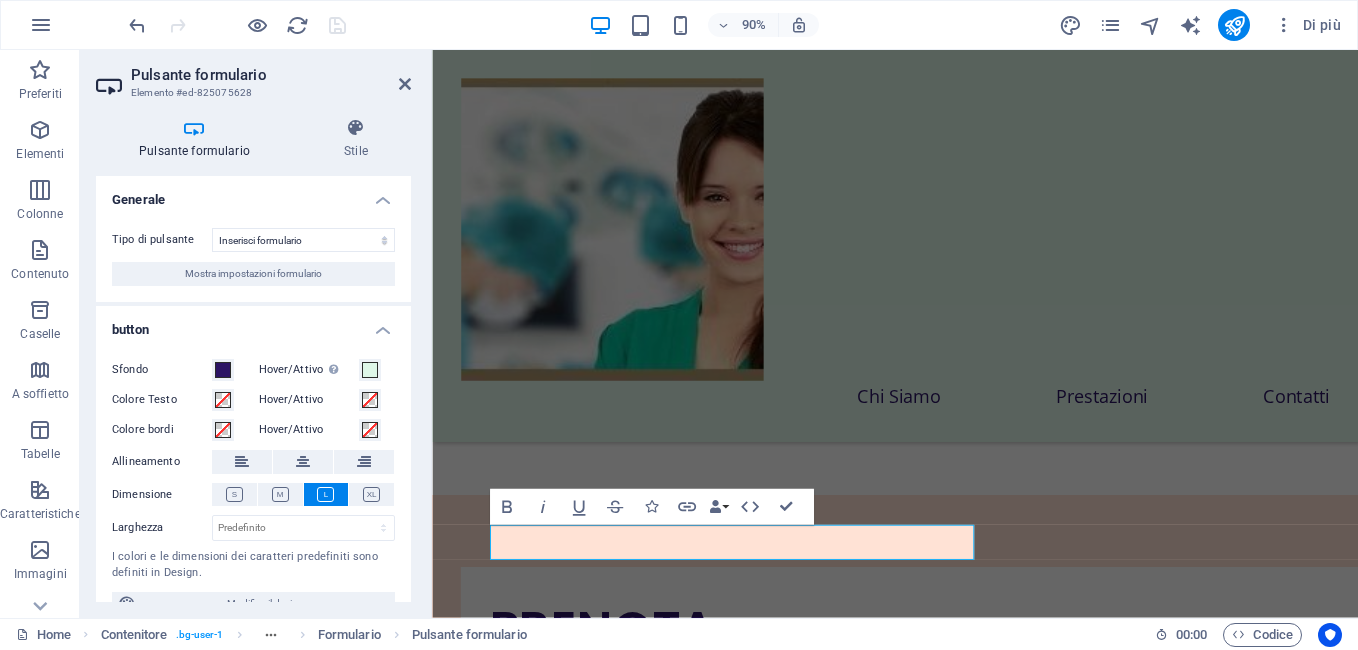 drag, startPoint x: 401, startPoint y: 250, endPoint x: 396, endPoint y: 282, distance: 32.38827 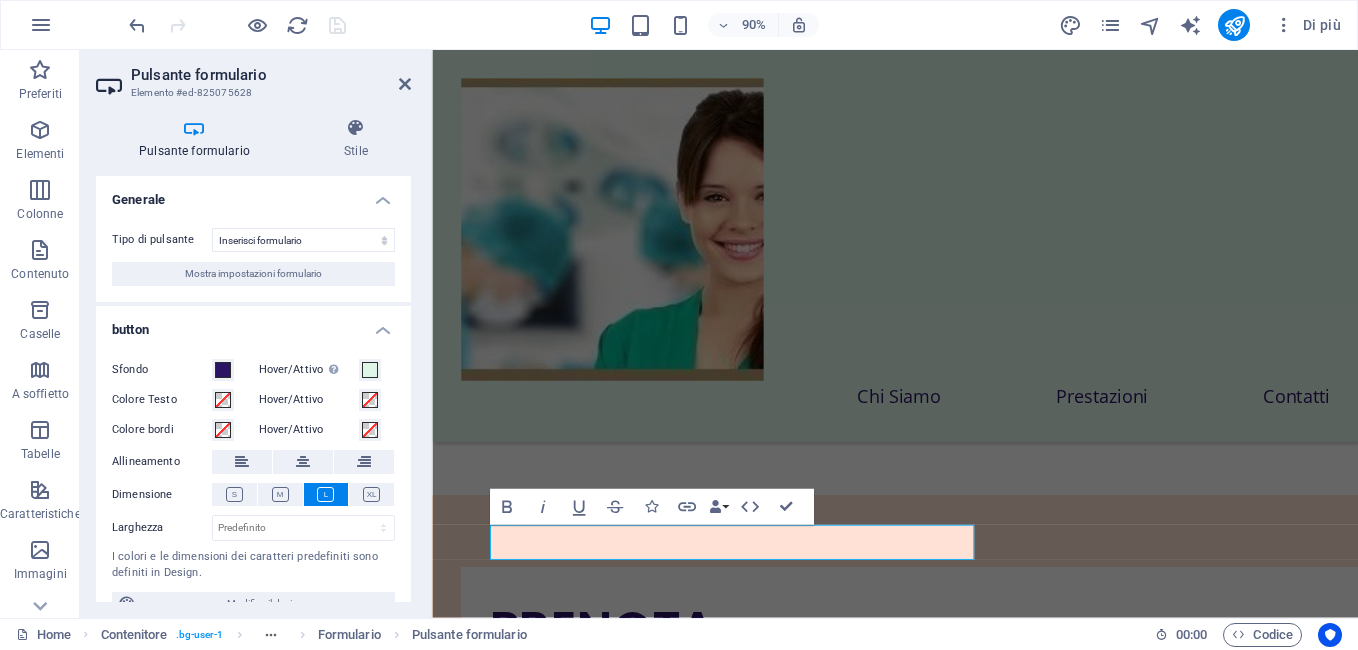 click on "Tipo di pulsante Inserisci formulario Ripristina formulario Nessuna azione Mostra impostazioni formulario" at bounding box center (253, 257) 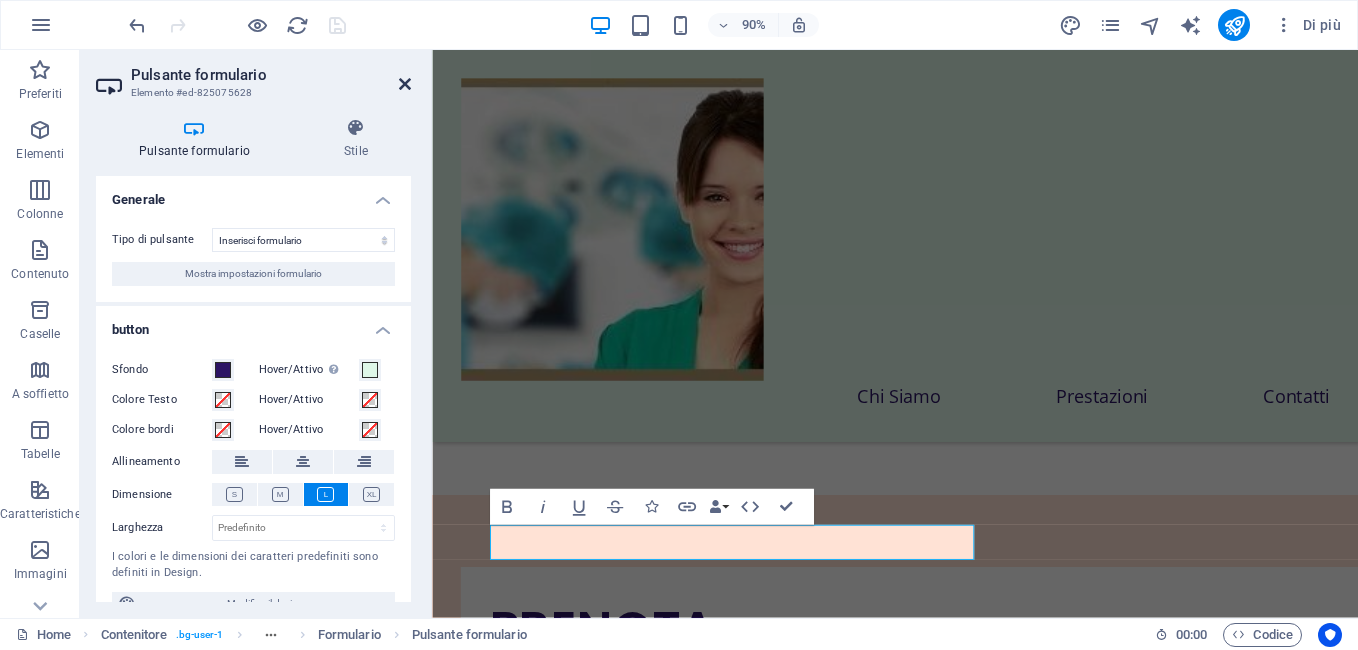 click at bounding box center [405, 84] 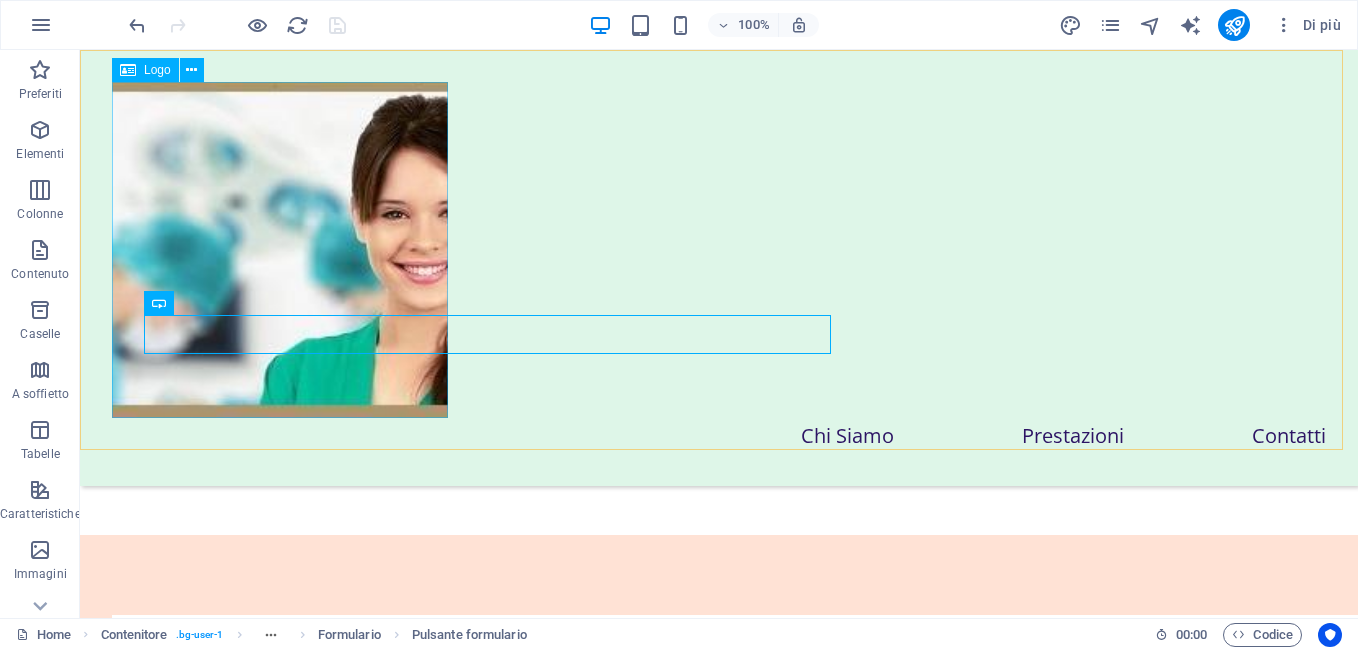 scroll, scrollTop: 6013, scrollLeft: 0, axis: vertical 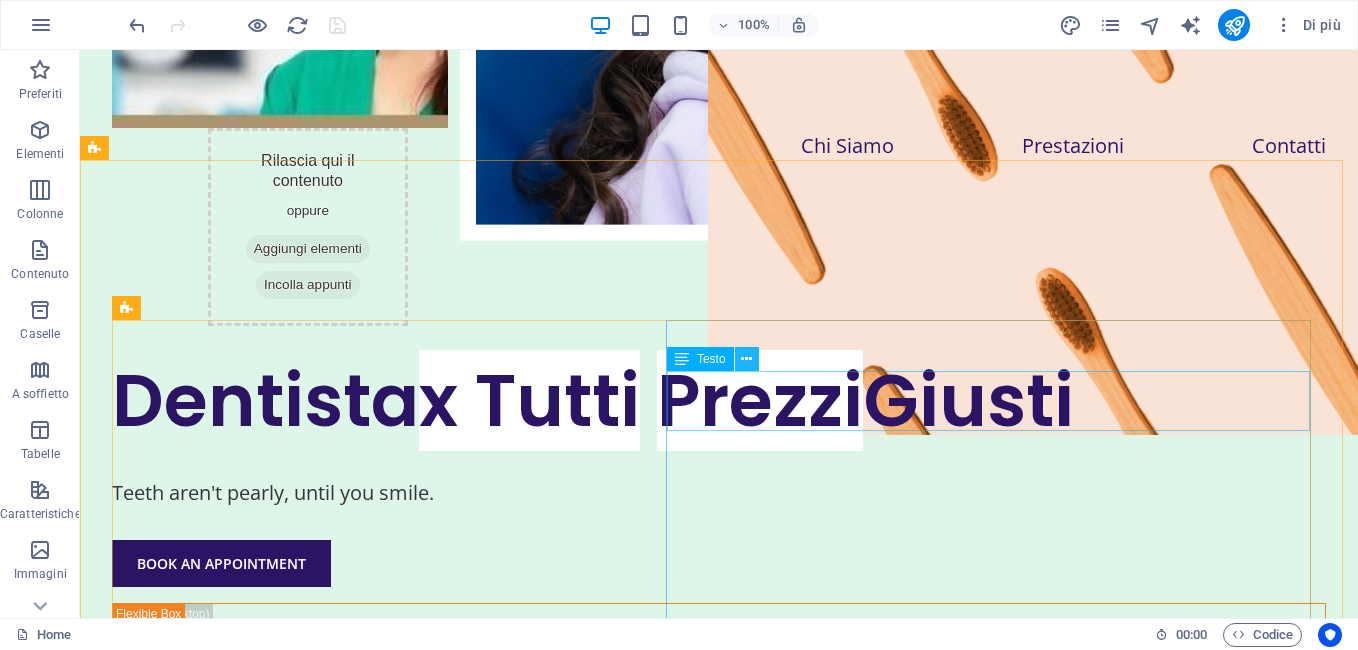 click at bounding box center (746, 359) 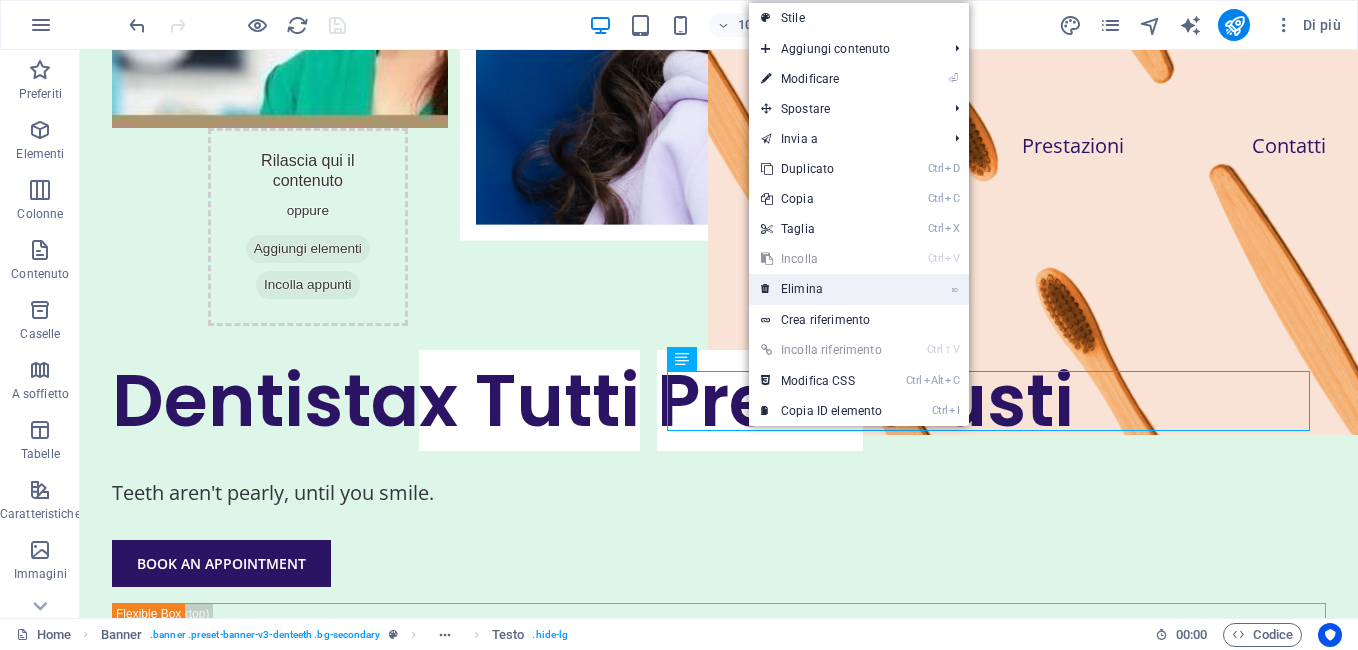 click on "⌦  Elimina" at bounding box center (821, 289) 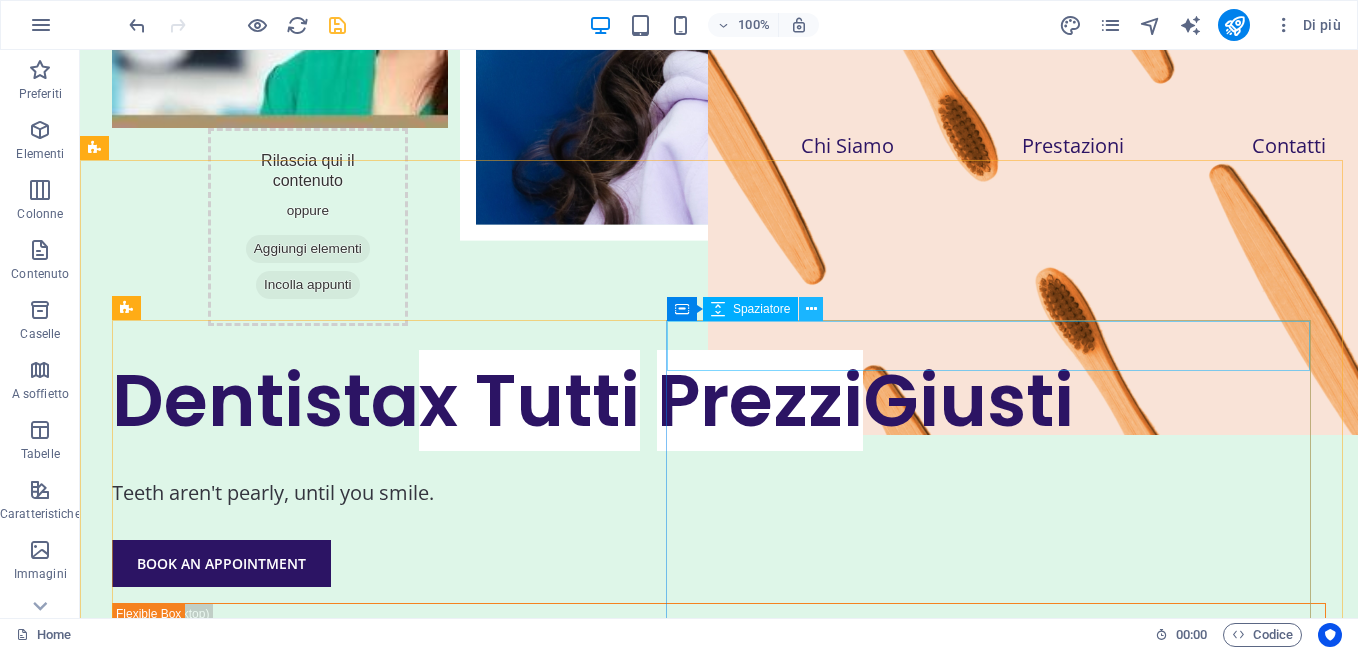 click at bounding box center (811, 309) 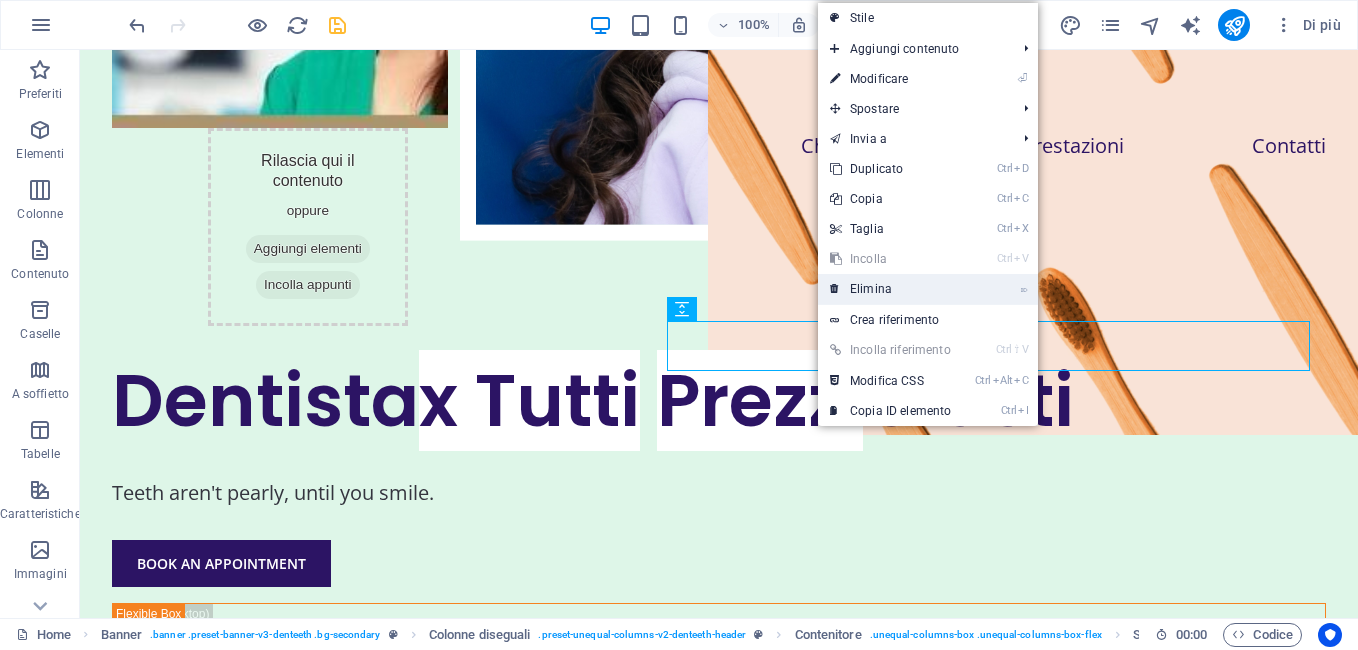 click on "⌦  Elimina" at bounding box center [890, 289] 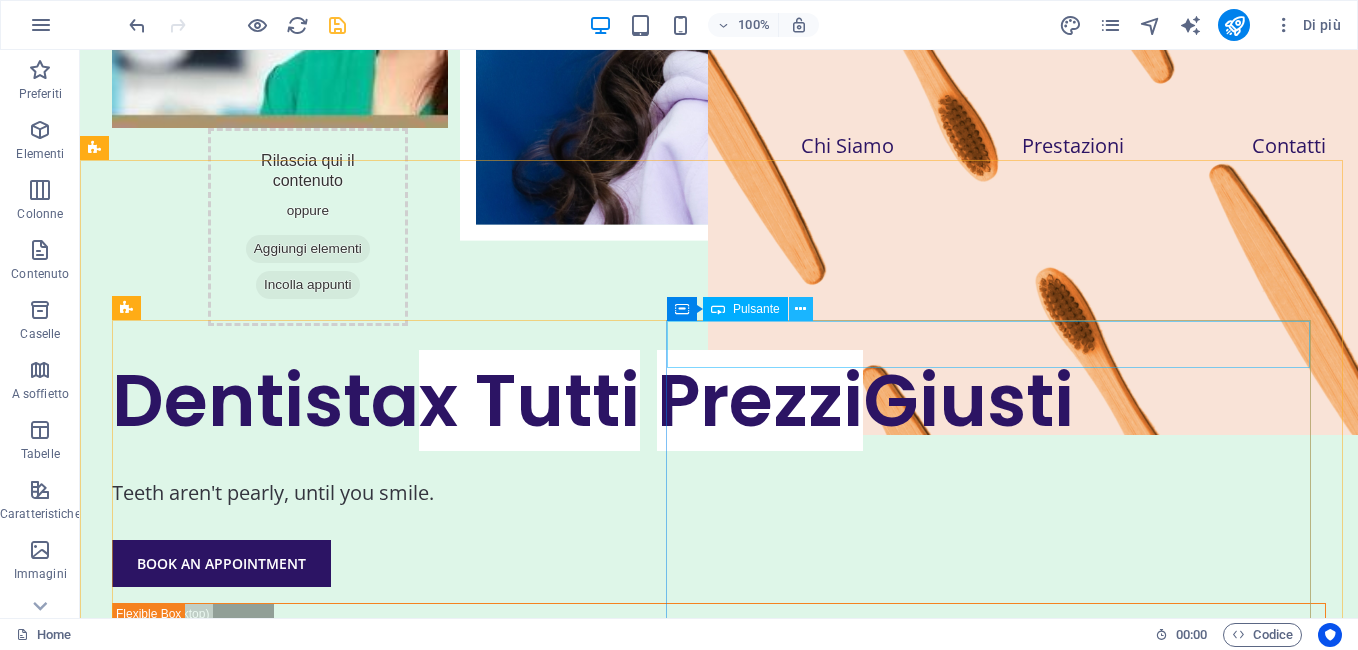 click at bounding box center (800, 309) 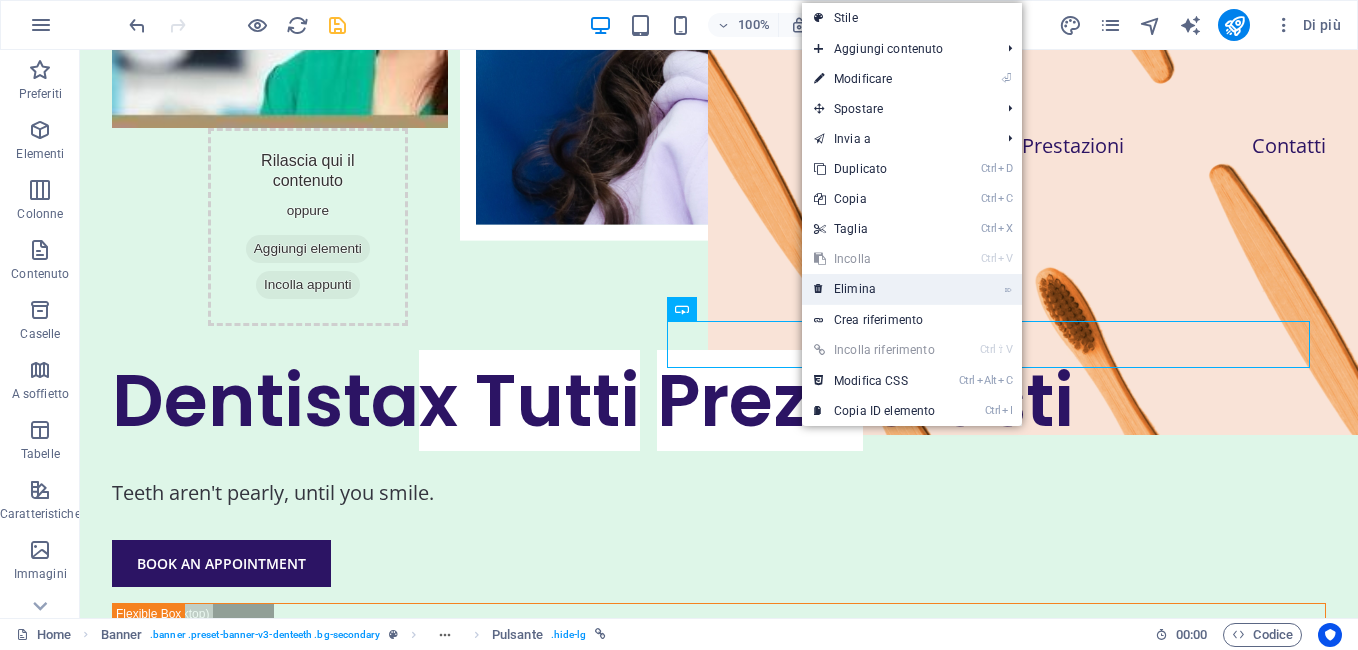 click on "⌦  Elimina" at bounding box center [874, 289] 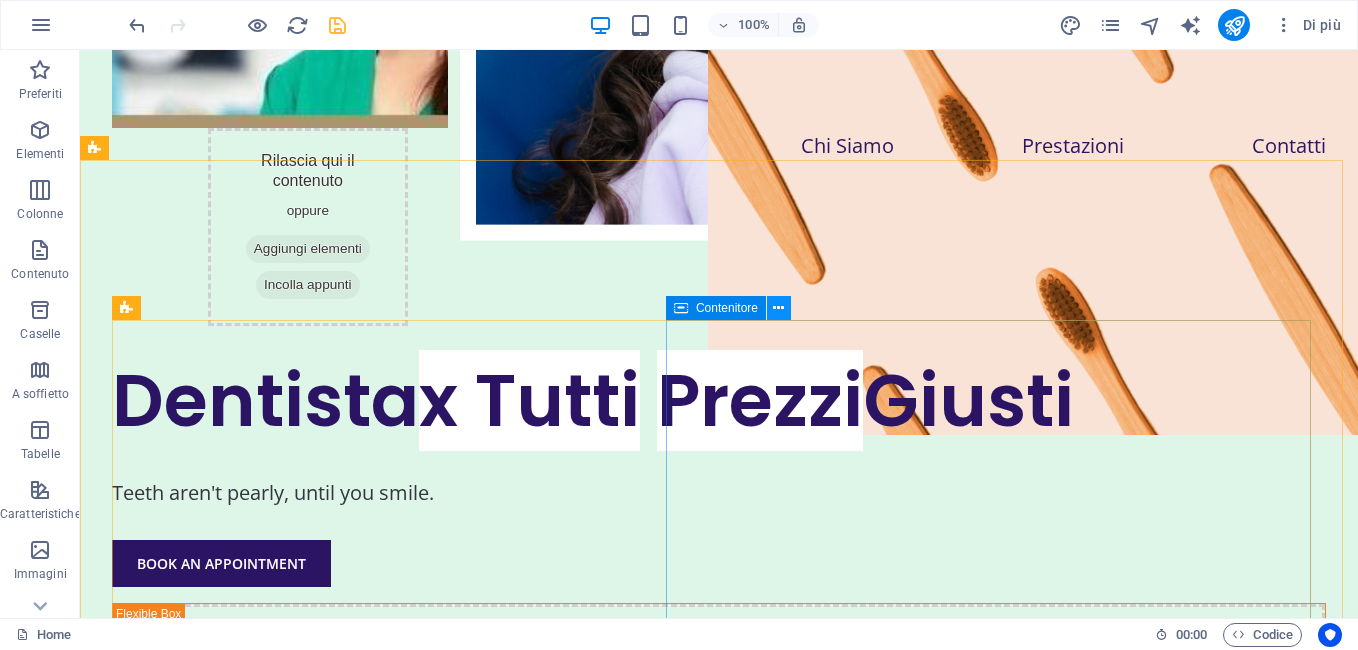 click at bounding box center (778, 308) 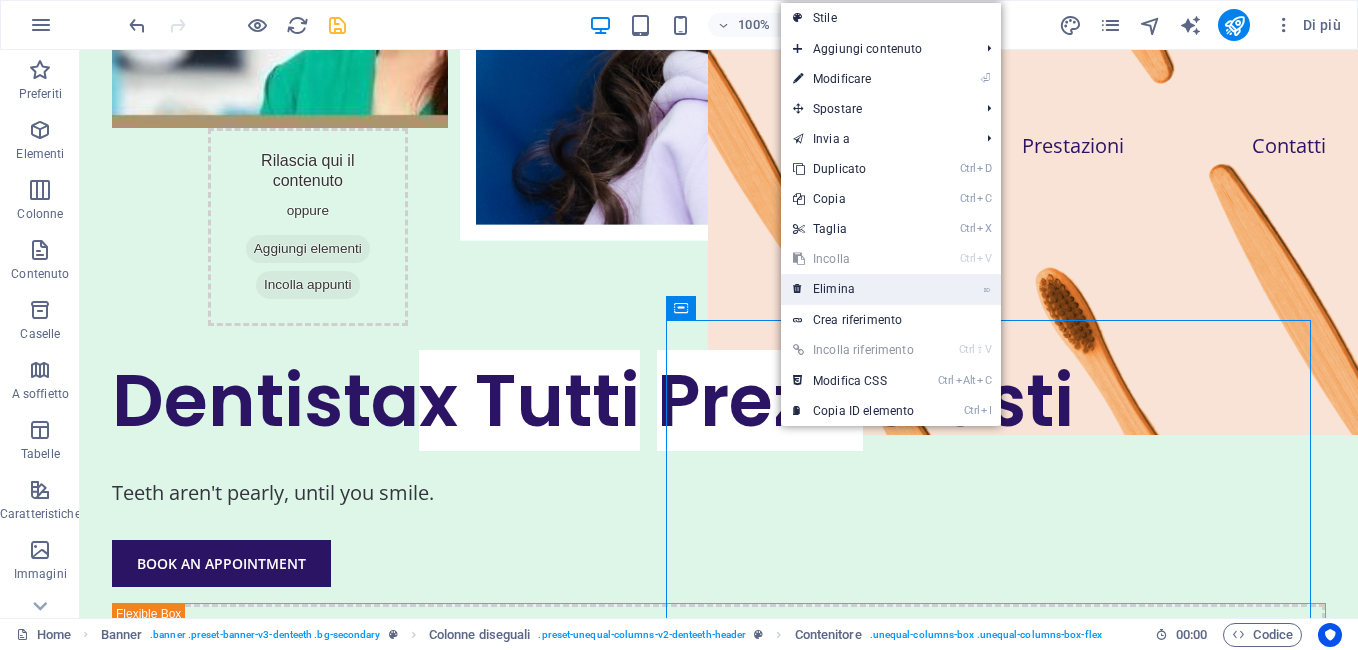 click on "⌦  Elimina" at bounding box center (853, 289) 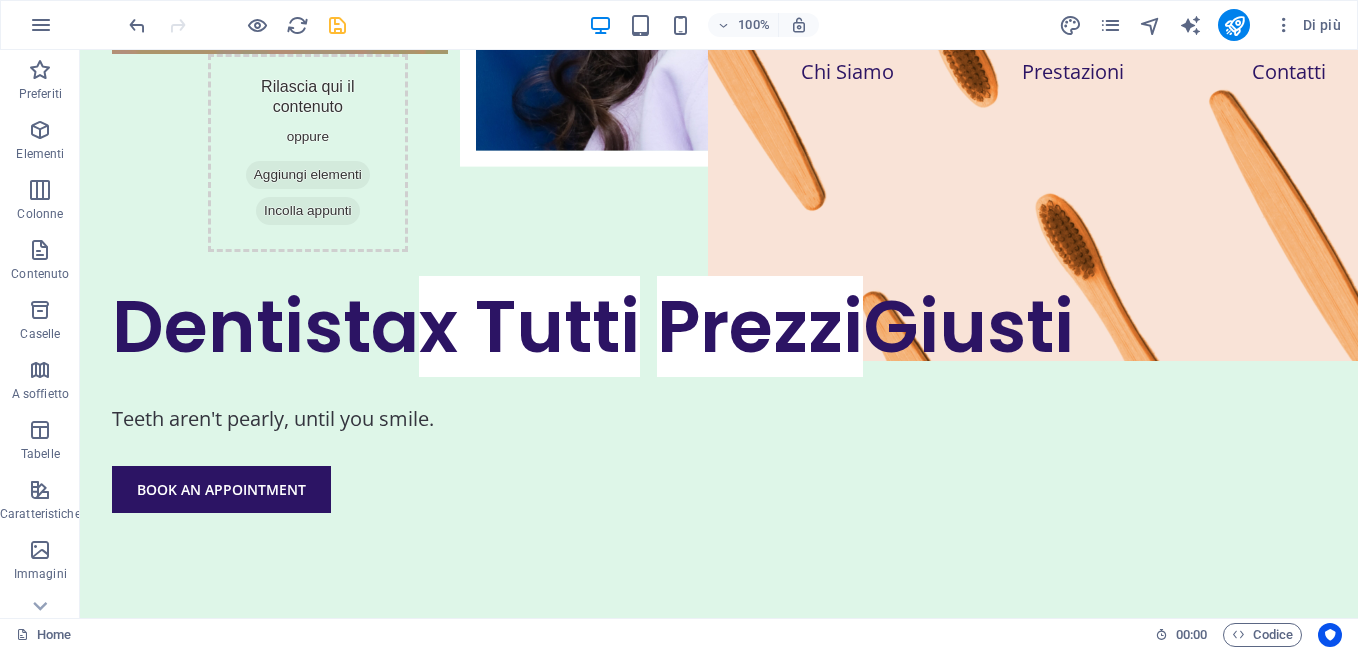scroll, scrollTop: 379, scrollLeft: 0, axis: vertical 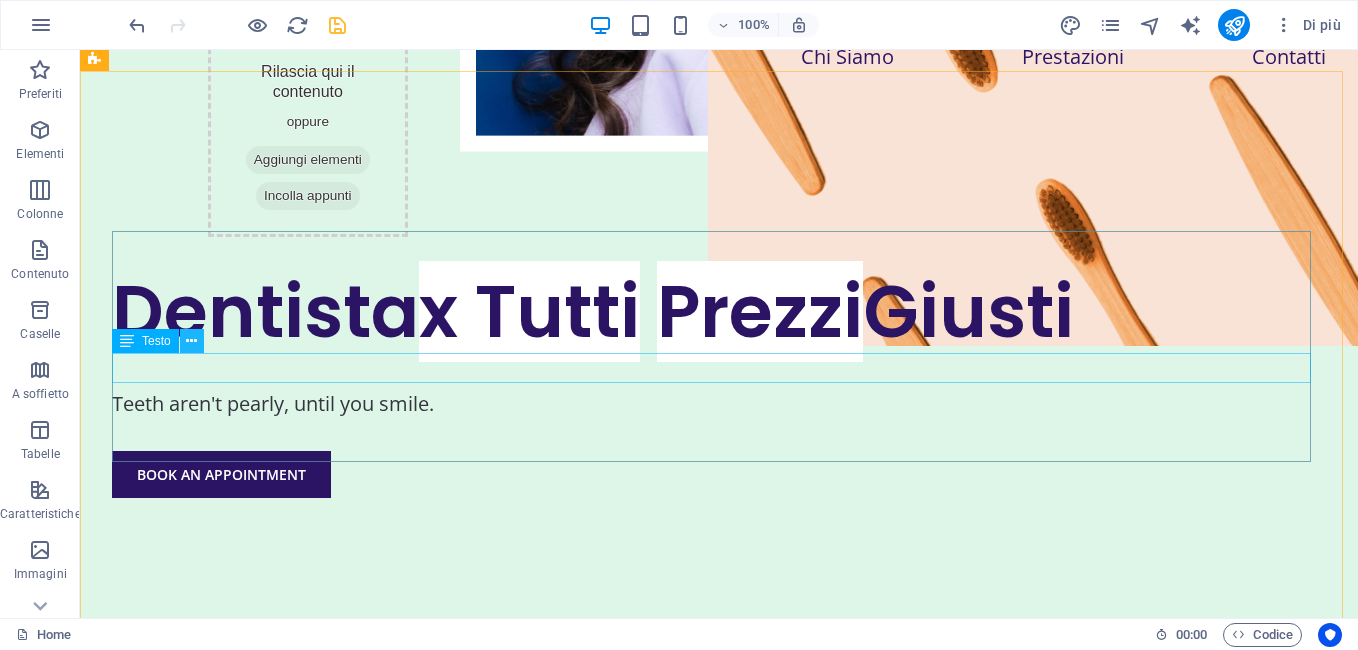 click at bounding box center [191, 341] 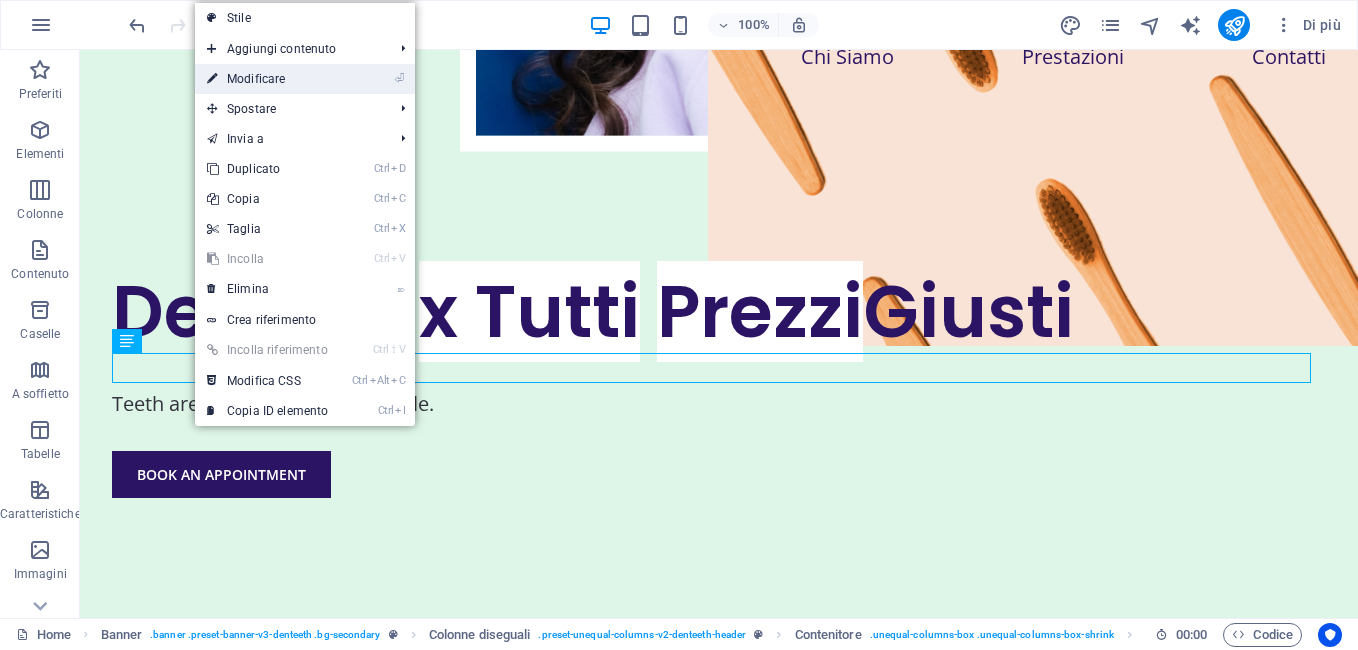 click on "⏎  Modificare" at bounding box center [267, 79] 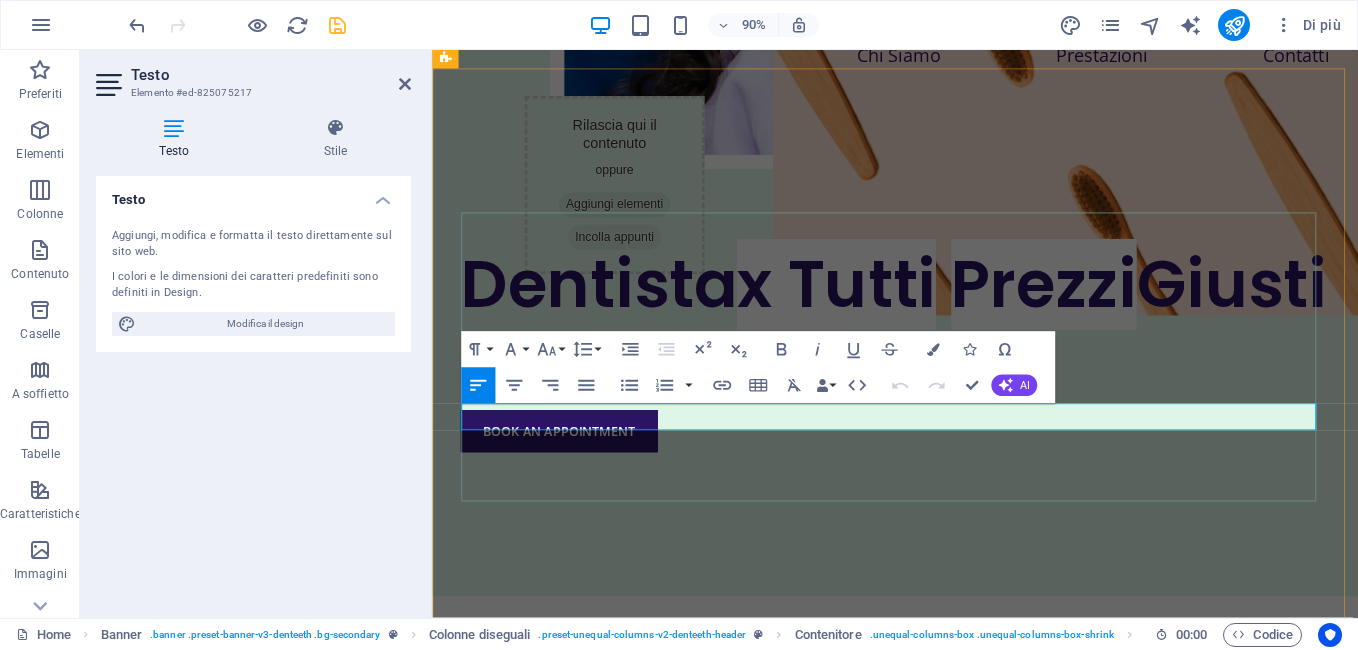 drag, startPoint x: 794, startPoint y: 454, endPoint x: 465, endPoint y: 463, distance: 329.12308 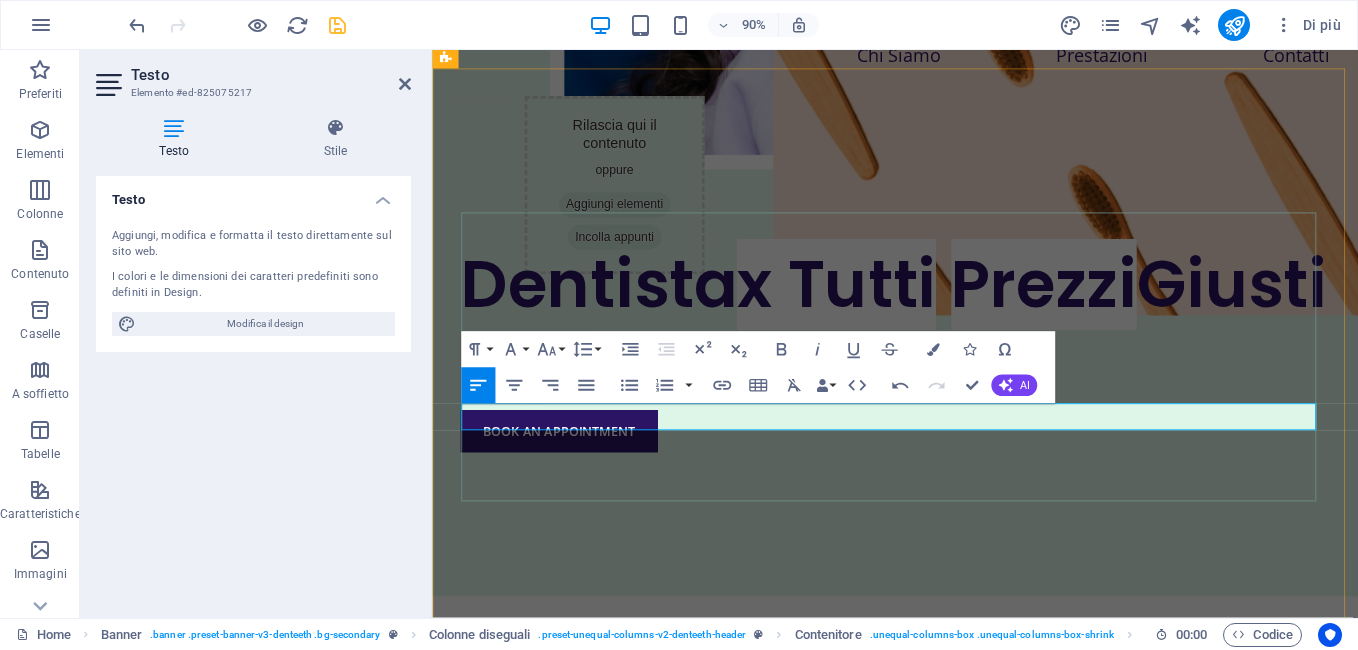 type 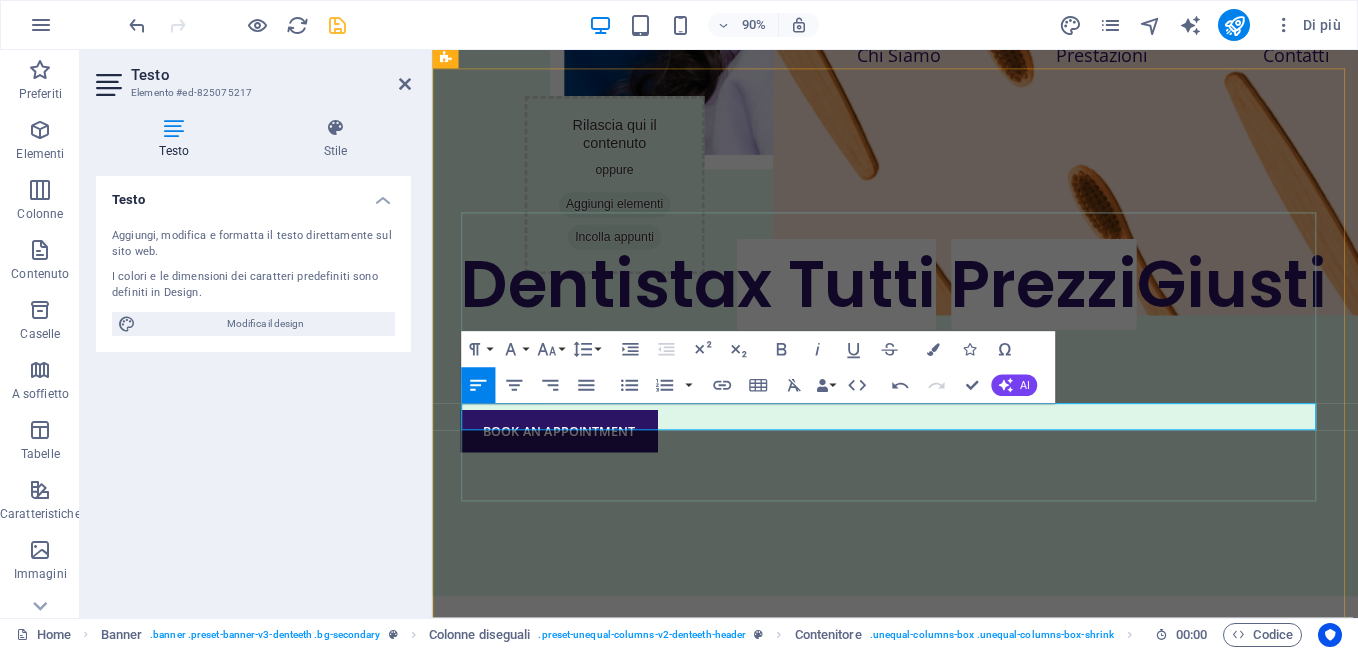 drag, startPoint x: 1085, startPoint y: 455, endPoint x: 464, endPoint y: 455, distance: 621 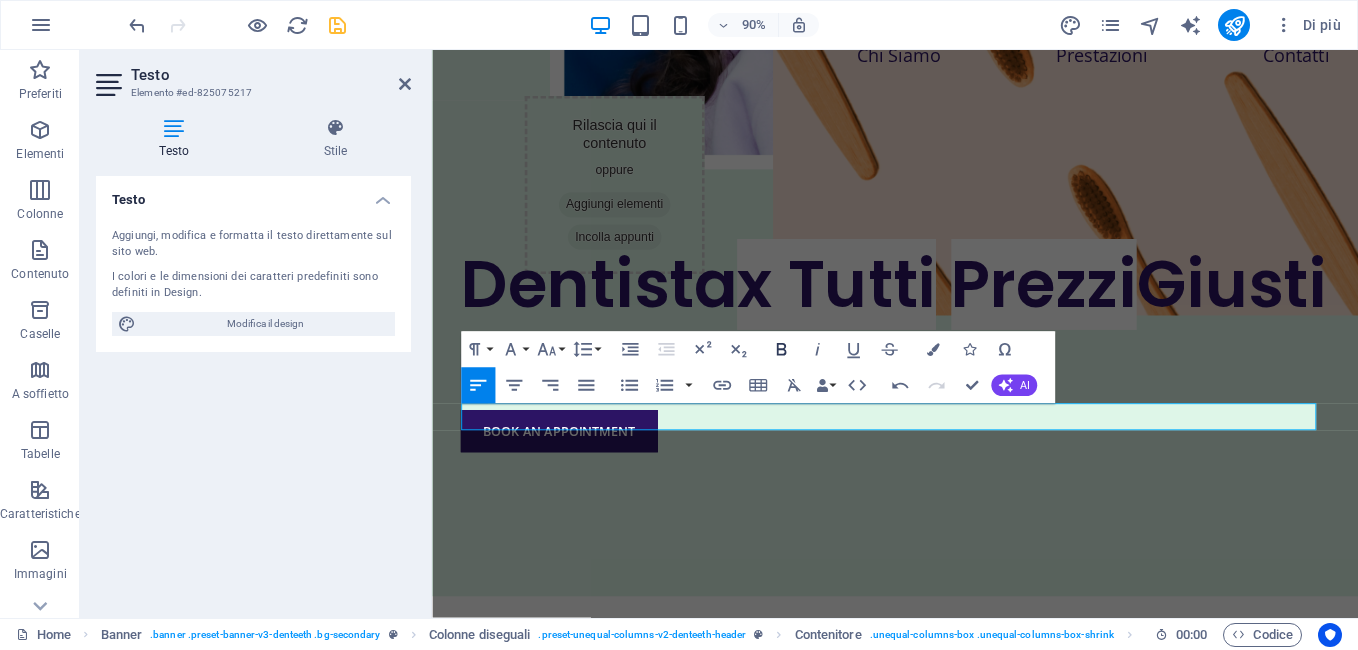 click 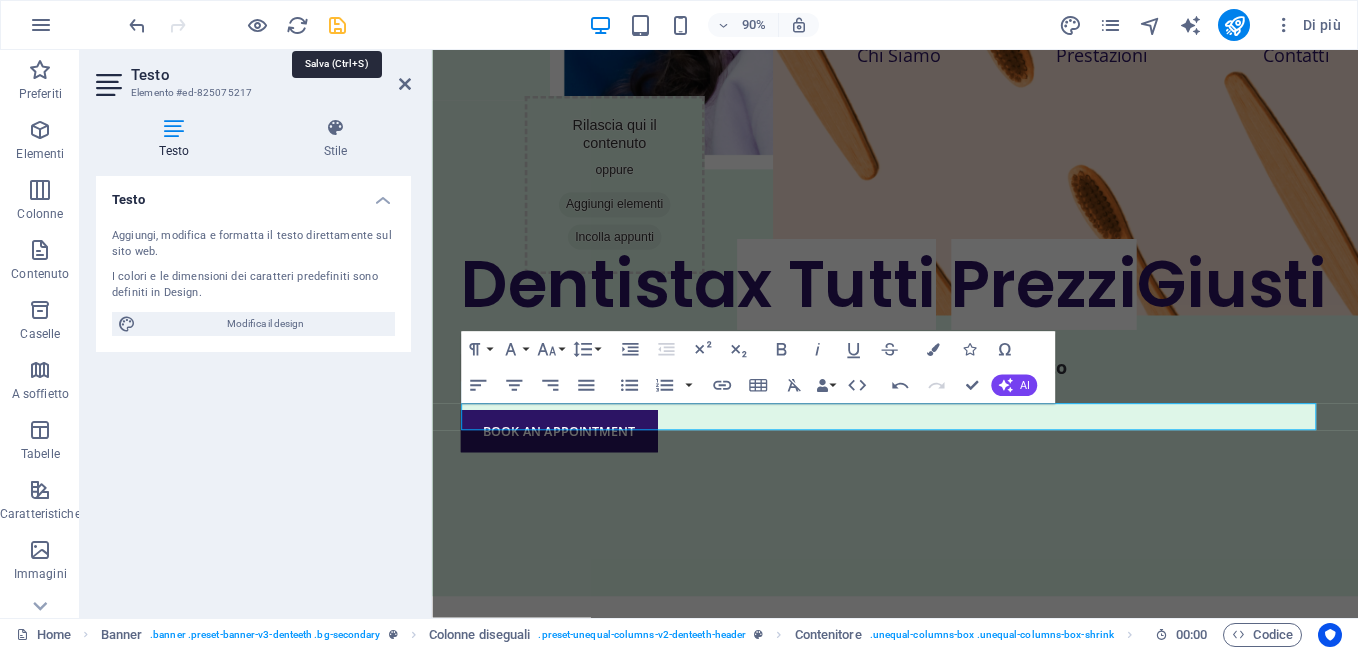 click at bounding box center [337, 25] 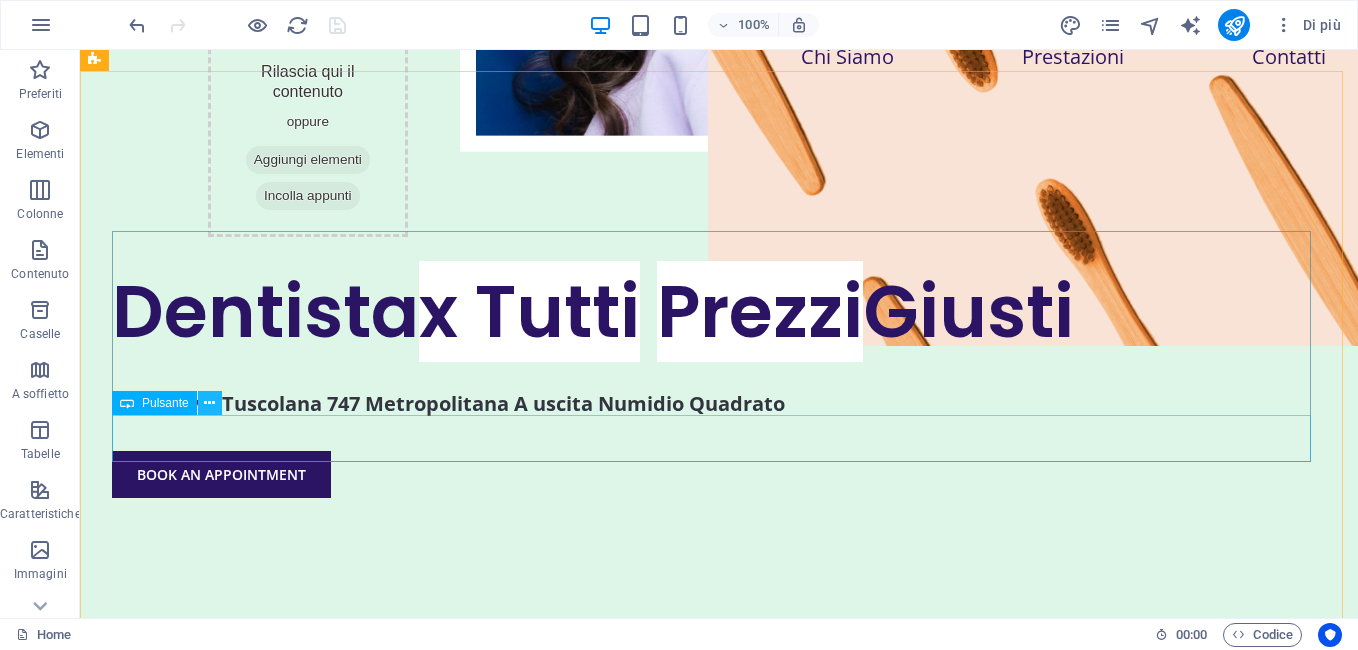 click at bounding box center [209, 403] 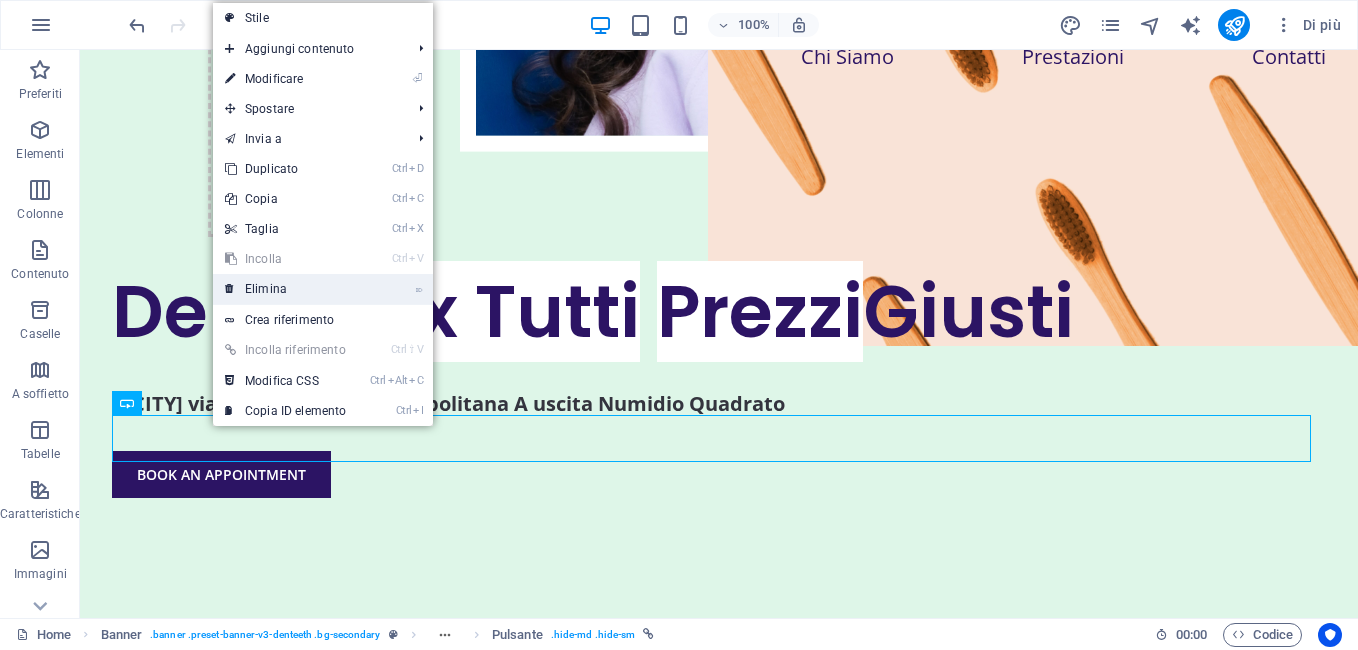 click on "⌦  Elimina" at bounding box center (285, 289) 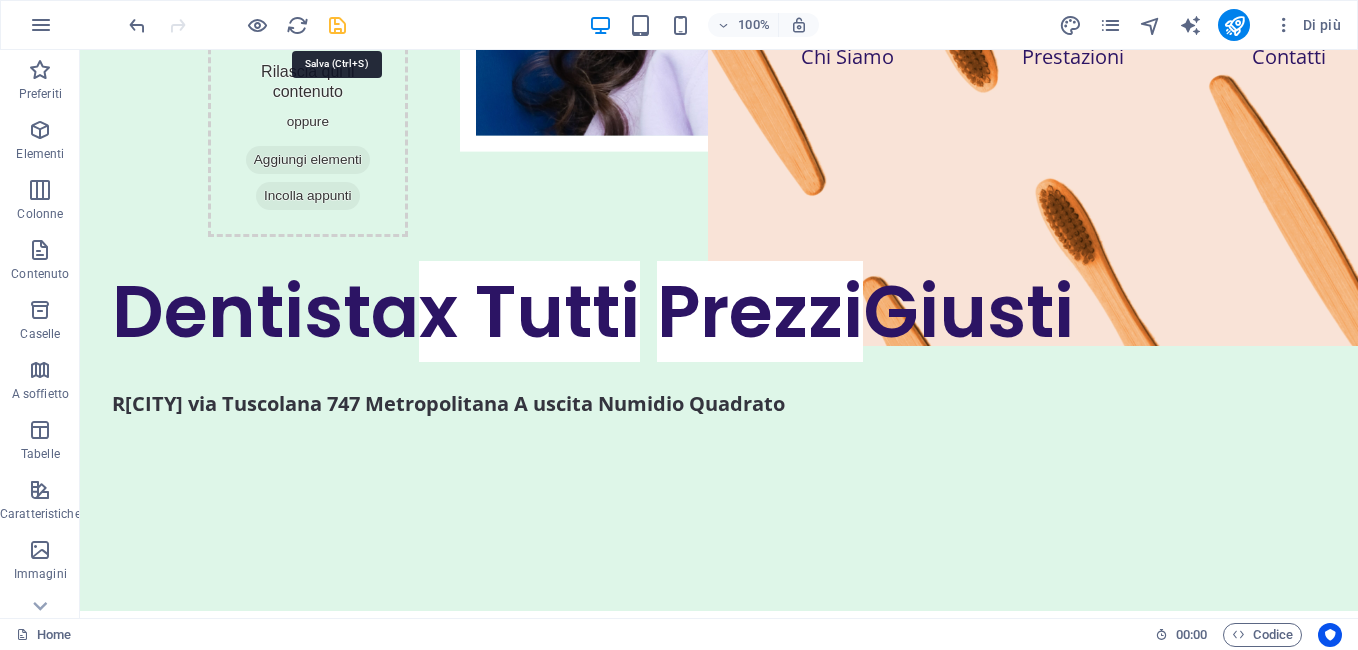 click at bounding box center [337, 25] 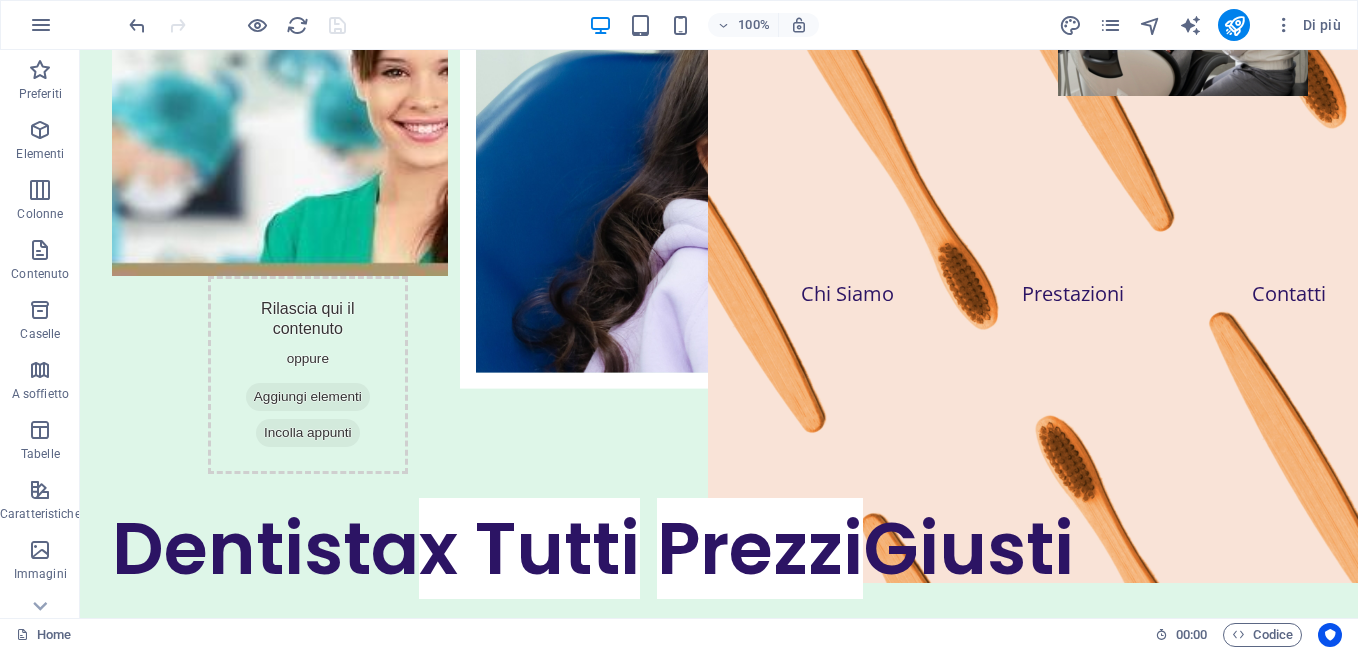 scroll, scrollTop: 335, scrollLeft: 0, axis: vertical 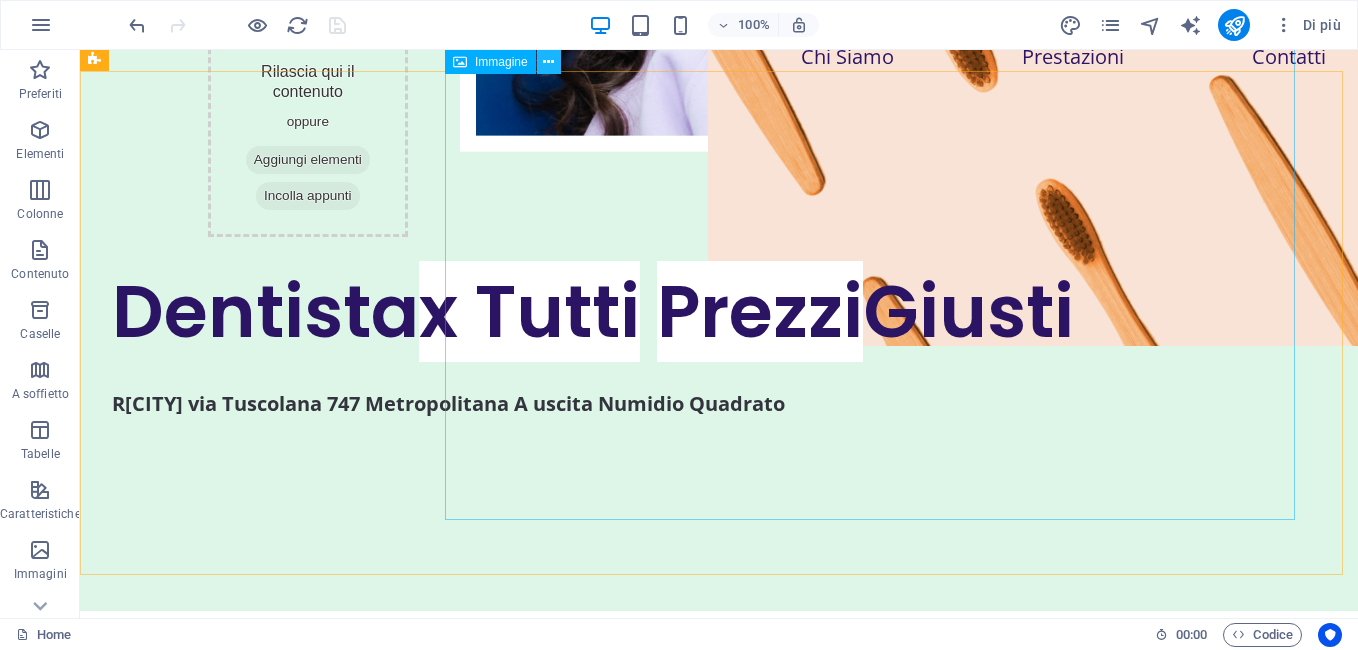 click at bounding box center (549, 62) 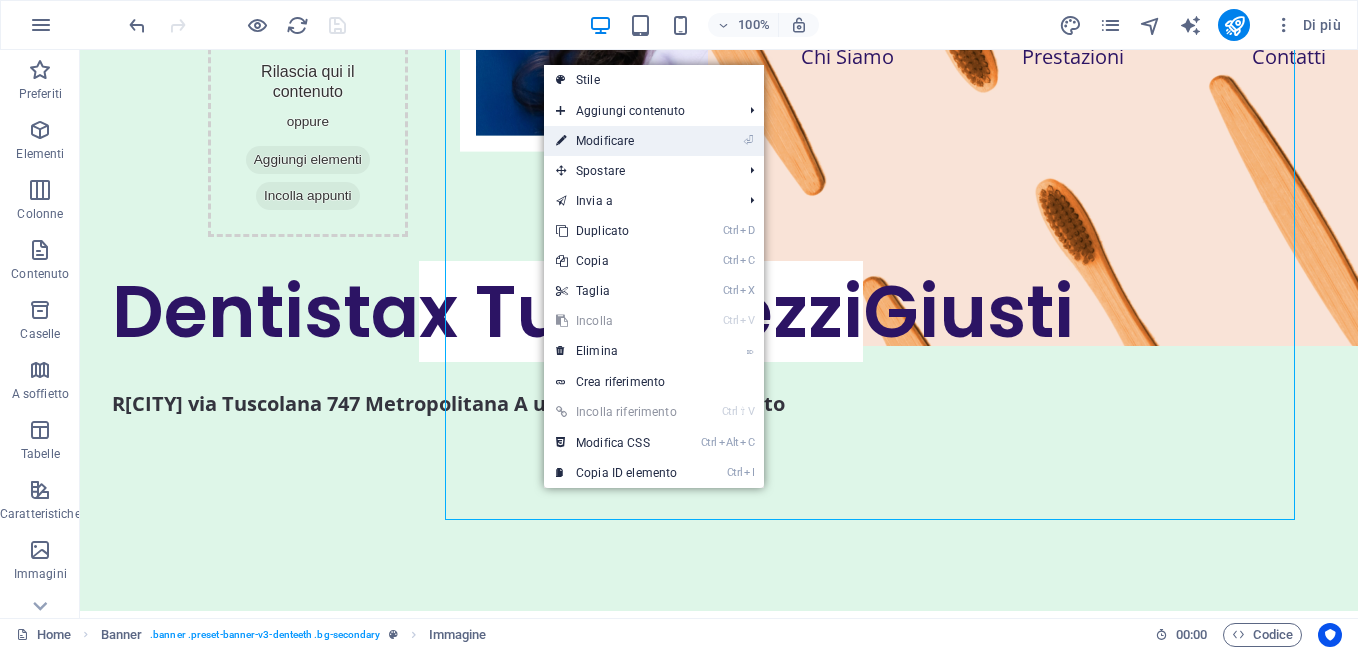 click on "⏎  Modificare" at bounding box center (616, 141) 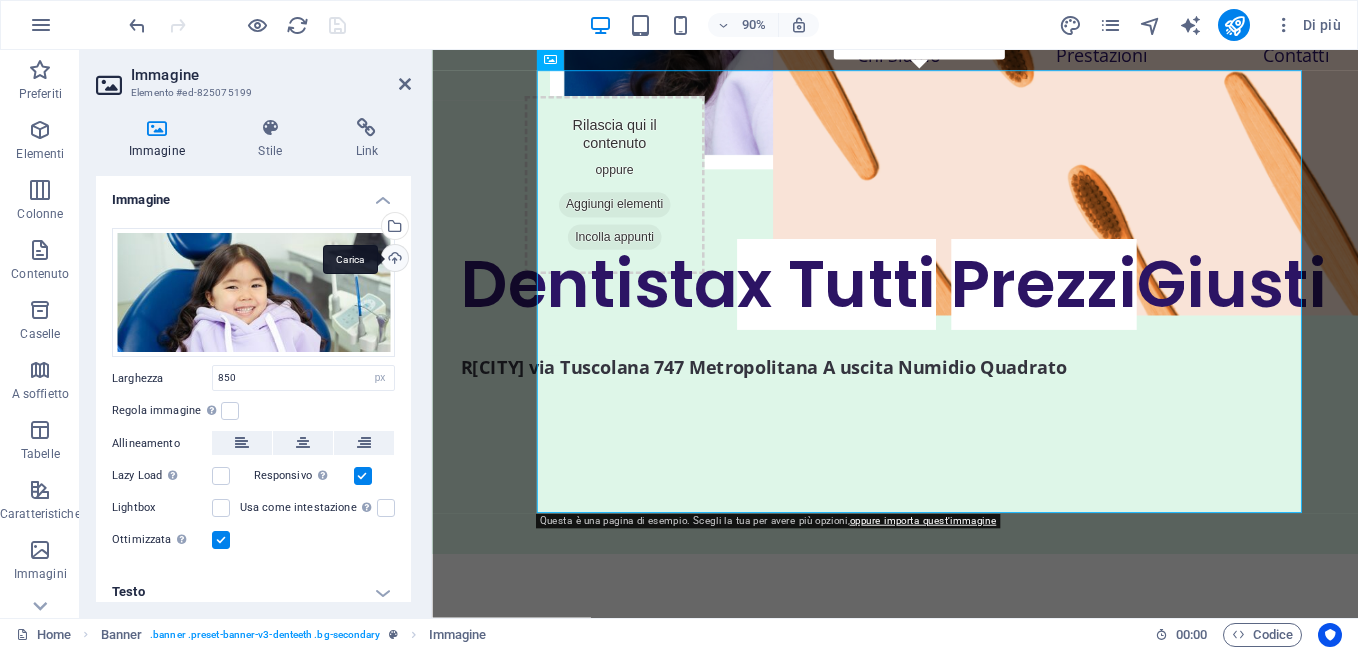 click on "Carica" at bounding box center [393, 260] 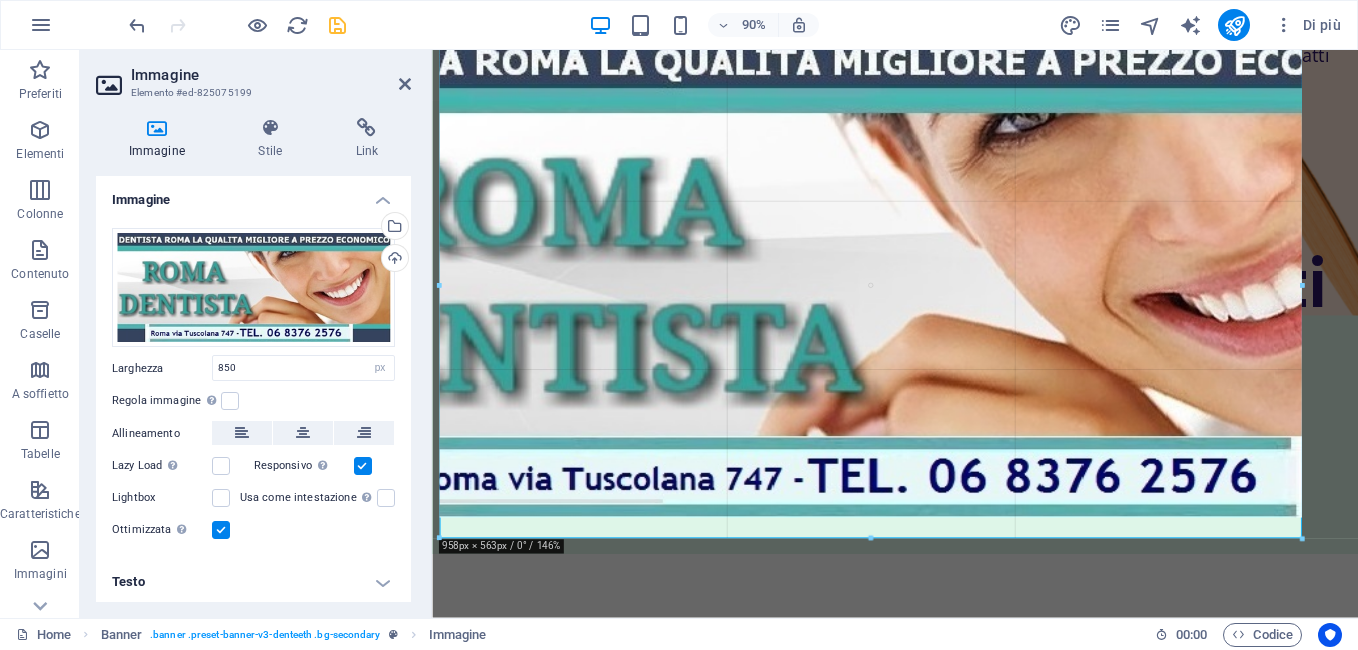 drag, startPoint x: 535, startPoint y: 69, endPoint x: 427, endPoint y: 76, distance: 108.226616 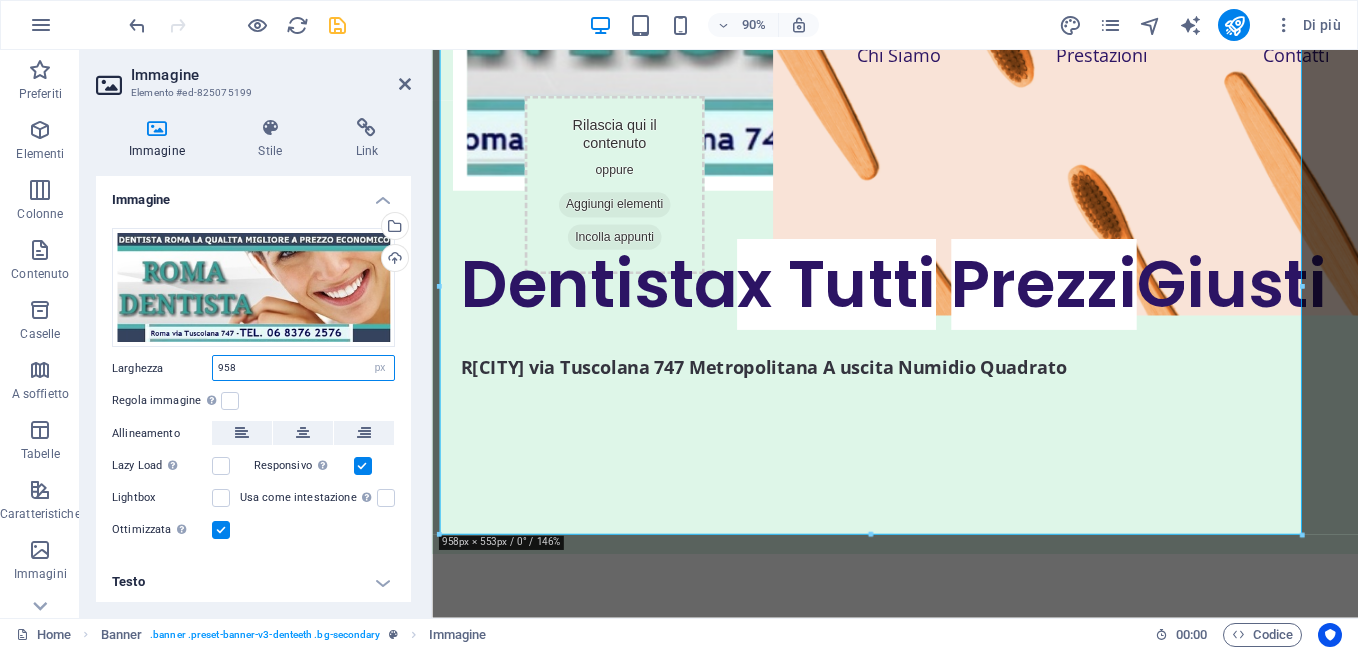 click on "958" at bounding box center (303, 368) 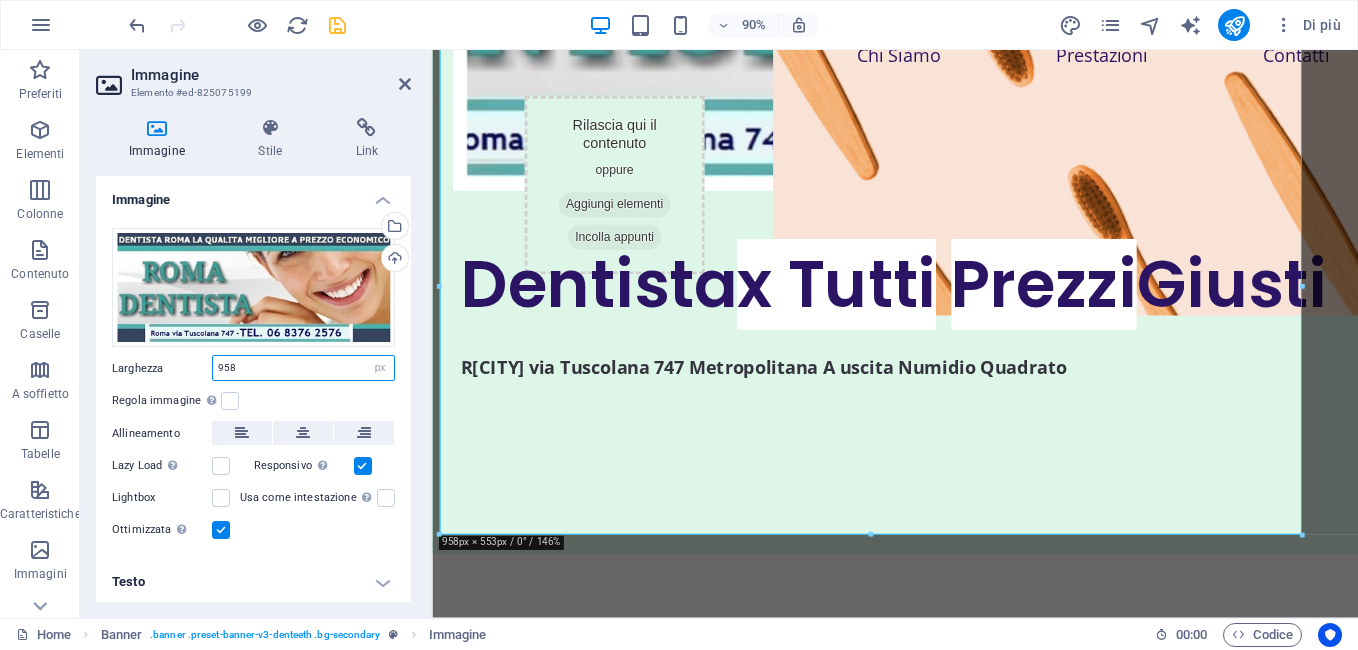 click on "958" at bounding box center (303, 368) 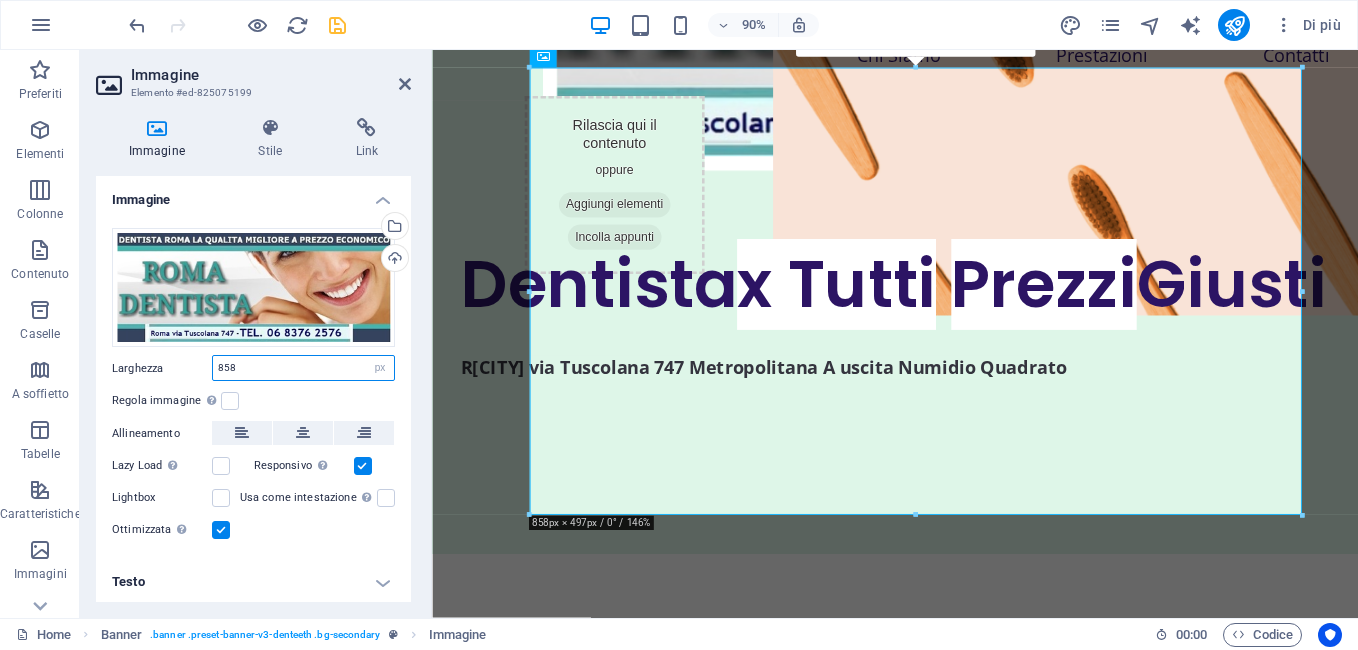 click on "858" at bounding box center (303, 368) 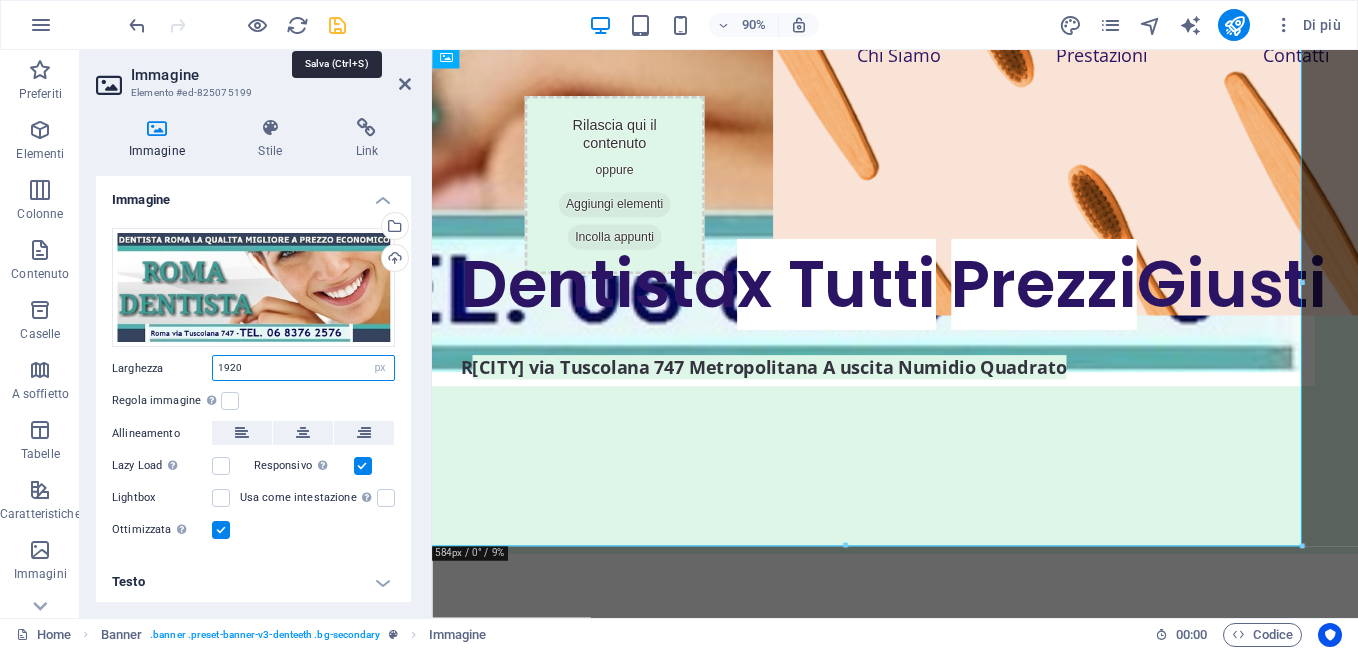 type on "1920" 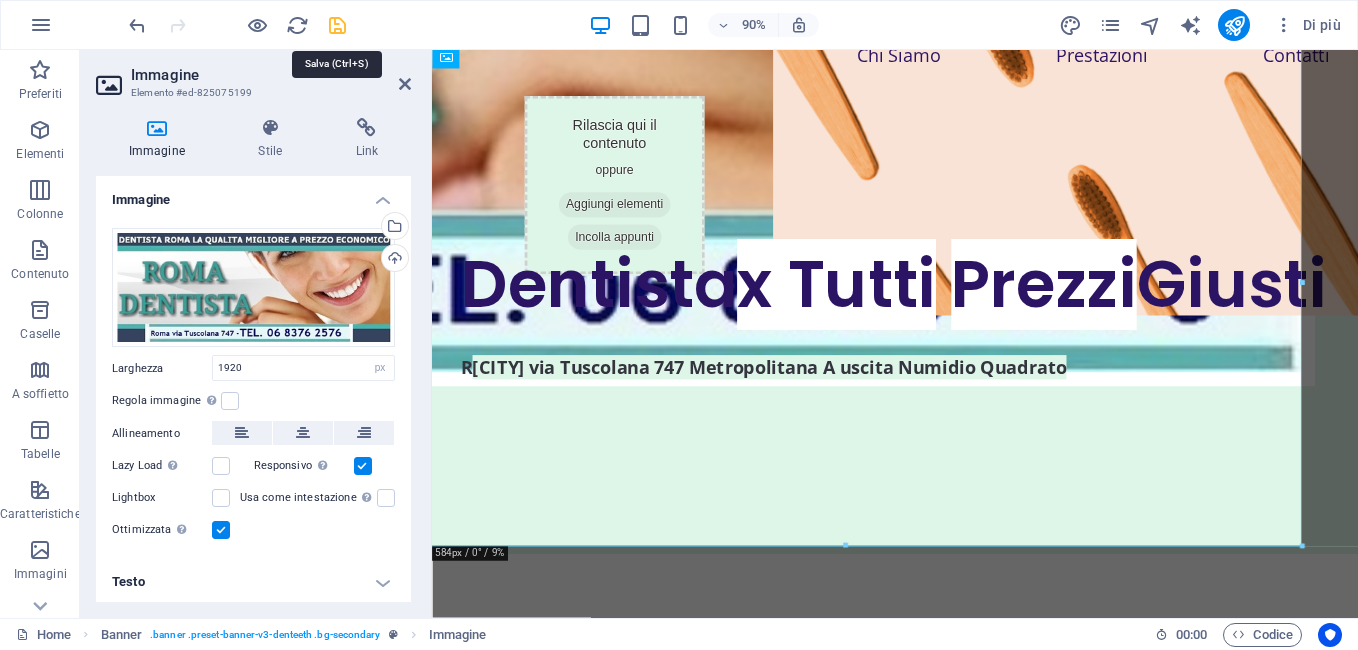 click at bounding box center (337, 25) 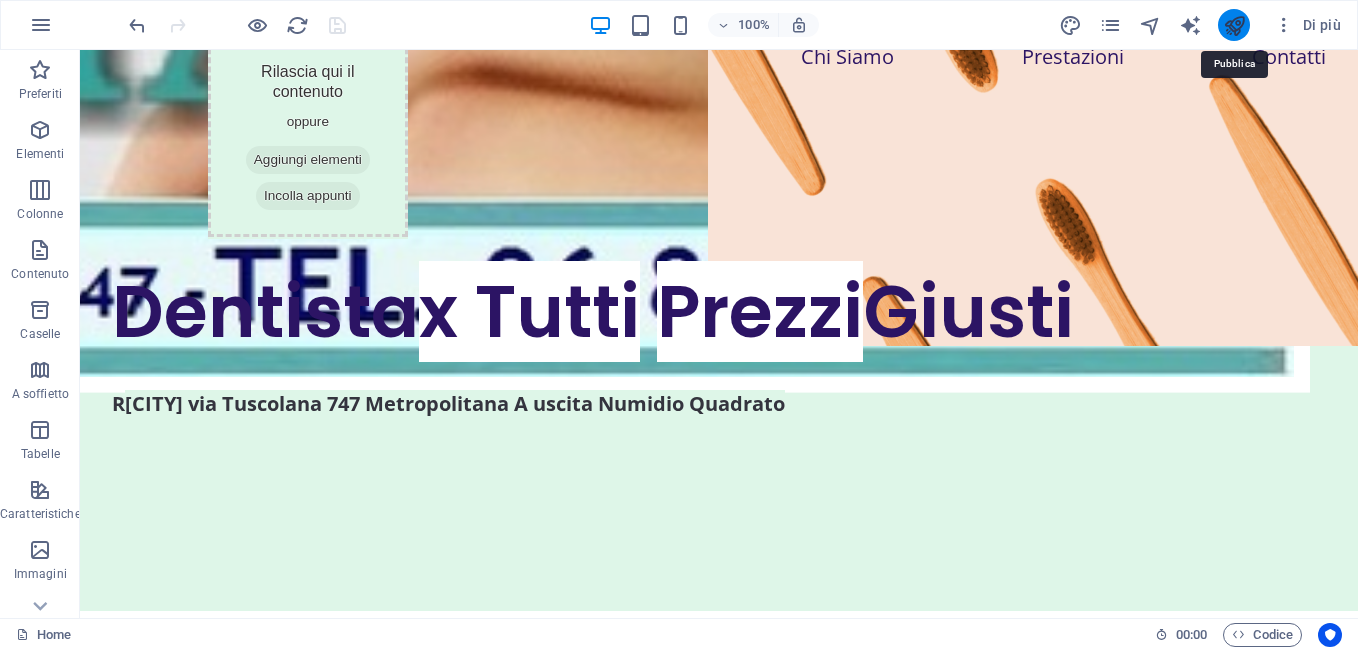 click at bounding box center (1234, 25) 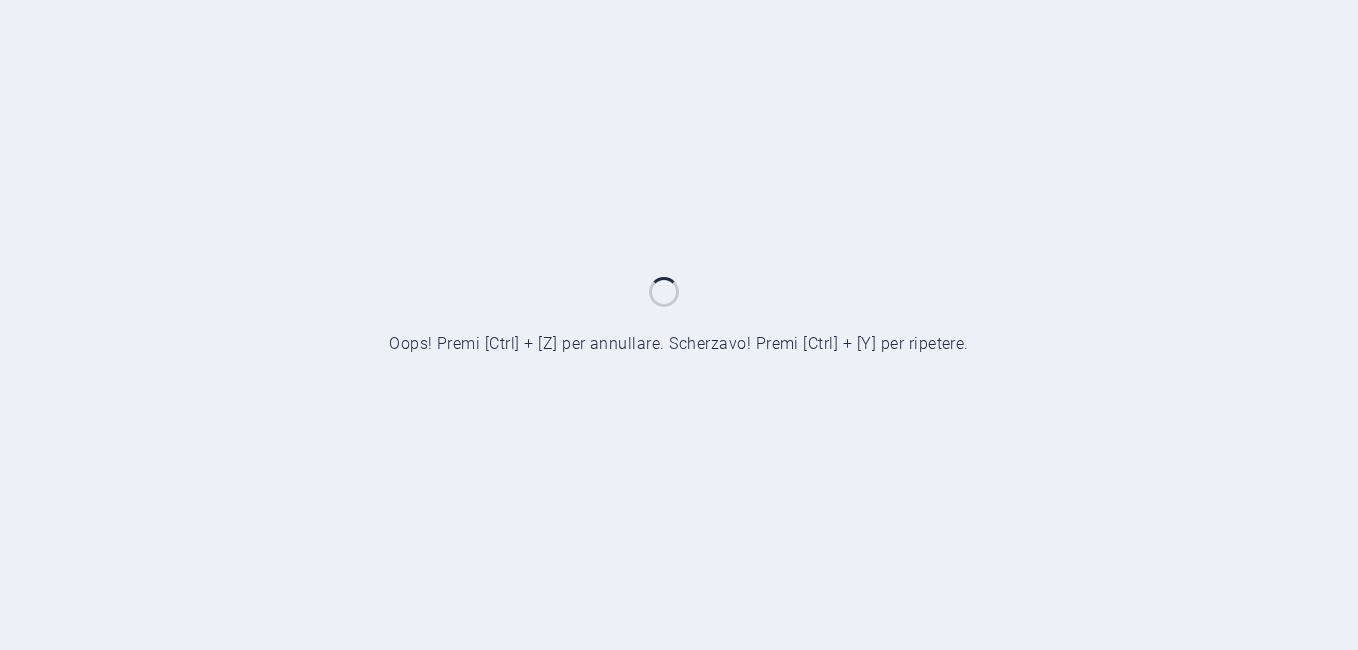 scroll, scrollTop: 0, scrollLeft: 0, axis: both 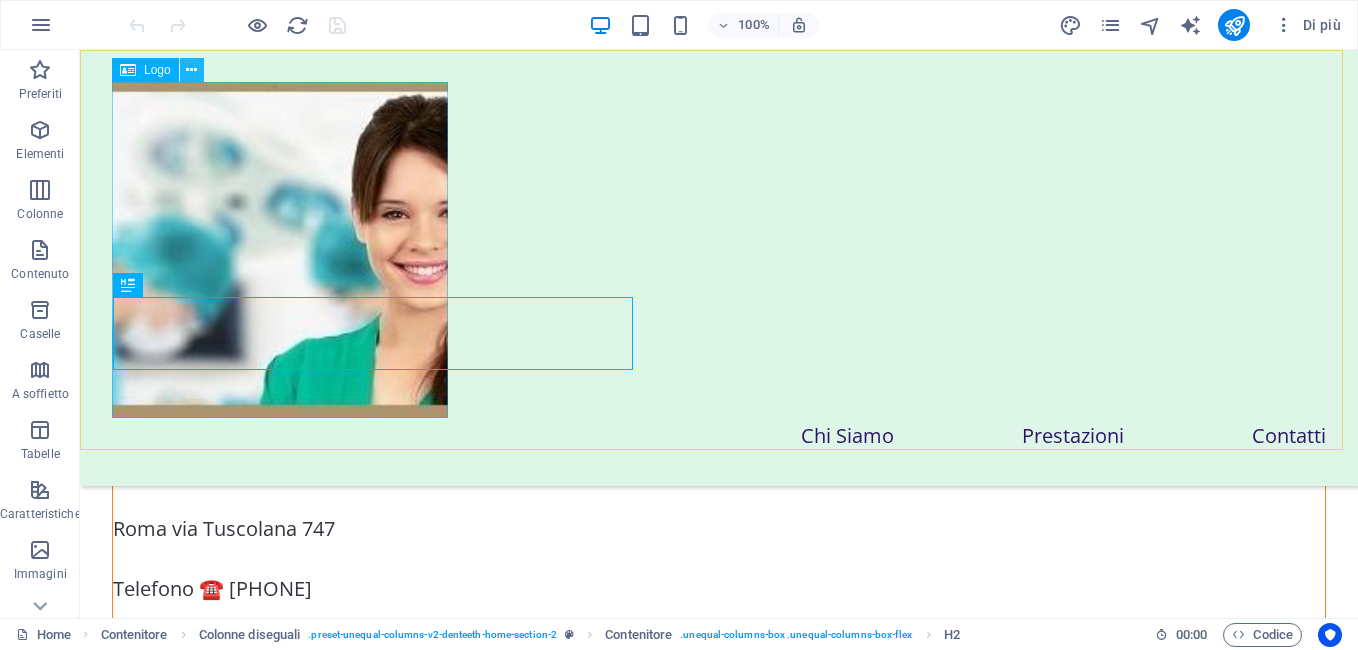 click at bounding box center [191, 70] 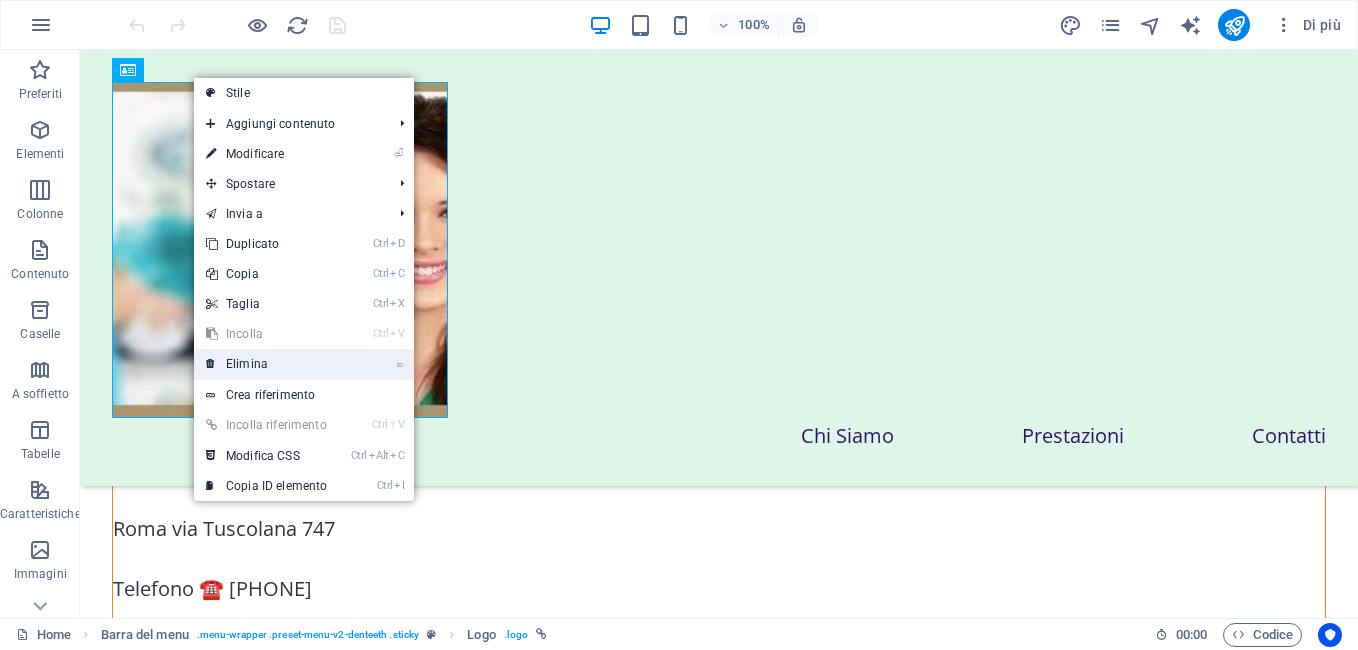 click on "⌦  Elimina" at bounding box center [266, 364] 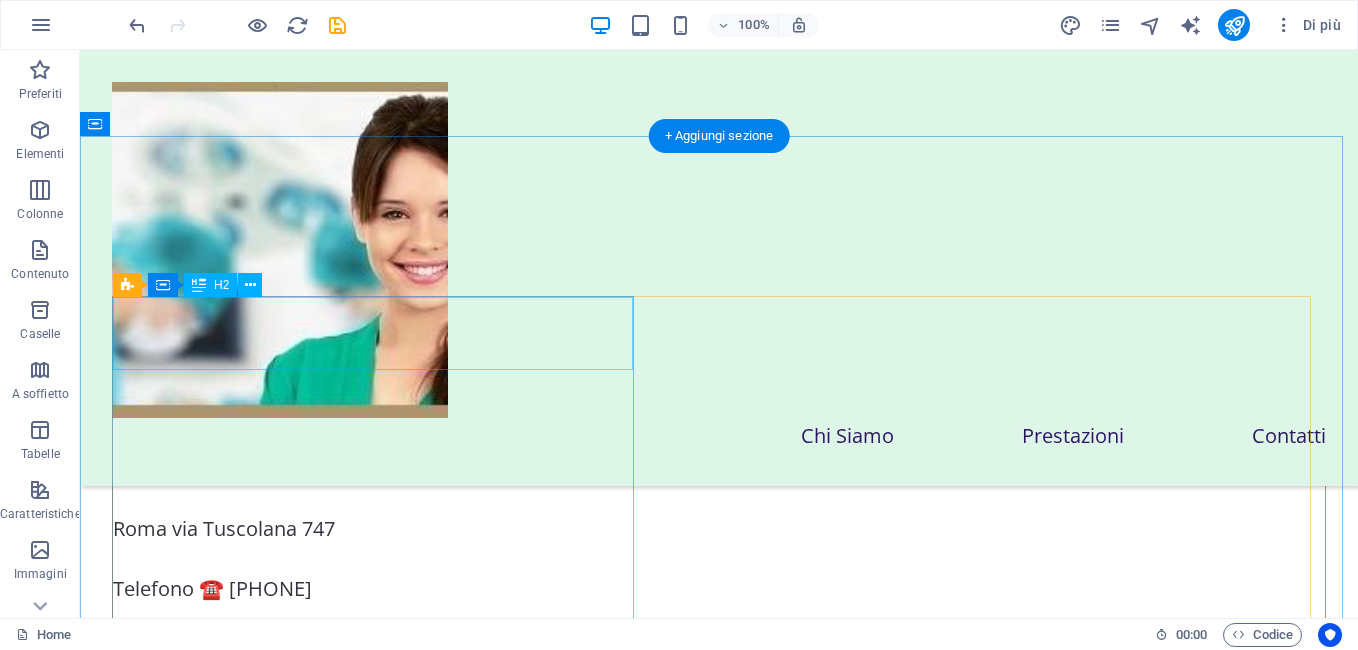 scroll, scrollTop: 518, scrollLeft: 0, axis: vertical 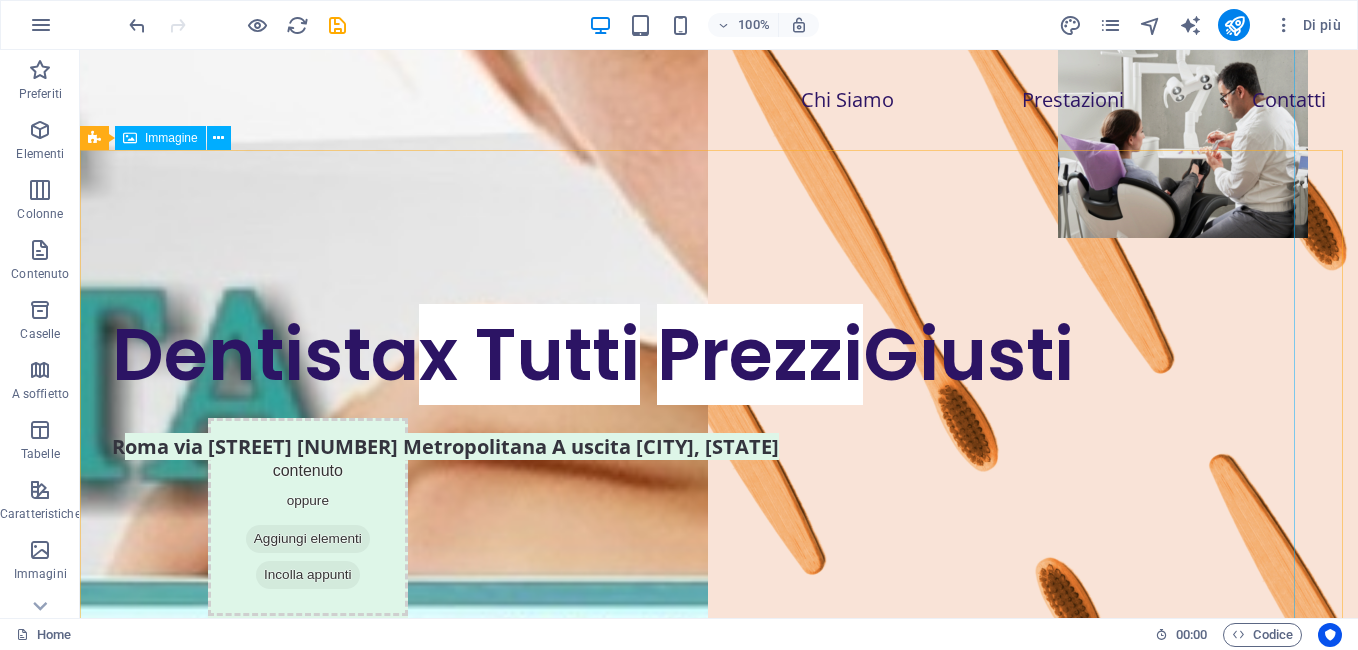 click on "Immagine" at bounding box center (171, 138) 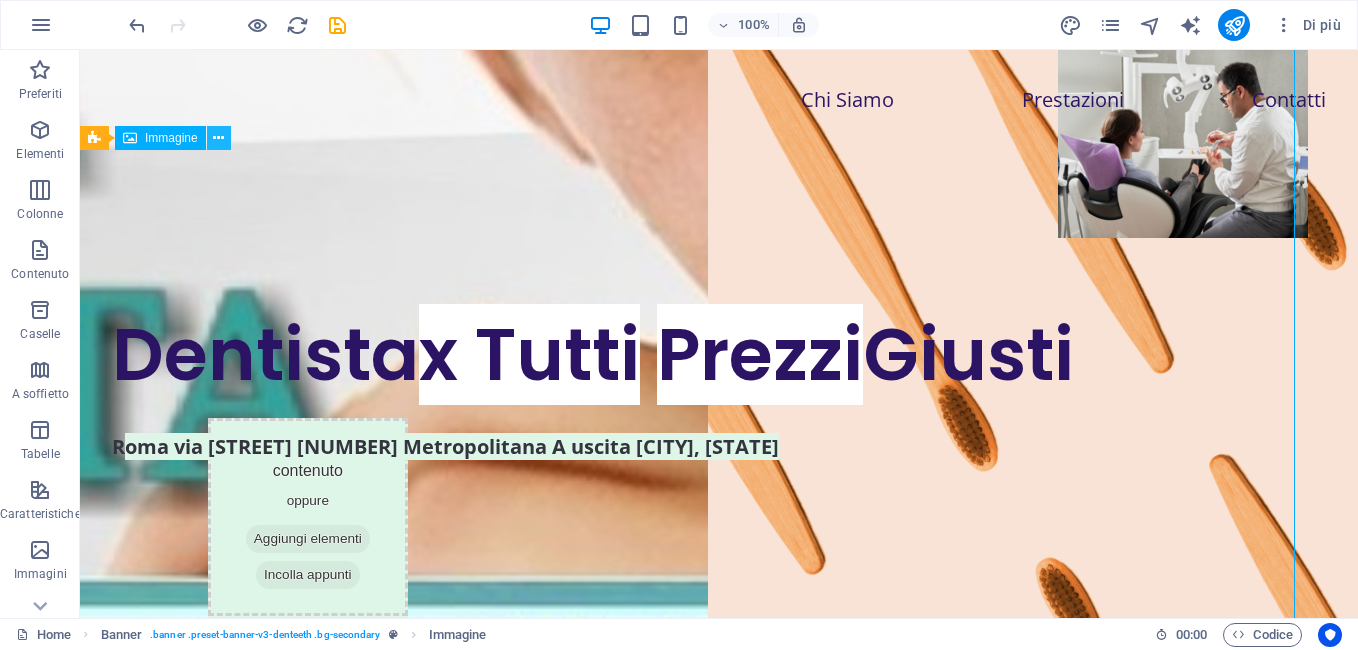 click at bounding box center (218, 138) 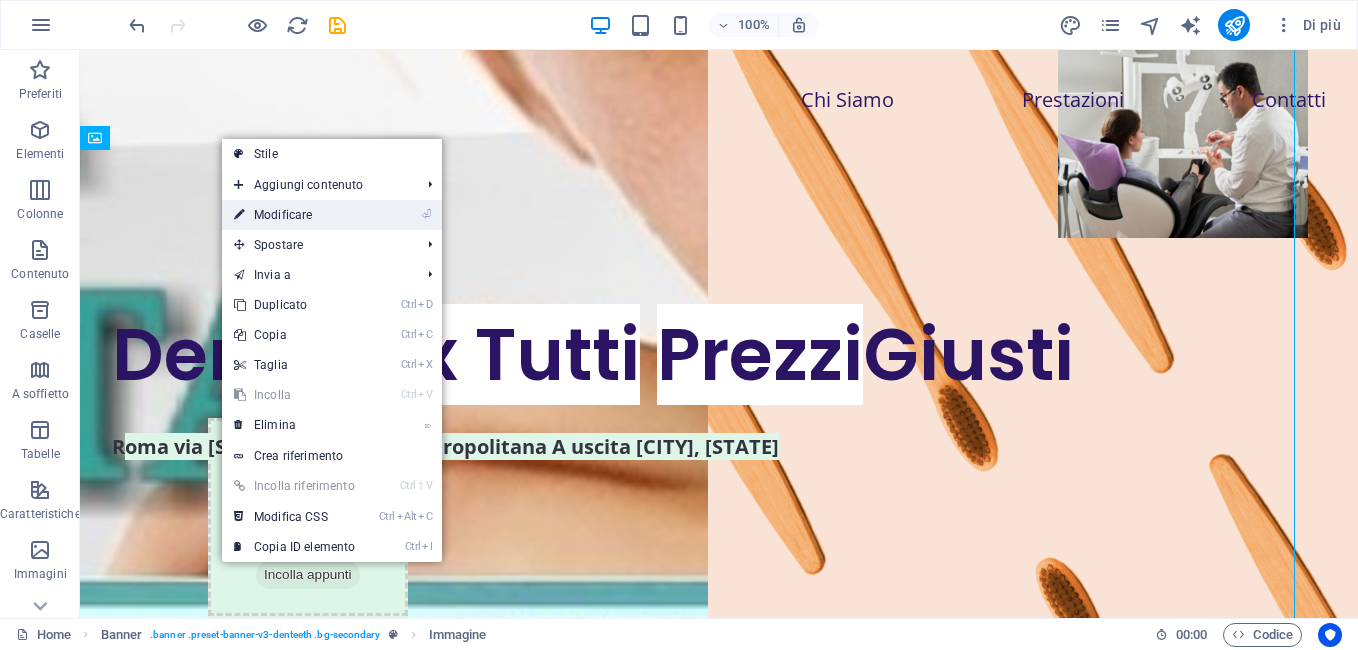 click on "⏎  Modificare" at bounding box center [294, 215] 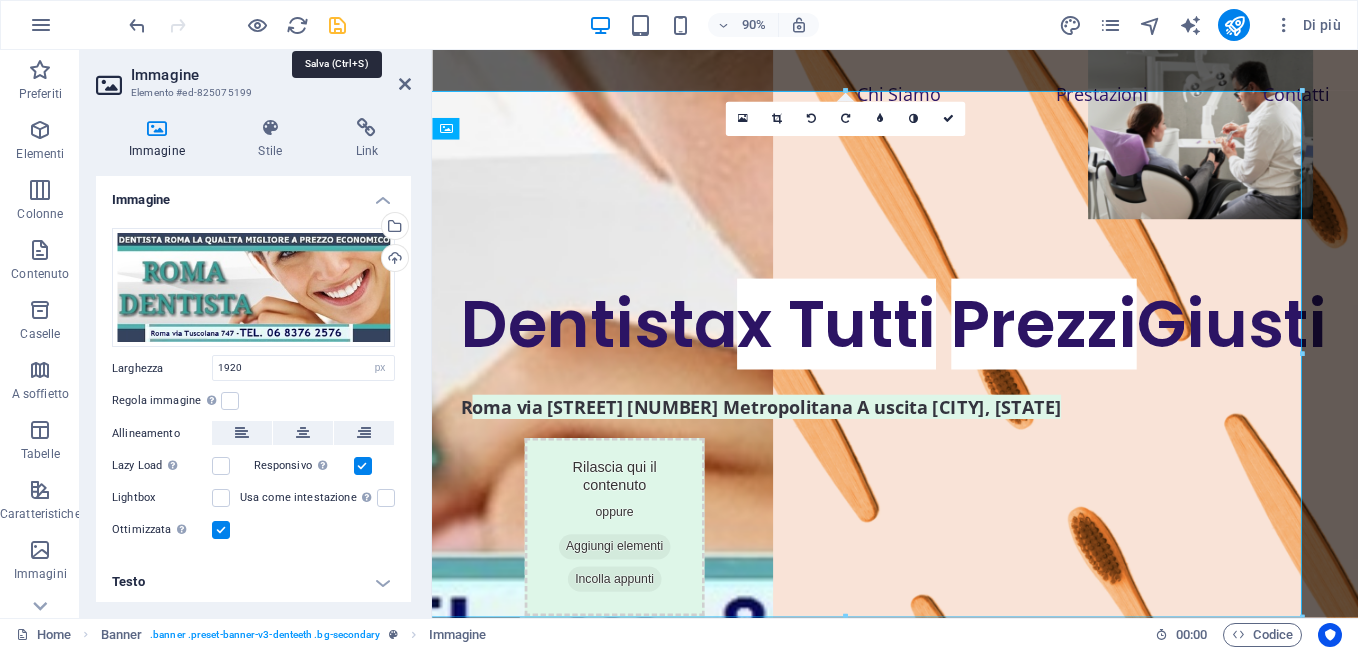 click at bounding box center (337, 25) 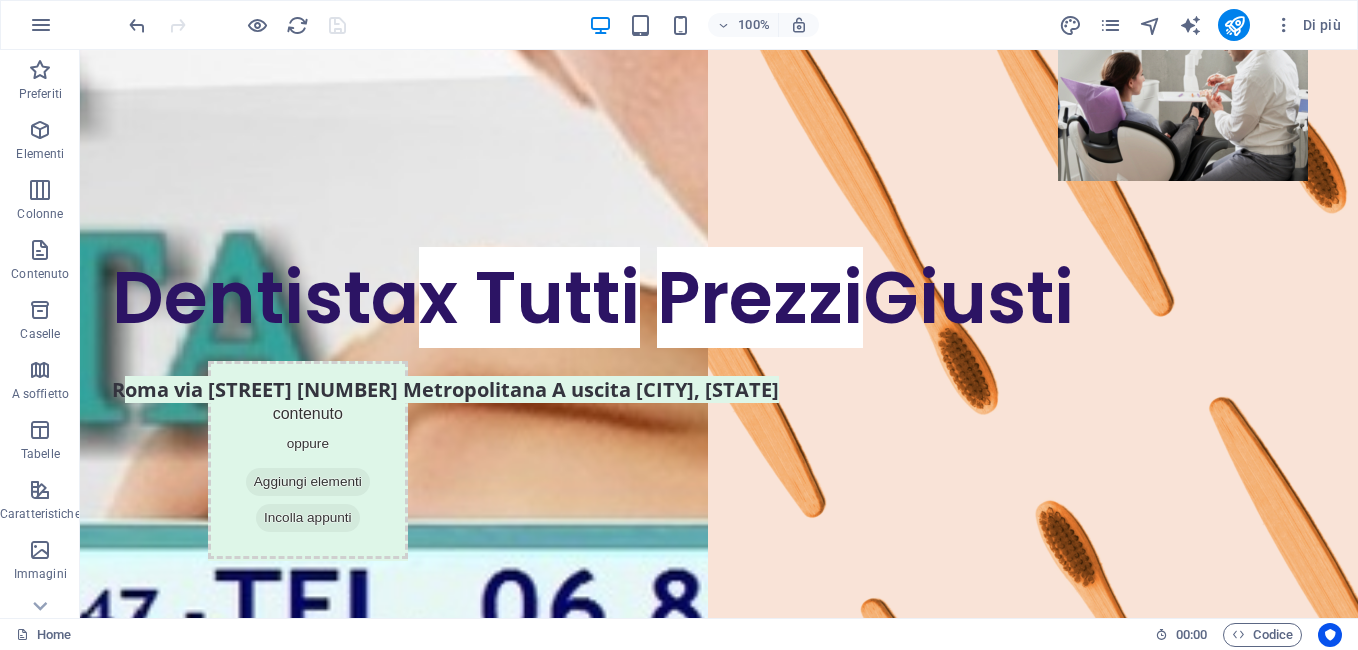 scroll, scrollTop: 0, scrollLeft: 0, axis: both 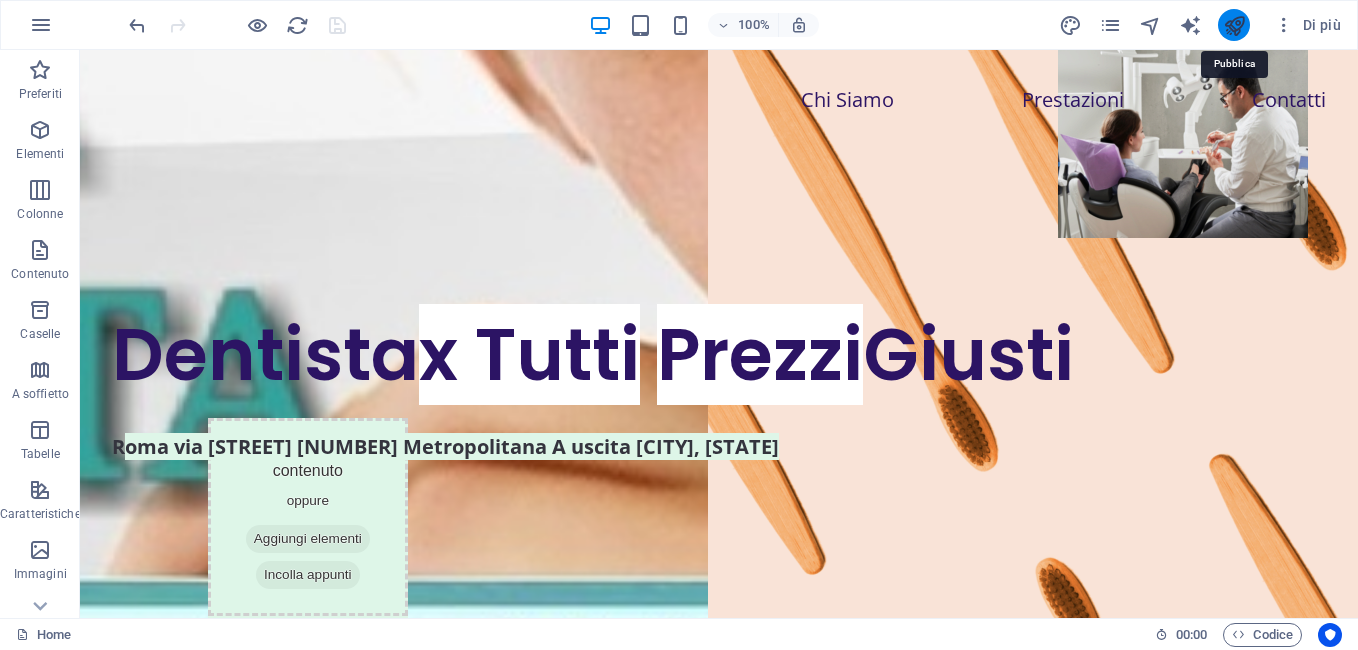 click at bounding box center (1234, 25) 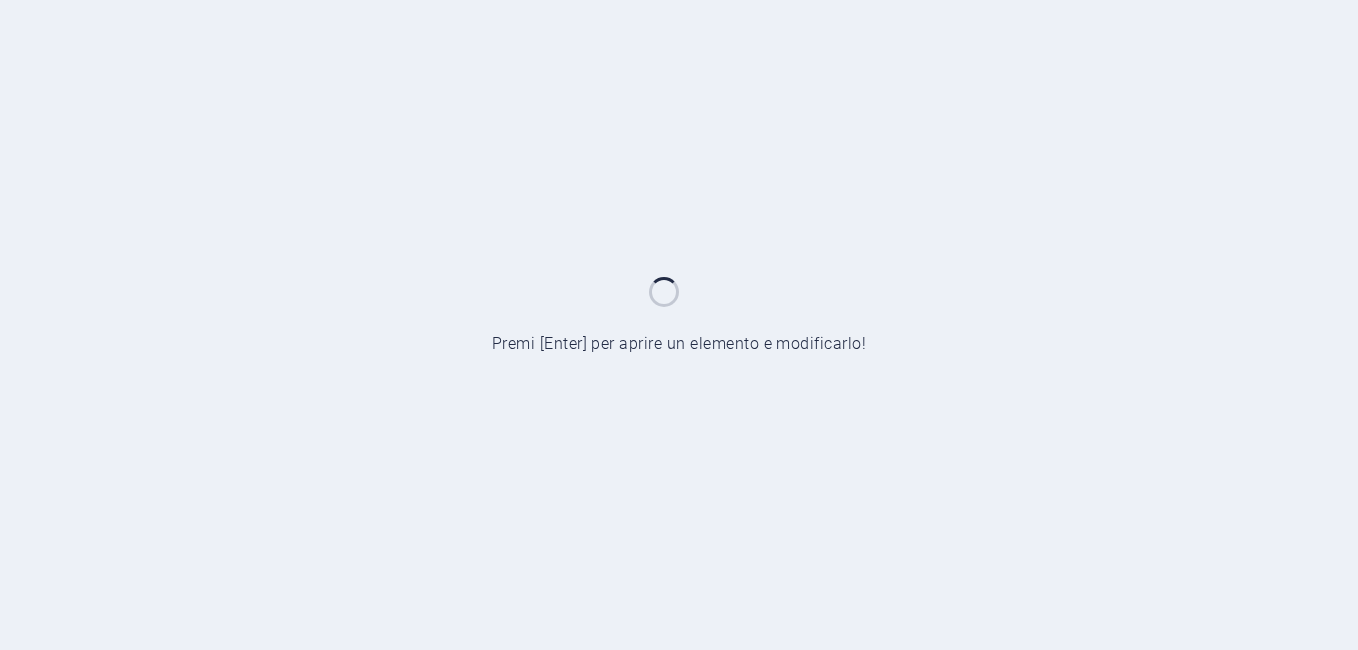 scroll, scrollTop: 0, scrollLeft: 0, axis: both 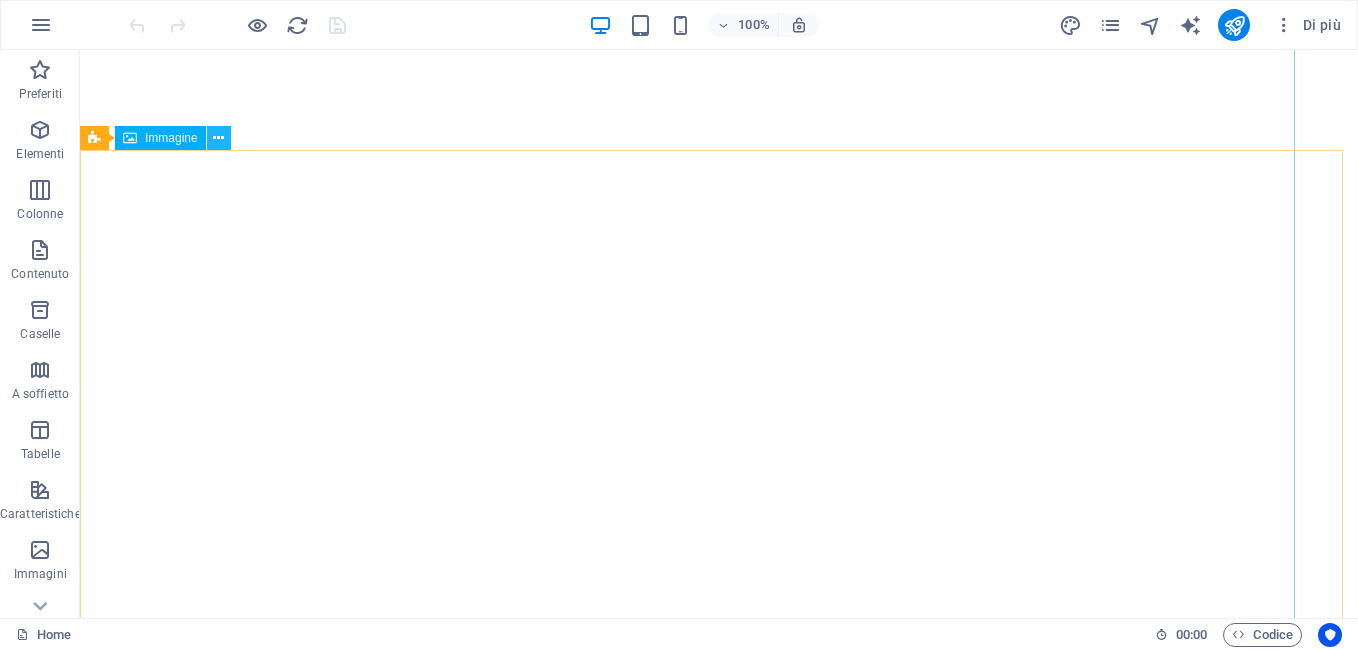 click at bounding box center [218, 138] 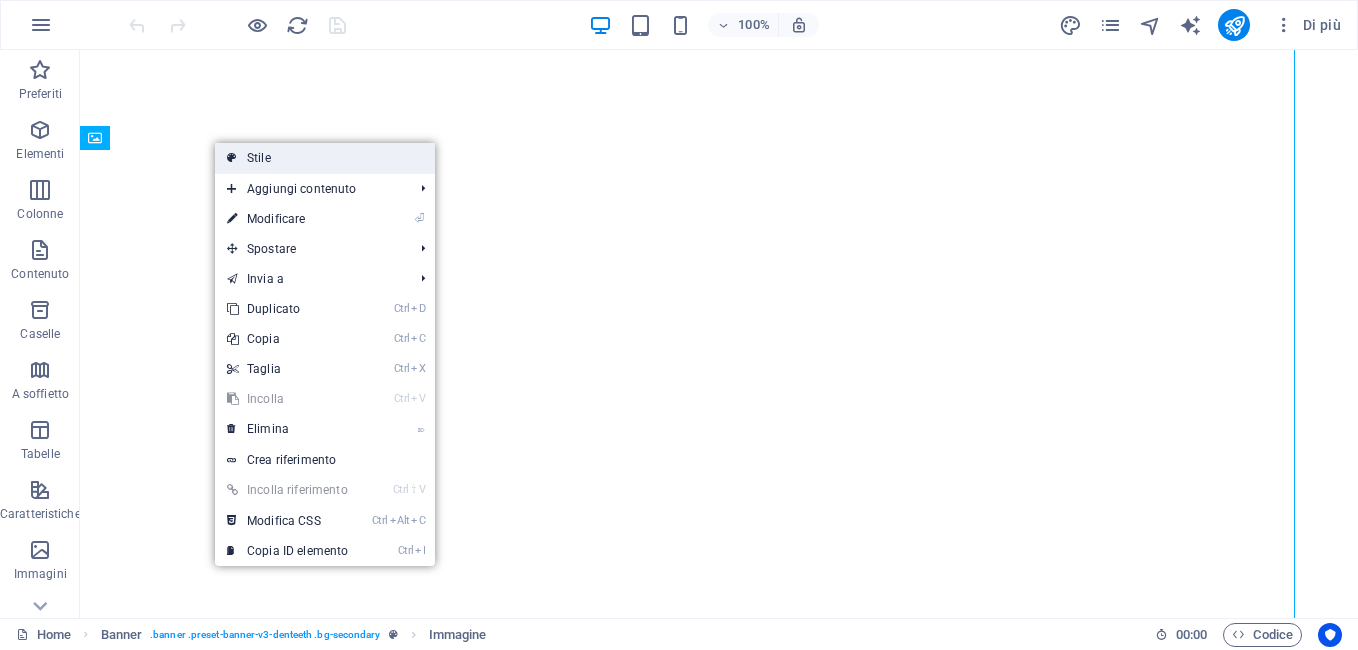 click at bounding box center (232, 158) 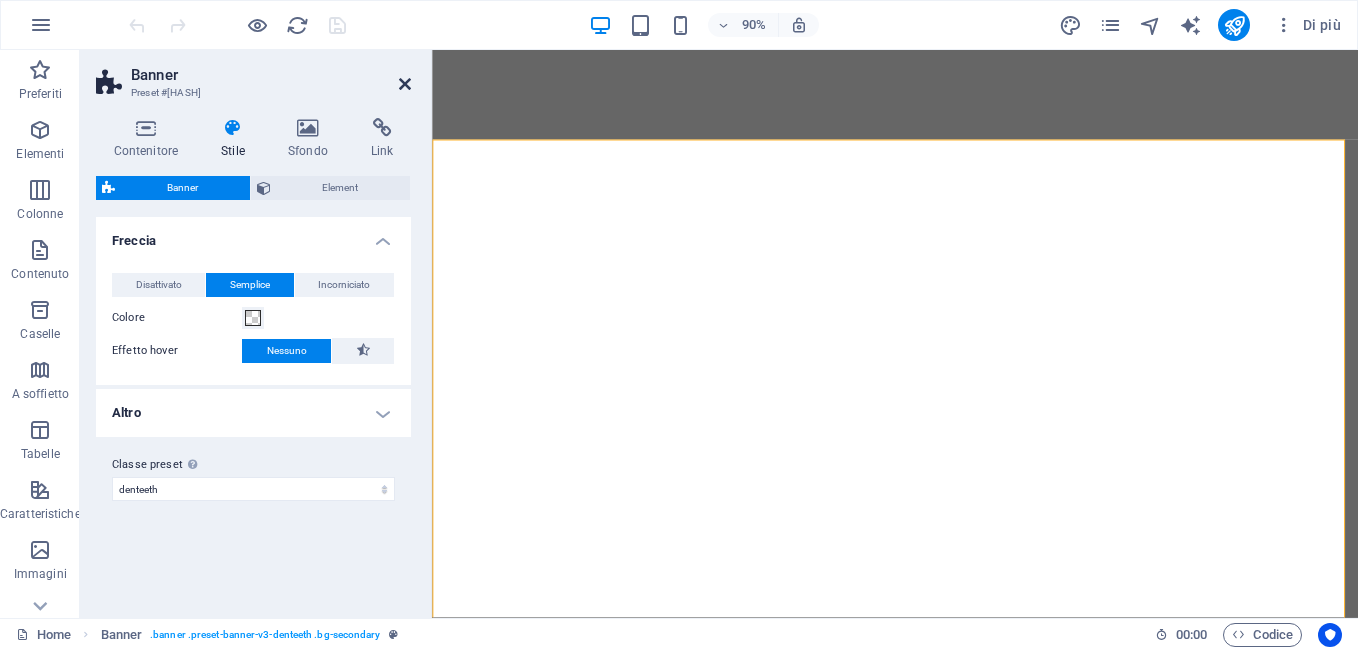 click at bounding box center [405, 84] 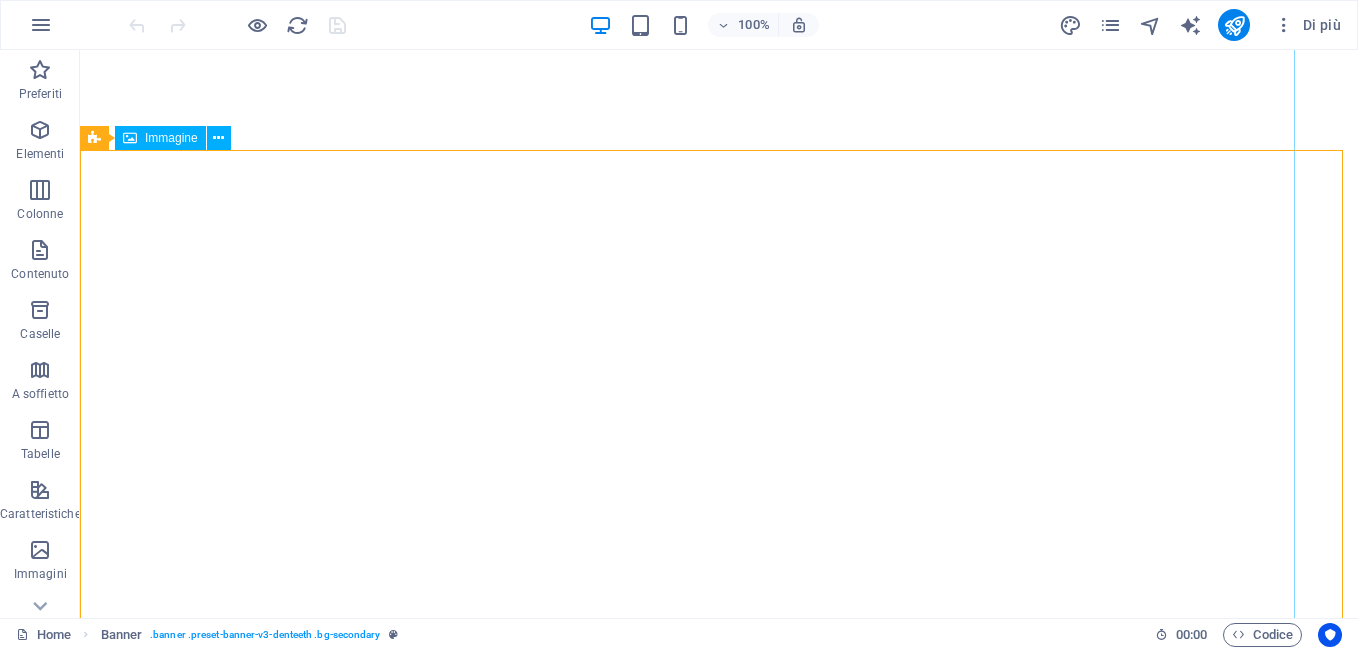 click on "Immagine" at bounding box center [160, 138] 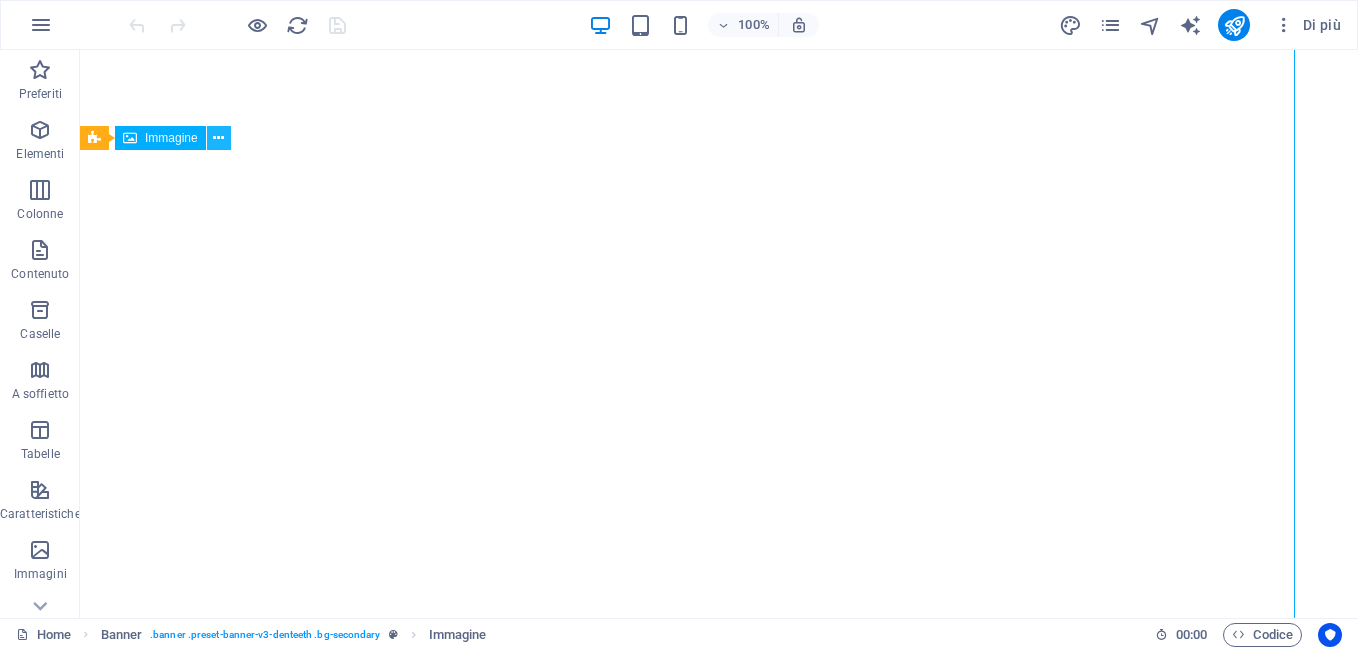click at bounding box center [218, 138] 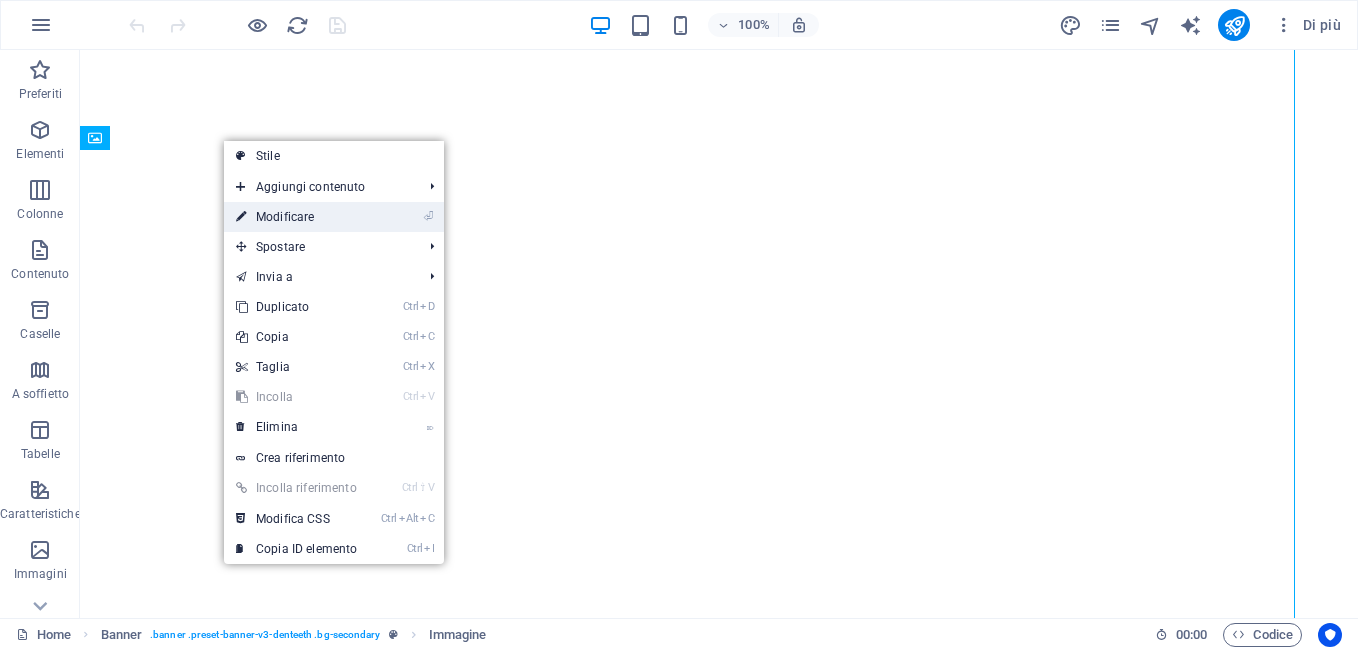 click on "⏎  Modificare" at bounding box center [296, 217] 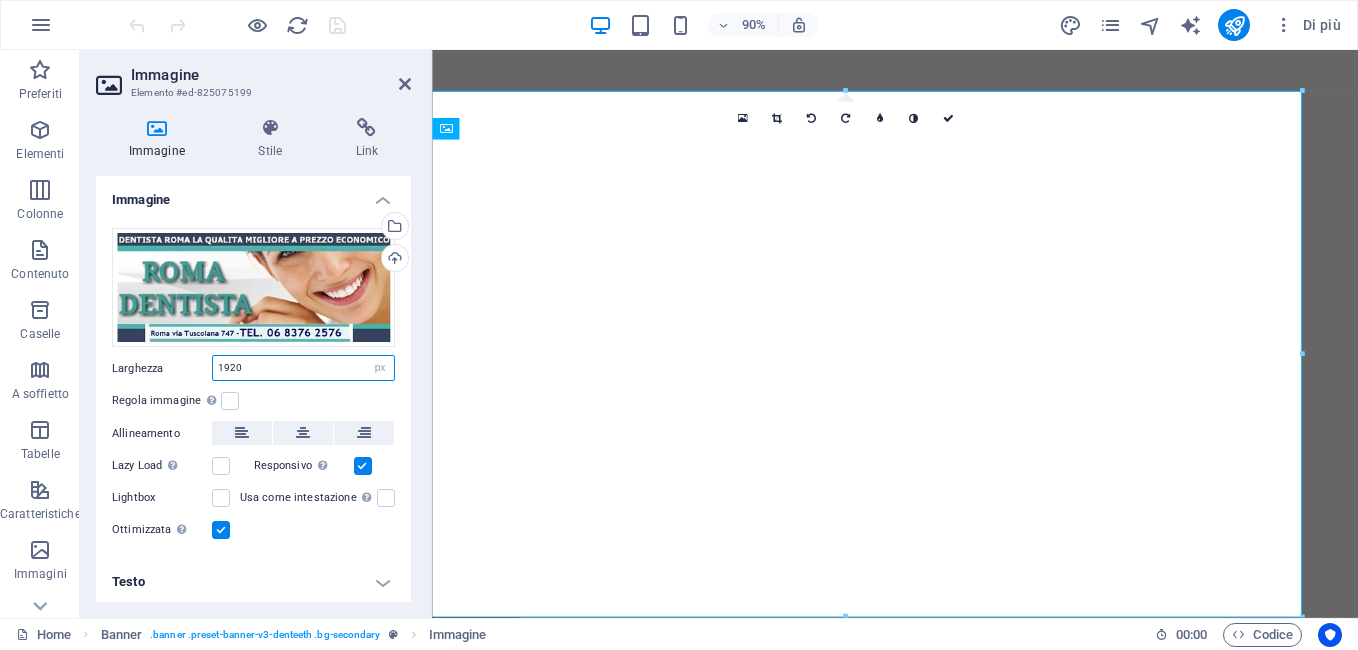 click on "1920" at bounding box center (303, 368) 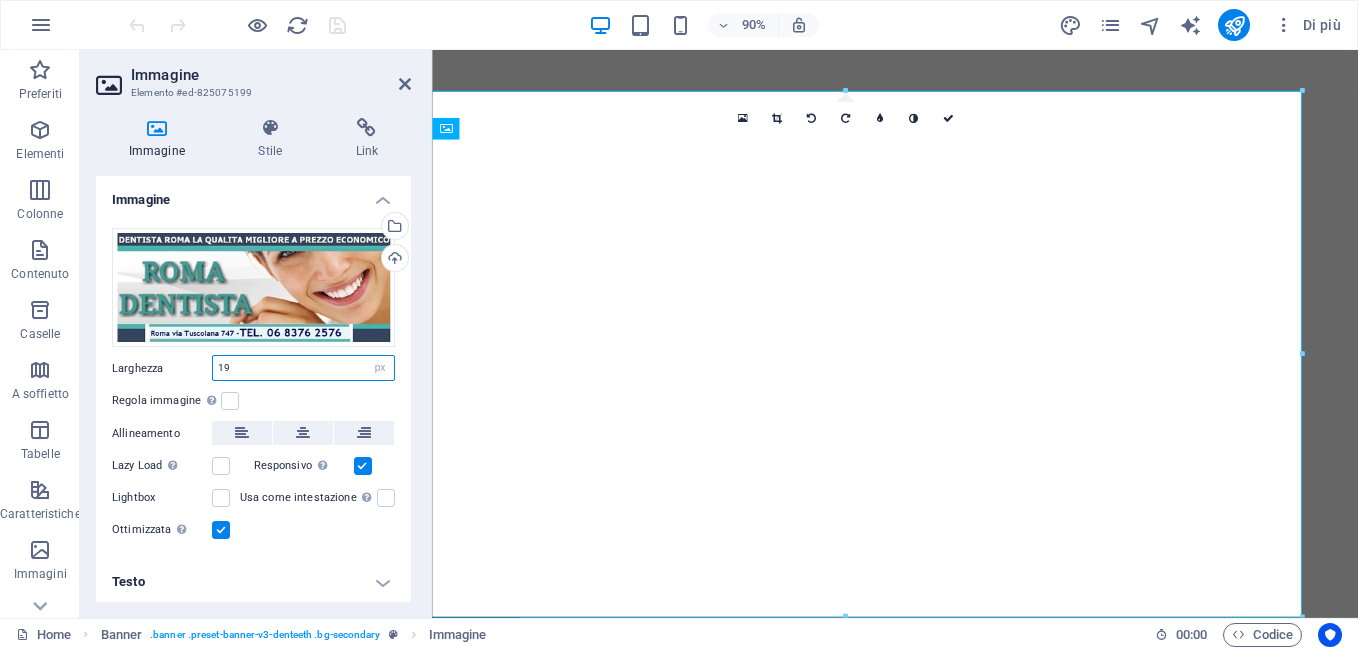 type on "1" 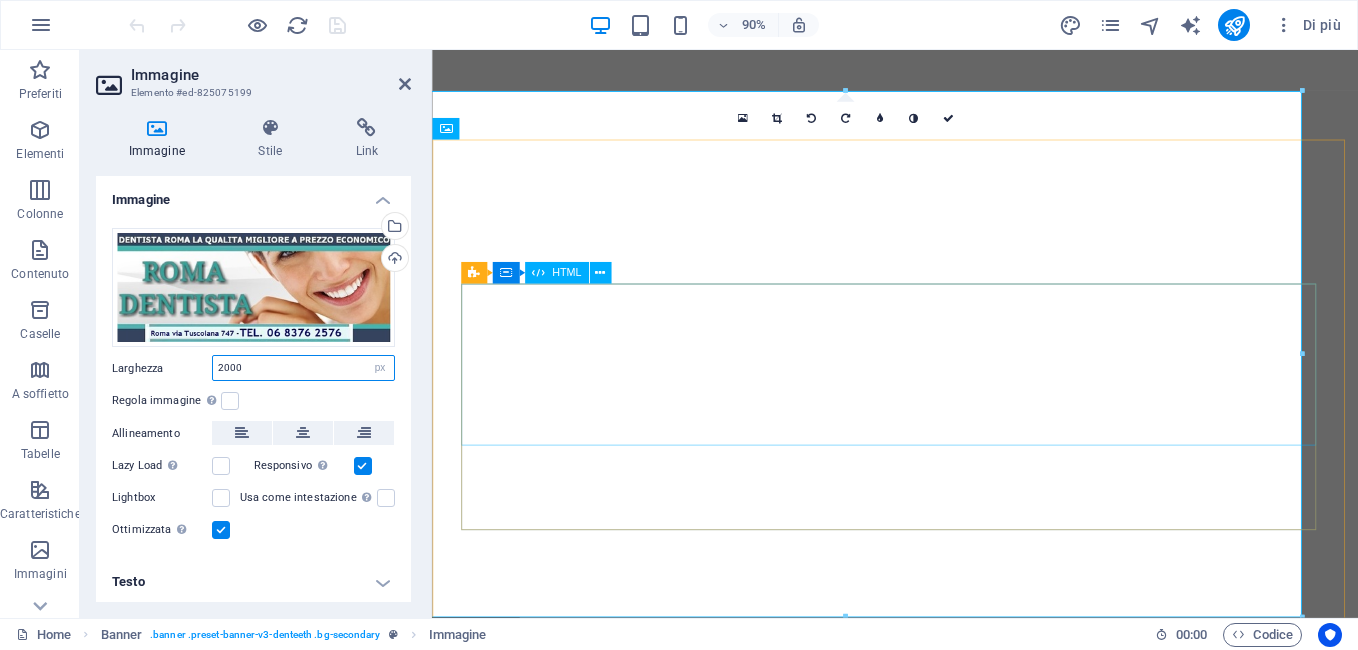 type on "1920" 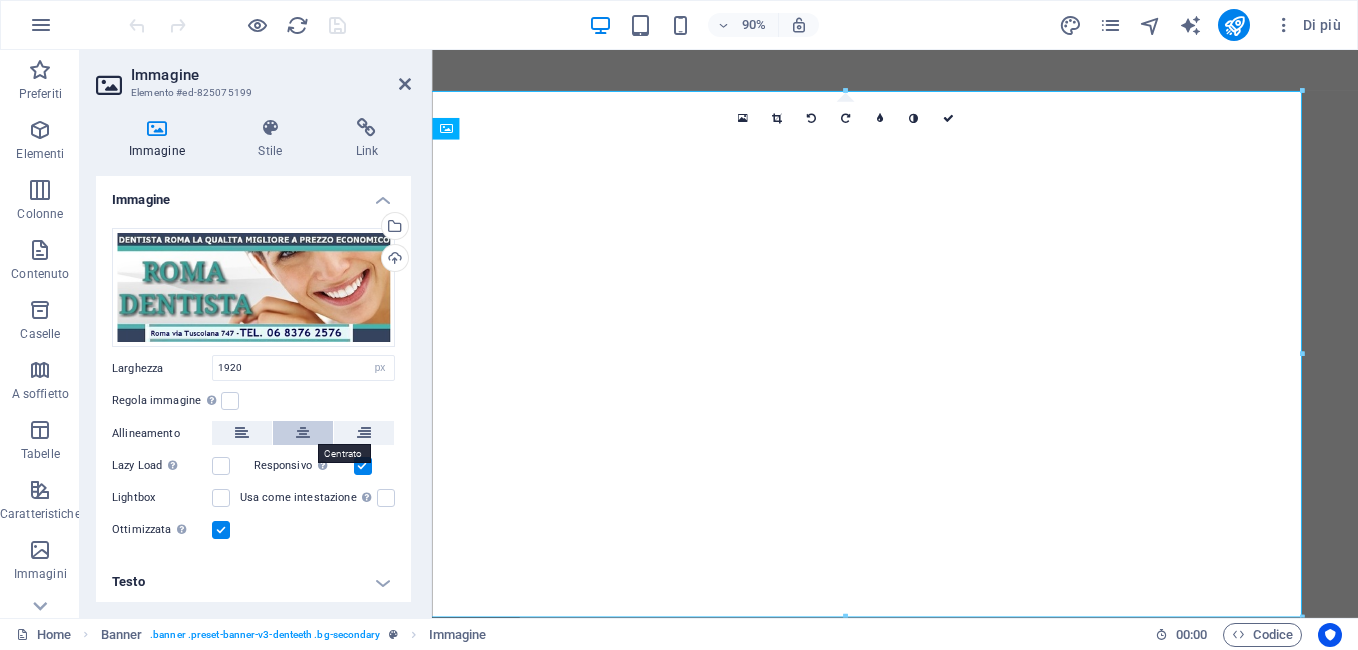 click at bounding box center [303, 433] 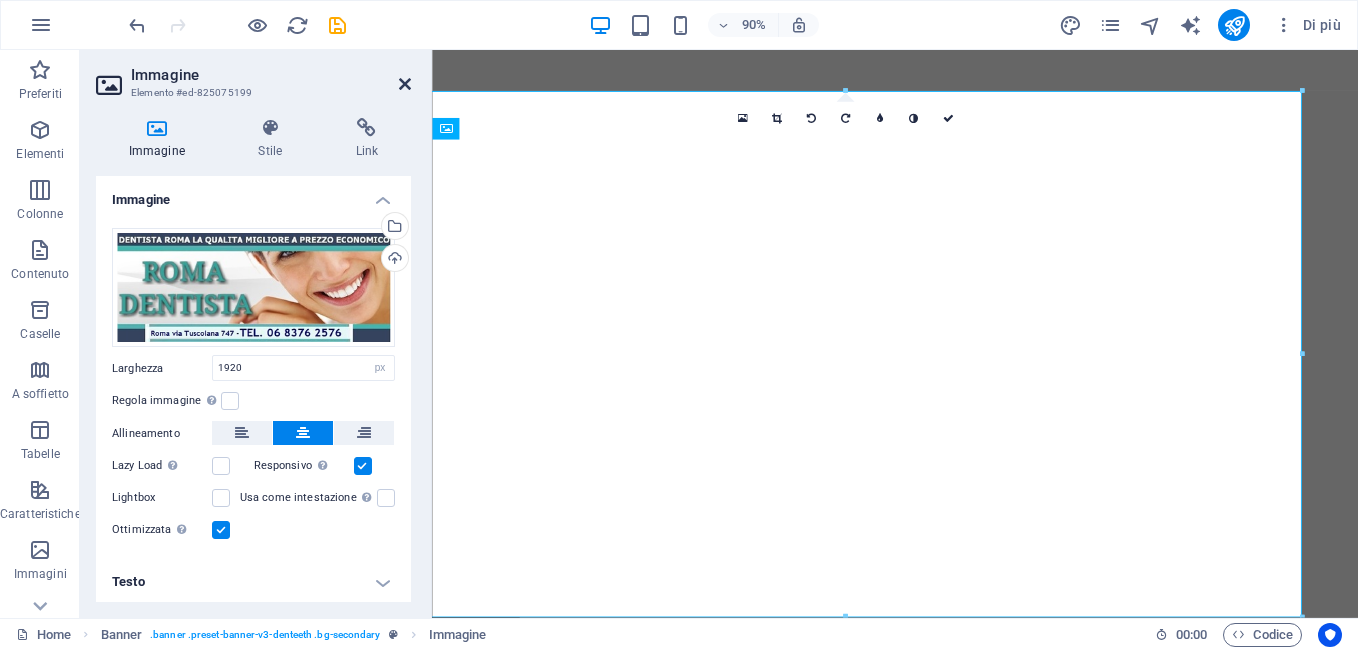 click at bounding box center [405, 84] 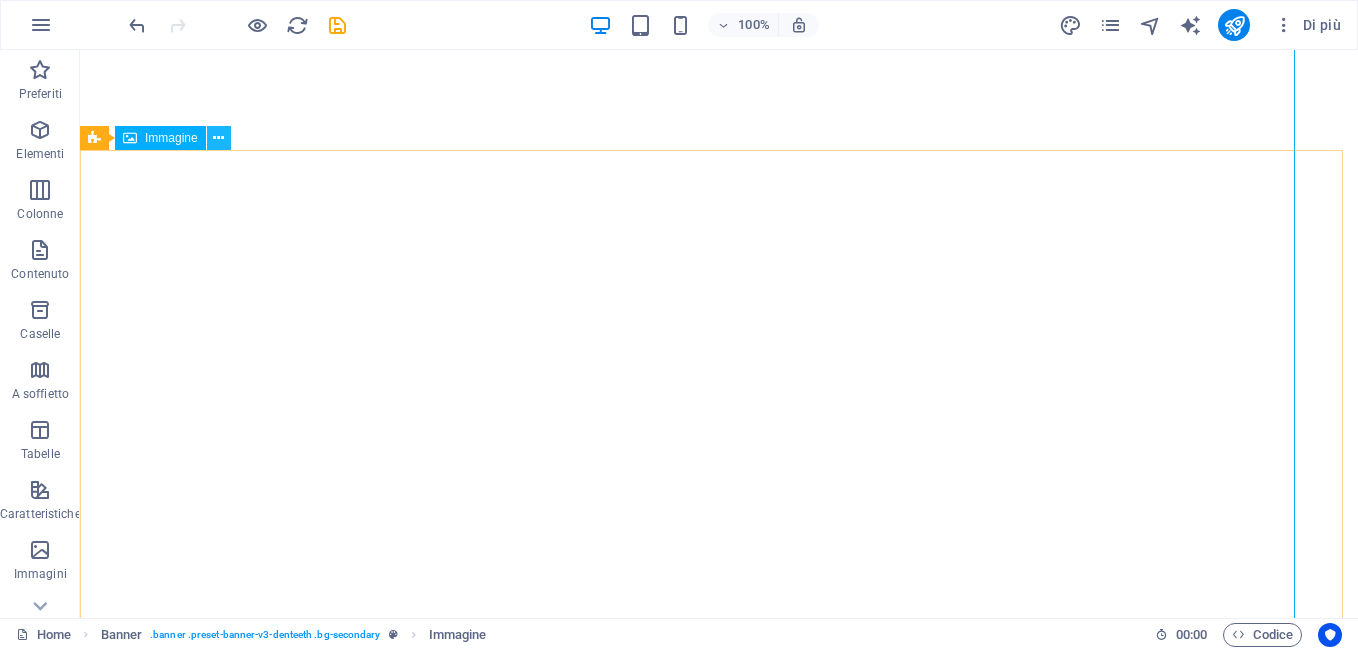 click at bounding box center (218, 138) 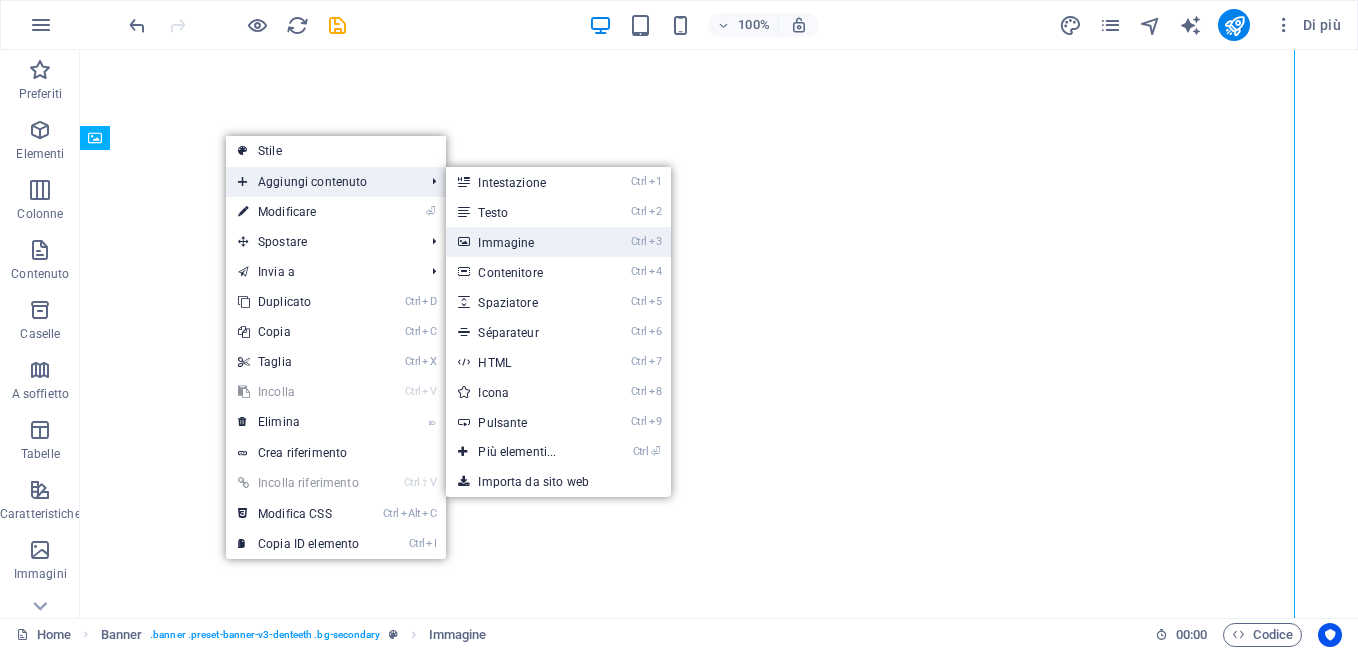 click on "Ctrl 3  Immagine" at bounding box center (521, 242) 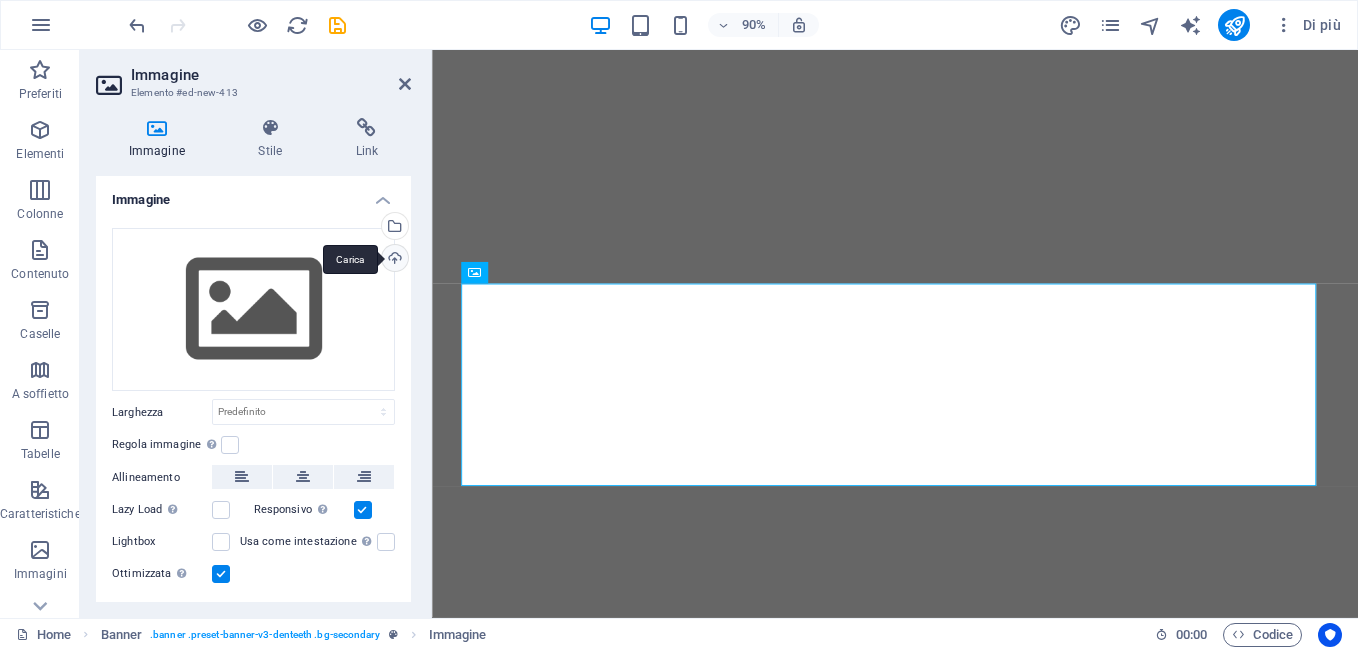 click on "Carica" at bounding box center [393, 260] 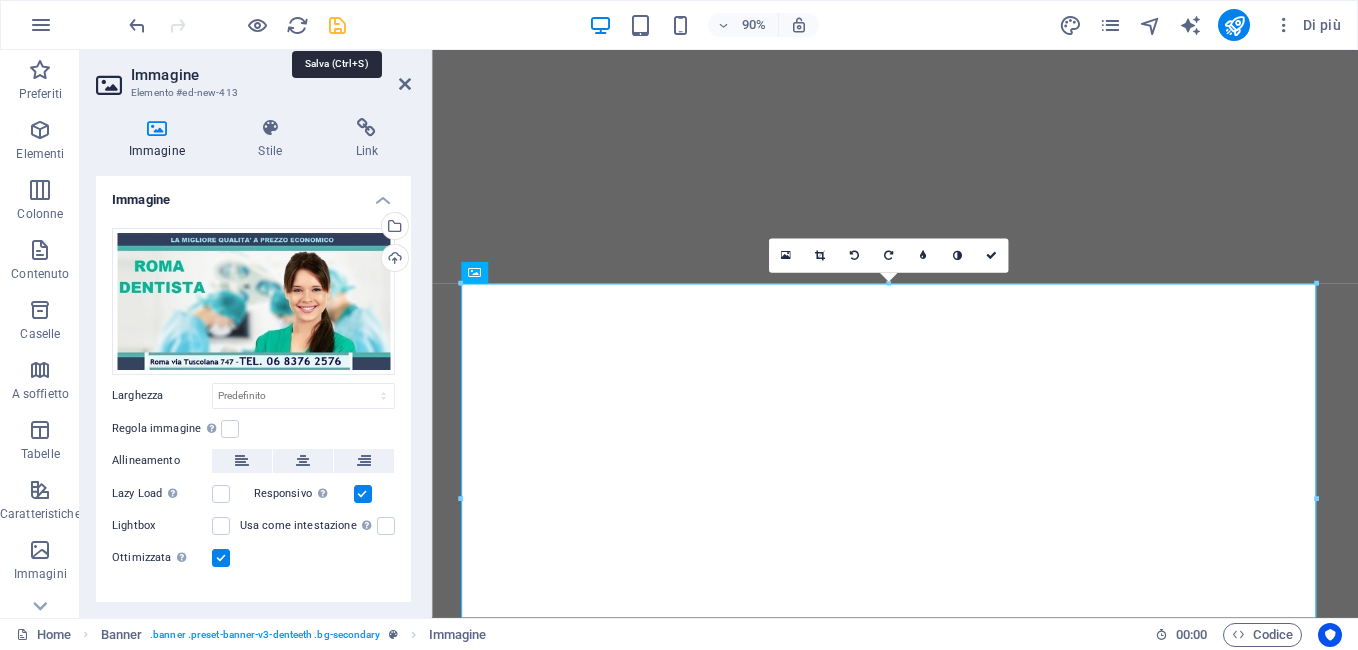 click at bounding box center [337, 25] 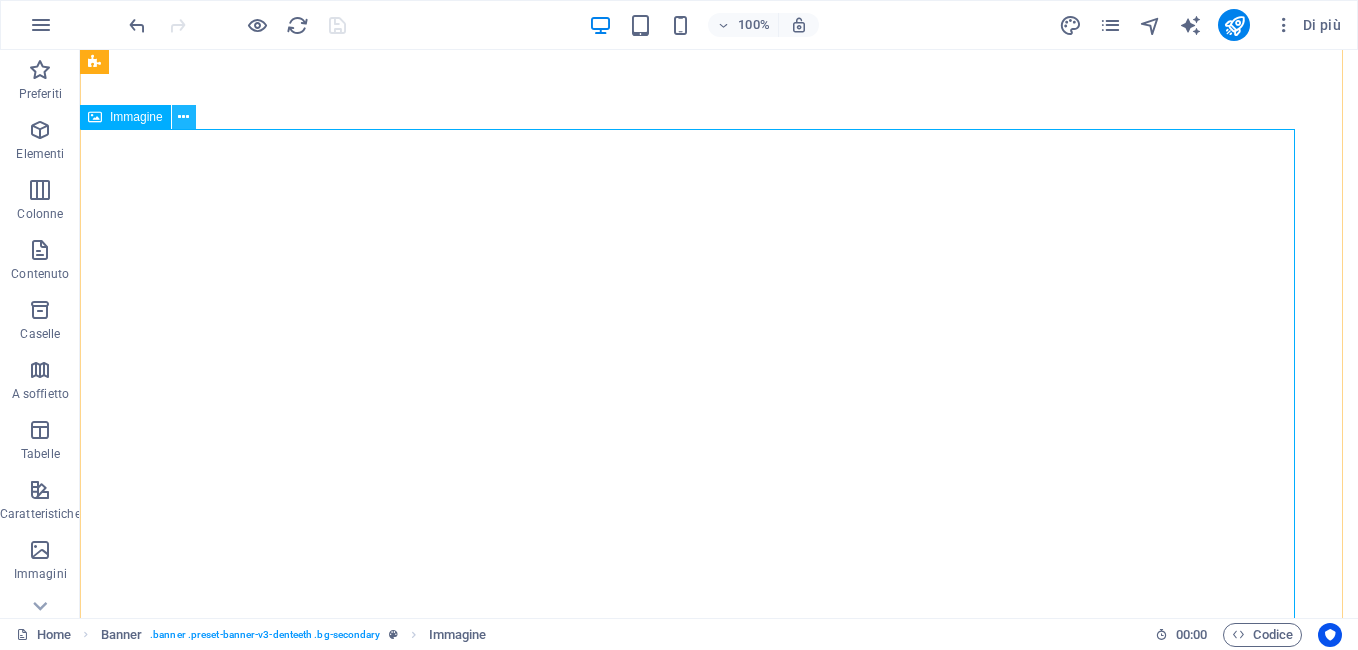 click at bounding box center [183, 117] 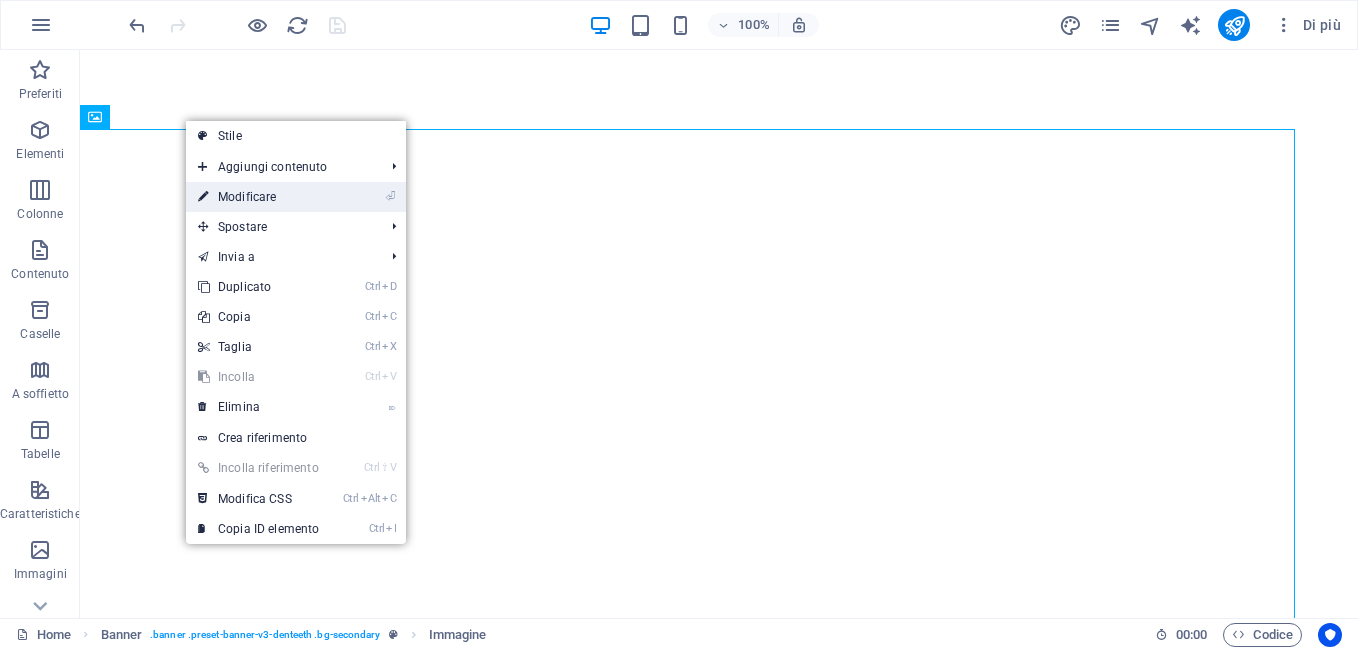 click on "⏎  Modificare" at bounding box center [258, 197] 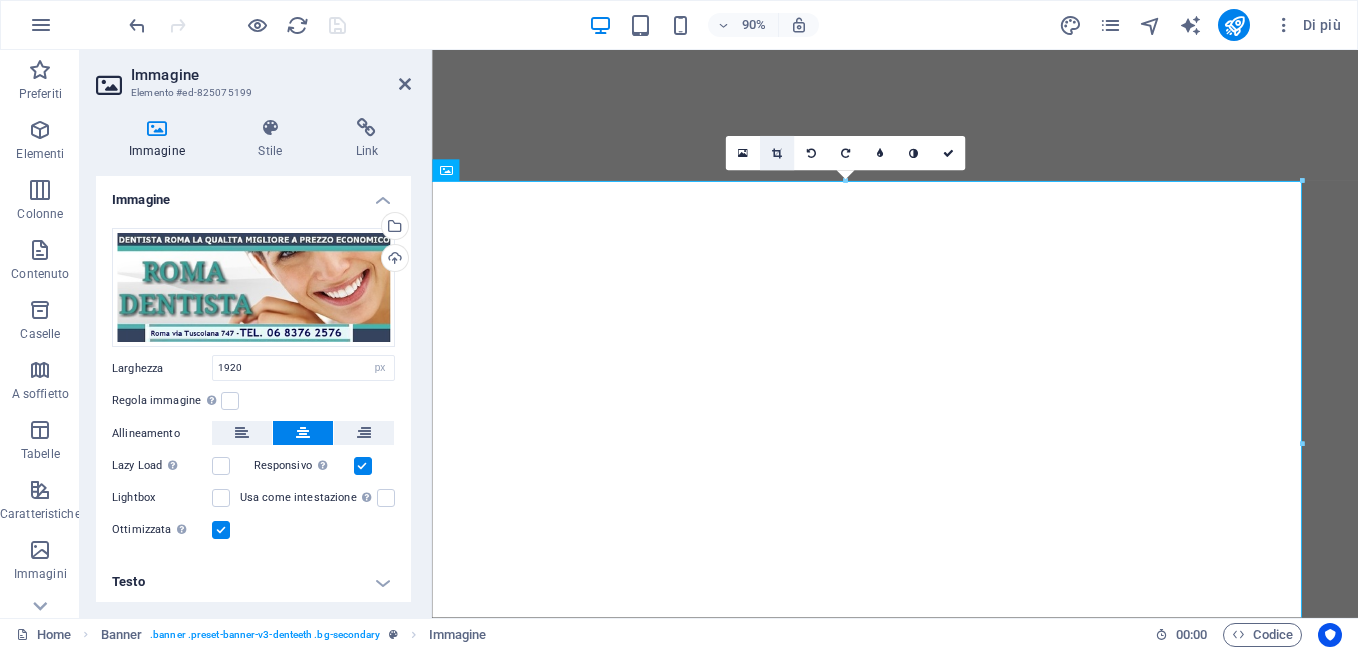 click at bounding box center [777, 153] 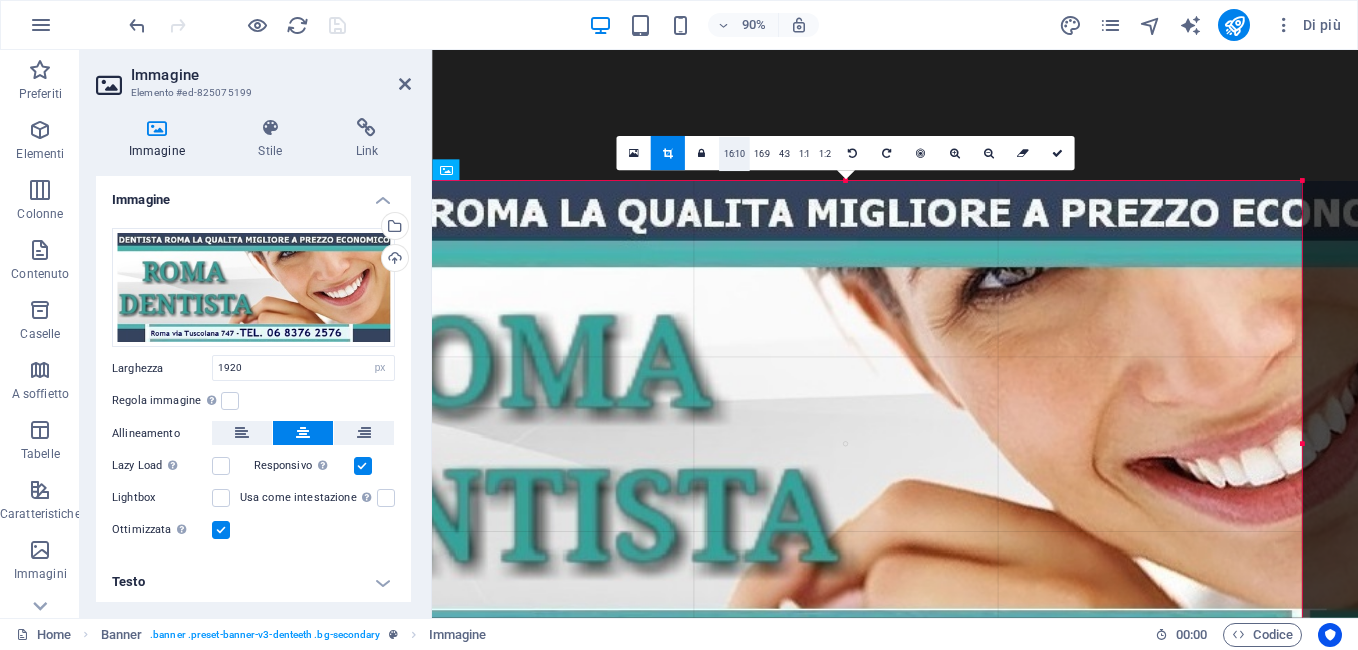 click on "16:10" at bounding box center [734, 154] 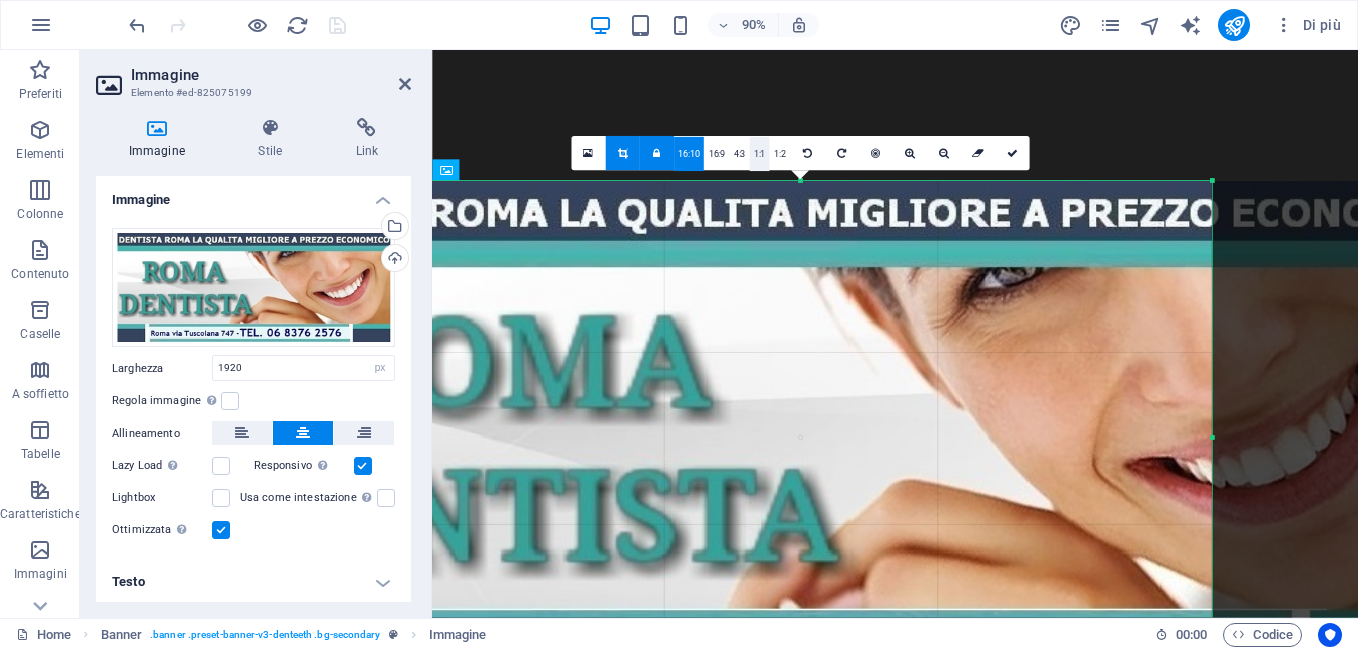 click on "1:1" at bounding box center (759, 154) 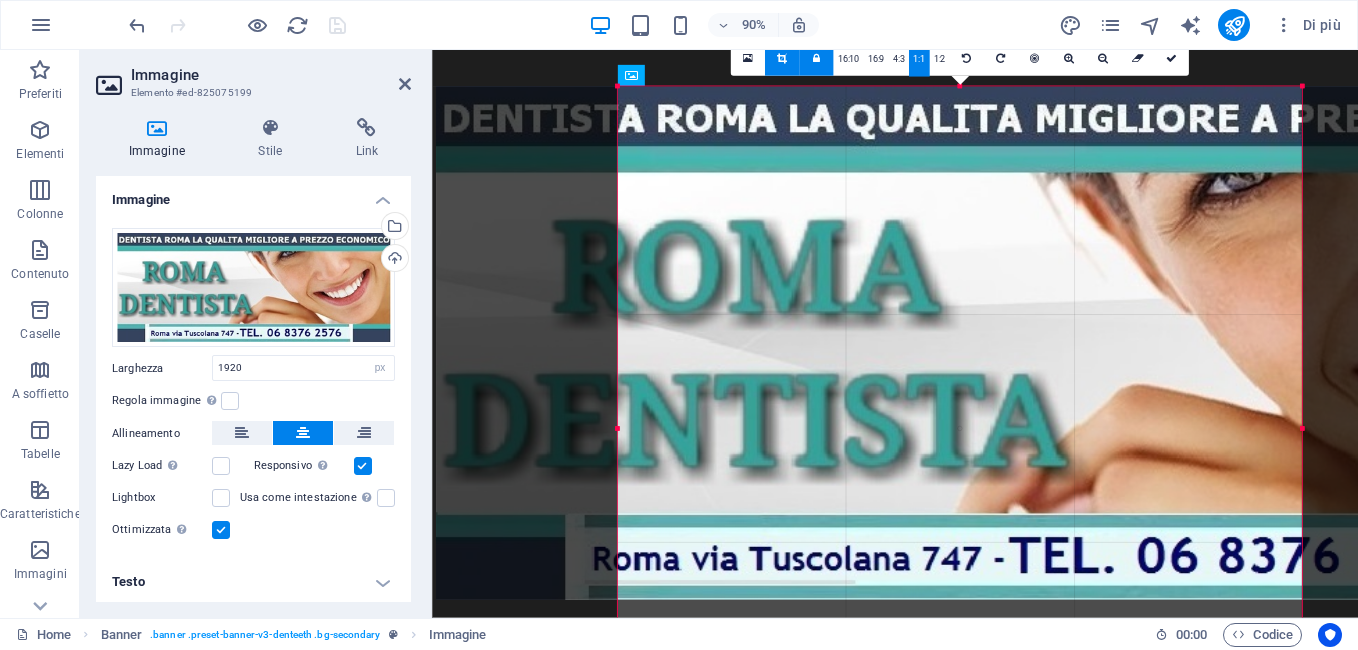 drag, startPoint x: 904, startPoint y: 432, endPoint x: 1093, endPoint y: 493, distance: 198.6001 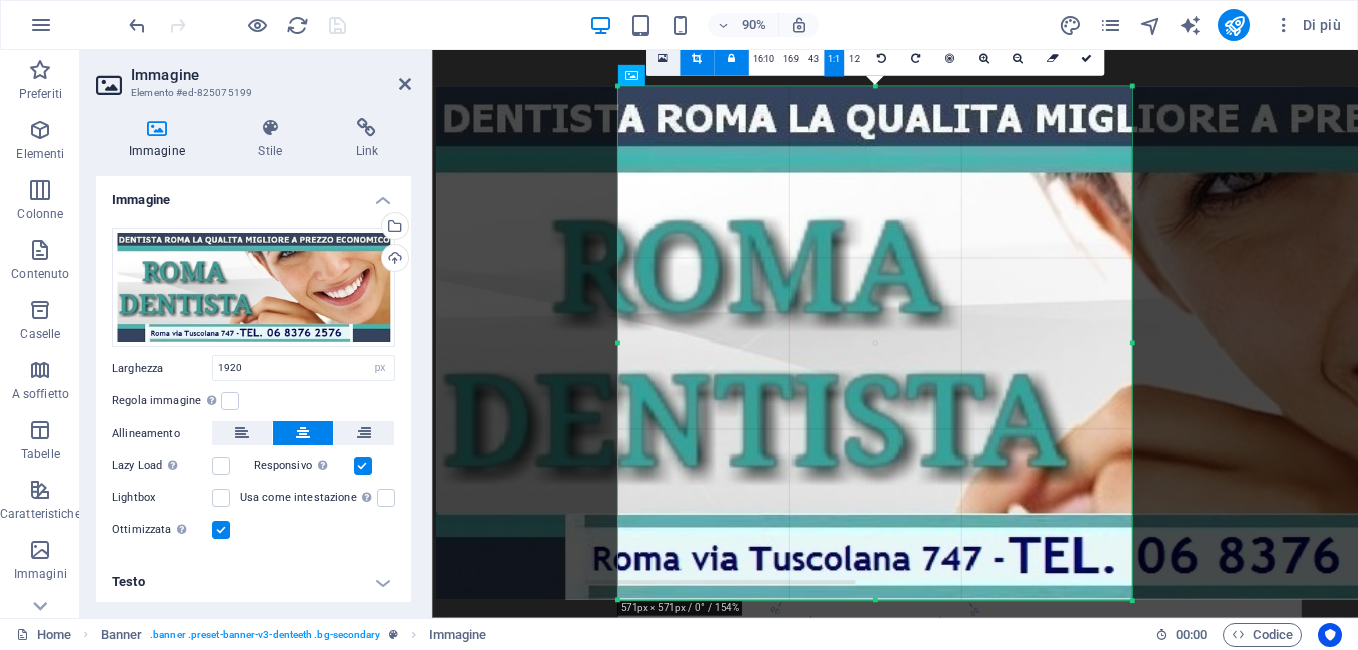 click at bounding box center (662, 58) 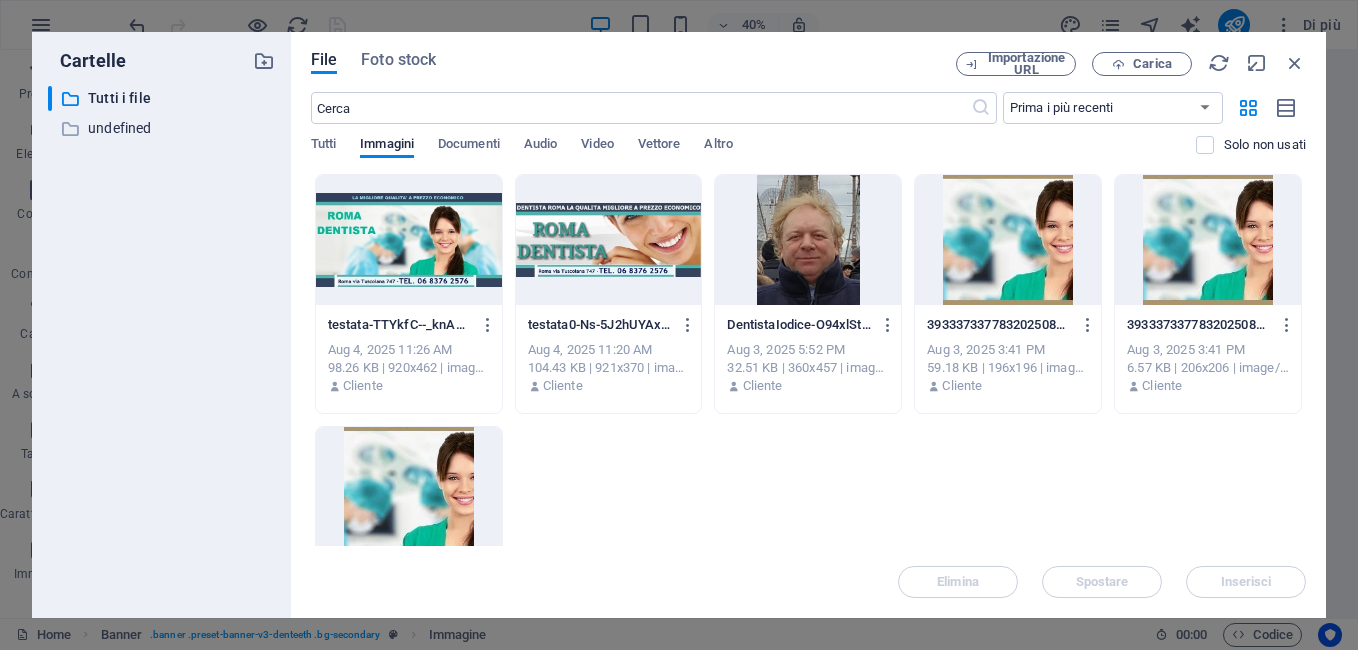 click at bounding box center (409, 240) 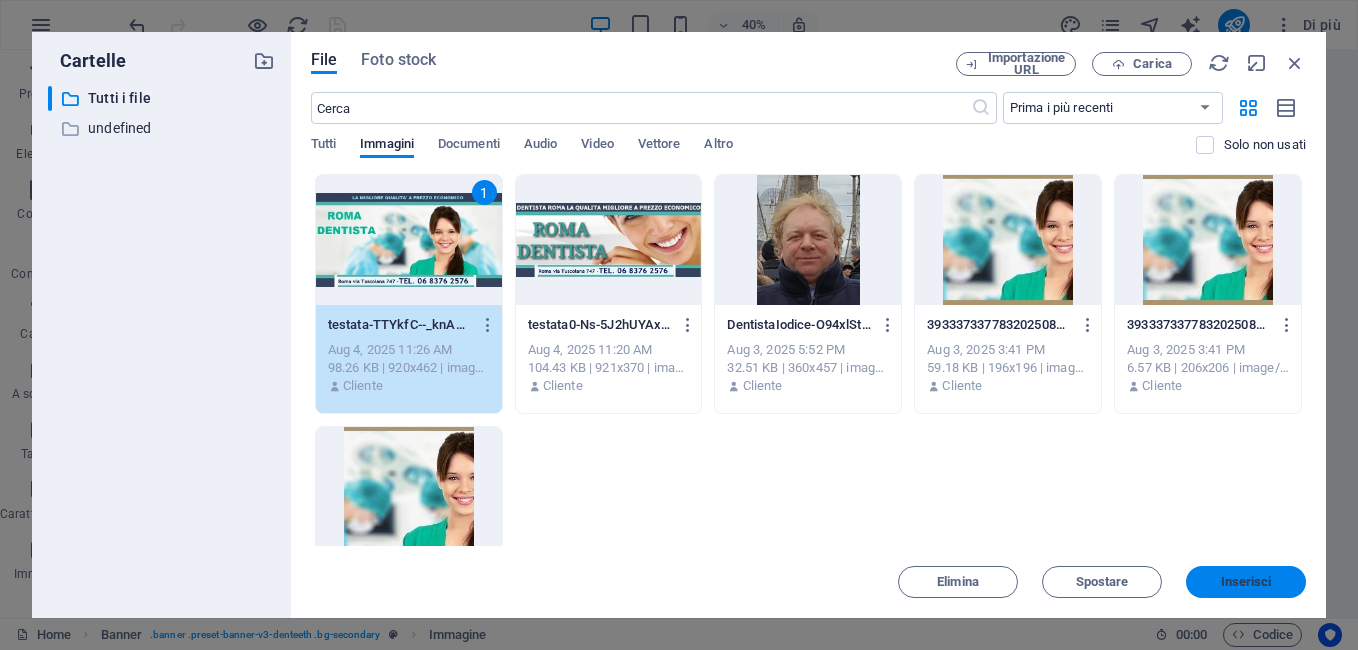 click on "Inserisci" at bounding box center [1246, 582] 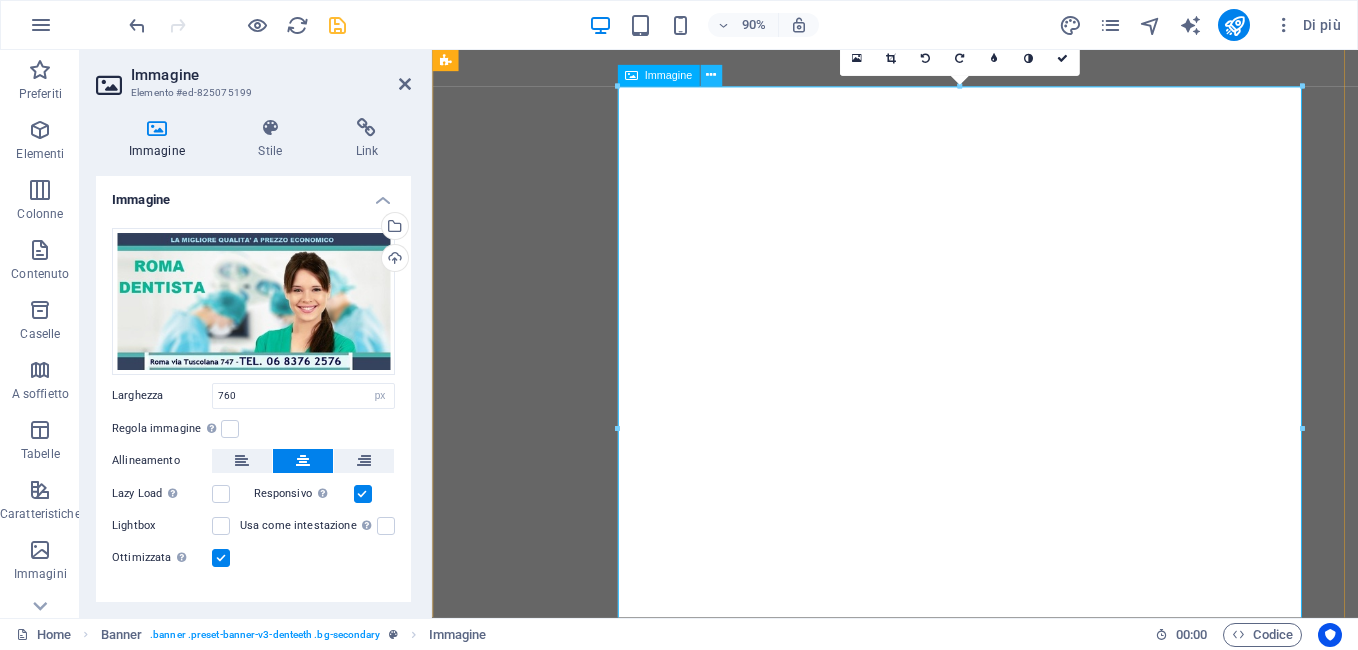 click at bounding box center (711, 75) 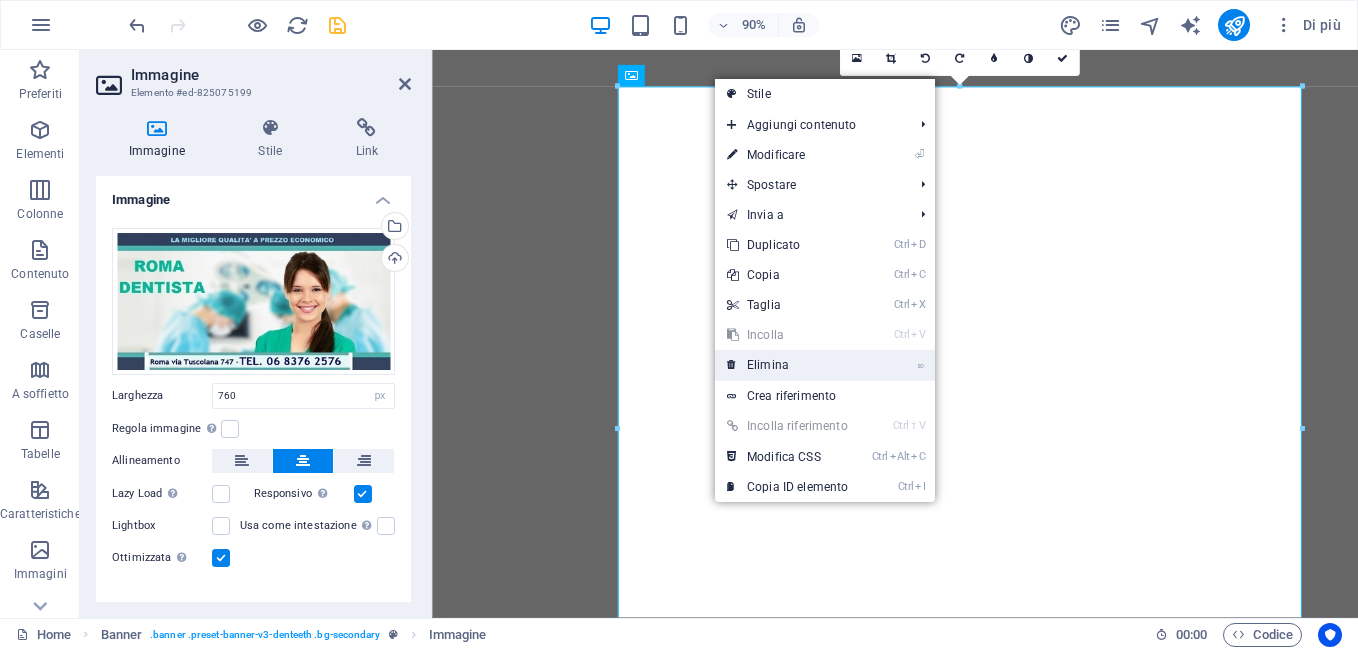 click on "⌦  Elimina" at bounding box center [787, 365] 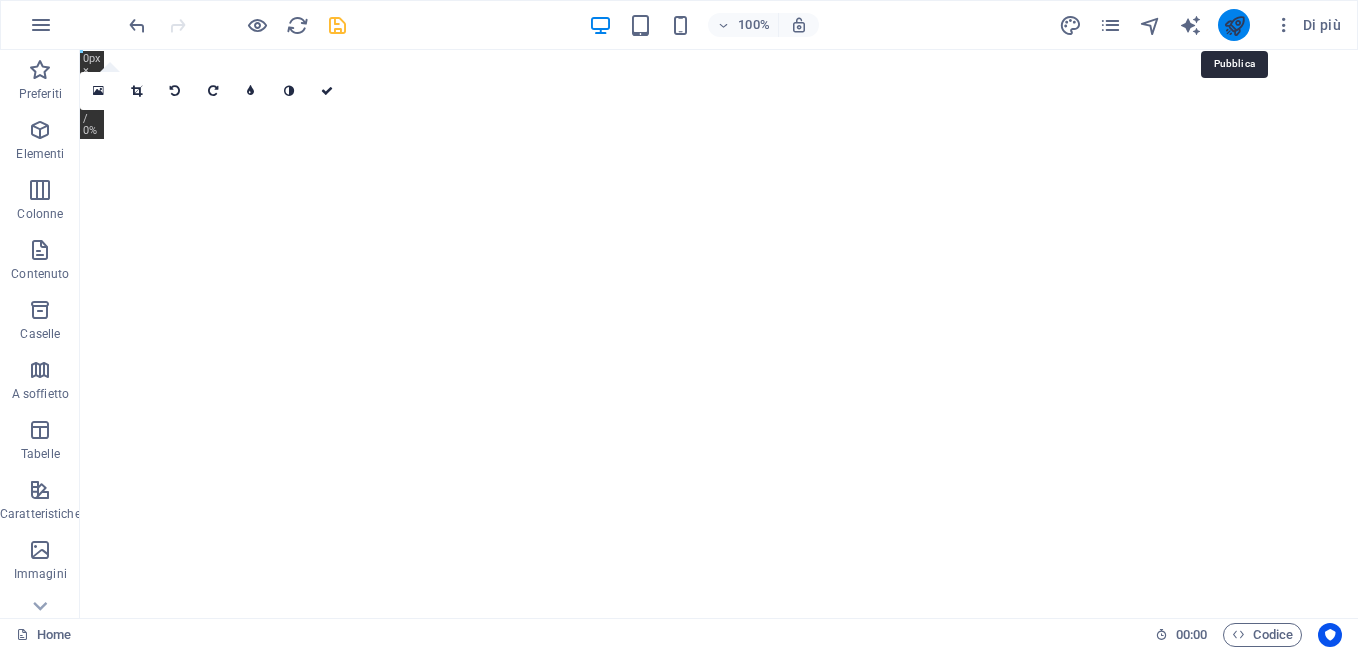 click at bounding box center [1234, 25] 